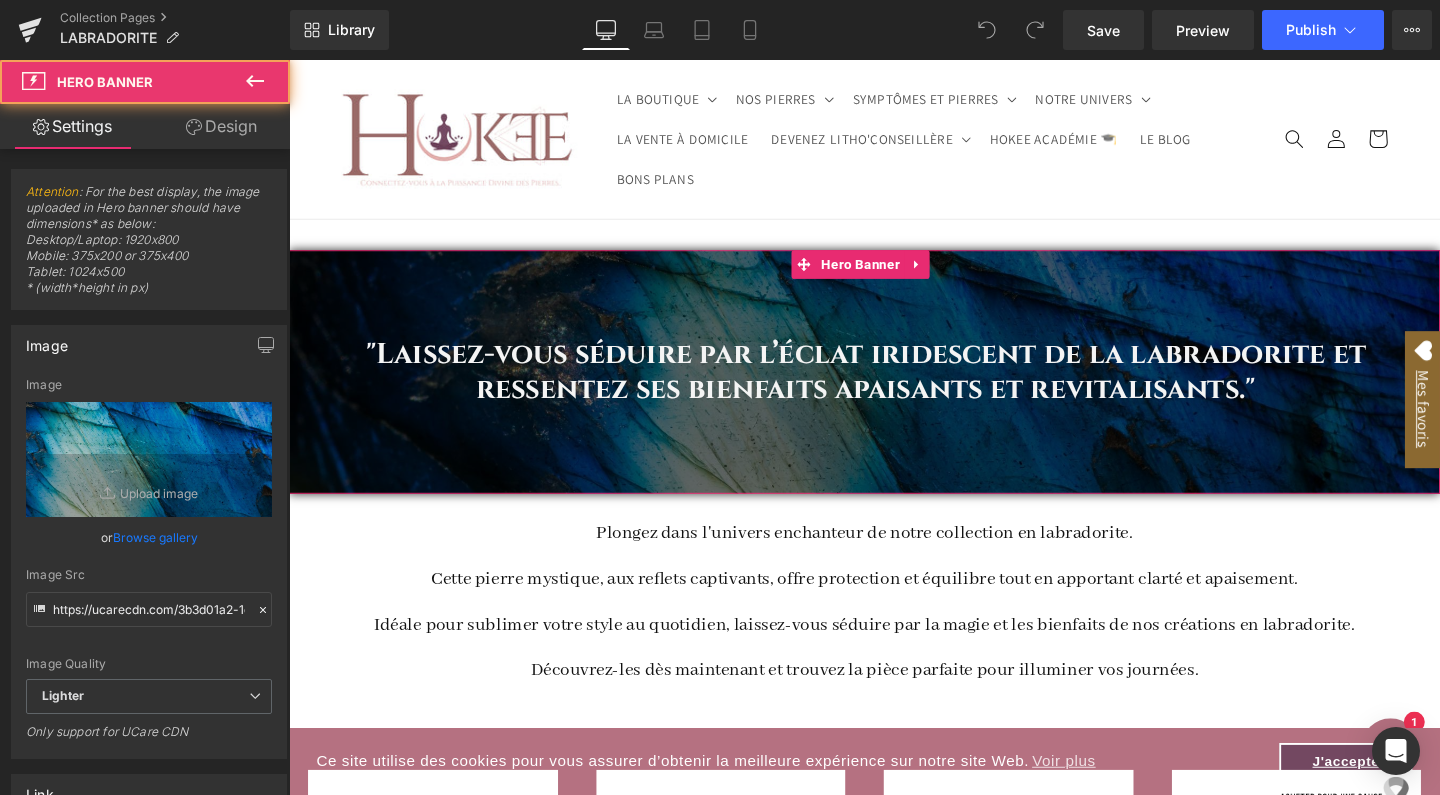 scroll, scrollTop: 0, scrollLeft: 0, axis: both 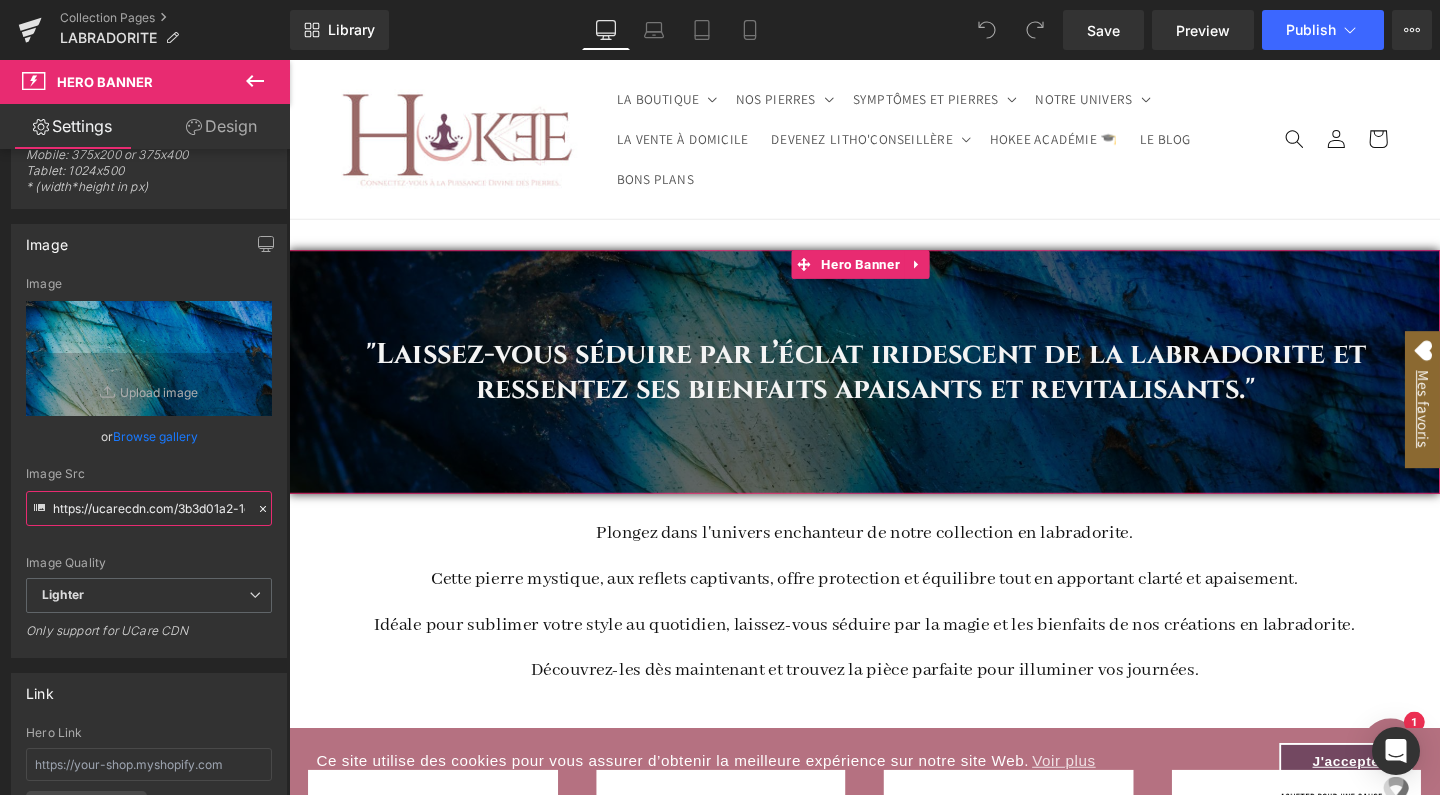 click on "https://ucarecdn.com/3b3d01a2-1eaa-4df2-bcf8-4d58b4550c9c/-/format/auto/-/preview/3000x3000/-/quality/lighter/Banderole%20site-3.jpg" at bounding box center (149, 508) 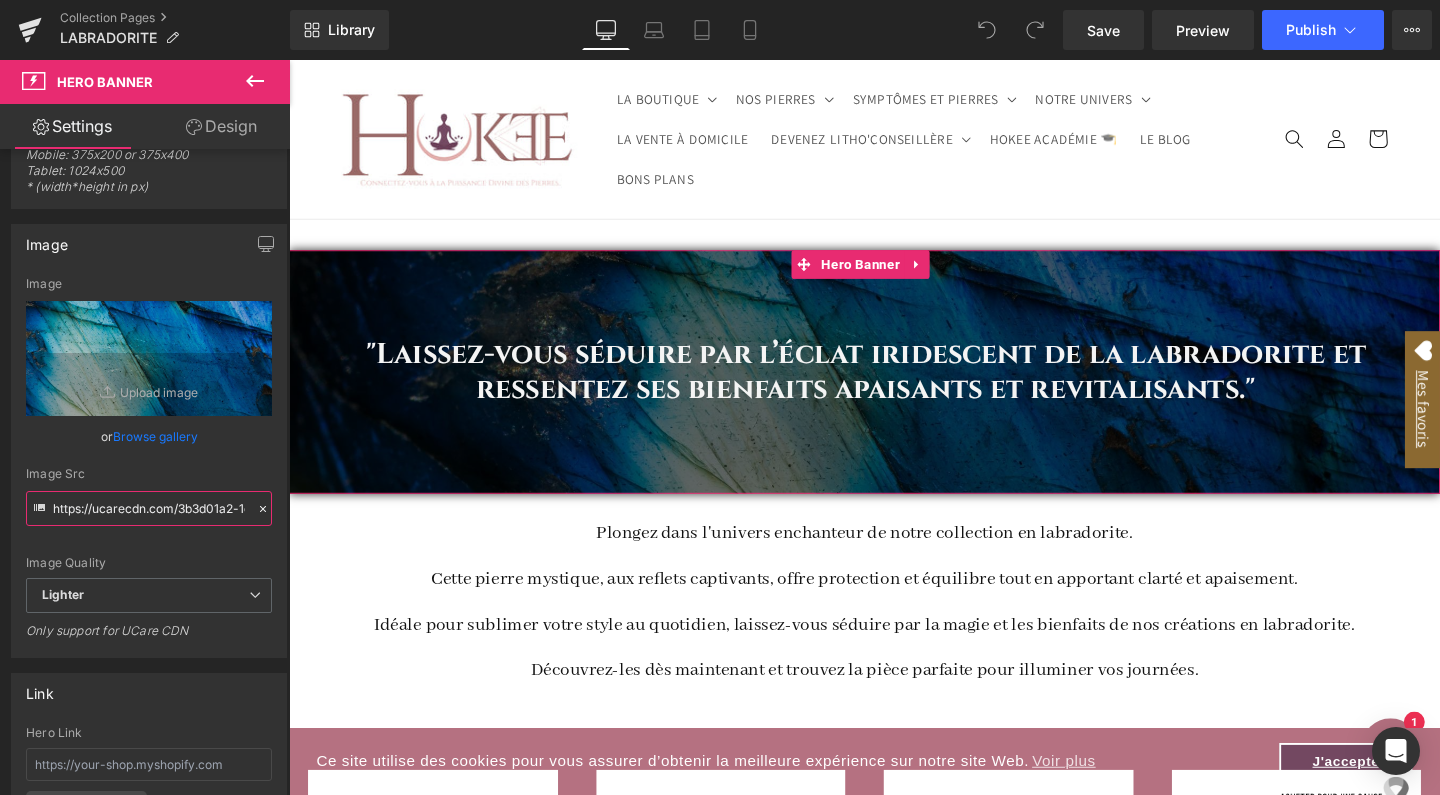click on "https://ucarecdn.com/3b3d01a2-1eaa-4df2-bcf8-4d58b4550c9c/-/format/auto/-/preview/3000x3000/-/quality/lighter/Banderole%20site-3.jpg" at bounding box center (149, 508) 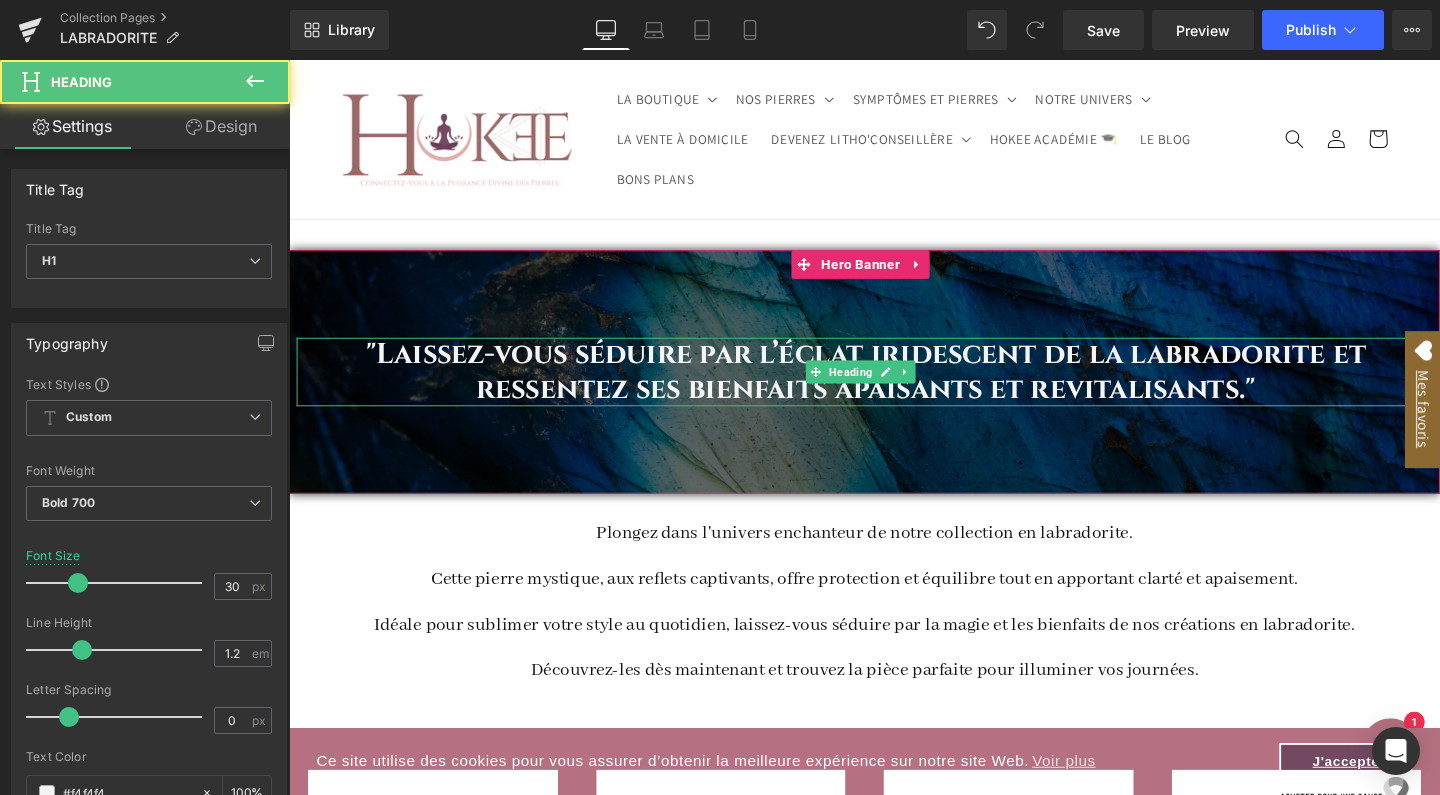 click on ""Laissez-vous séduire par l’éclat iridescent de la labradorite et ressentez ses bienfaits apaisants et revitalisants."" at bounding box center [896, 388] 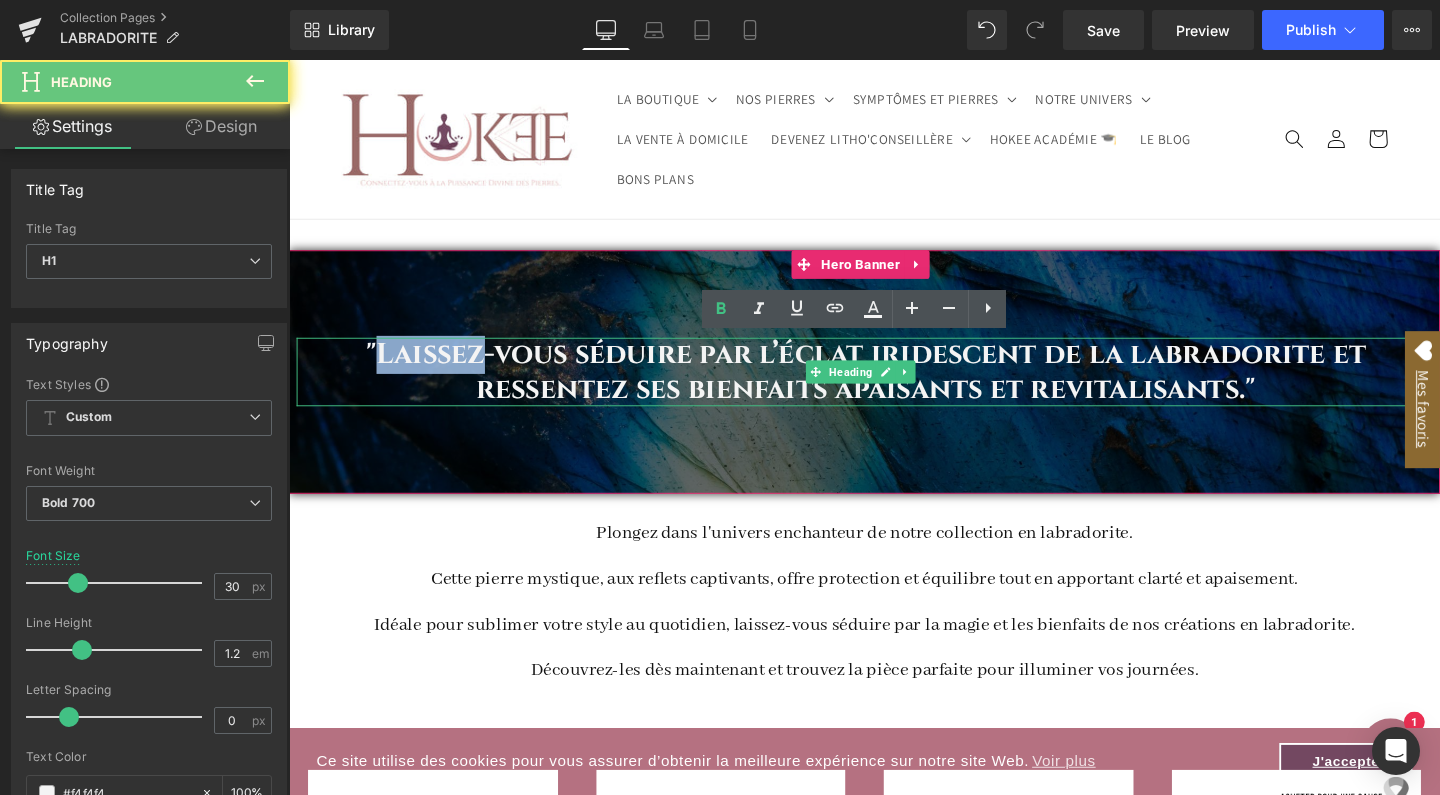 click on ""Laissez-vous séduire par l’éclat iridescent de la labradorite et ressentez ses bienfaits apaisants et revitalisants."" at bounding box center [896, 388] 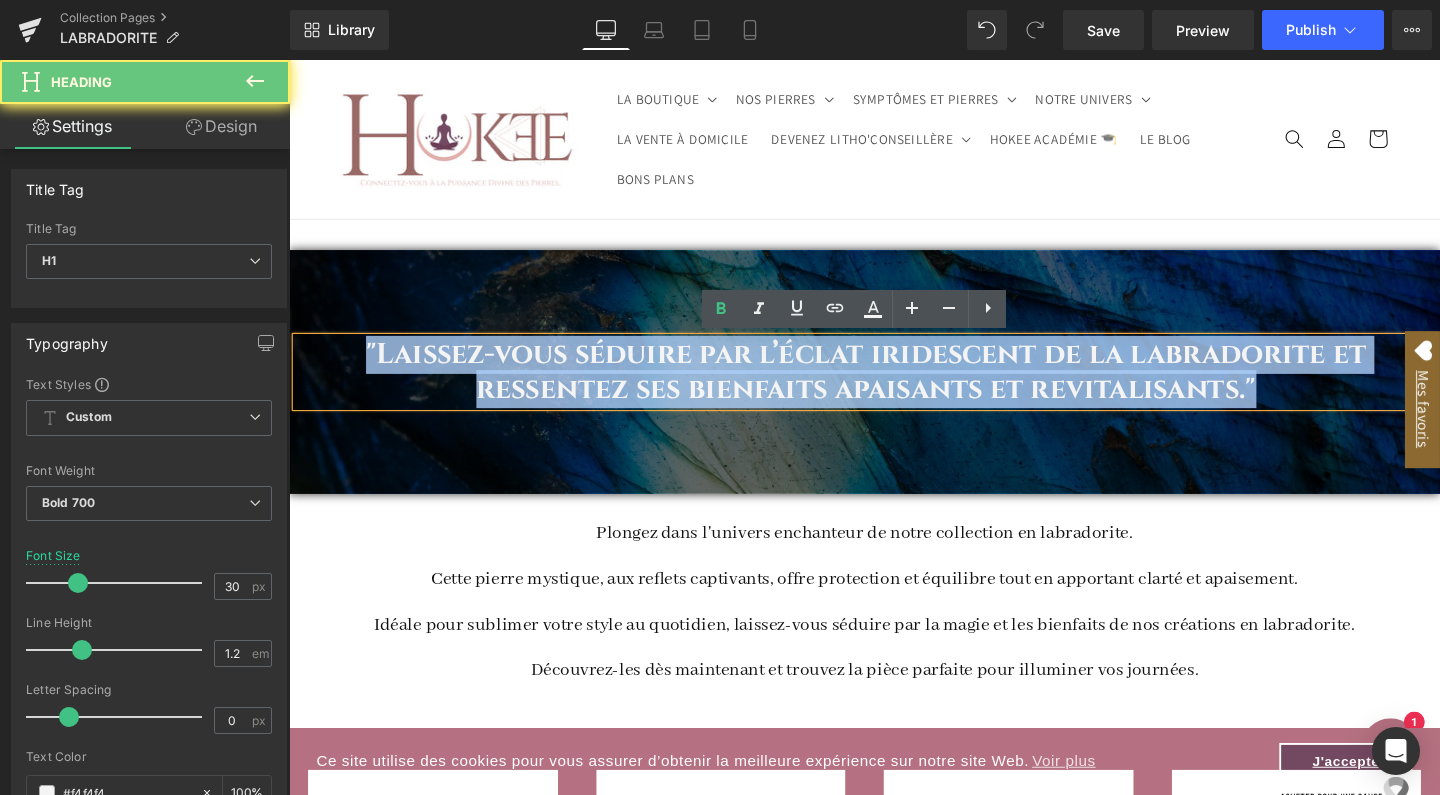 click on ""Laissez-vous séduire par l’éclat iridescent de la labradorite et ressentez ses bienfaits apaisants et revitalisants."" at bounding box center [896, 388] 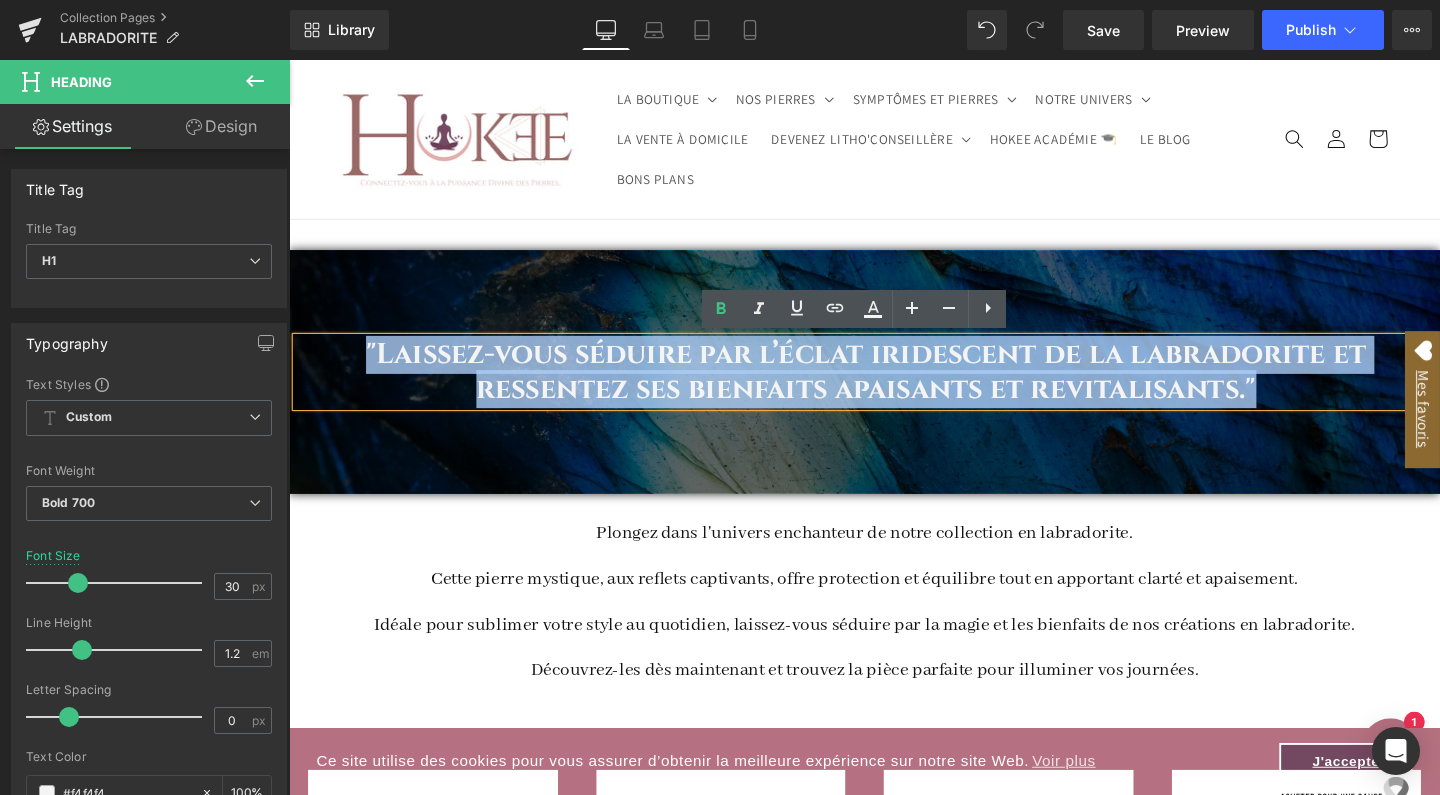 copy on ""Laissez-vous séduire par l’éclat iridescent de la labradorite et ressentez ses bienfaits apaisants et revitalisants."" 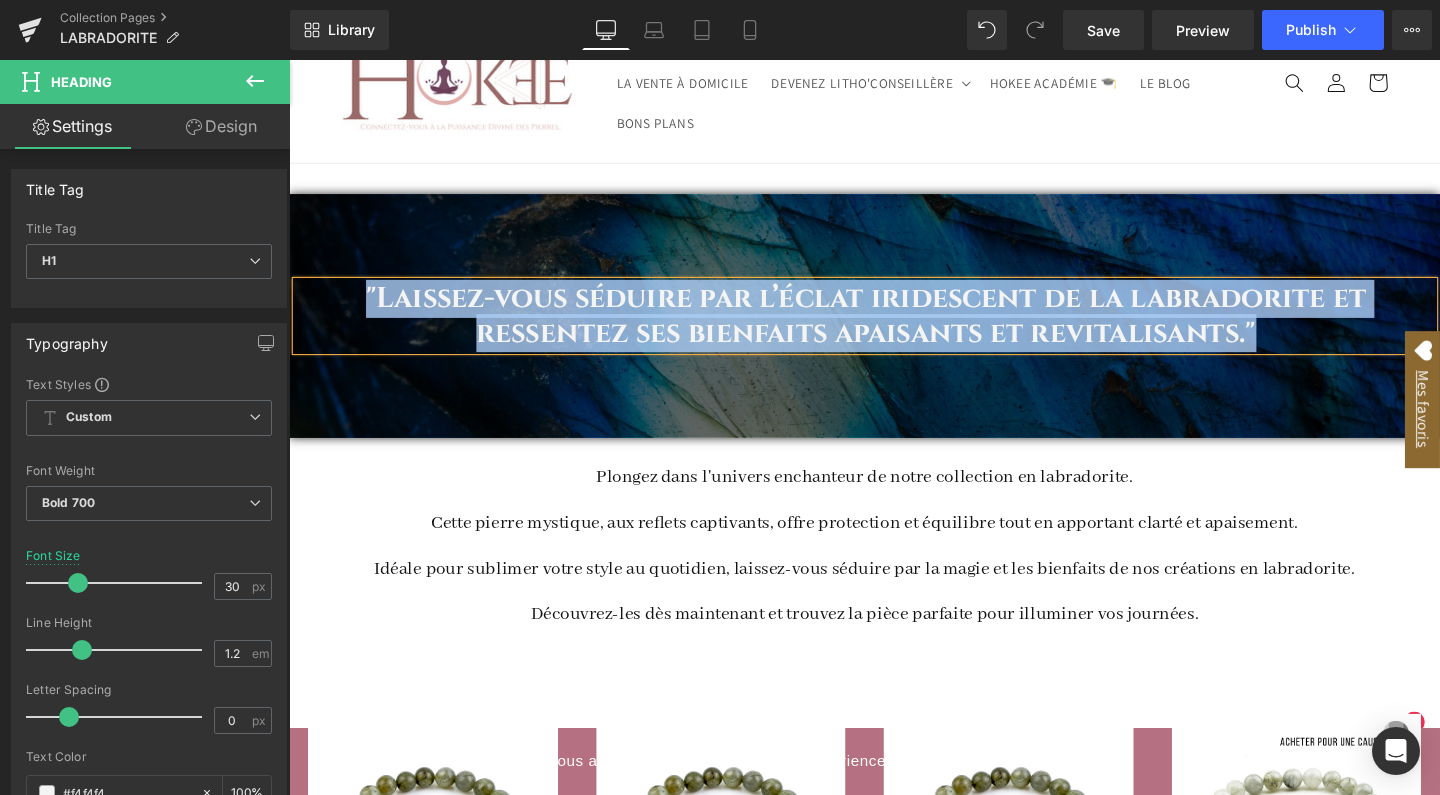 scroll, scrollTop: 76, scrollLeft: 0, axis: vertical 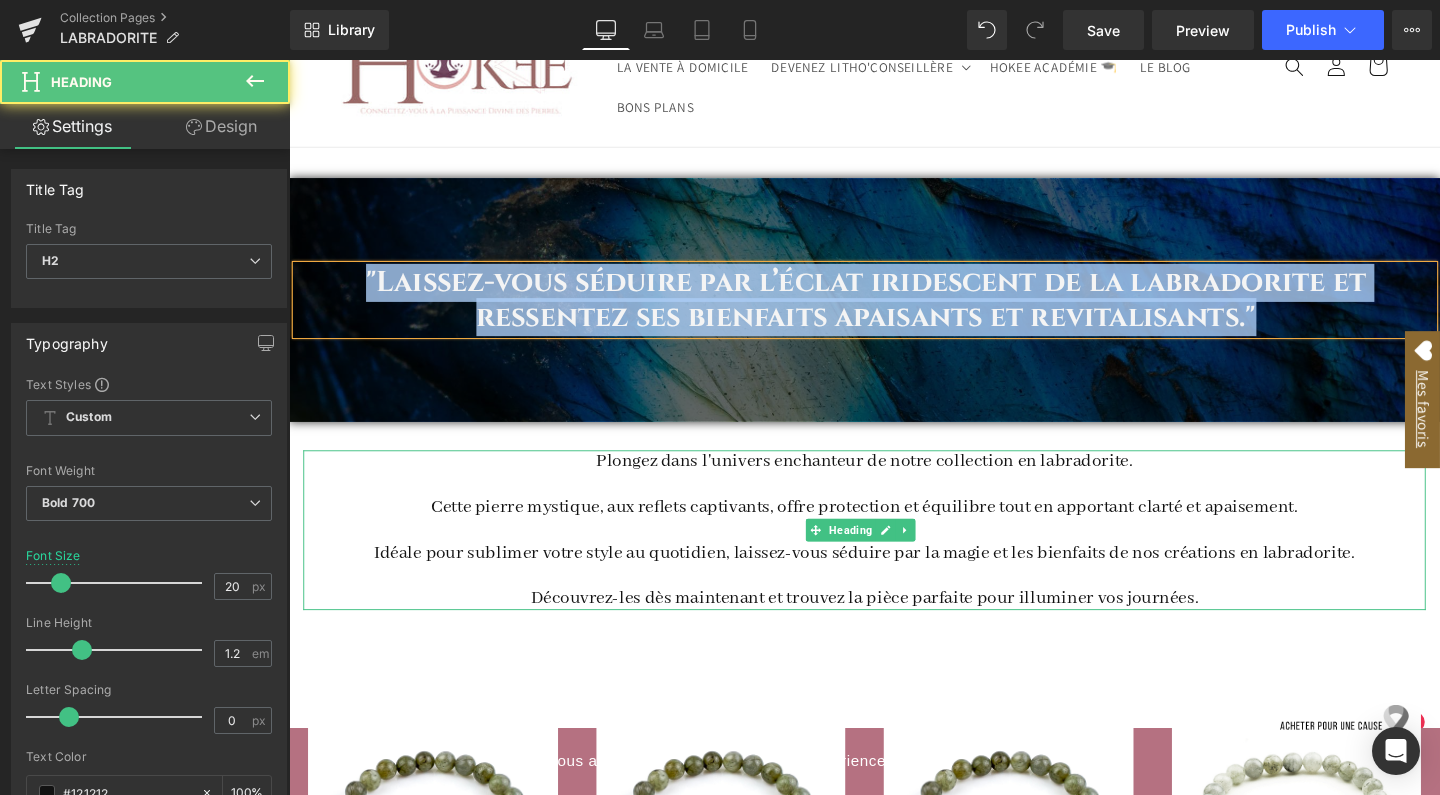 click on "Plongez dans l'univers enchanteur de notre collection en labradorite." at bounding box center (894, 482) 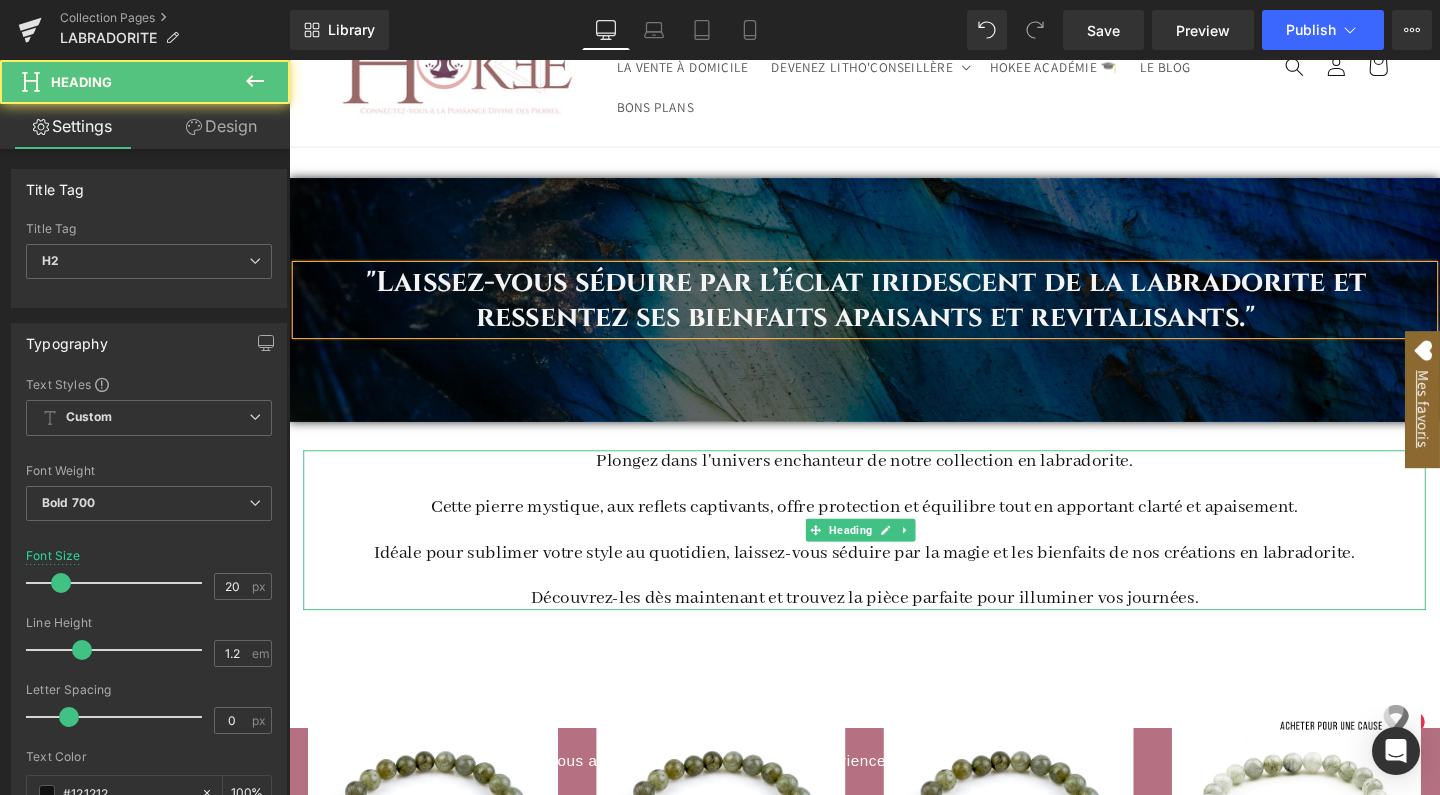 click on "Plongez dans l'univers enchanteur de notre collection en labradorite." at bounding box center [894, 482] 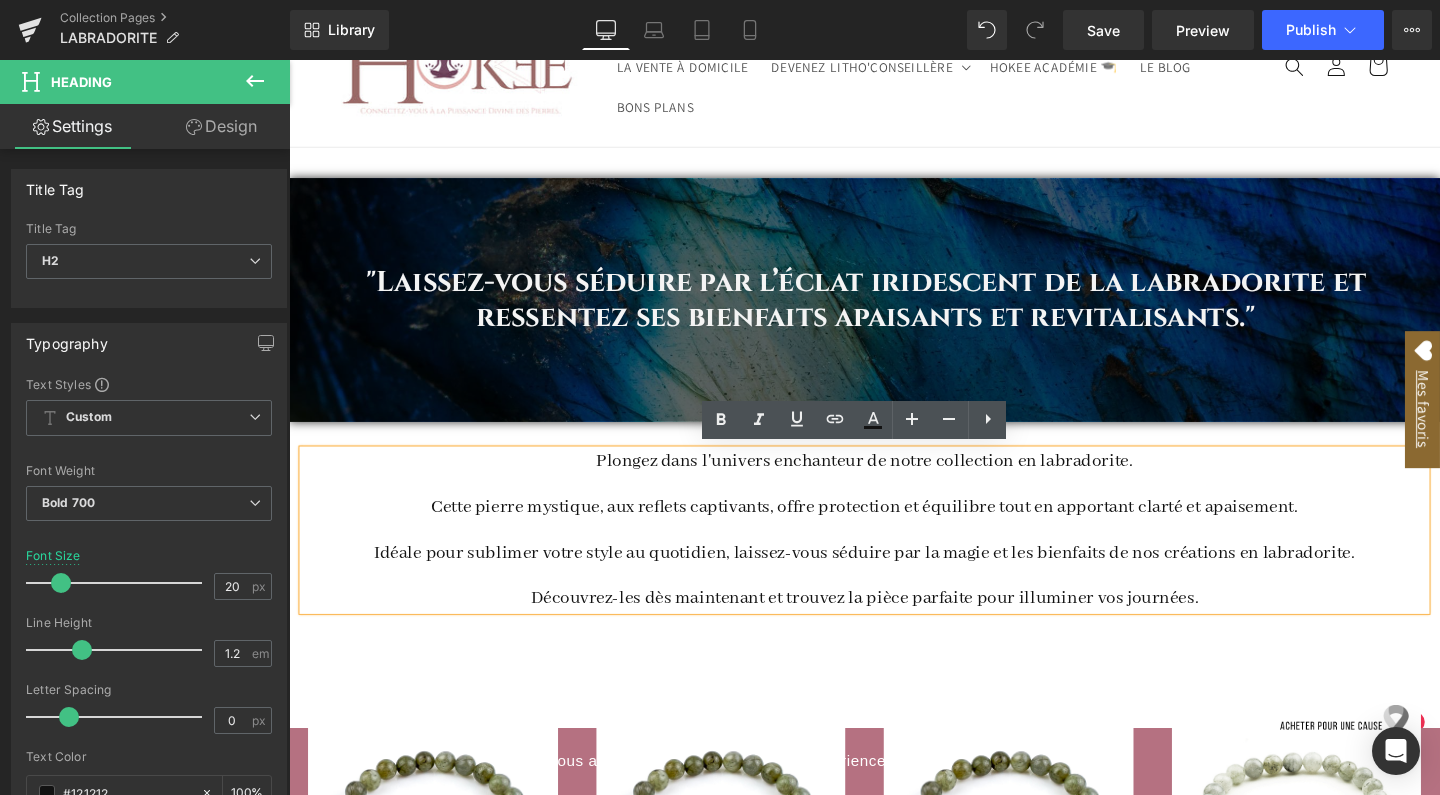 click on "Plongez dans l'univers enchanteur de notre collection en labradorite." at bounding box center [894, 482] 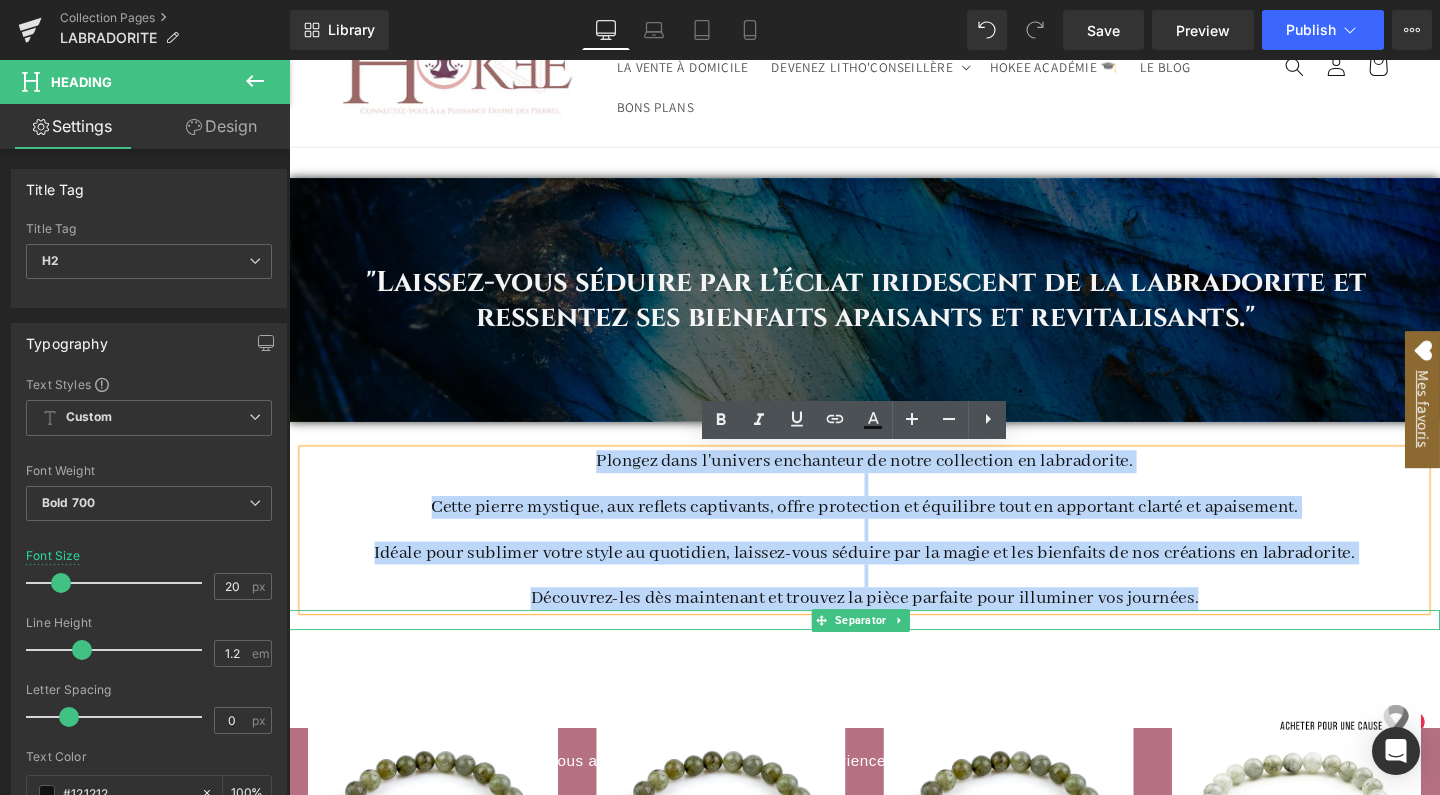 drag, startPoint x: 610, startPoint y: 476, endPoint x: 1387, endPoint y: 638, distance: 793.7084 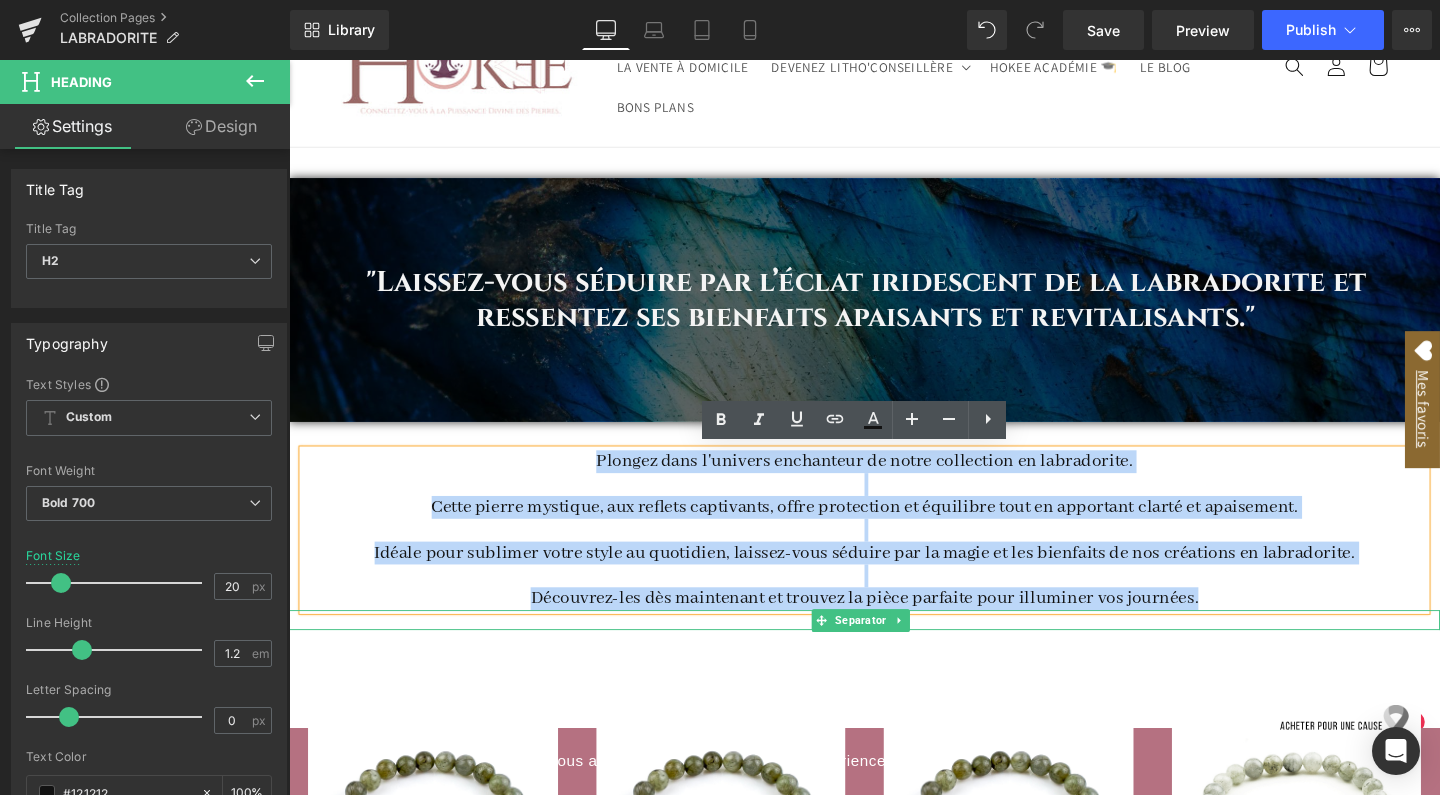 click on ""Laissez-vous séduire par l’éclat iridescent de la labradorite et ressentez ses bienfaits apaisants et revitalisants." Heading
Hero Banner         Plongez dans l'univers enchanteur de notre collection en labradorite.  Cette pierre mystique, aux reflets captivants, offre protection et équilibre tout en apportant clarté et apaisement.  Idéale pour sublimer votre style au quotidien, laissez-vous séduire par la magie et les bienfaits de nos créations en labradorite.  Découvrez-les dès maintenant et trouvez la pièce parfaite pour illuminer vos journées. Heading         Separator         Separator" at bounding box center [894, 1677] 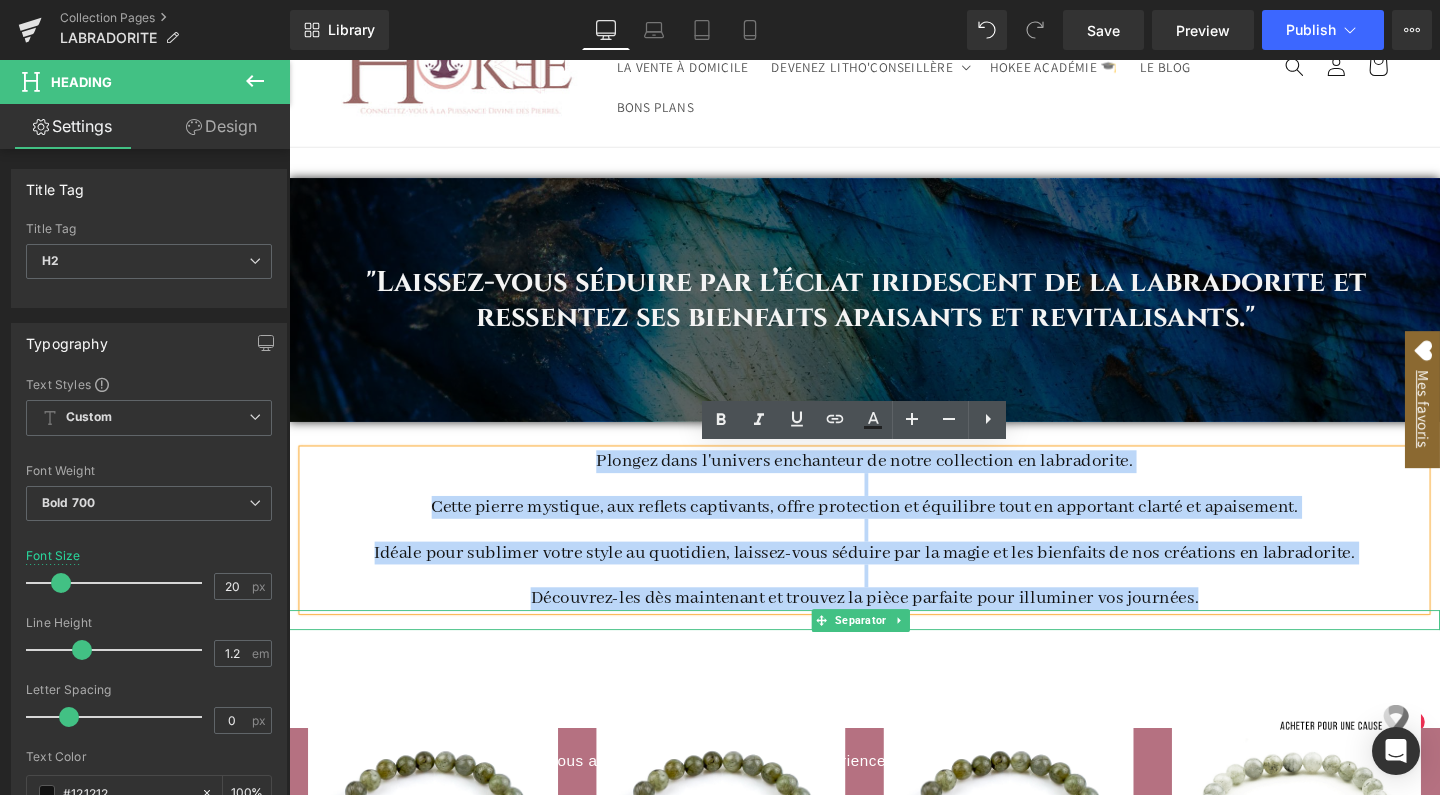 copy on "Plongez dans l'univers enchanteur de notre collection en labradorite.  Cette pierre mystique, aux reflets captivants, offre protection et équilibre tout en apportant clarté et apaisement.  Idéale pour sublimer votre style au quotidien, laissez-vous séduire par la magie et les bienfaits de nos créations en labradorite.  Découvrez-les dès maintenant et trouvez la pièce parfaite pour illuminer vos journées." 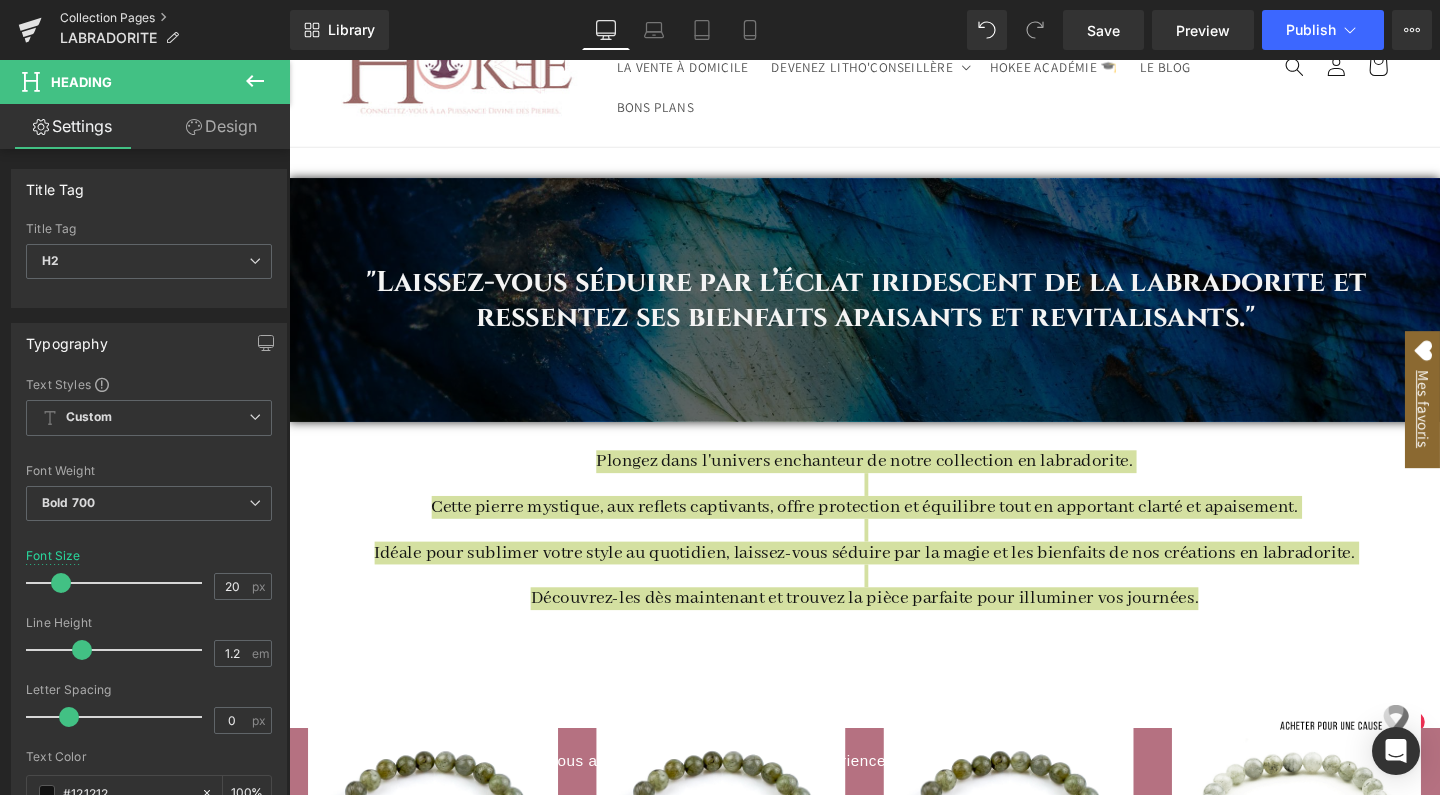 click on "Collection Pages" at bounding box center (175, 18) 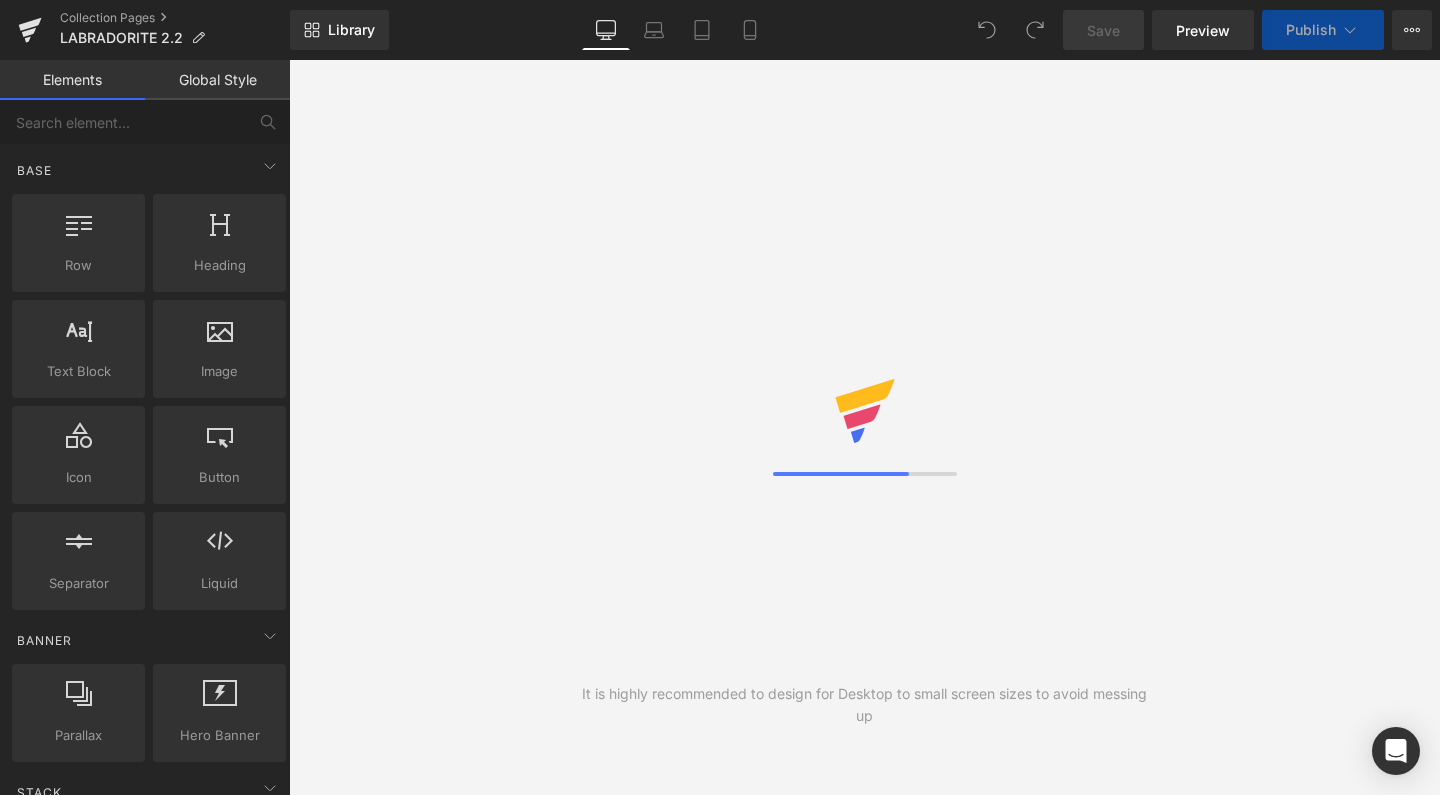 scroll, scrollTop: 0, scrollLeft: 0, axis: both 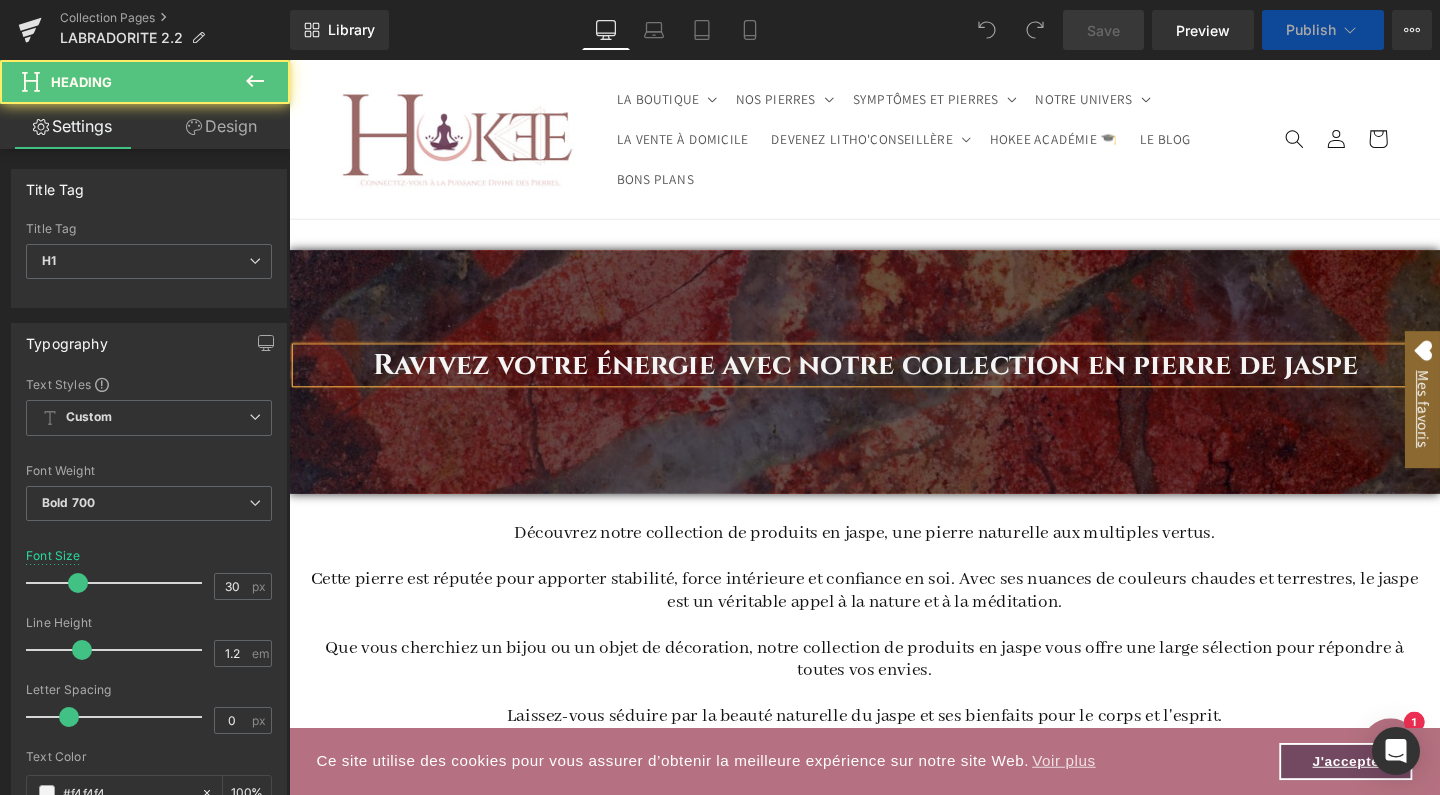 click on "Ravivez votre énergie avec notre collection en pierre de jaspe Heading" at bounding box center [894, 388] 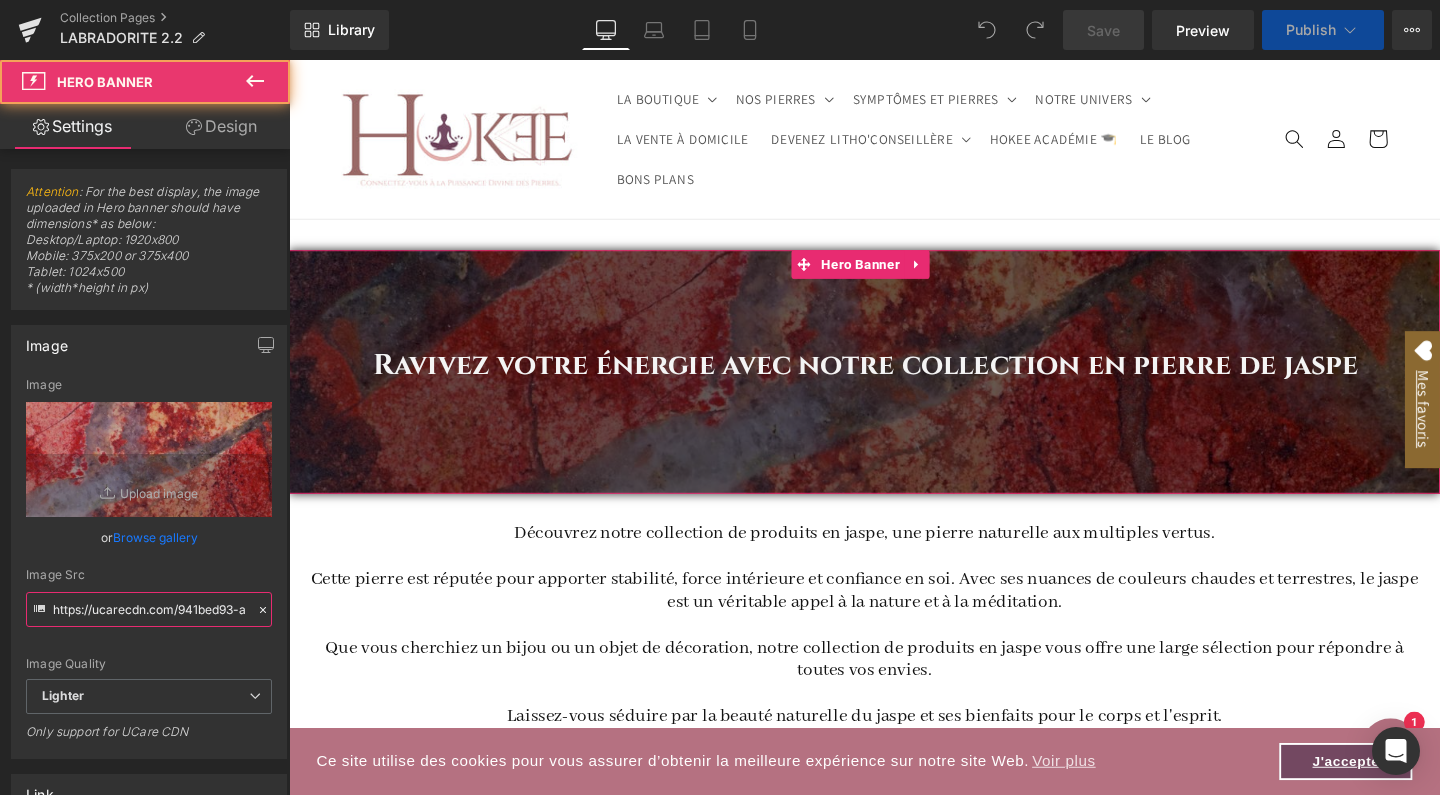 click on "https://ucarecdn.com/941bed93-a1f3-4377-93b6-2144781ce679/-/format/auto/-/preview/3000x3000/-/quality/lighter/Banderole%20site-28.jpg" at bounding box center (149, 609) 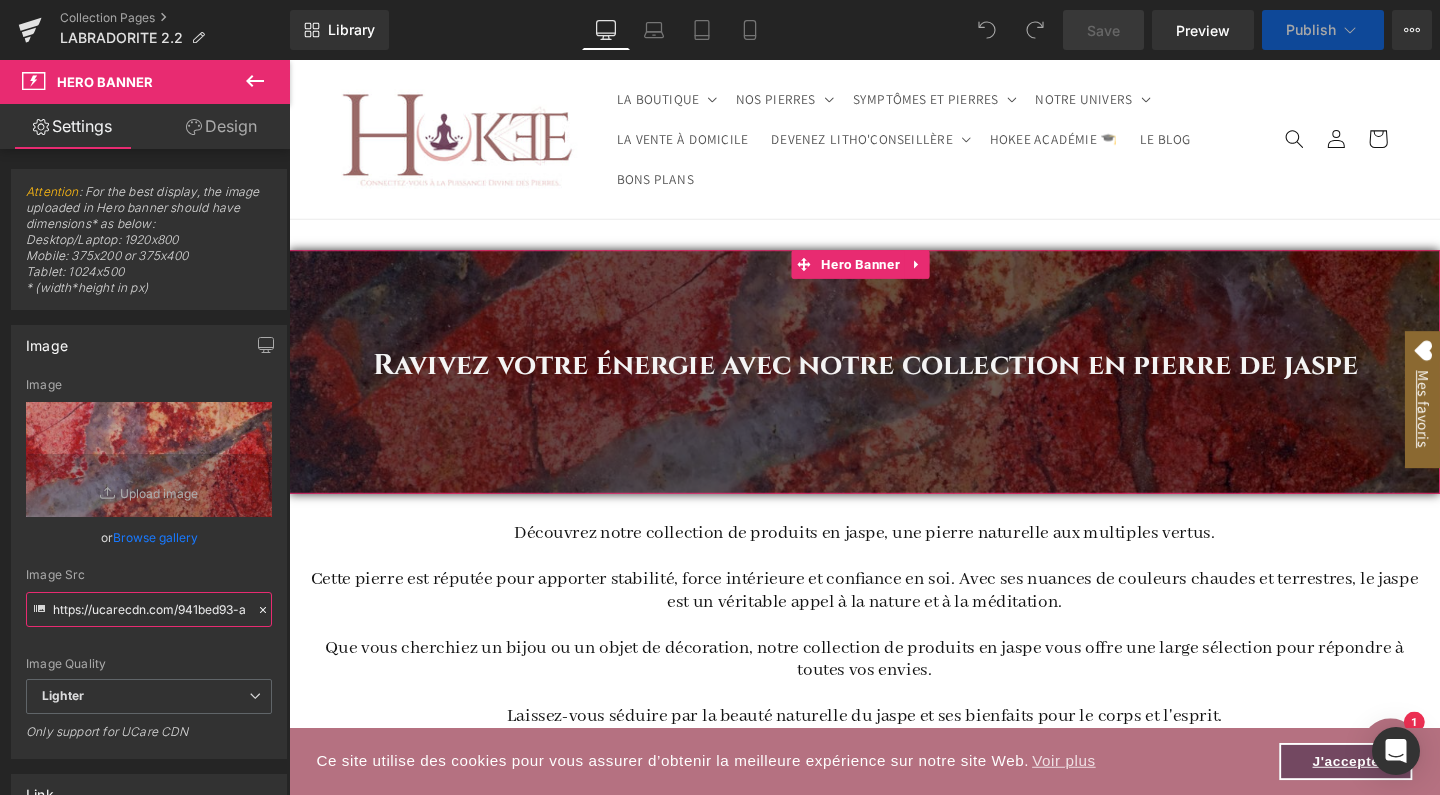type on "https://ucarecdn.com/3b3d01a2-1eaa-4df2-bcf8-4d58b4550c9c/-/format/auto/-/preview/3000x3000/-/quality/lighter/Banderole%20site-3.jpg" 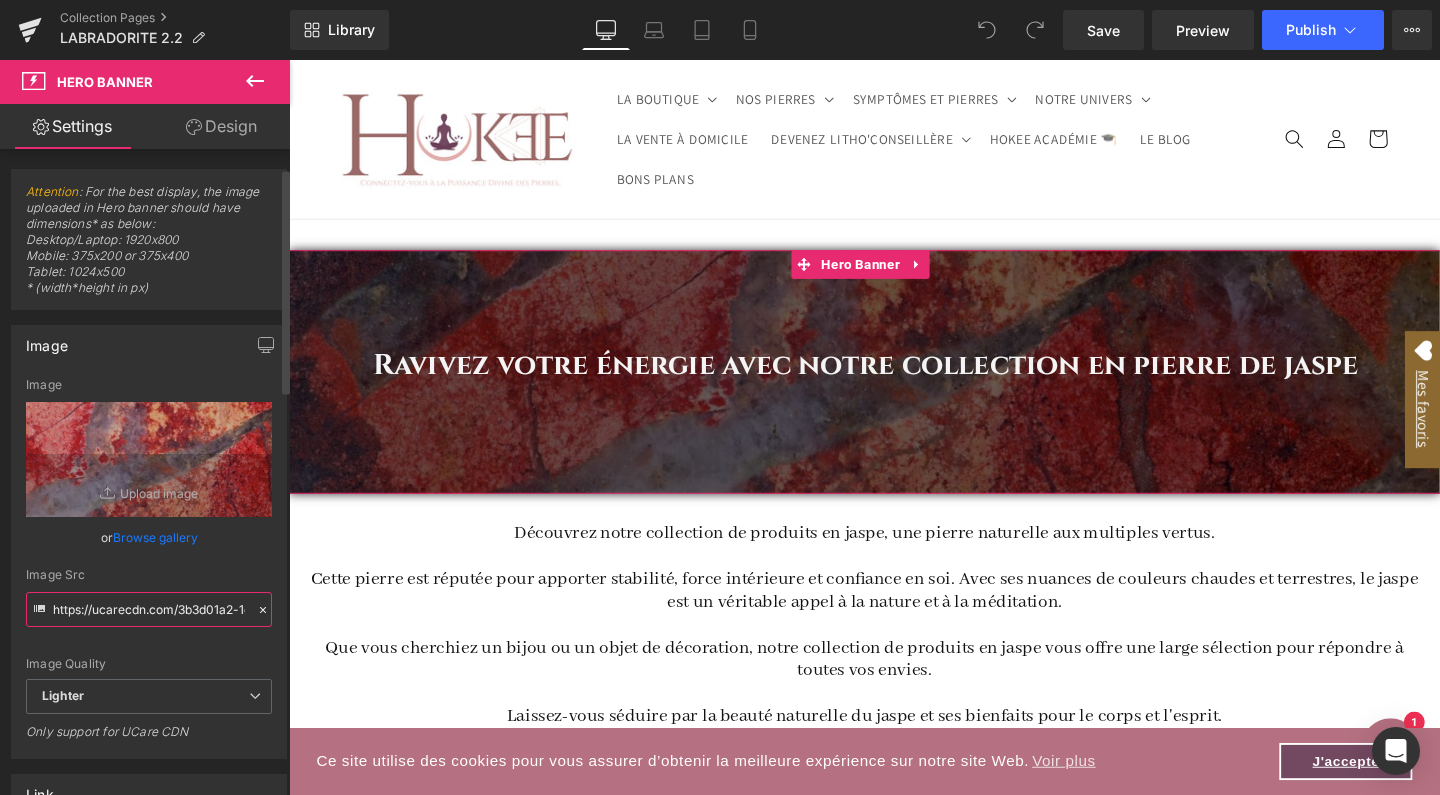 scroll, scrollTop: 53, scrollLeft: 0, axis: vertical 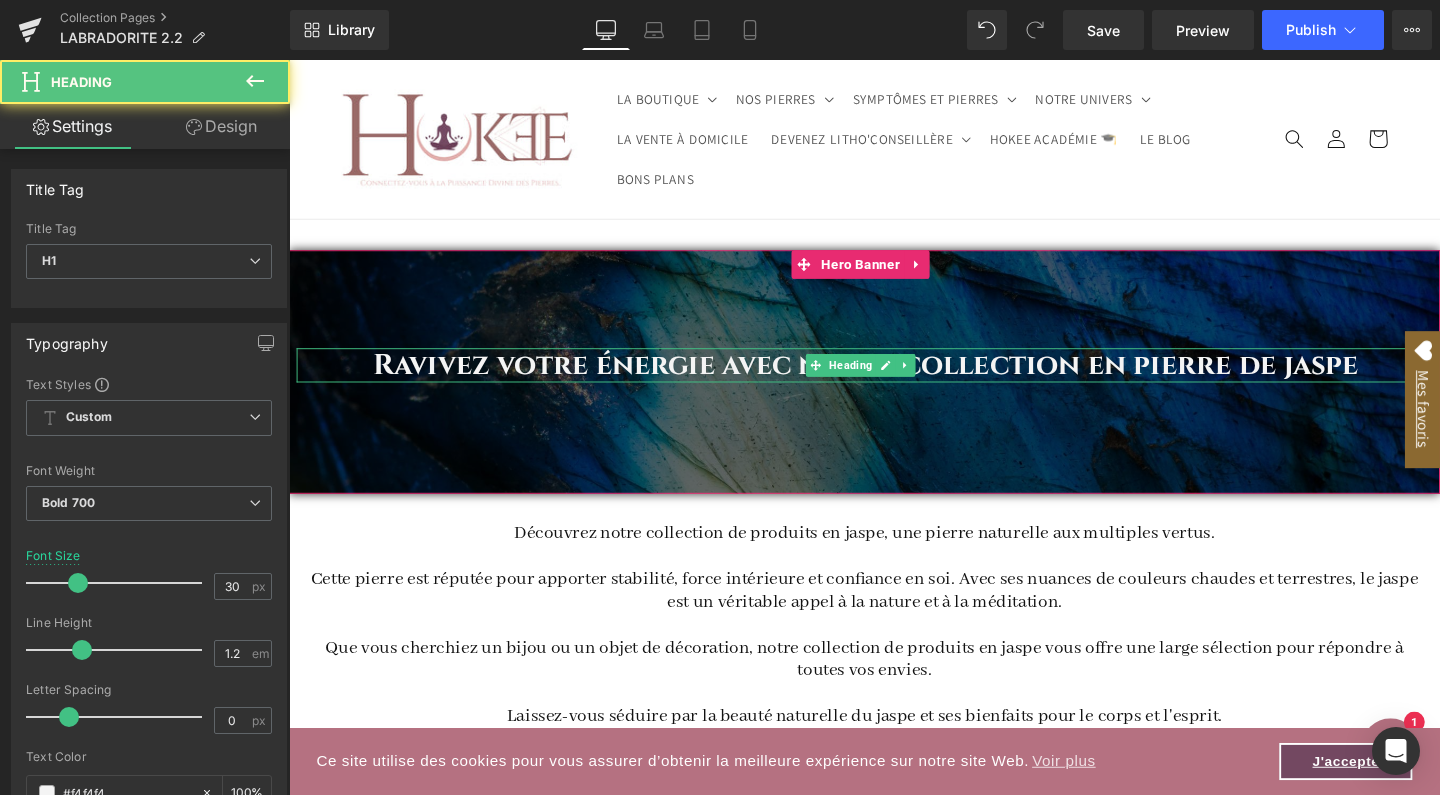 click on "Ravivez votre énergie avec notre collection en pierre de jaspe" at bounding box center [896, 381] 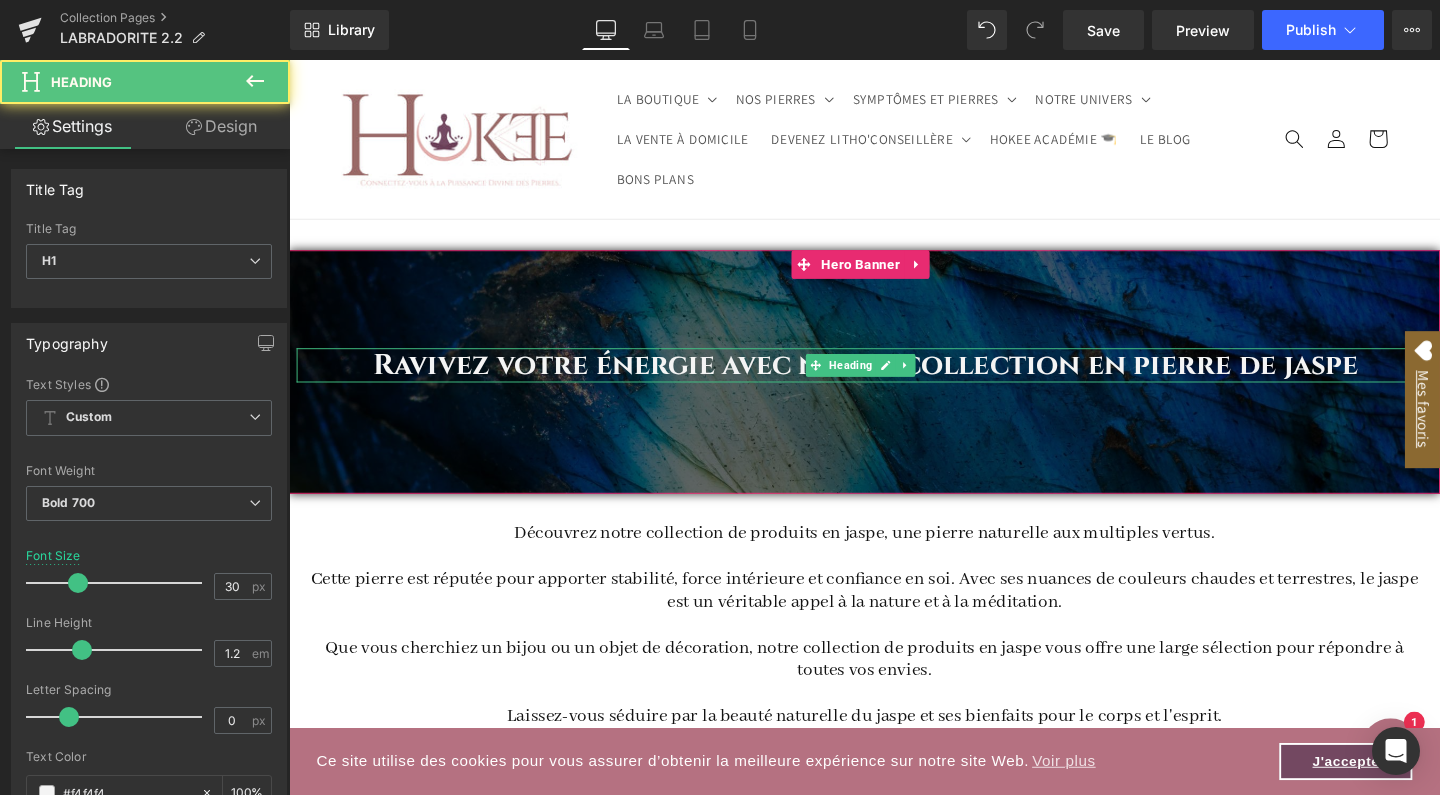 click on "Ravivez votre énergie avec notre collection en pierre de jaspe" at bounding box center [896, 381] 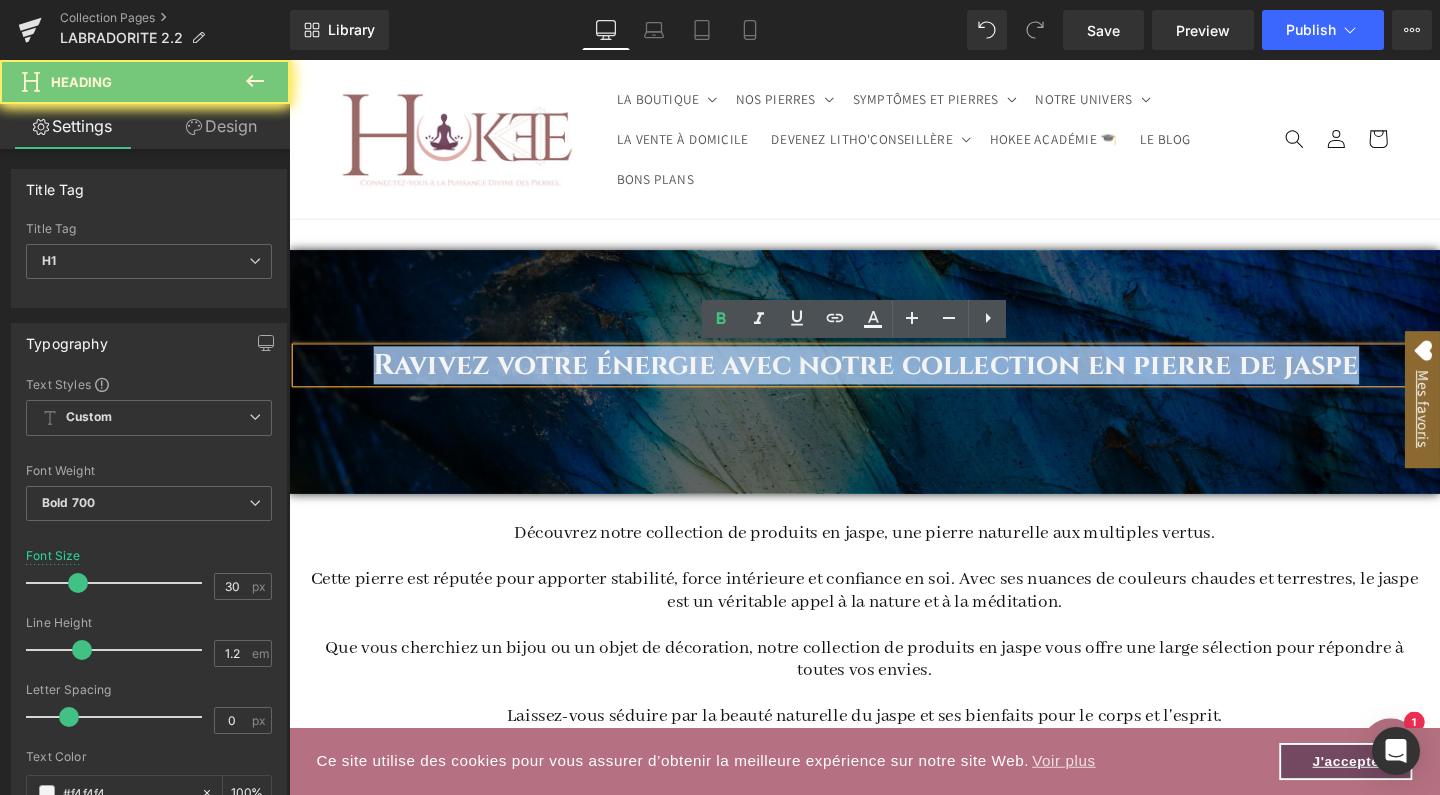 paste 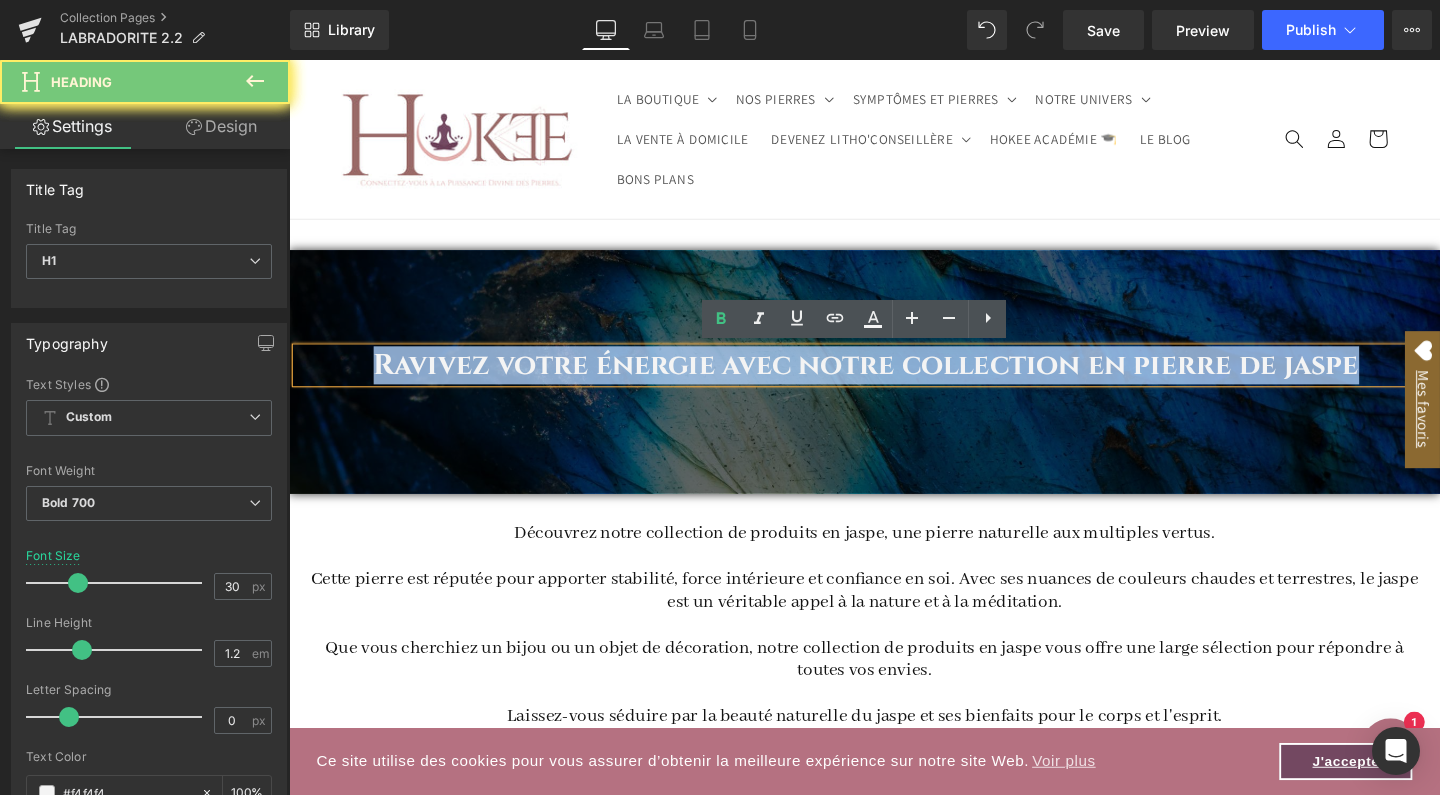 type 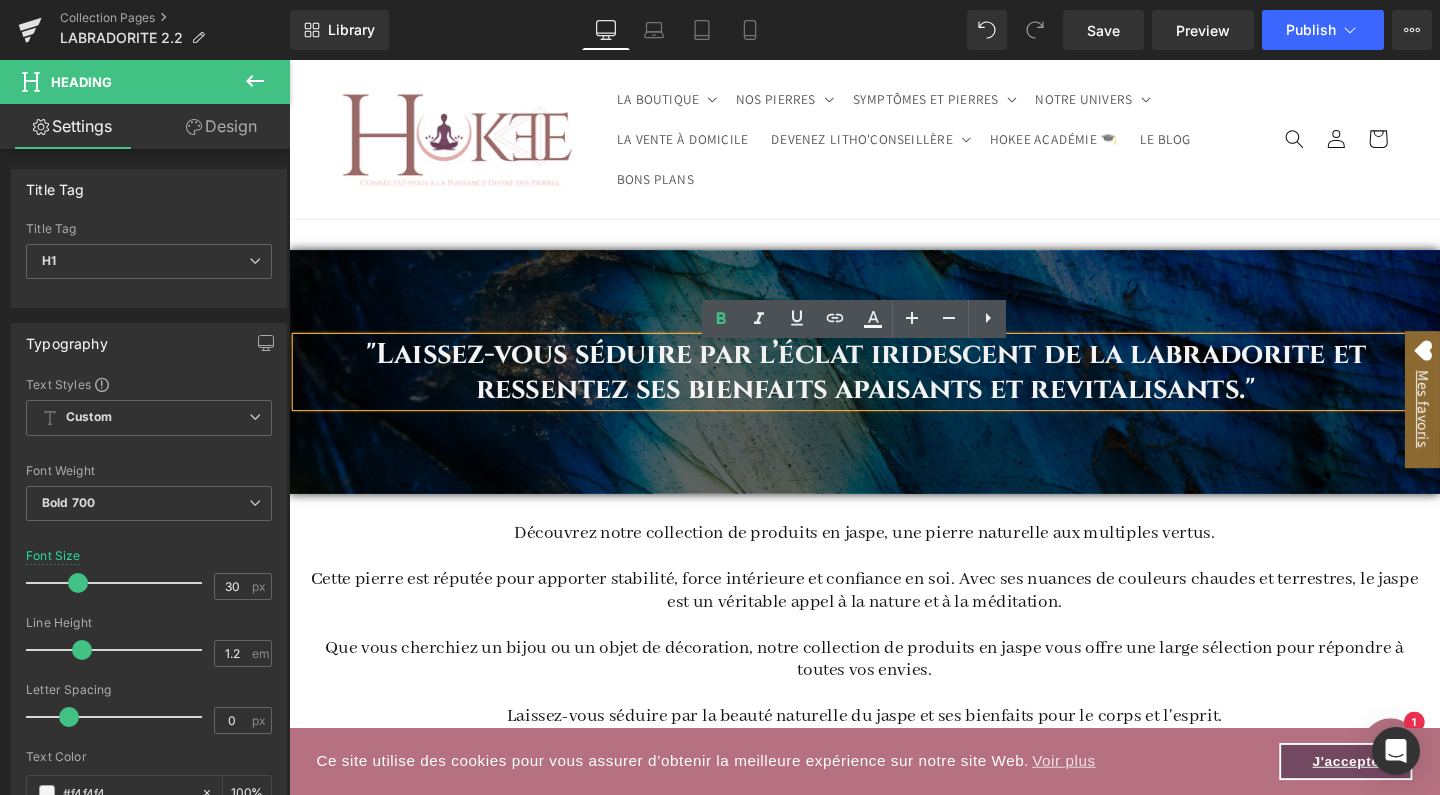 click on ""Laissez-vous séduire par l’éclat iridescent de la labradorite et ressentez ses bienfaits apaisants et revitalisants."" at bounding box center [896, 388] 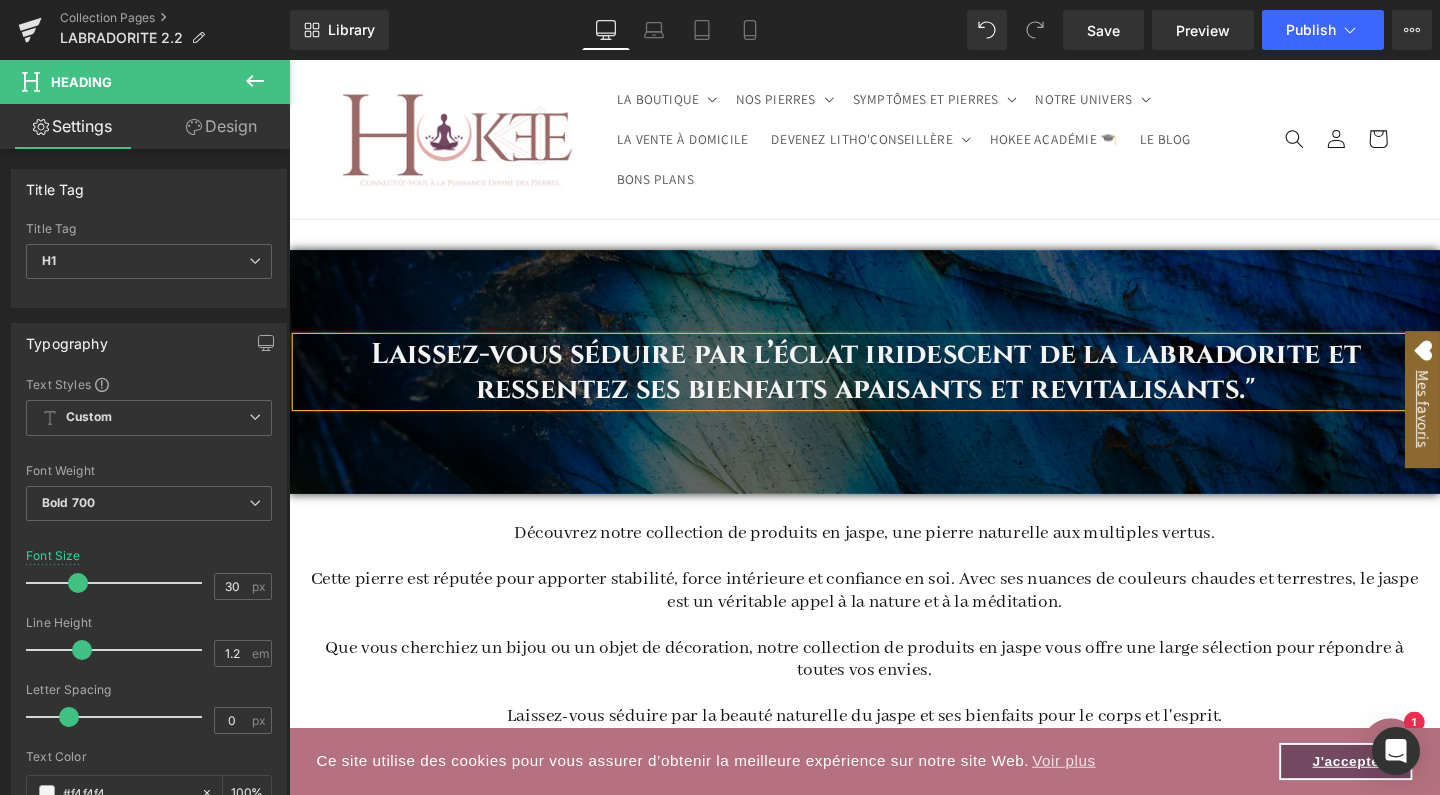 click on "Laissez-vous séduire par l’éclat iridescent de la labradorite et ressentez ses bienfaits apaisants et revitalisants."" at bounding box center (896, 388) 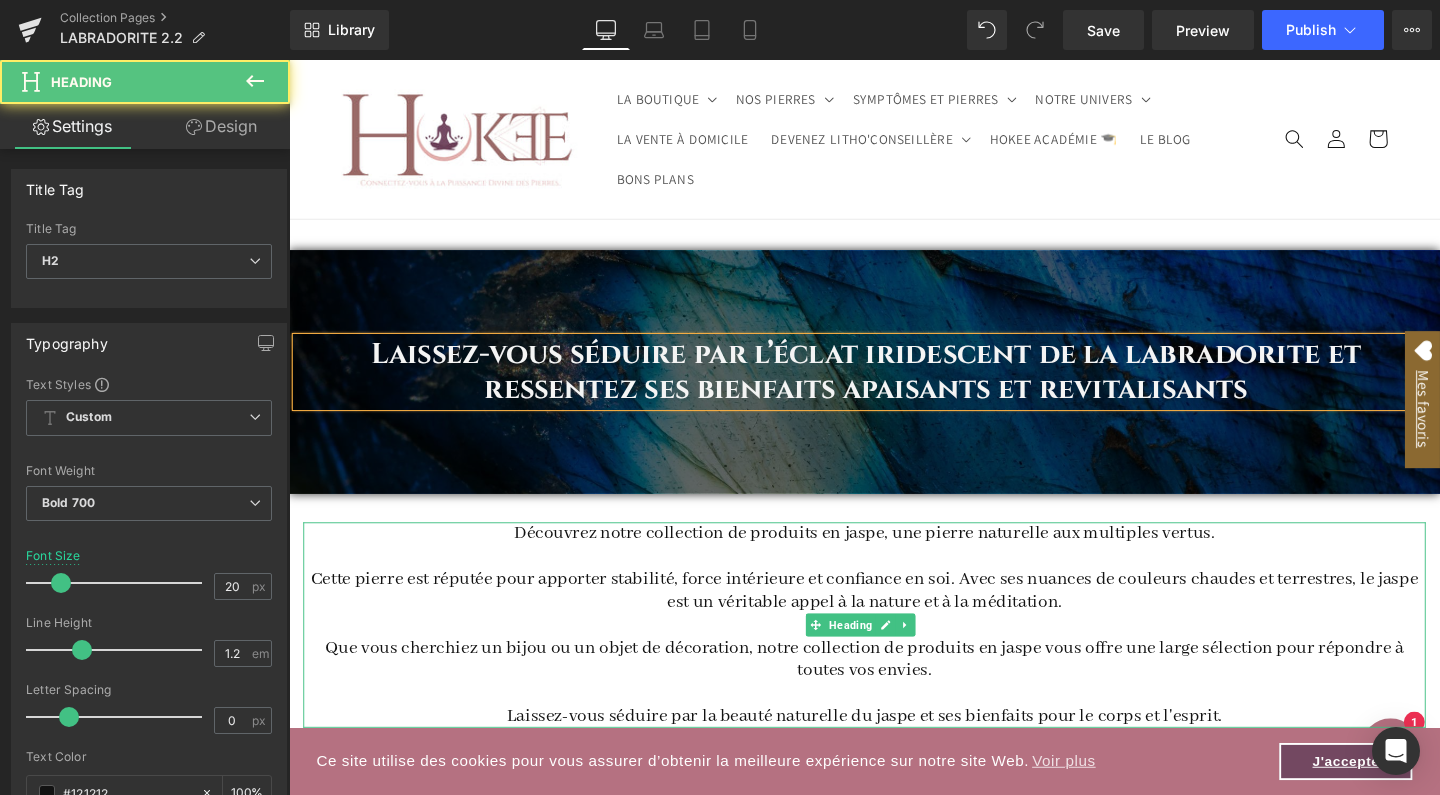 click on "Découvrez notre collection de produits en jaspe, une pierre naturelle aux multiples vertus." at bounding box center [894, 558] 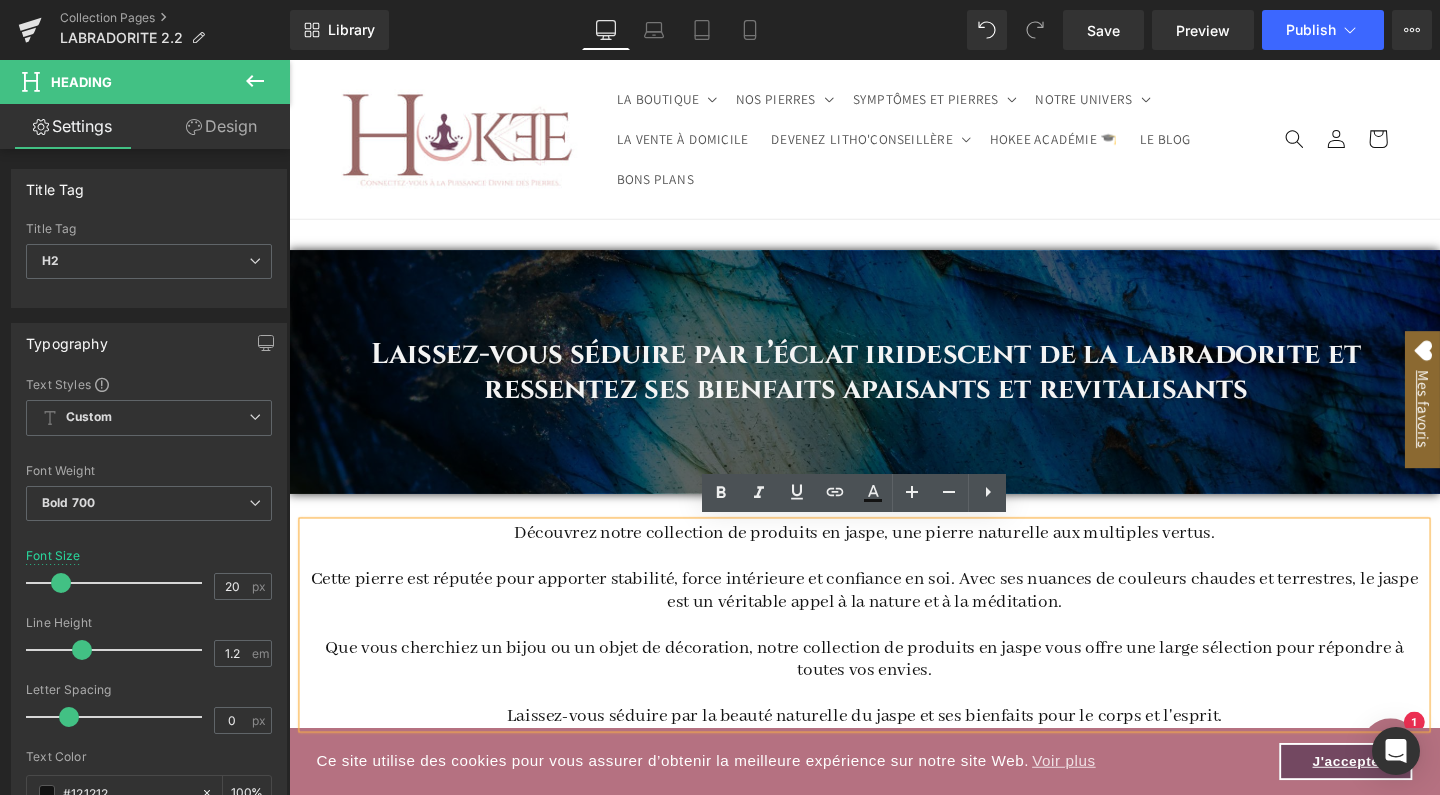 click on "Découvrez notre collection de produits en jaspe, une pierre naturelle aux multiples vertus." at bounding box center [894, 558] 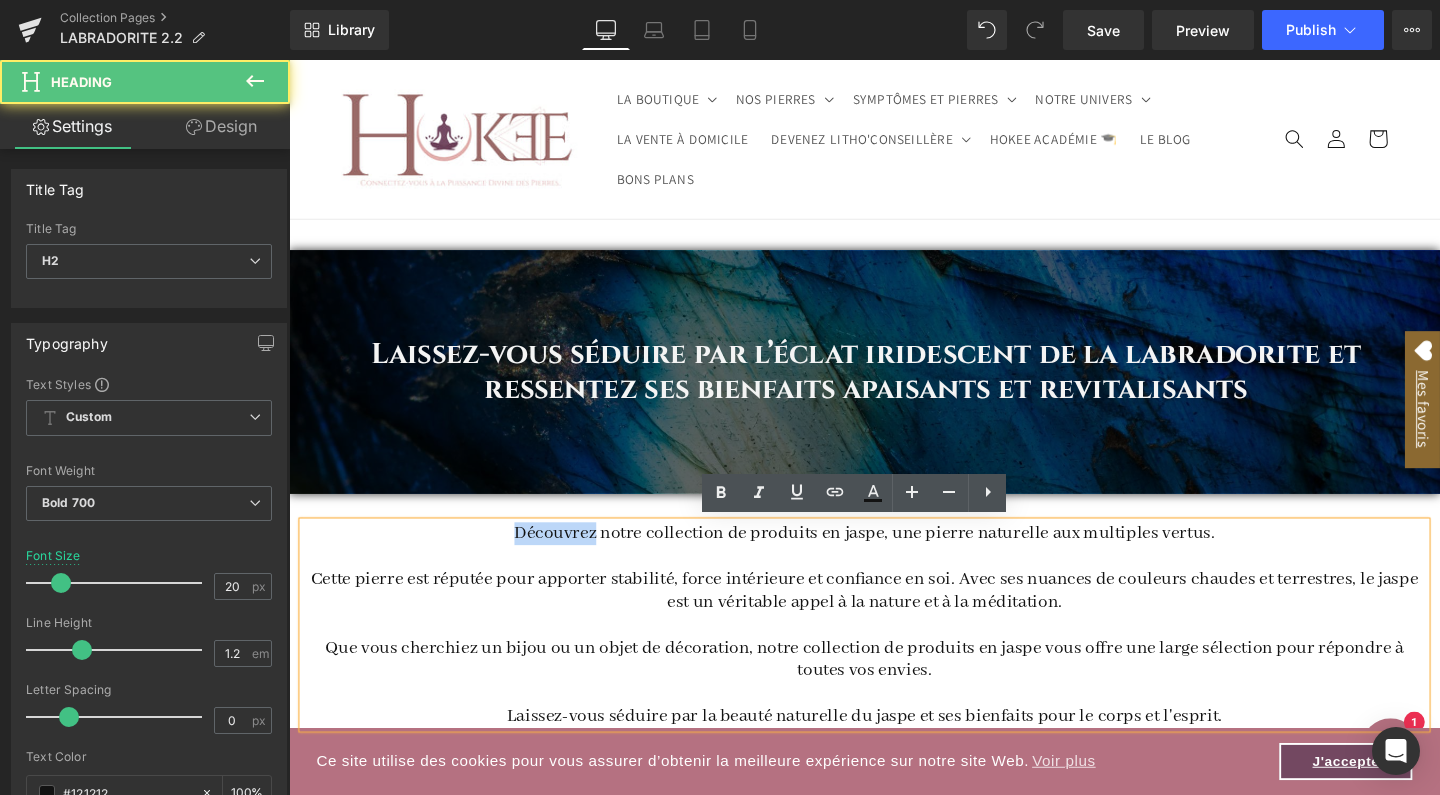 click on "Découvrez notre collection de produits en jaspe, une pierre naturelle aux multiples vertus." at bounding box center (894, 558) 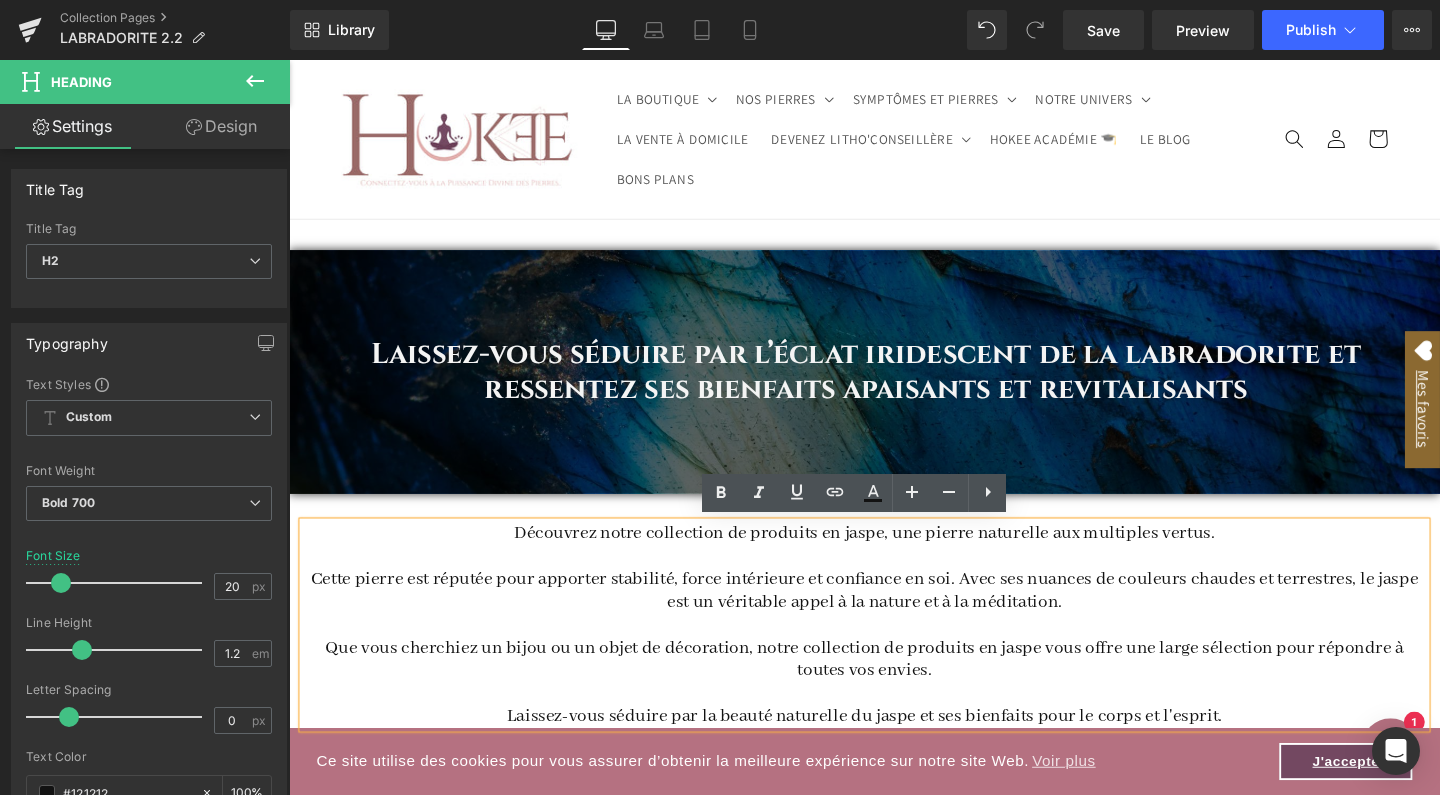 paste 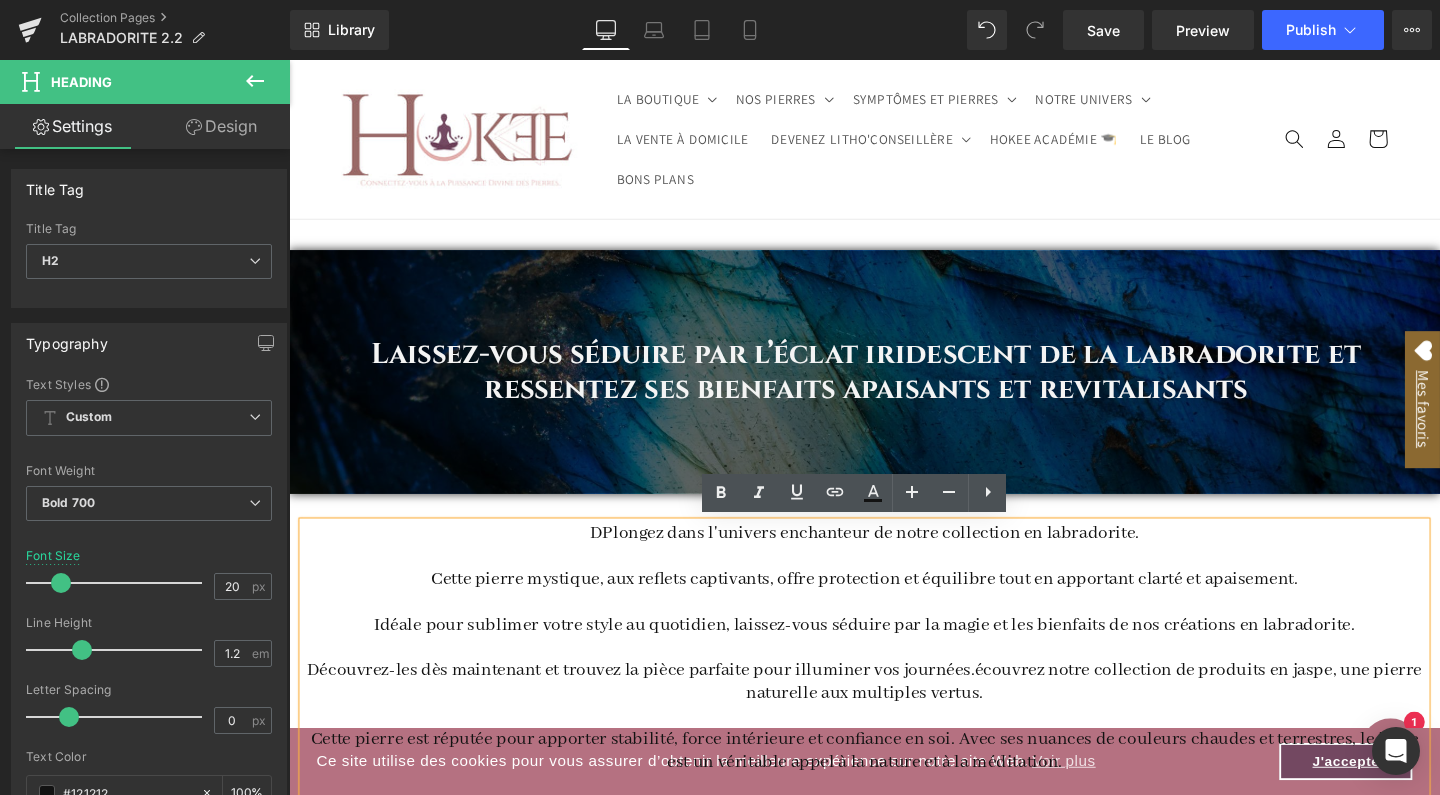 type 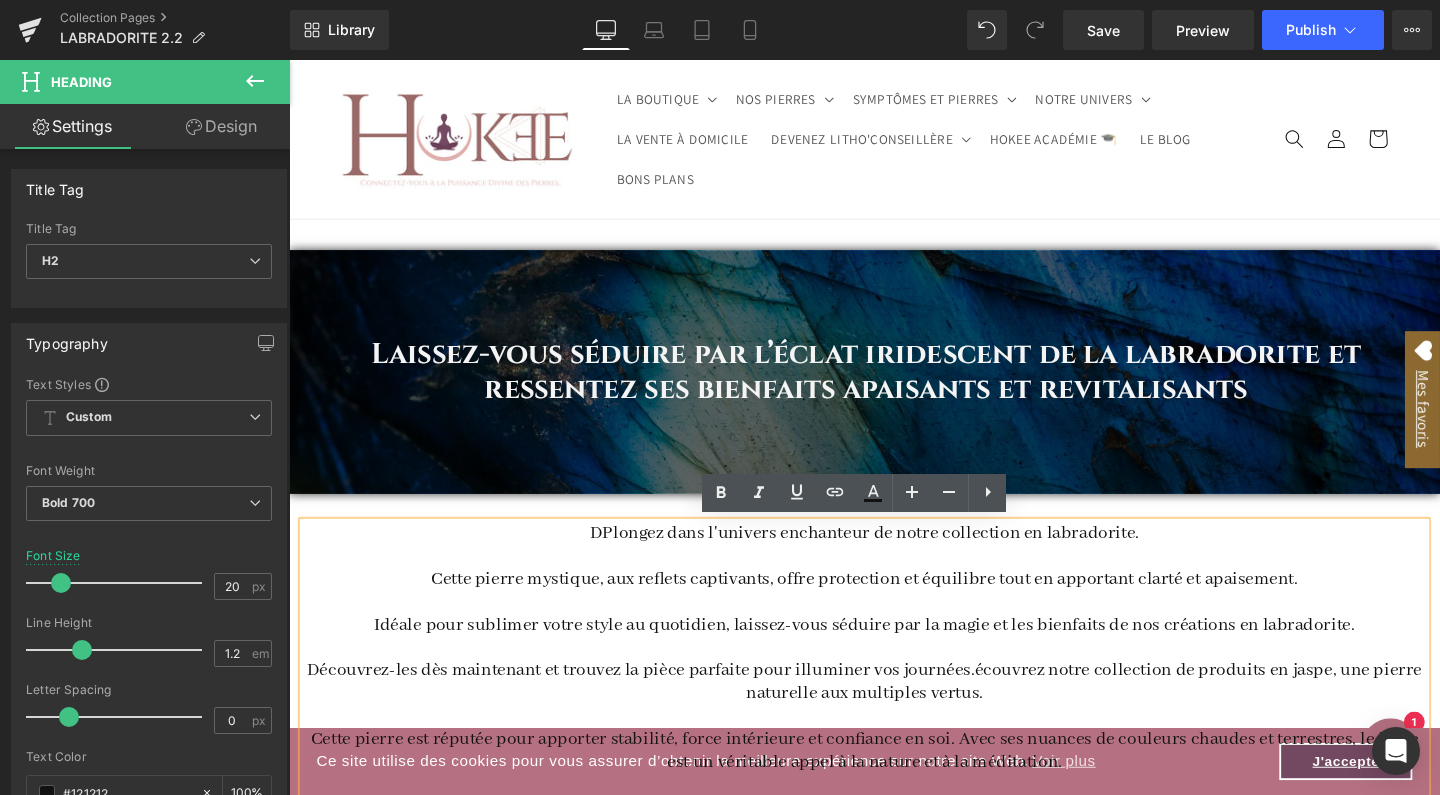 click on "DPlongez dans l'univers enchanteur de notre collection en labradorite." at bounding box center (894, 558) 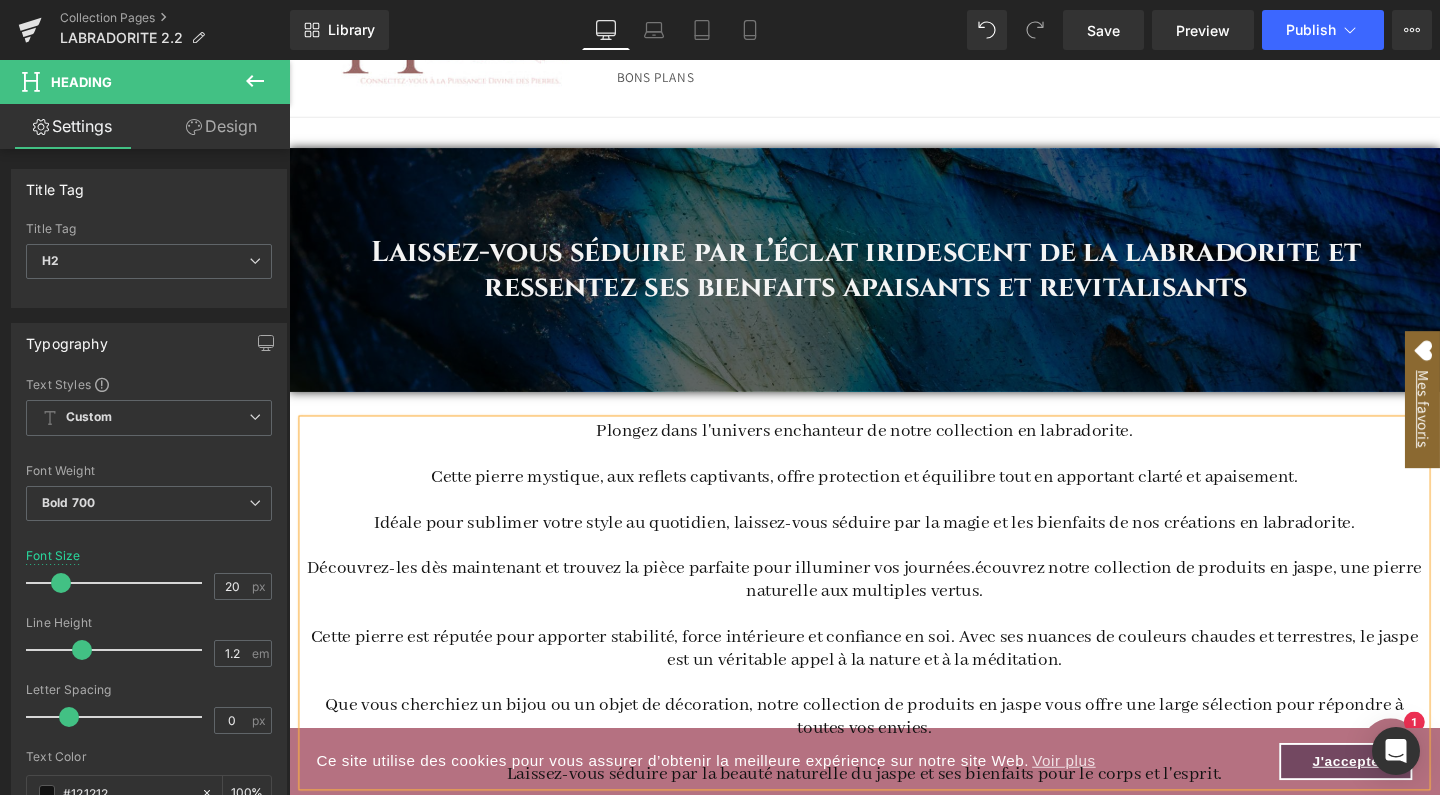 scroll, scrollTop: 114, scrollLeft: 0, axis: vertical 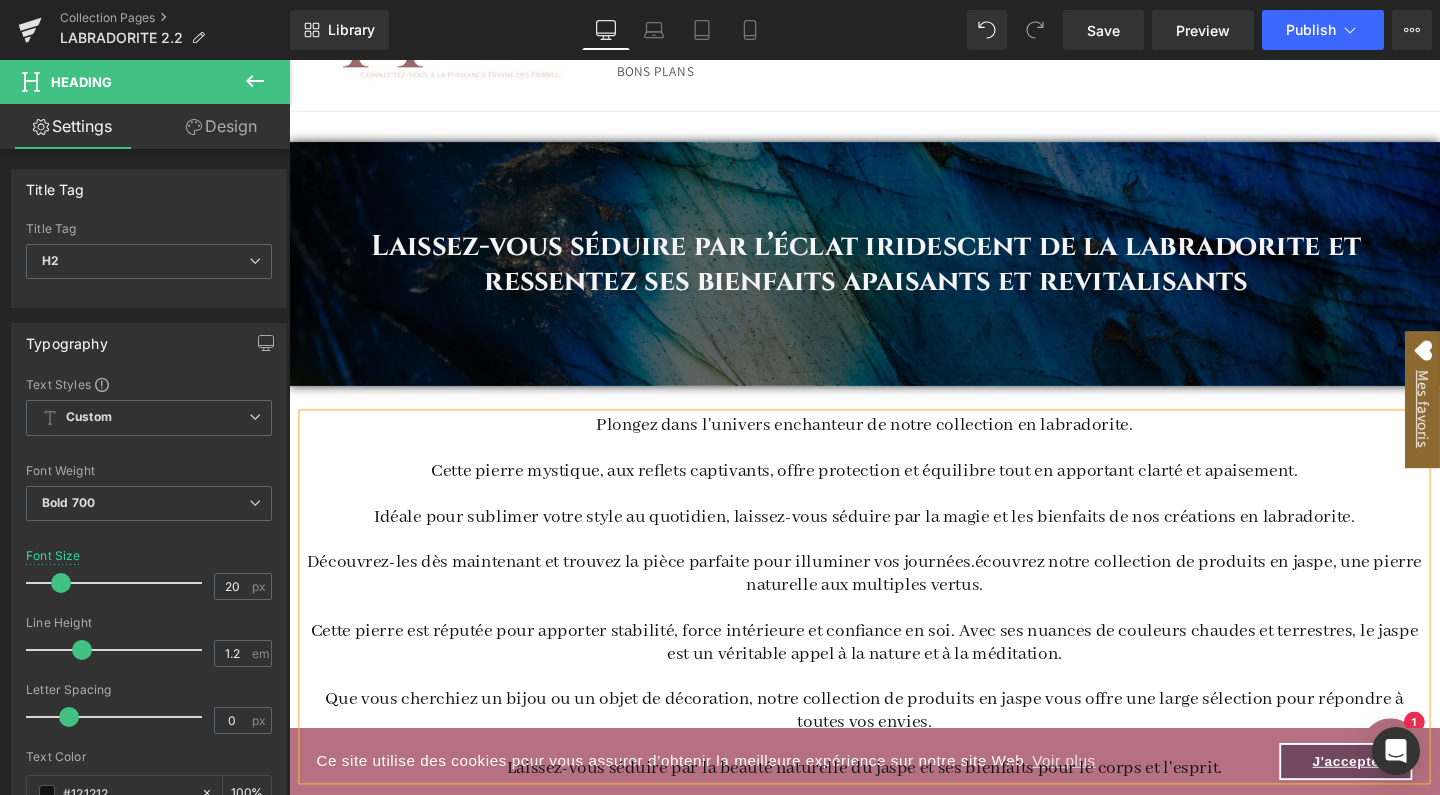 drag, startPoint x: 1008, startPoint y: 586, endPoint x: 1054, endPoint y: 748, distance: 168.40428 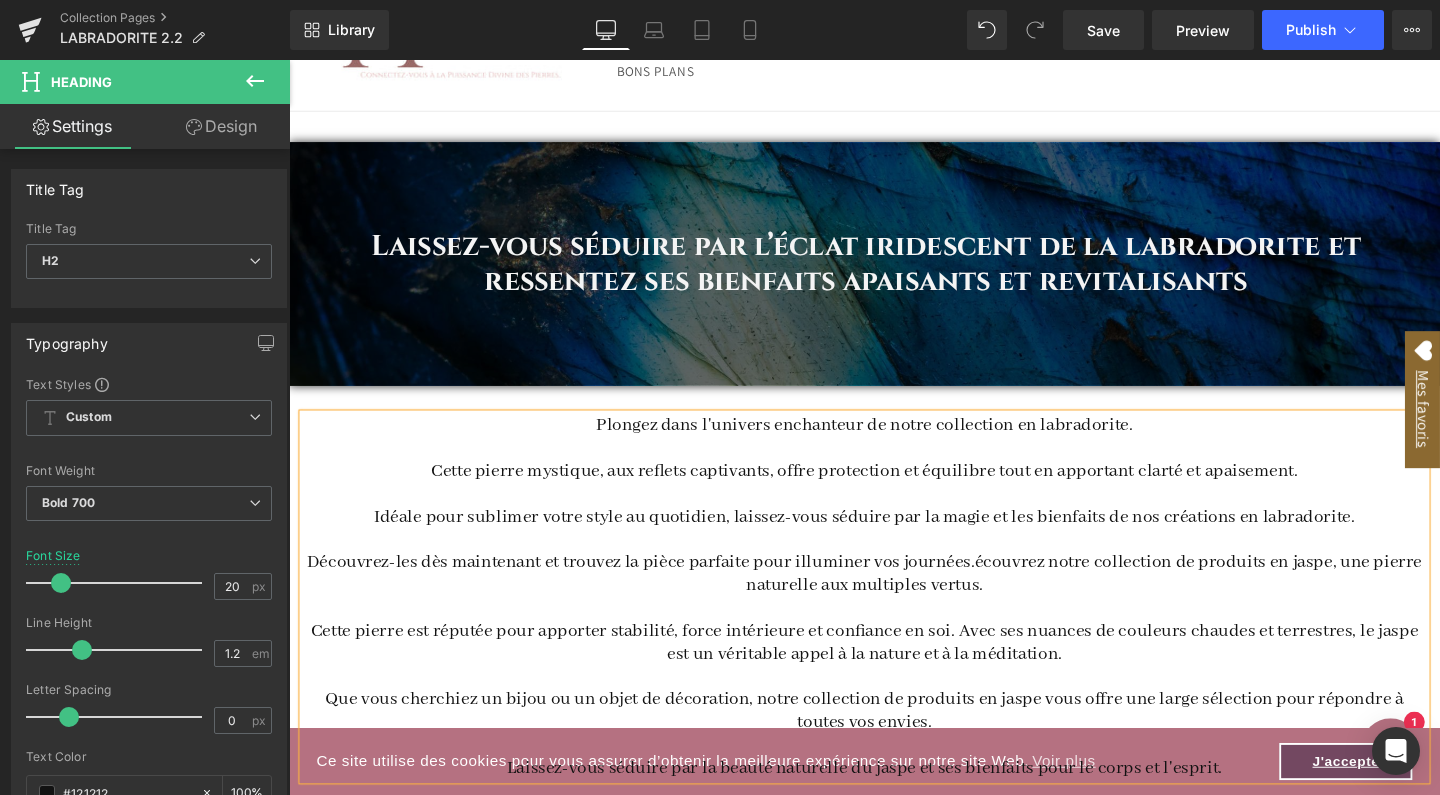 click on "Plongez dans l'univers enchanteur de notre collection en labradorite.  Cette pierre mystique, aux reflets captivants, offre protection et équilibre tout en apportant clarté et apaisement.  Idéale pour sublimer votre style au quotidien, laissez-vous séduire par la magie et les bienfaits de nos créations en labradorite.  Découvrez-les dès maintenant et trouvez la pièce parfaite pour illuminer vos journées.écouvrez notre collection de produits en jaspe, une pierre naturelle aux multiples vertus.  Cette pierre est réputée pour apporter stabilité, force intérieure et confiance en soi. Avec ses nuances de couleurs chaudes et terrestres, le jaspe est un véritable appel à la nature et à la méditation.  Que vous cherchiez un bijou ou un objet de décoration, notre collection de produits en jaspe vous offre une large sélection pour répondre à toutes vos envies.  Laissez-vous séduire par la beauté naturelle du jaspe et ses bienfaits pour le corps et l'esprit." at bounding box center [894, 624] 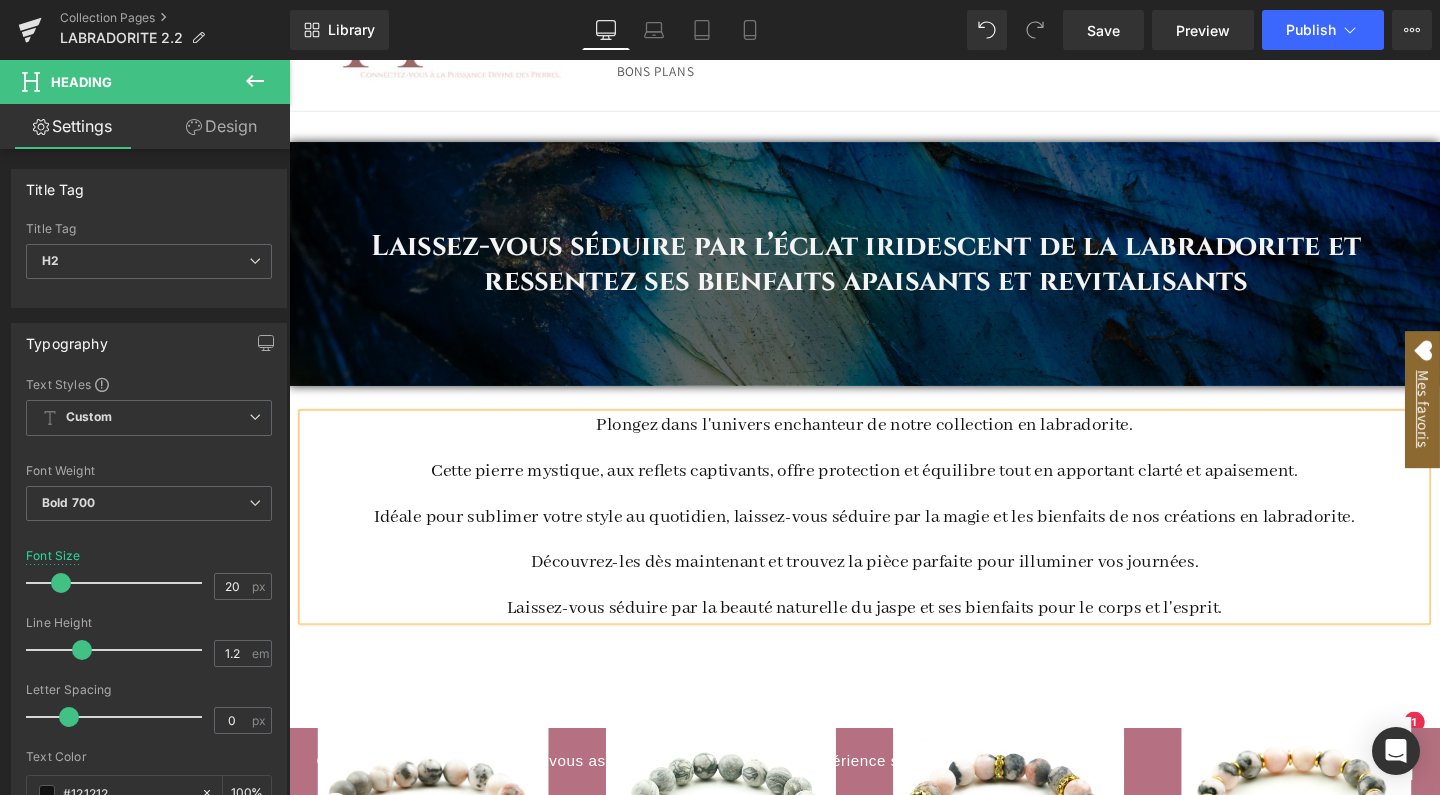 click on "Laissez-vous séduire par la beauté naturelle du jaspe et ses bienfaits pour le corps et l'esprit." at bounding box center (894, 636) 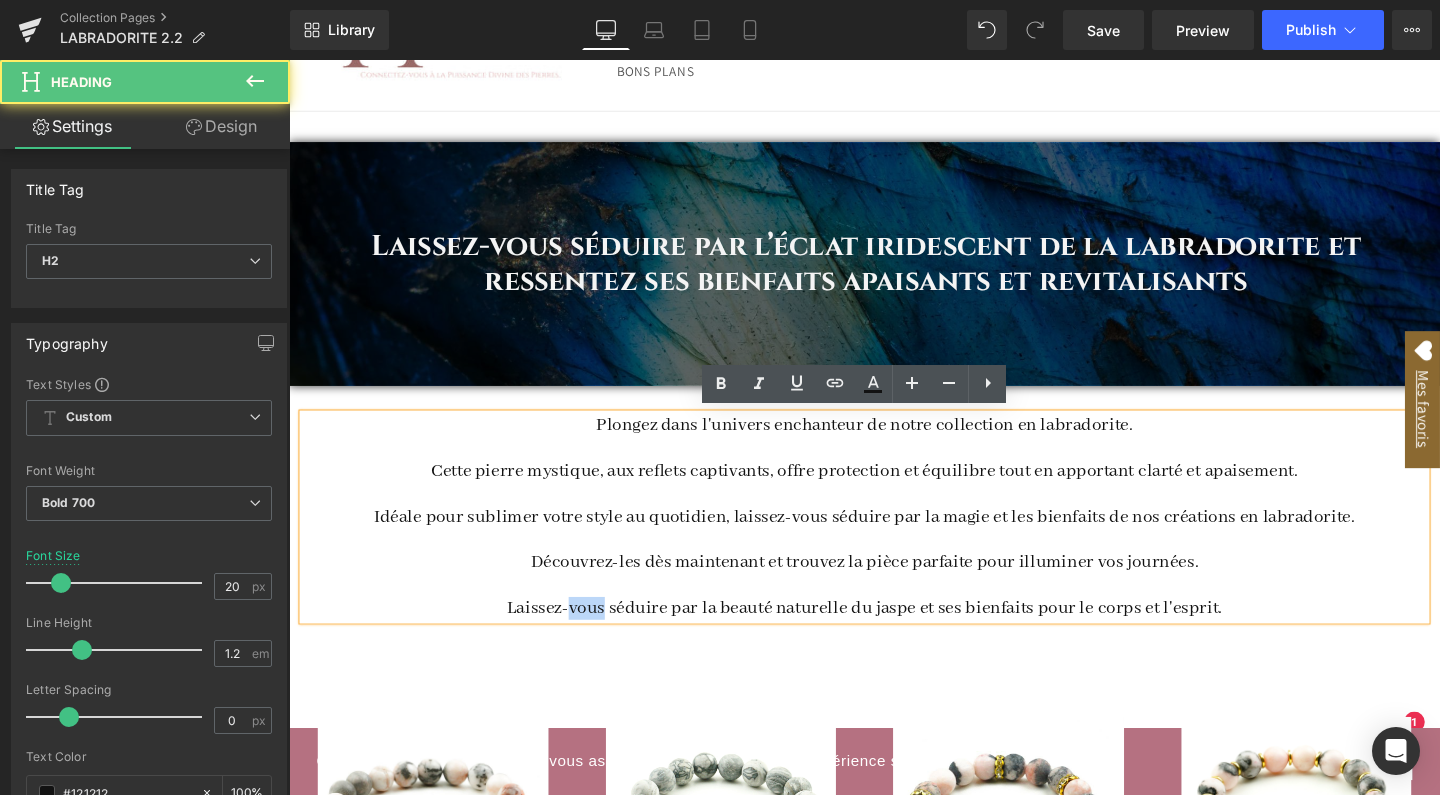 click on "Laissez-vous séduire par la beauté naturelle du jaspe et ses bienfaits pour le corps et l'esprit." at bounding box center [894, 636] 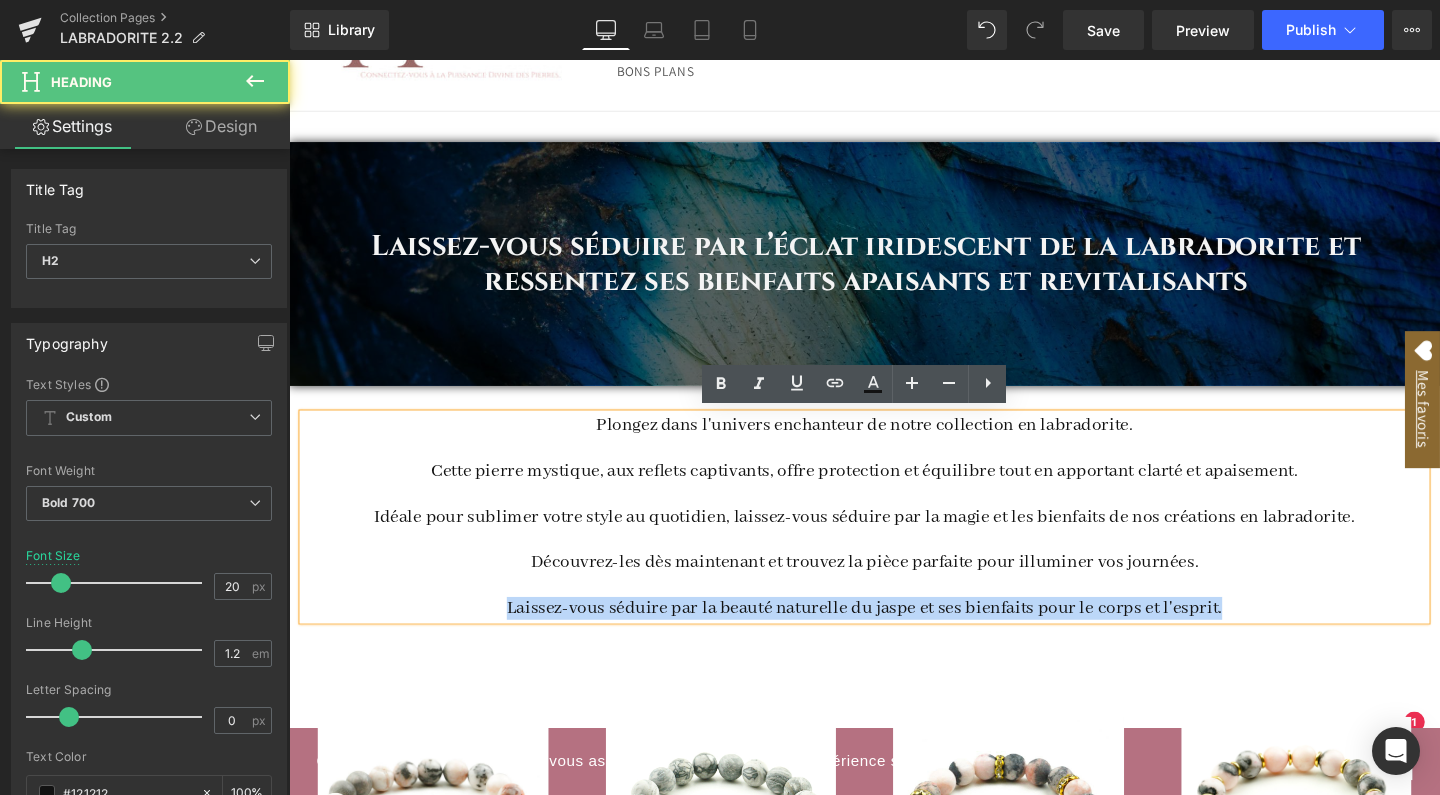 click on "Laissez-vous séduire par la beauté naturelle du jaspe et ses bienfaits pour le corps et l'esprit." at bounding box center [894, 636] 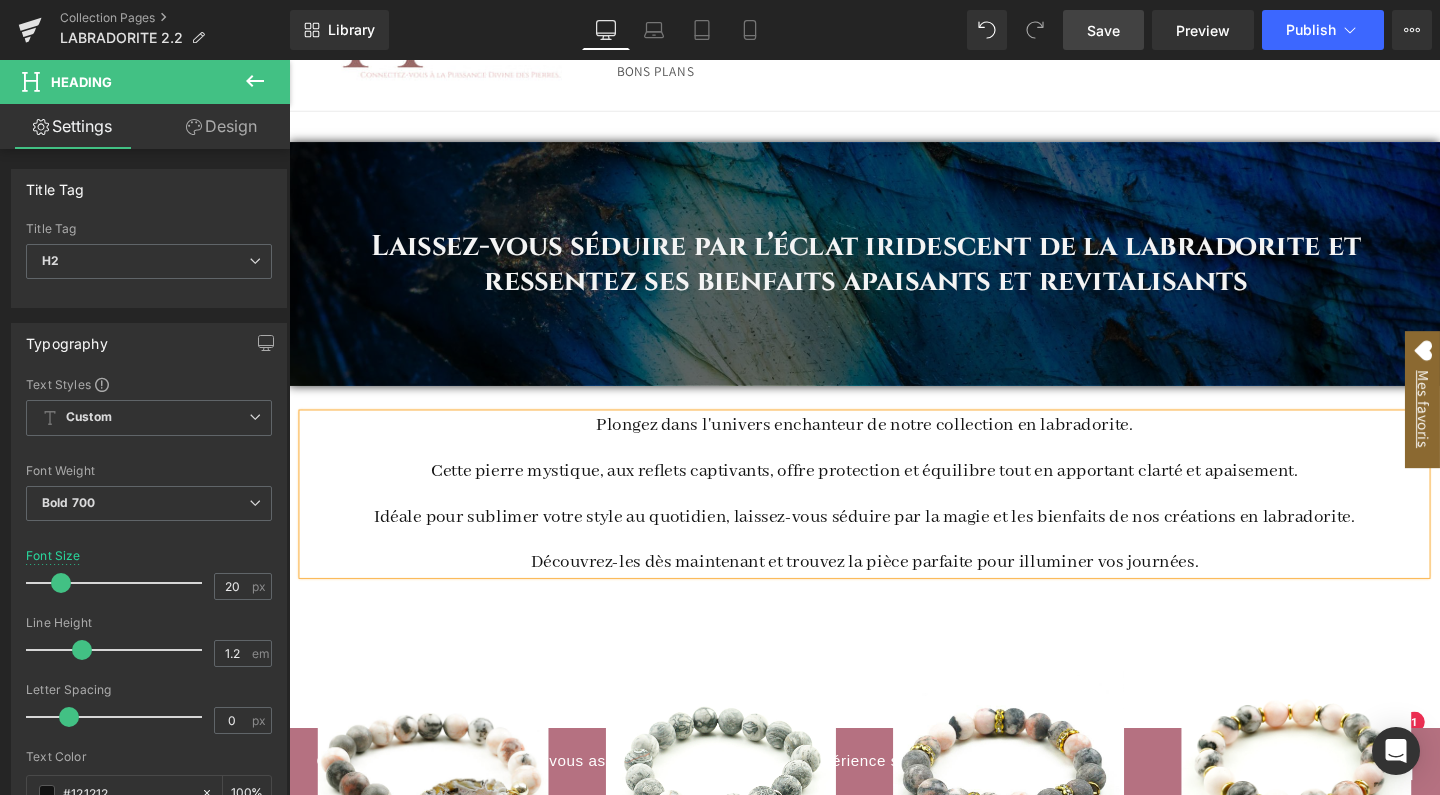 click on "Save" at bounding box center [1103, 30] 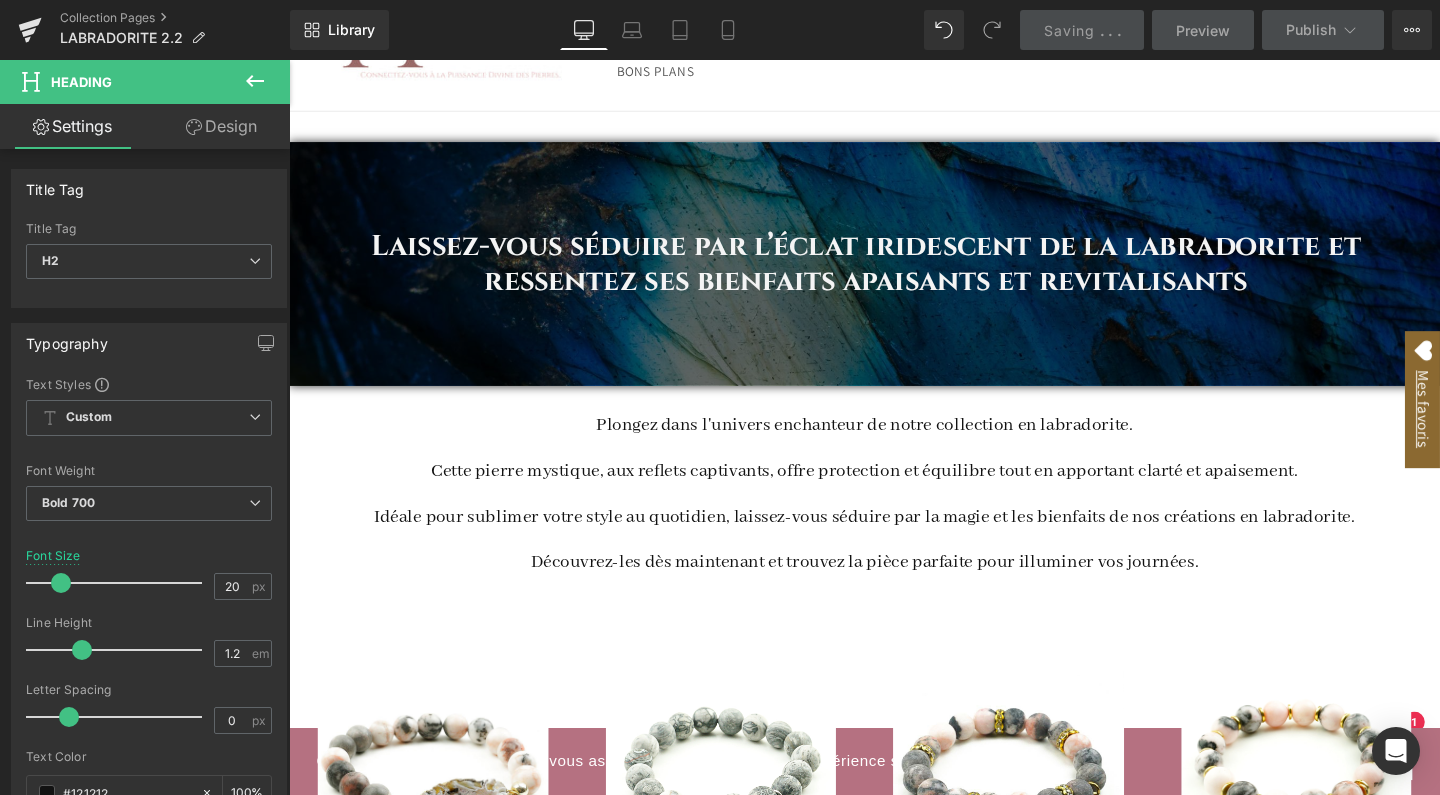 scroll, scrollTop: 261, scrollLeft: 0, axis: vertical 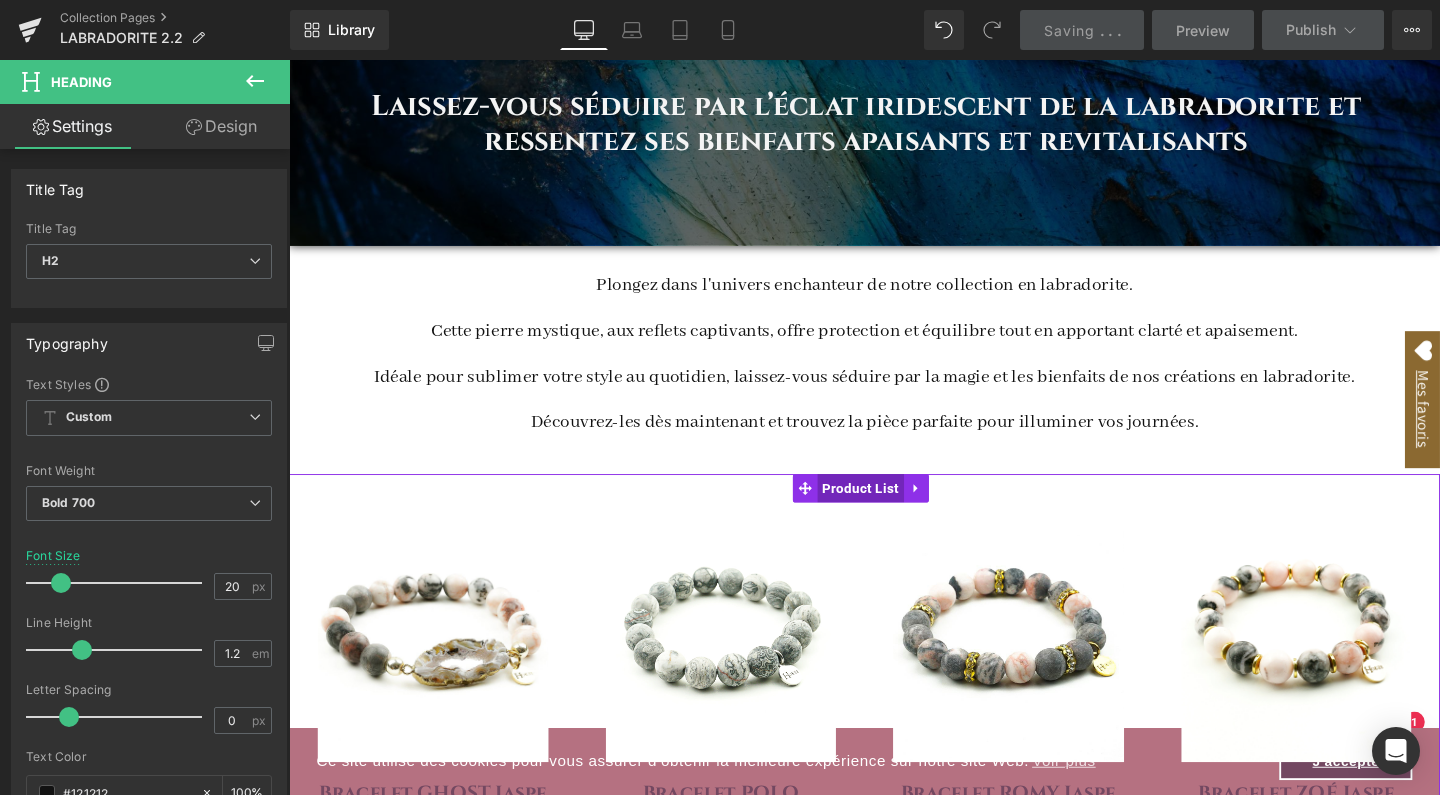 click on "Product List" at bounding box center (890, 510) 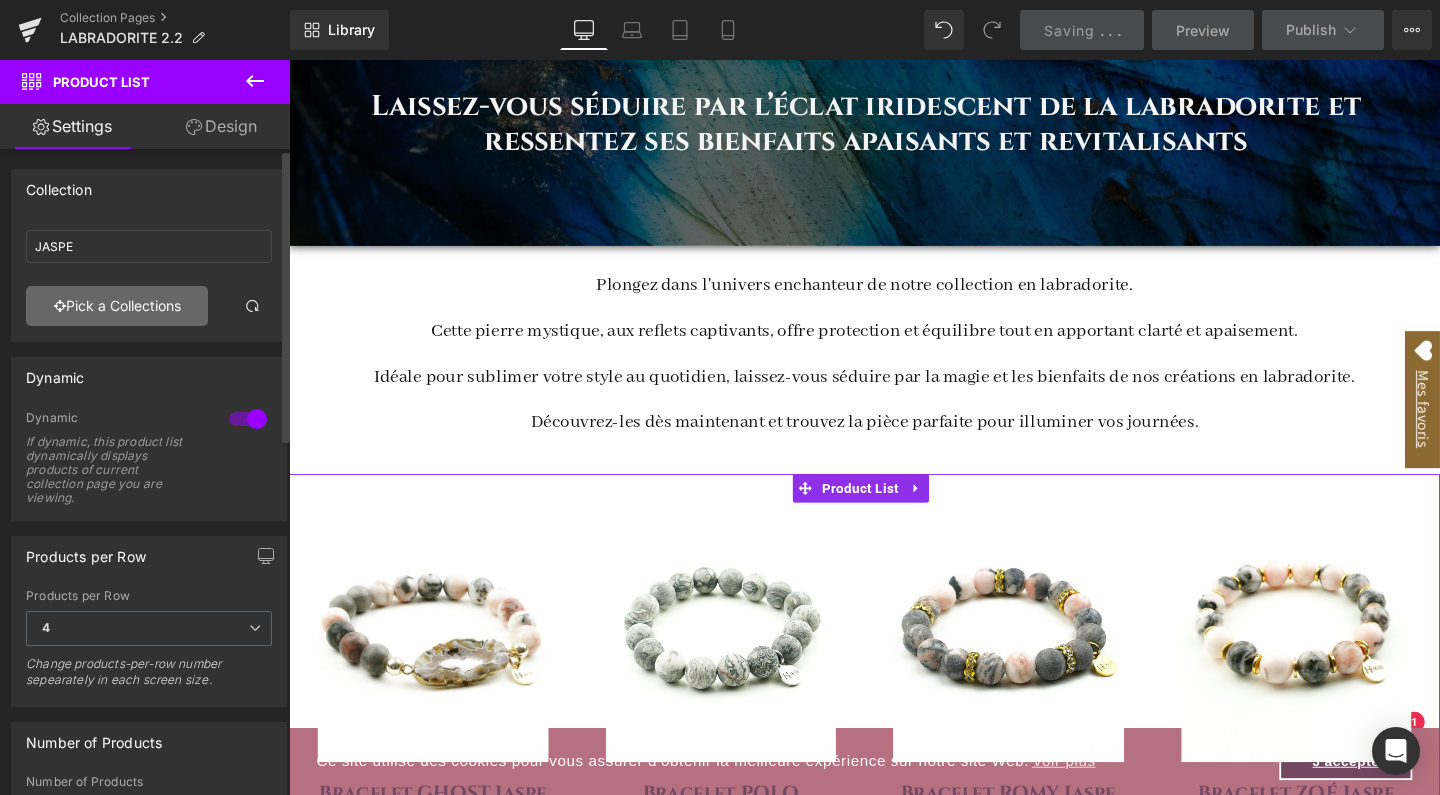 click on "Pick a Collections" at bounding box center [117, 306] 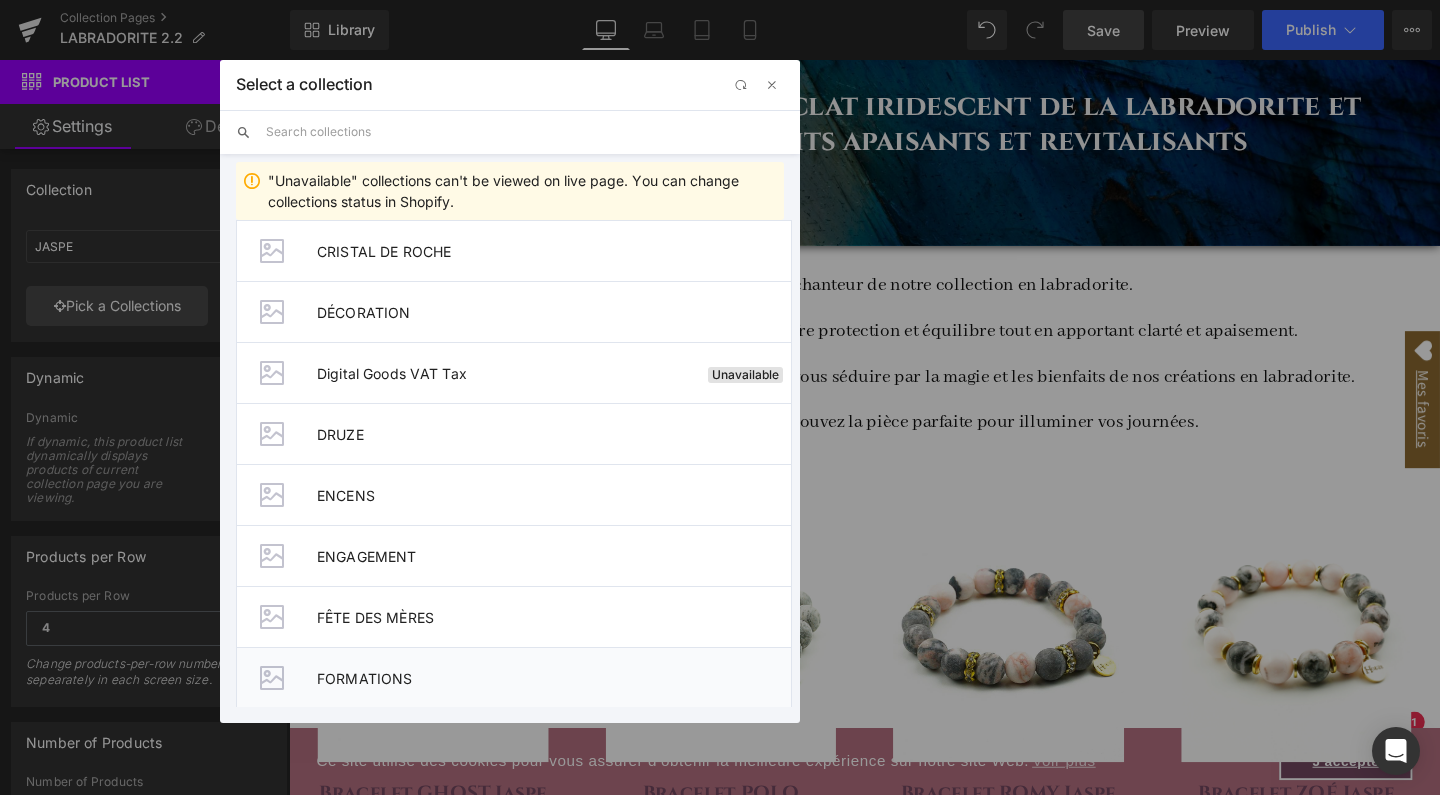 scroll, scrollTop: 2357, scrollLeft: 0, axis: vertical 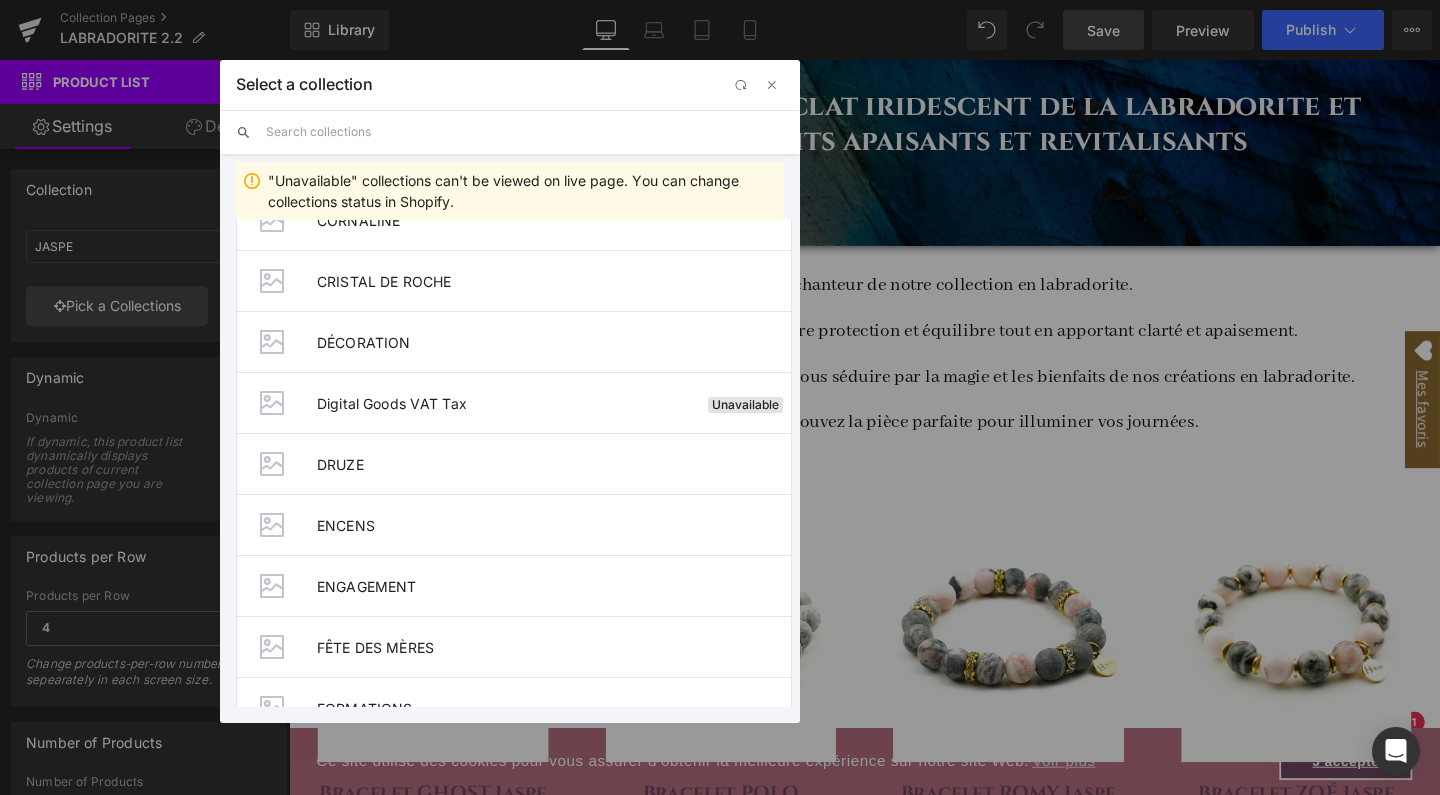 click at bounding box center [525, 132] 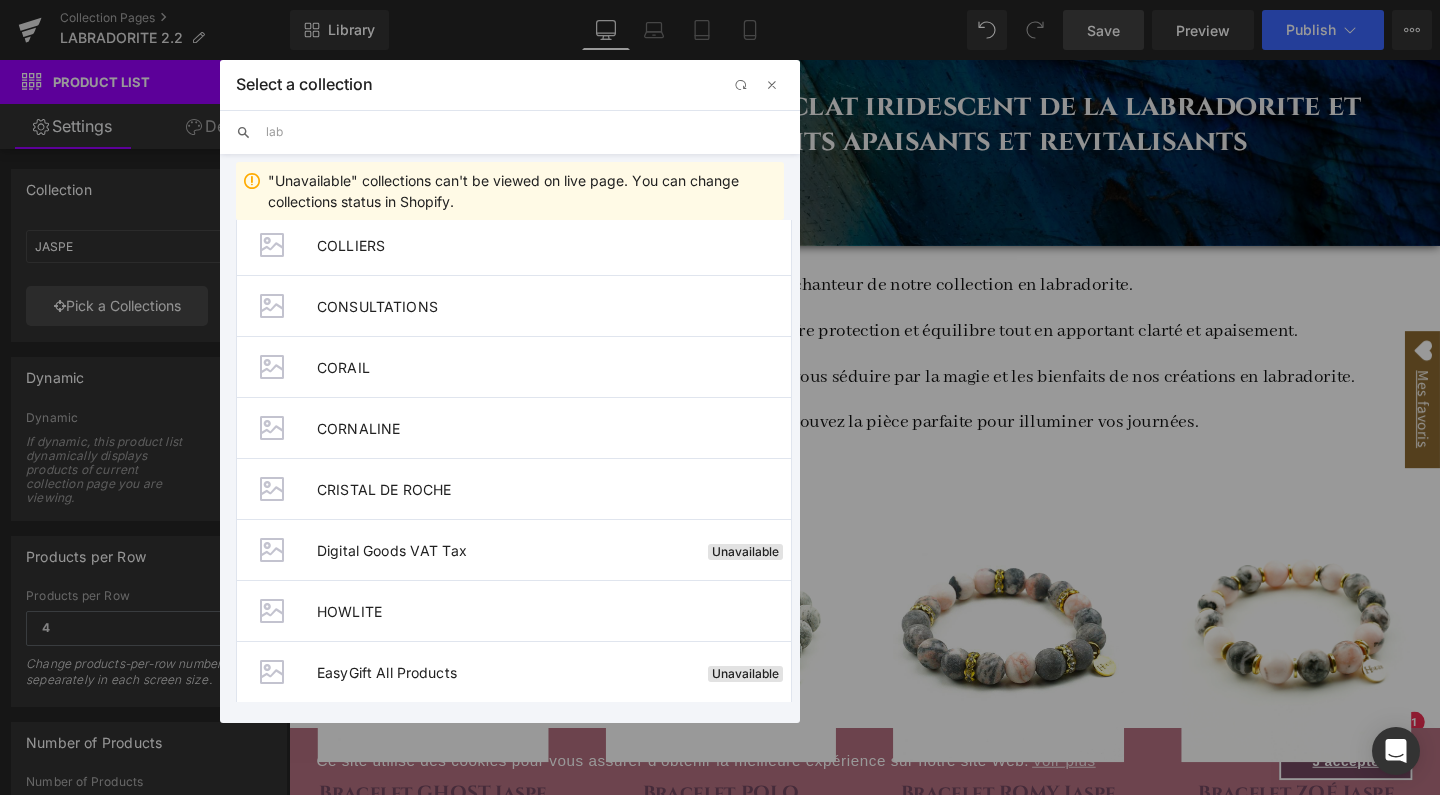scroll, scrollTop: 0, scrollLeft: 0, axis: both 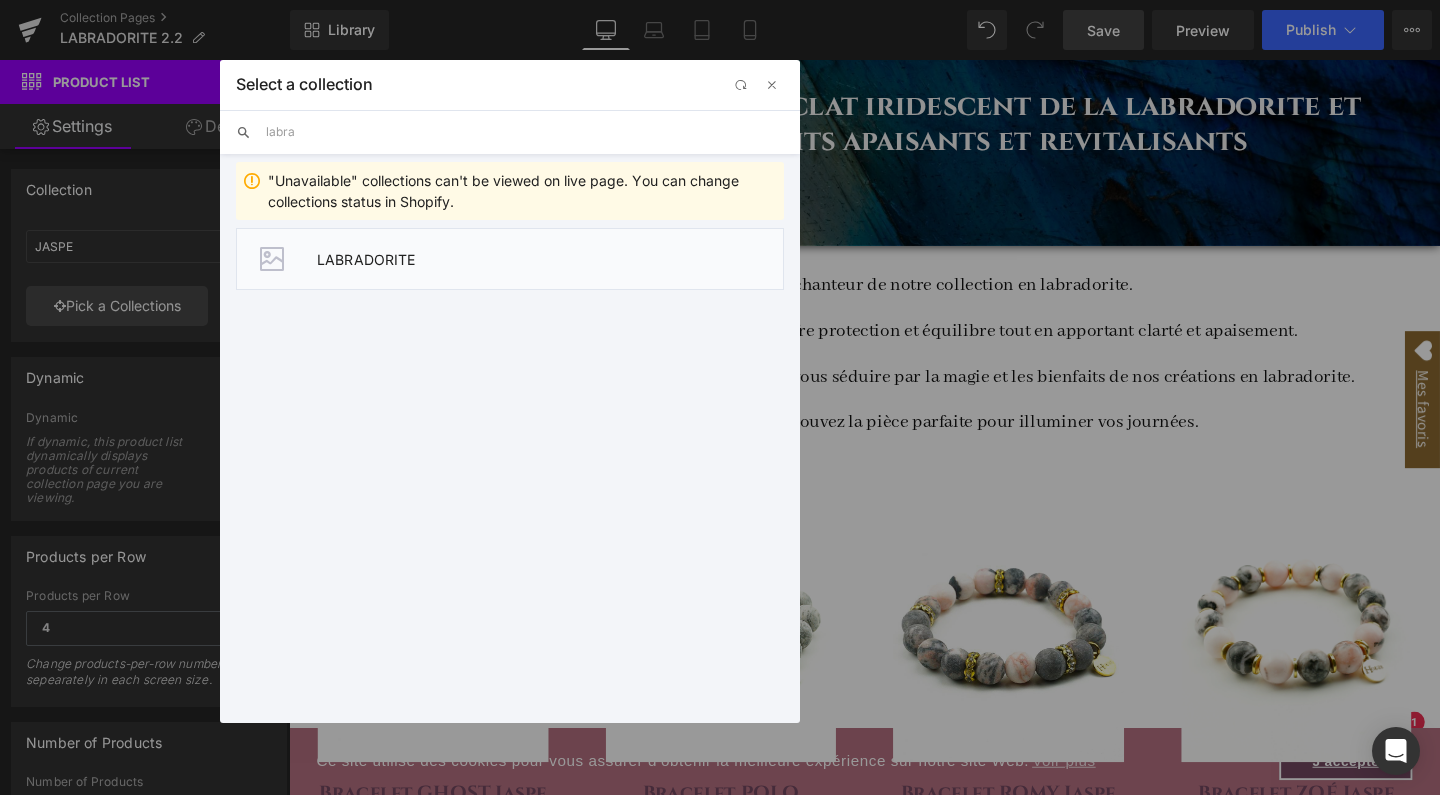 type on "labra" 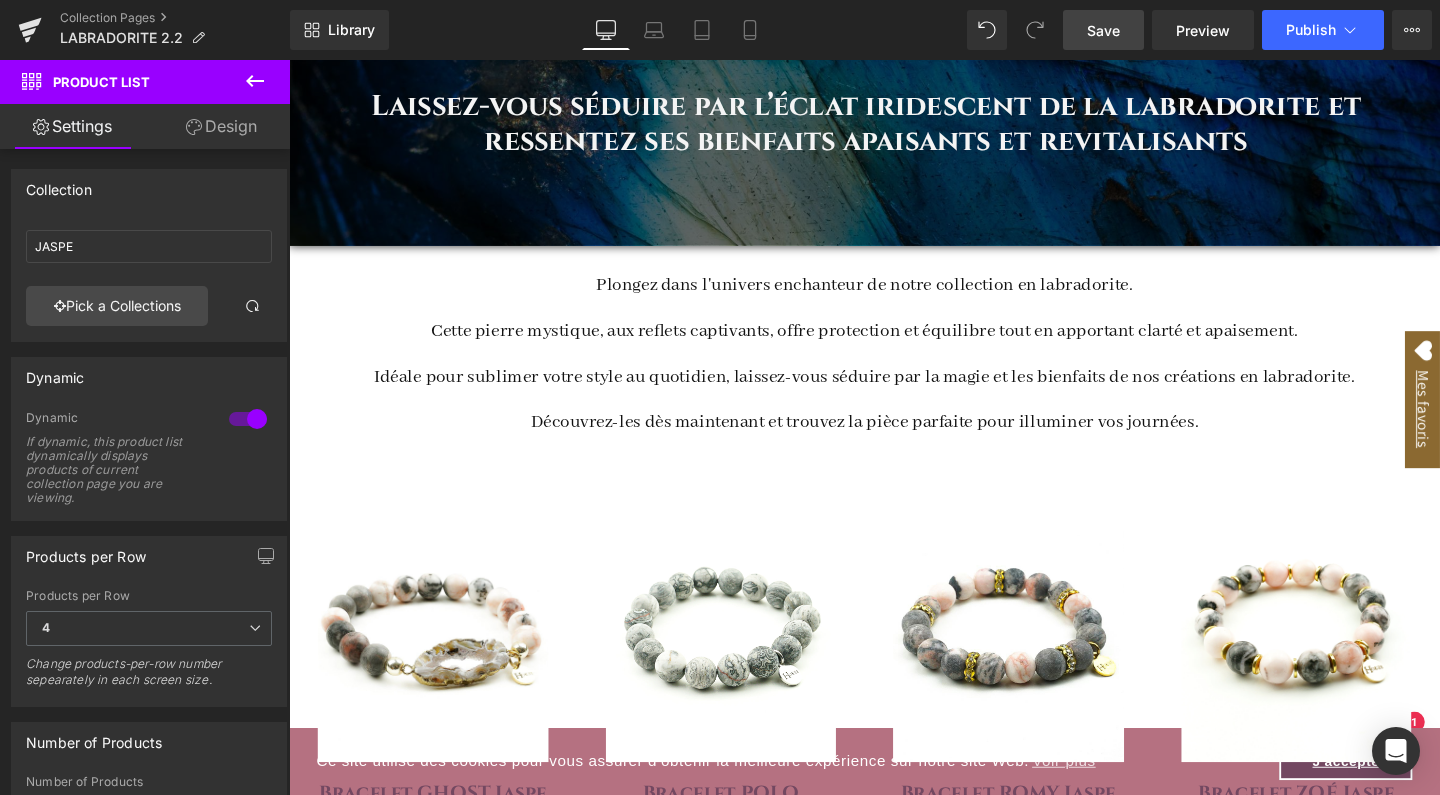 type on "LABRADORITE" 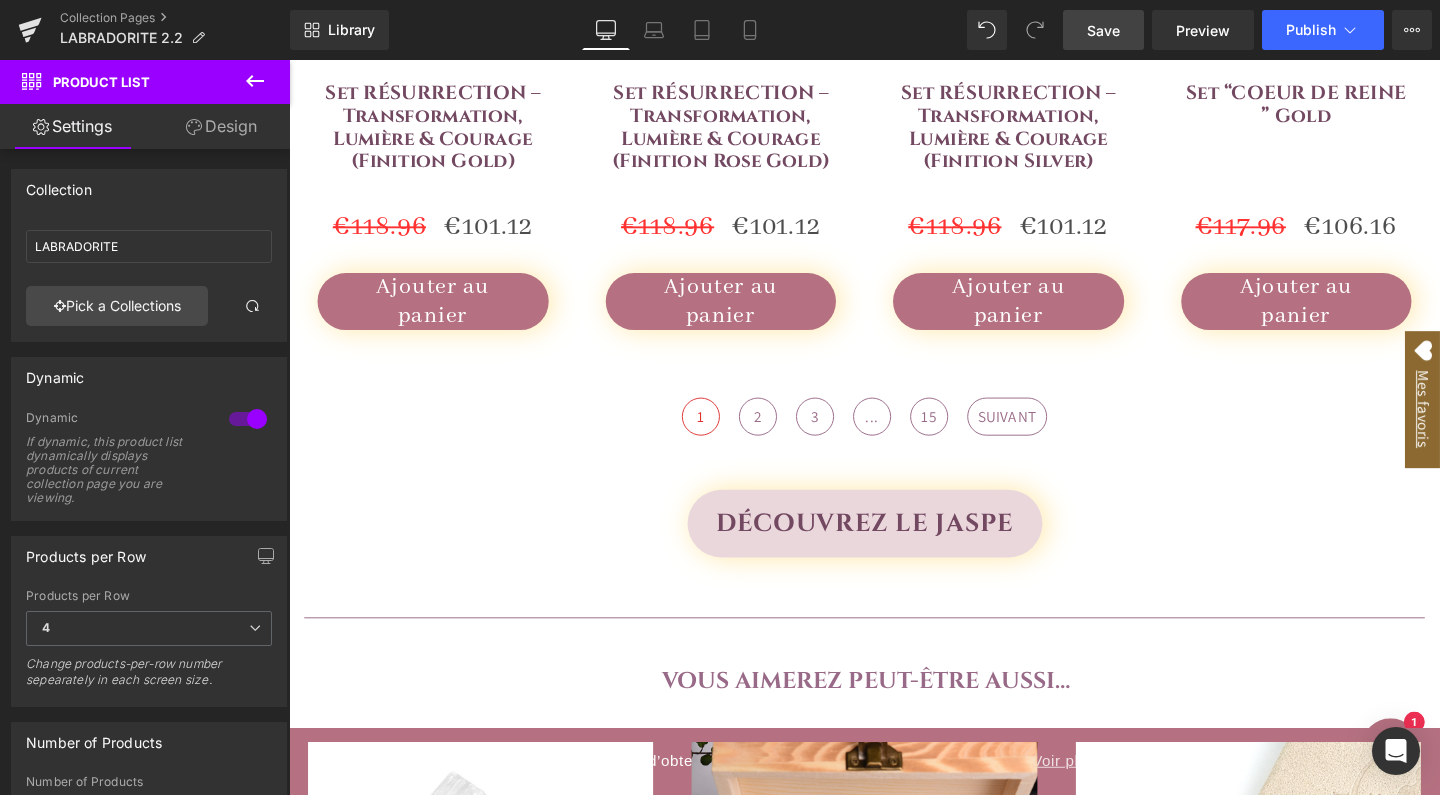 scroll, scrollTop: 1633, scrollLeft: 0, axis: vertical 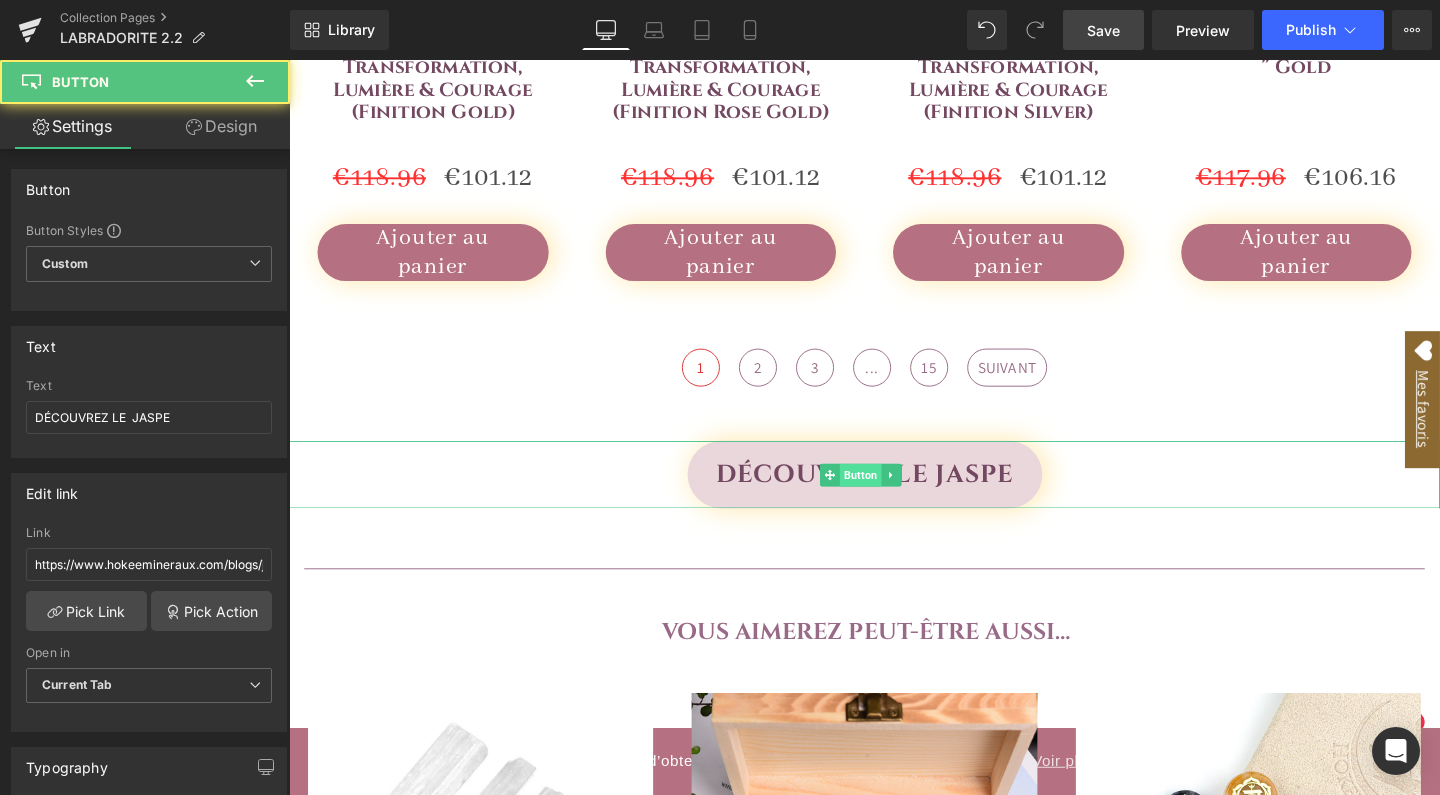 drag, startPoint x: 908, startPoint y: 489, endPoint x: 421, endPoint y: 628, distance: 506.44843 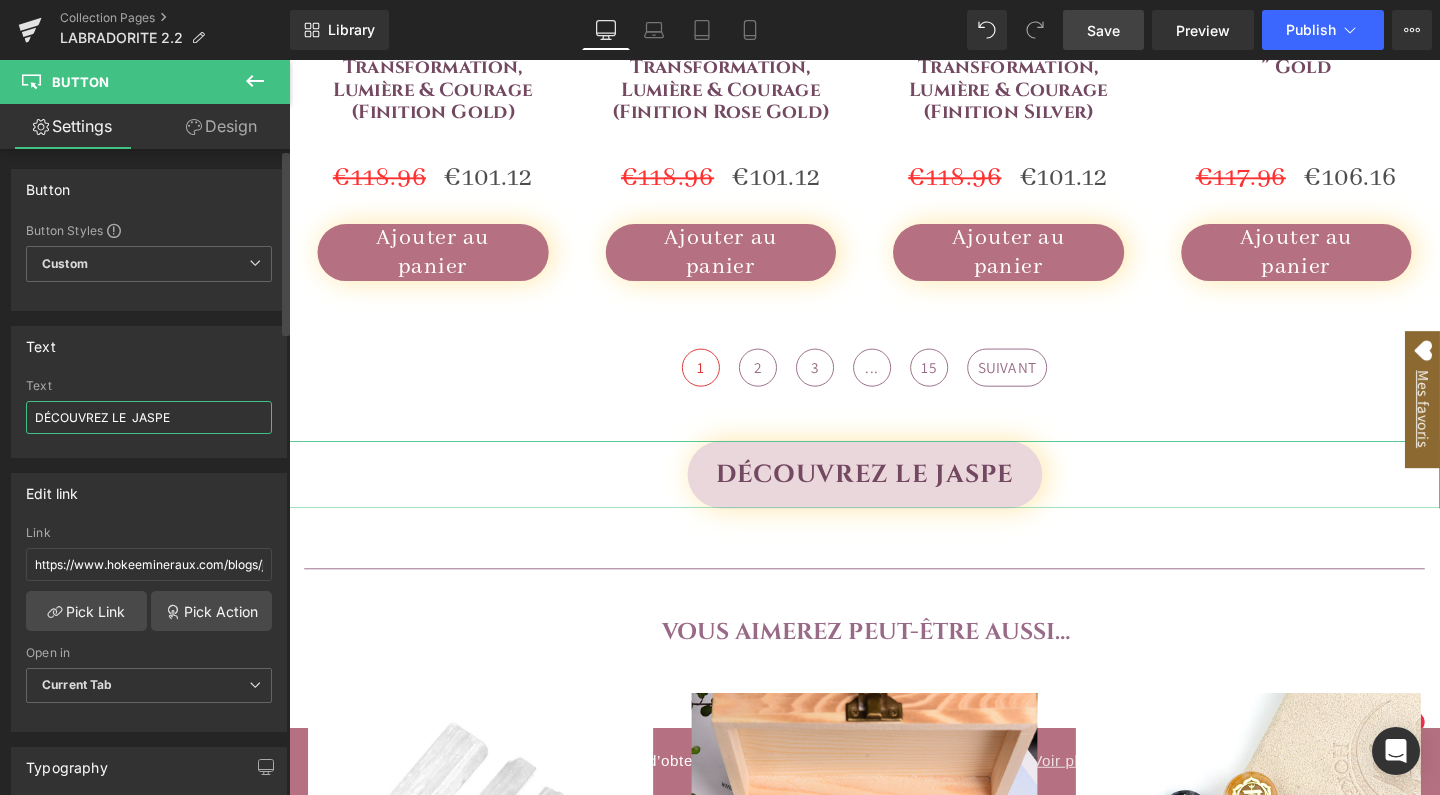 drag, startPoint x: 186, startPoint y: 417, endPoint x: 123, endPoint y: 420, distance: 63.07139 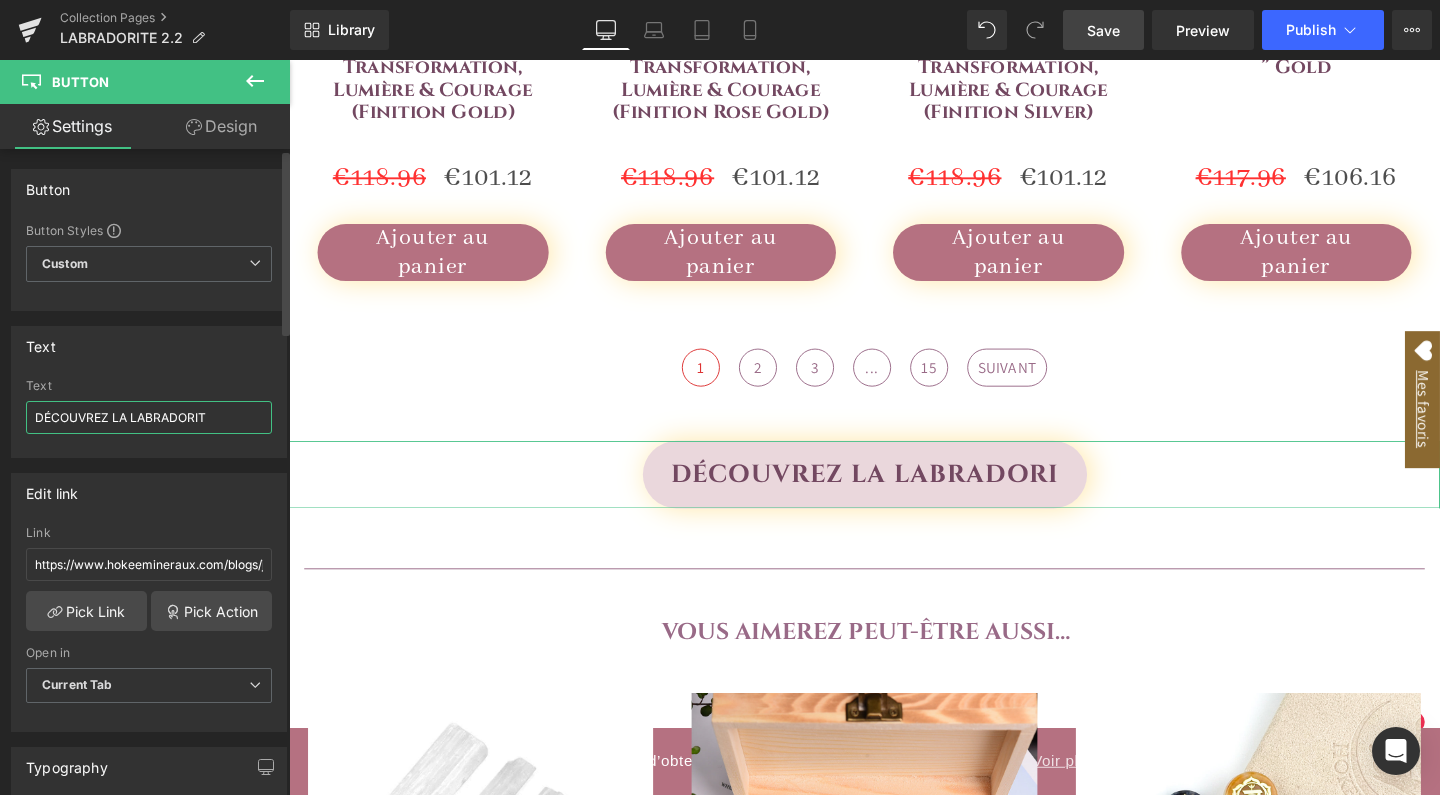 type on "DÉCOUVREZ LA LABRADORITE" 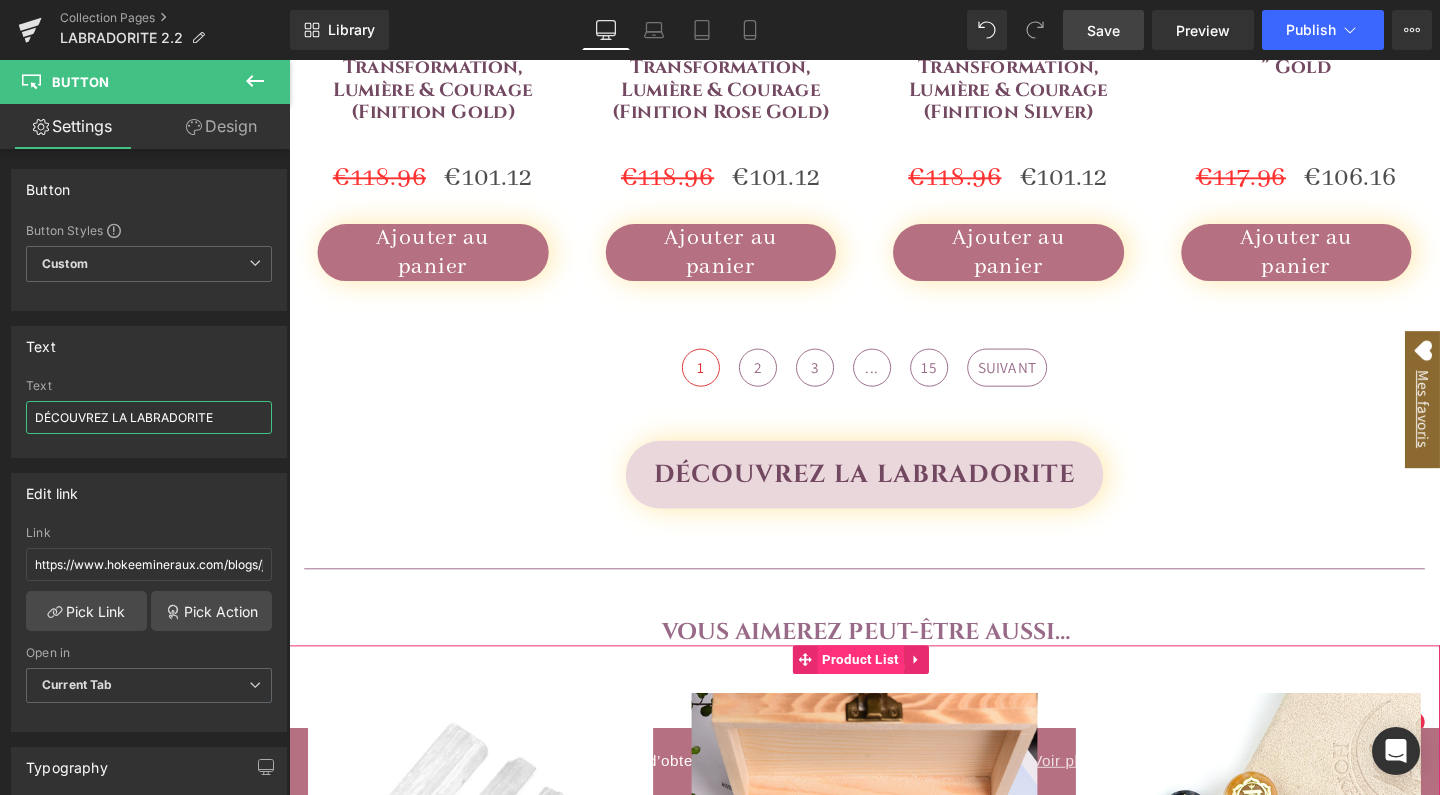 click on "Product List" at bounding box center [890, 690] 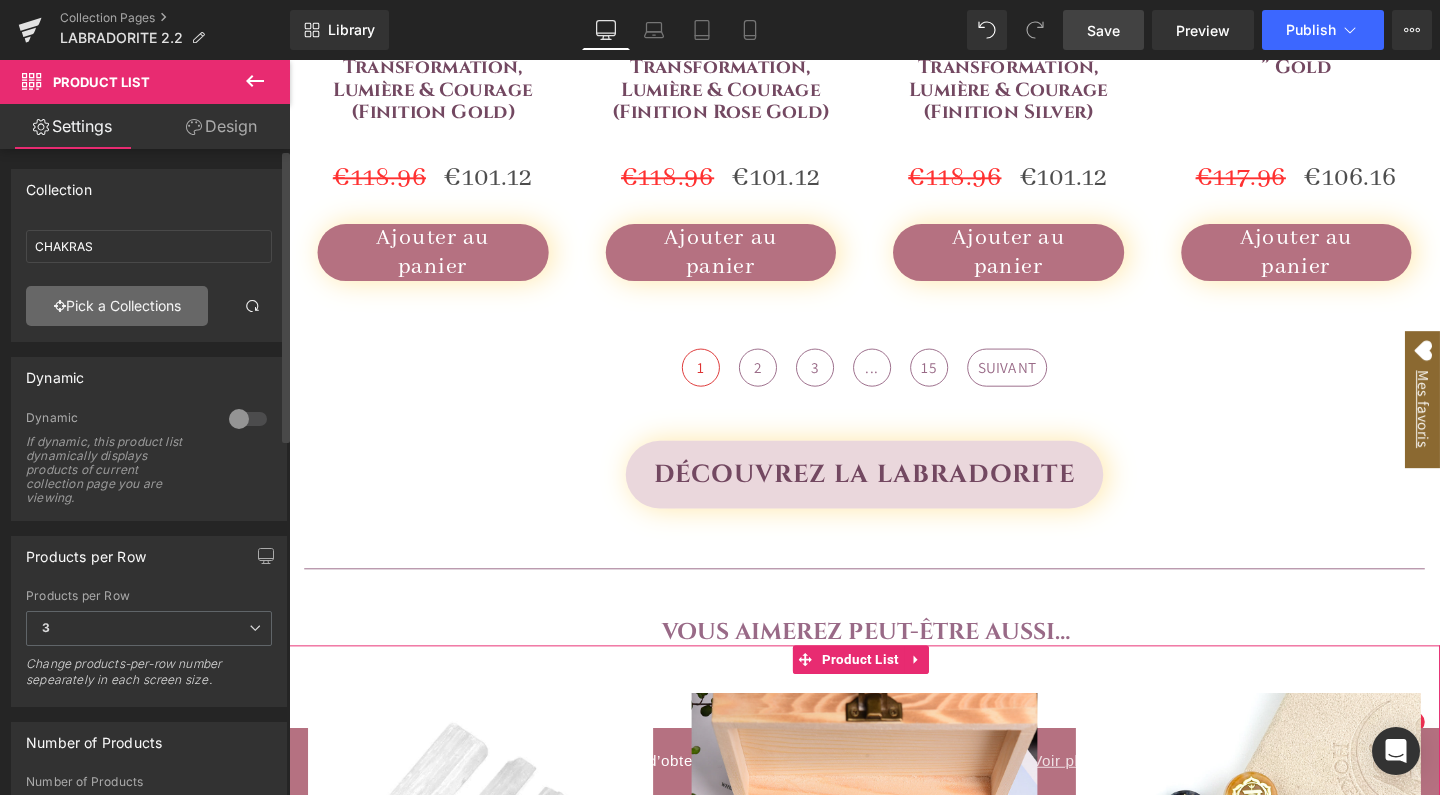 click on "Pick a Collections" at bounding box center [117, 306] 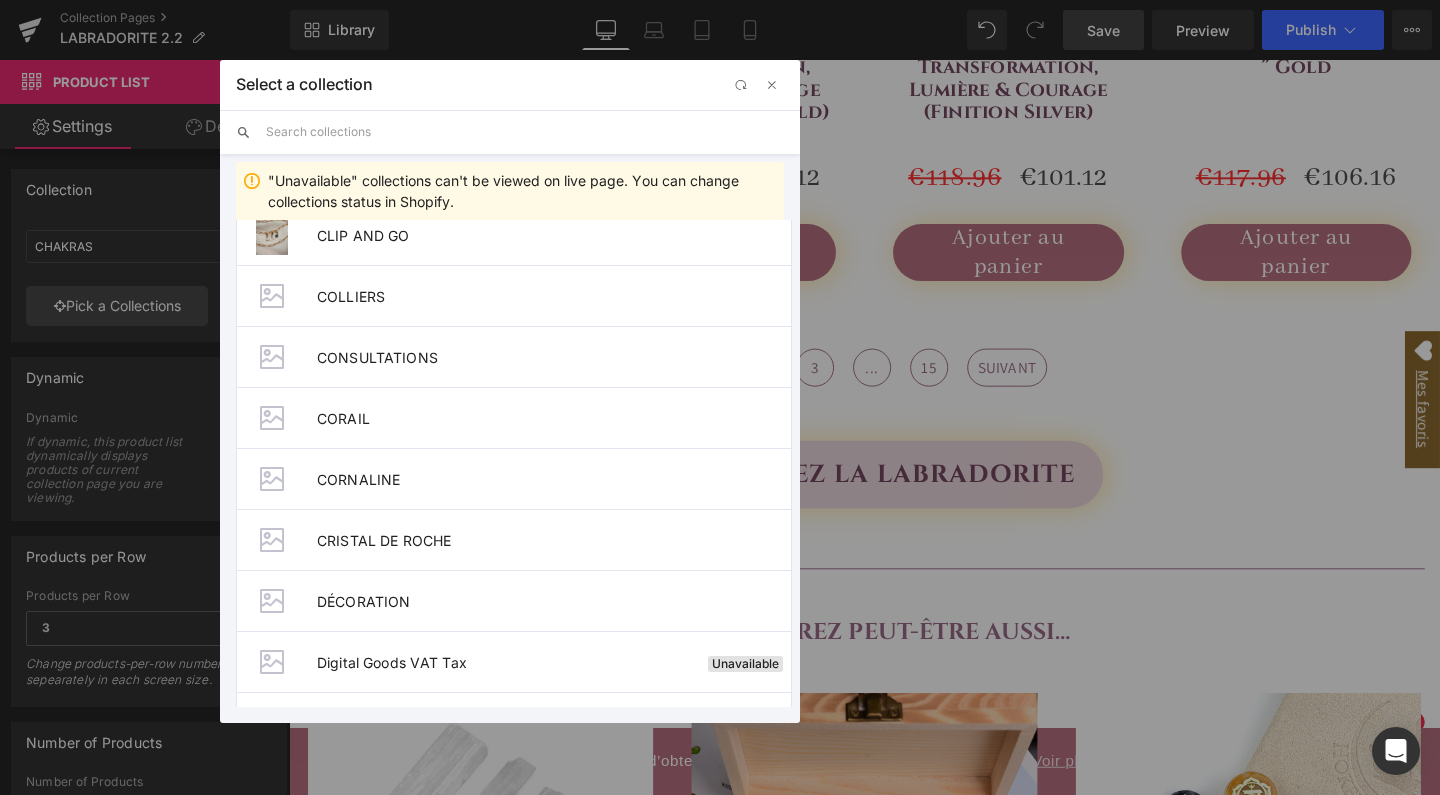 scroll, scrollTop: 2103, scrollLeft: 0, axis: vertical 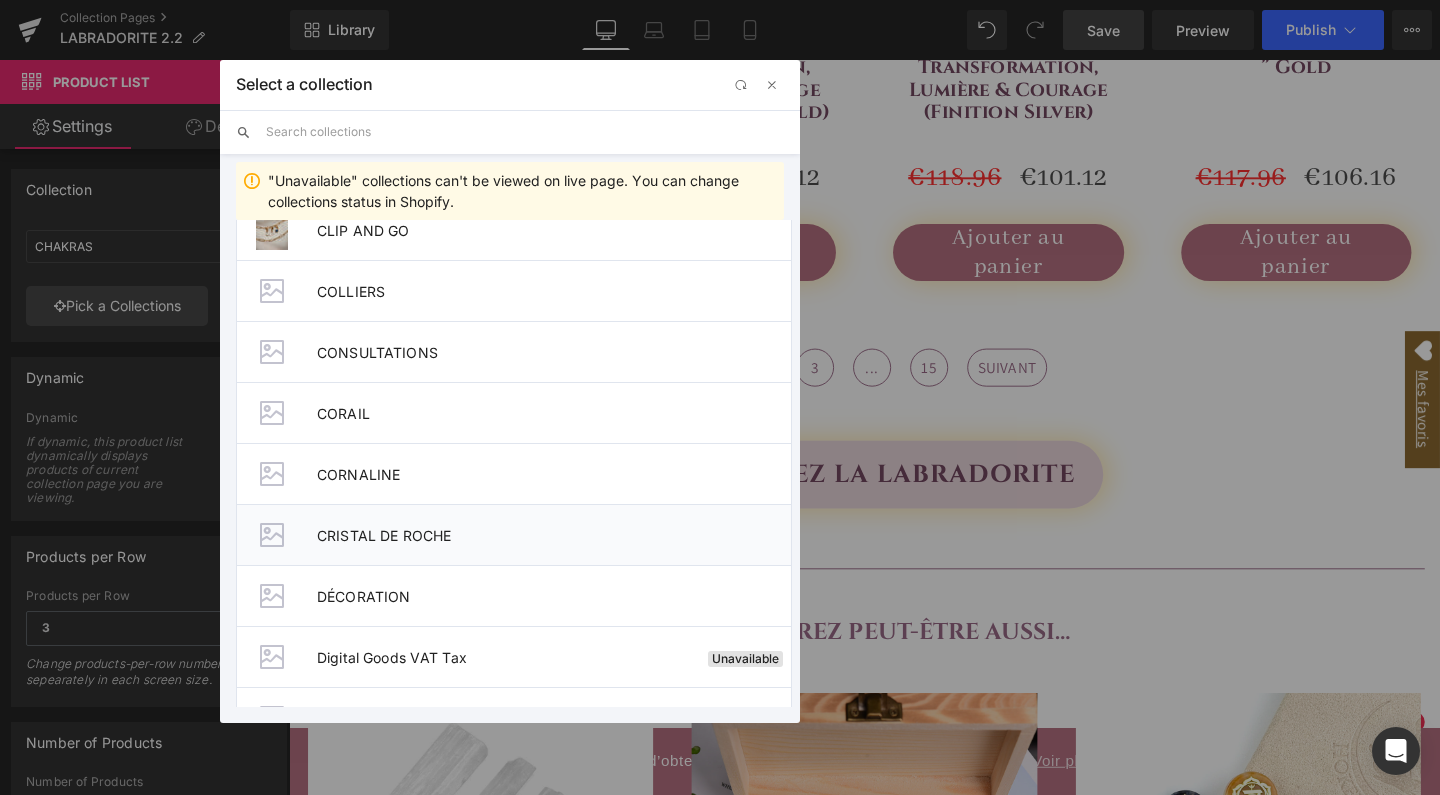 click on "CRISTAL DE ROCHE" at bounding box center (554, 535) 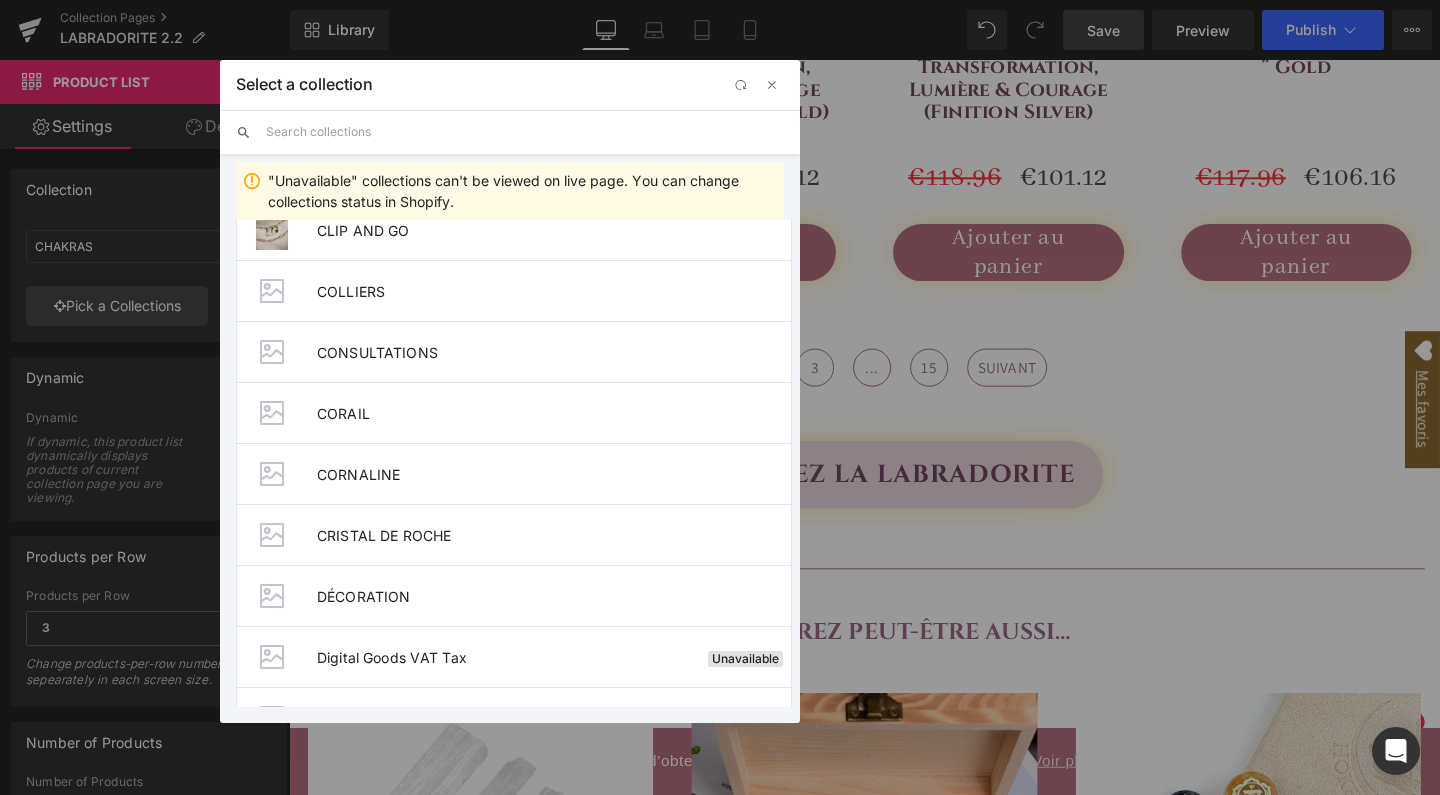 type on "CRISTAL DE ROCHE" 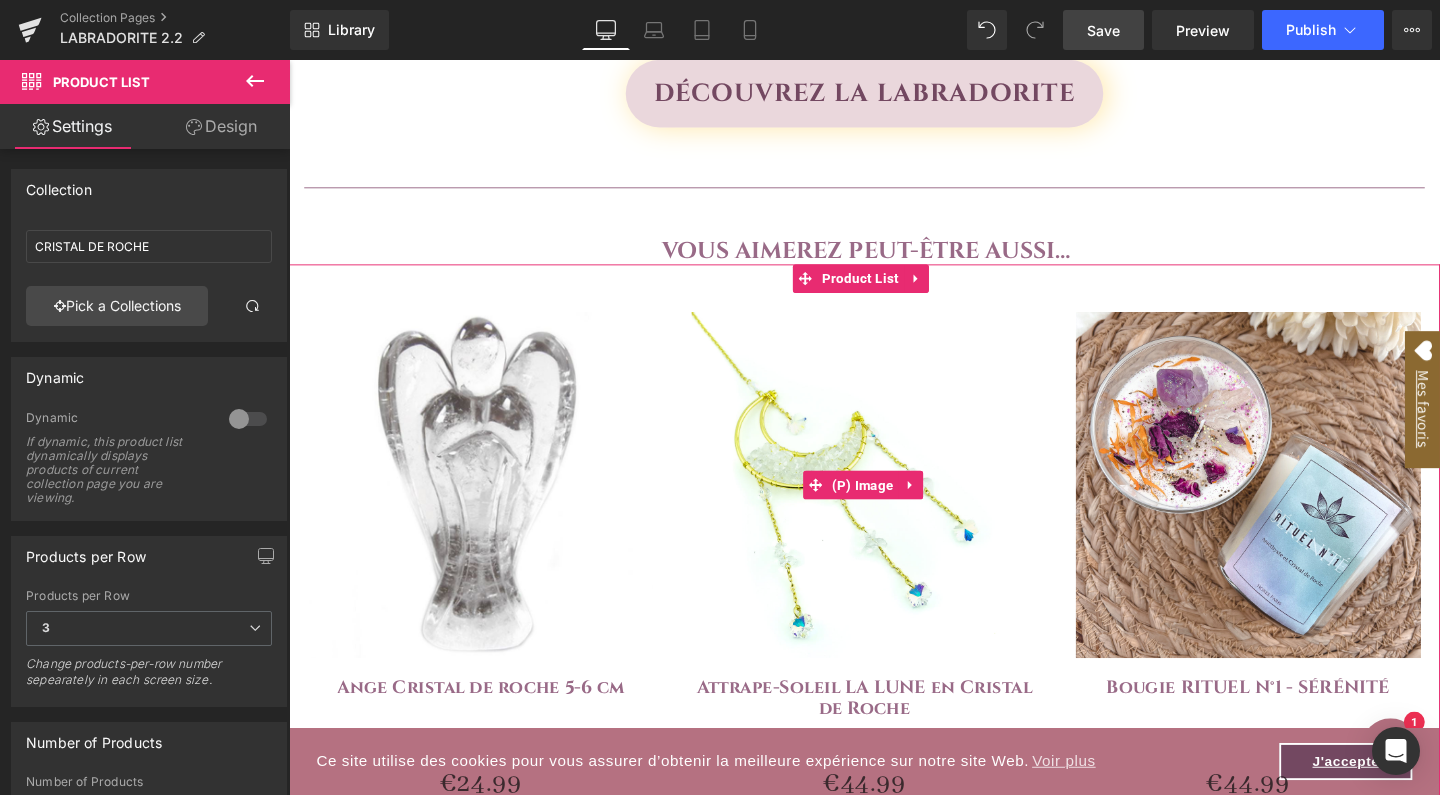 scroll, scrollTop: 2043, scrollLeft: 0, axis: vertical 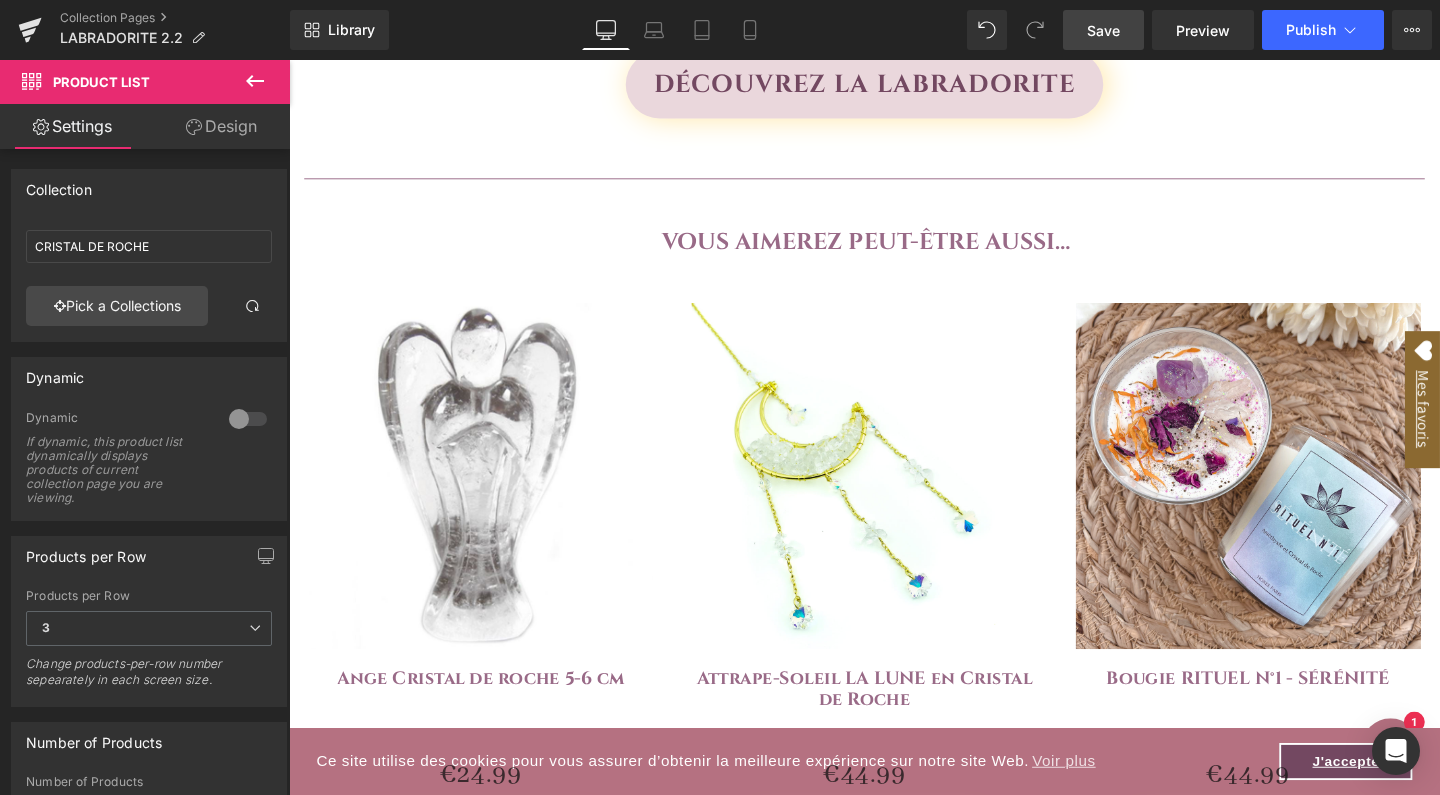 click on "Save" at bounding box center [1103, 30] 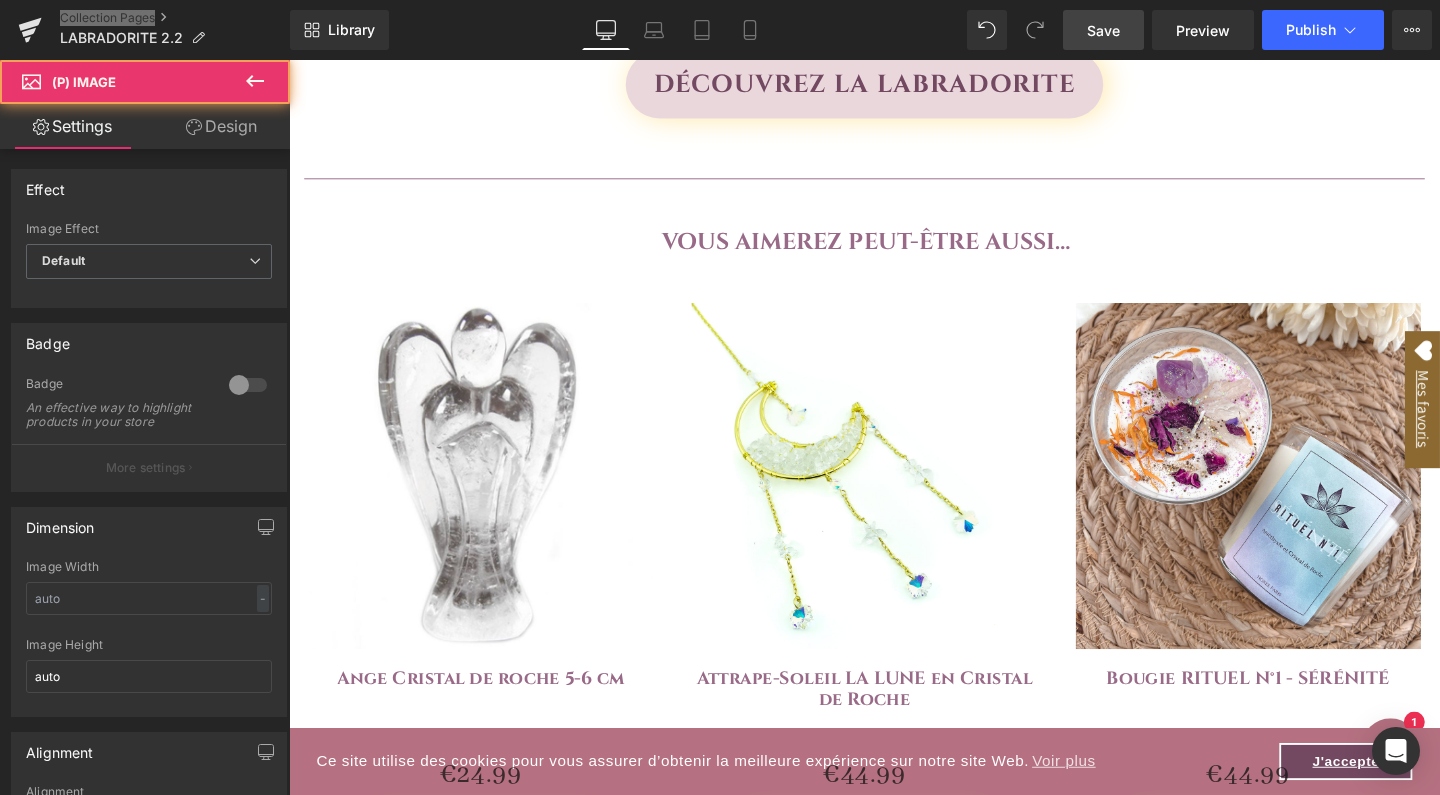 click at bounding box center [893, 496] 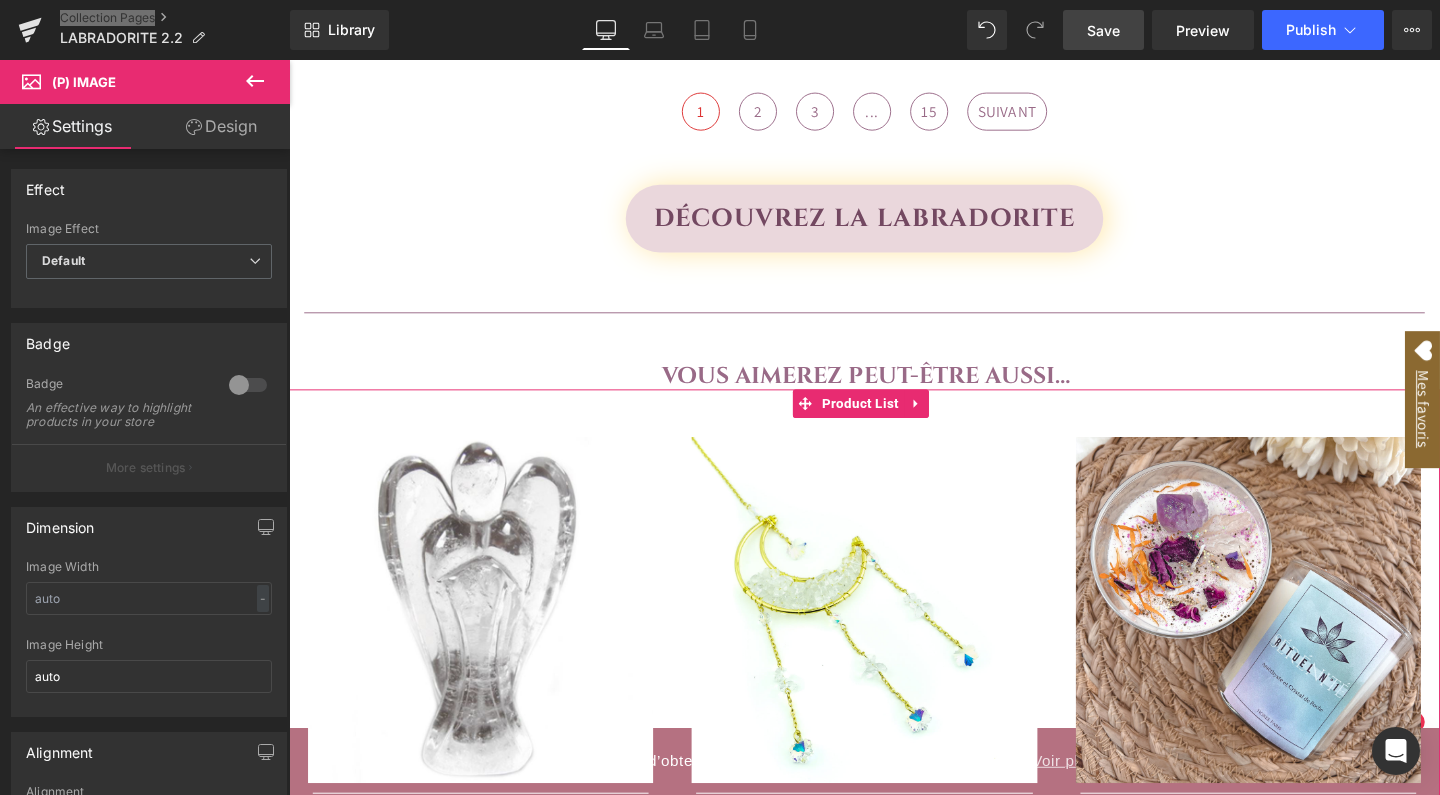 scroll, scrollTop: 1901, scrollLeft: 0, axis: vertical 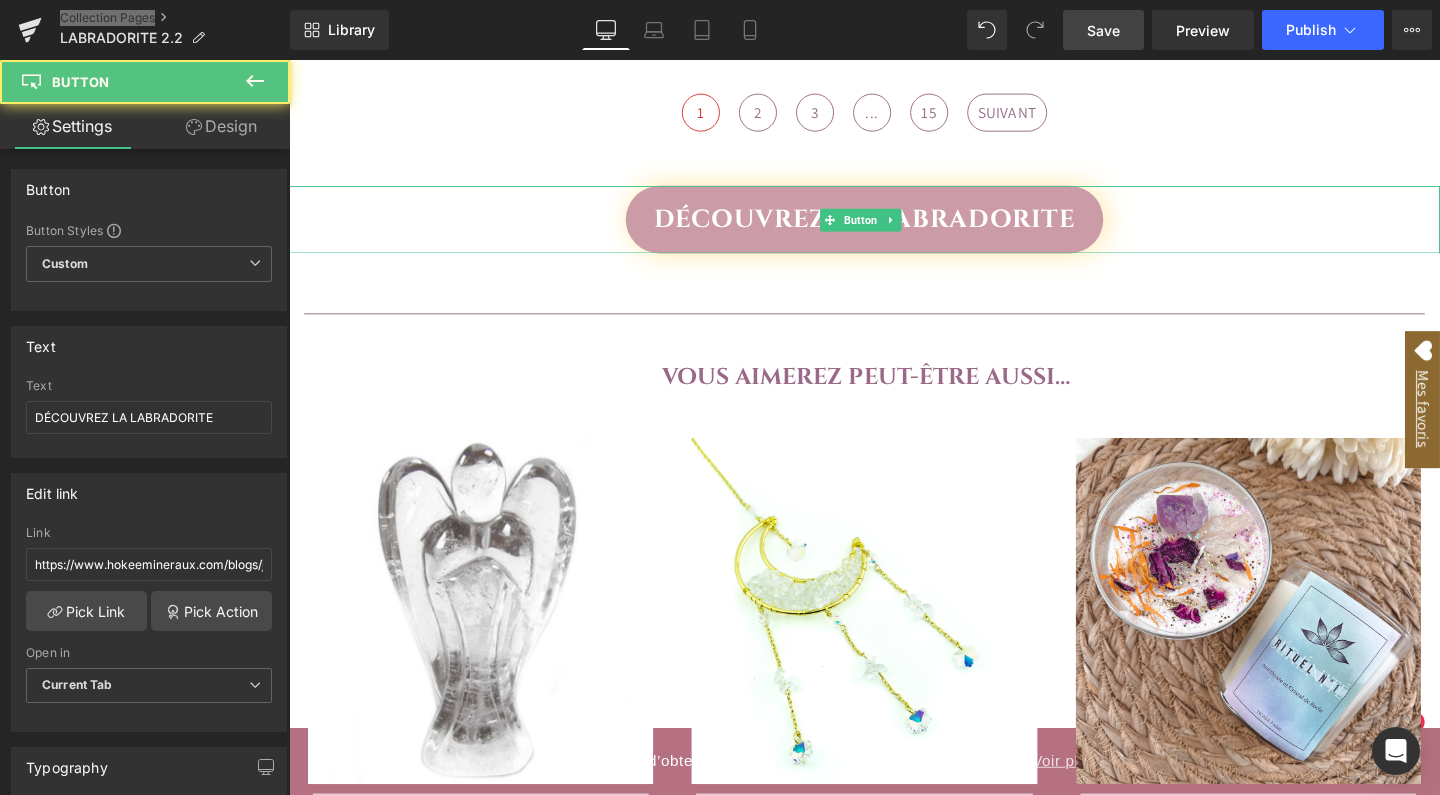 click on "DÉCOUVREZ LA LABRADORITE" at bounding box center [894, 227] 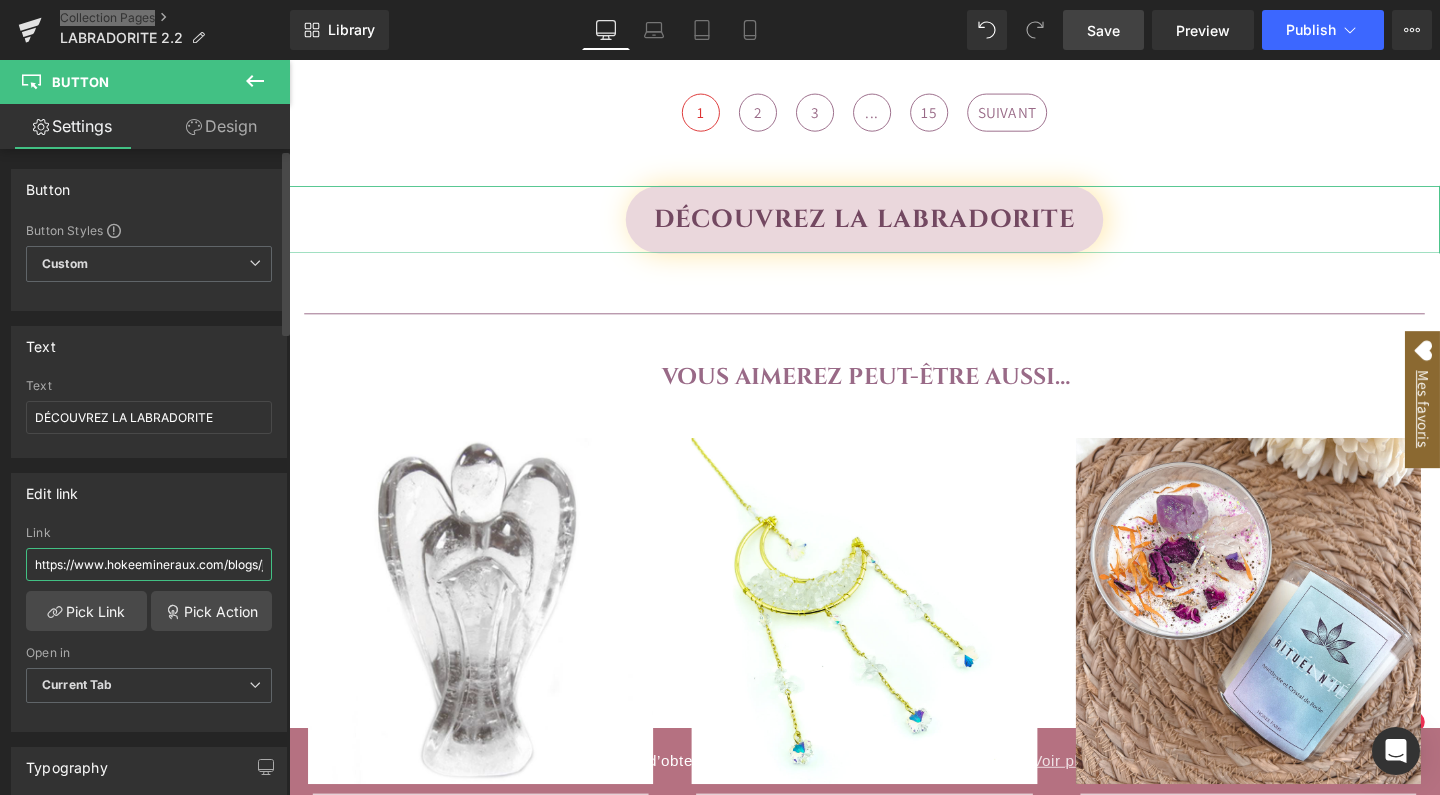 click on "https://www.hokeemineraux.com/blogs/jaspe-bienfaits-et-utilisations/jaspe-bienfaits-et-utilisations" at bounding box center (149, 564) 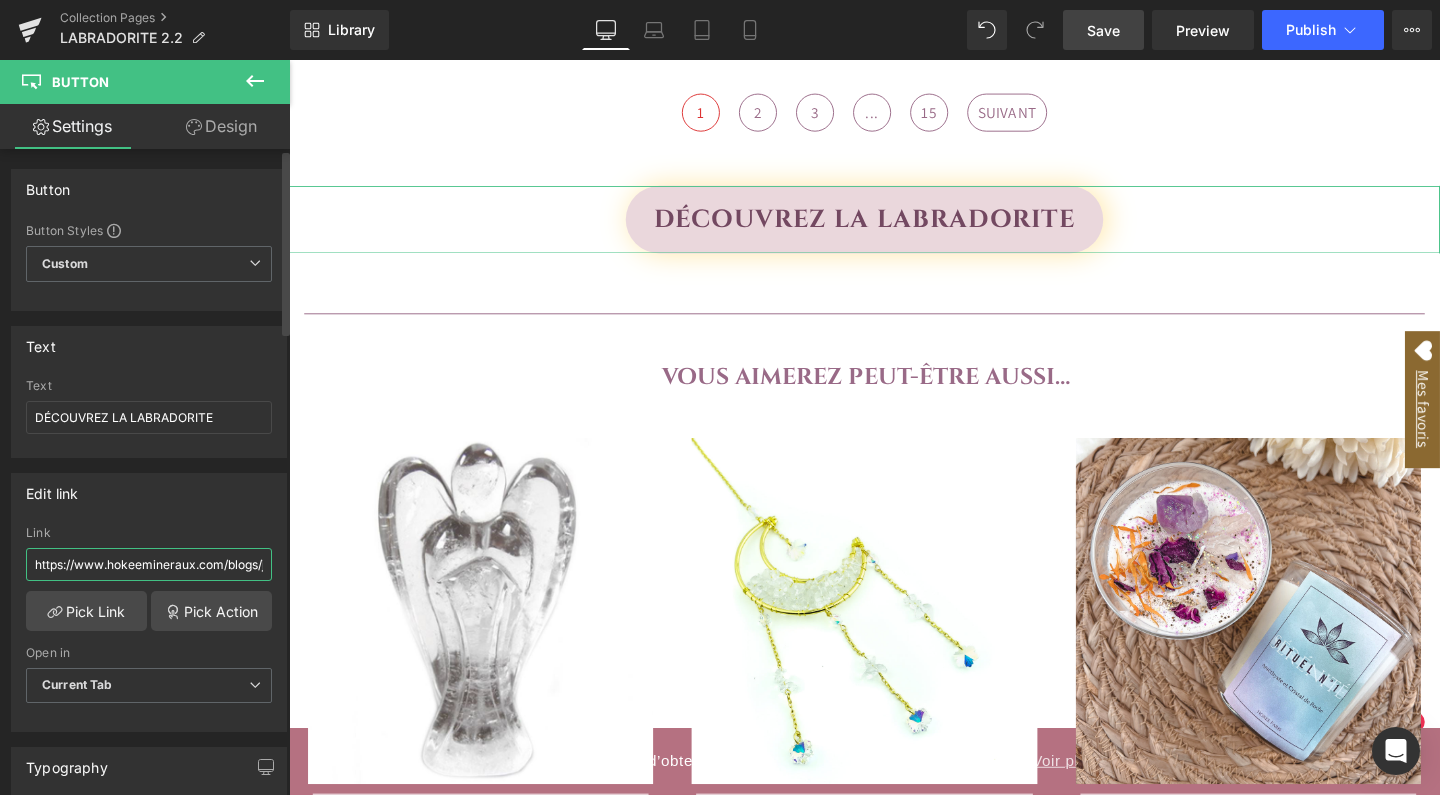 click on "https://www.hokeemineraux.com/blogs/jaspe-bienfaits-et-utilisations/jaspe-bienfaits-et-utilisations" at bounding box center (149, 564) 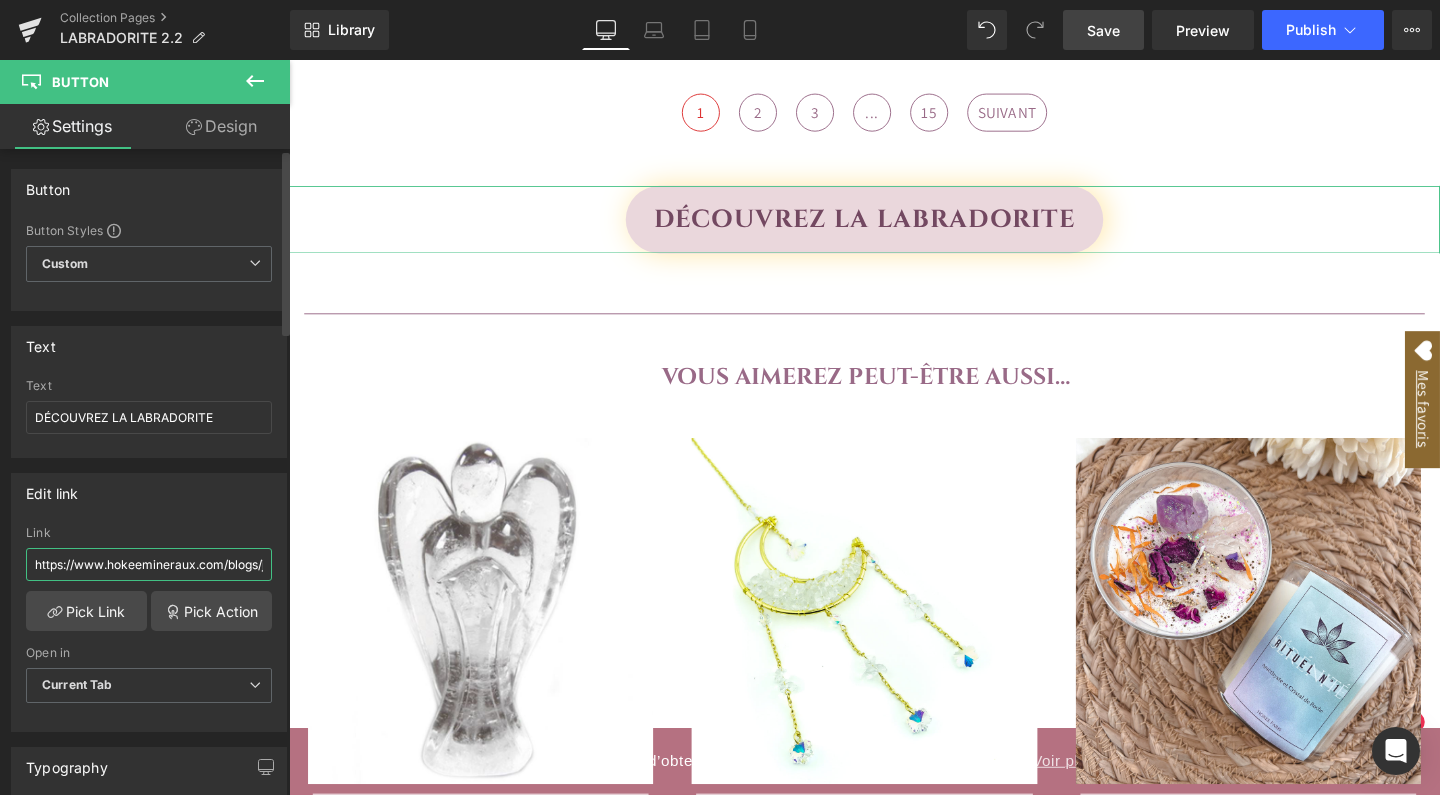 click on "https://www.hokeemineraux.com/blogs/jaspe-bienfaits-et-utilisations/jaspe-bienfaits-et-utilisations" at bounding box center [149, 564] 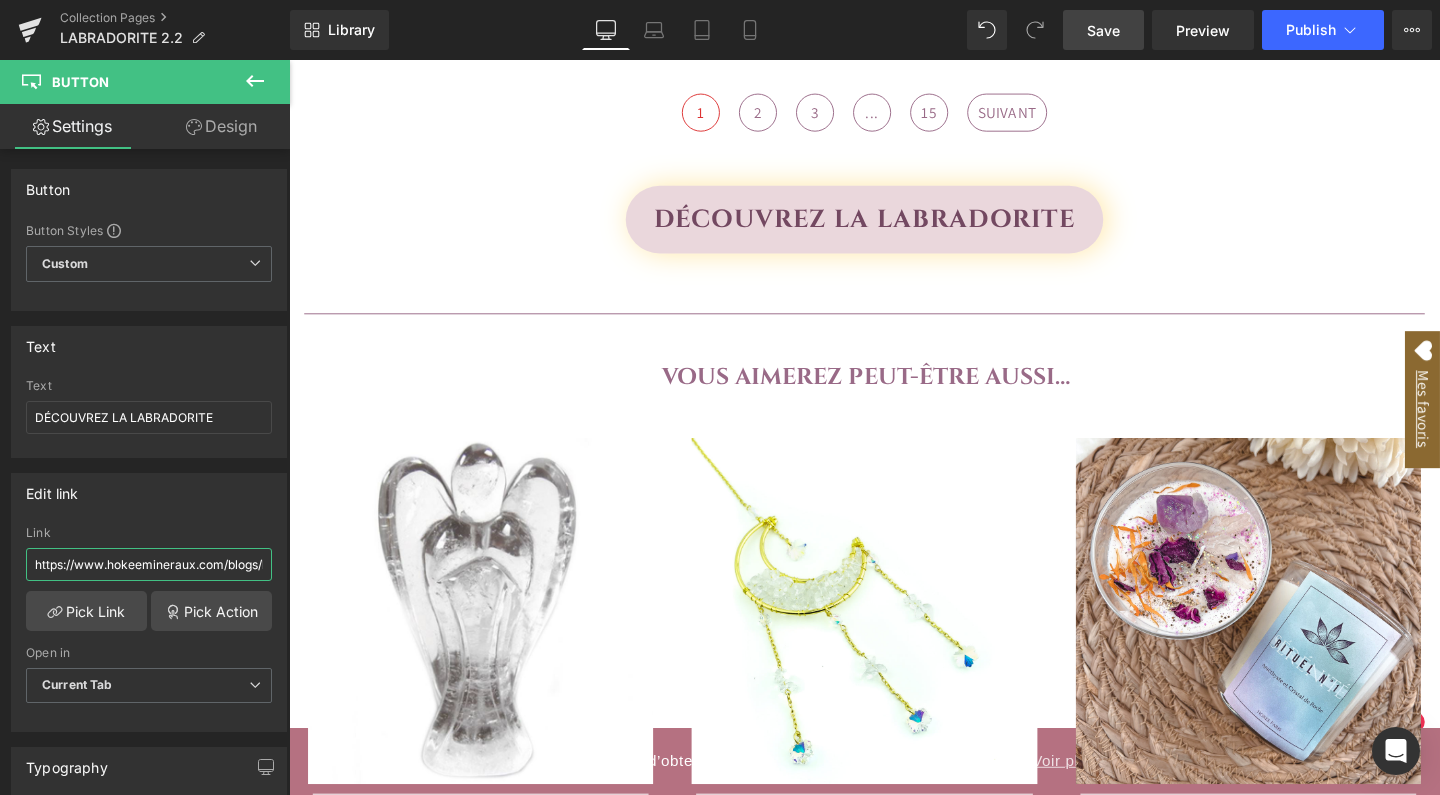 type on "https://www.hokeemineraux.com/blogs/labradorite-bienfaits-et-utilisations/labradorite-bienfaits-et-utilisations" 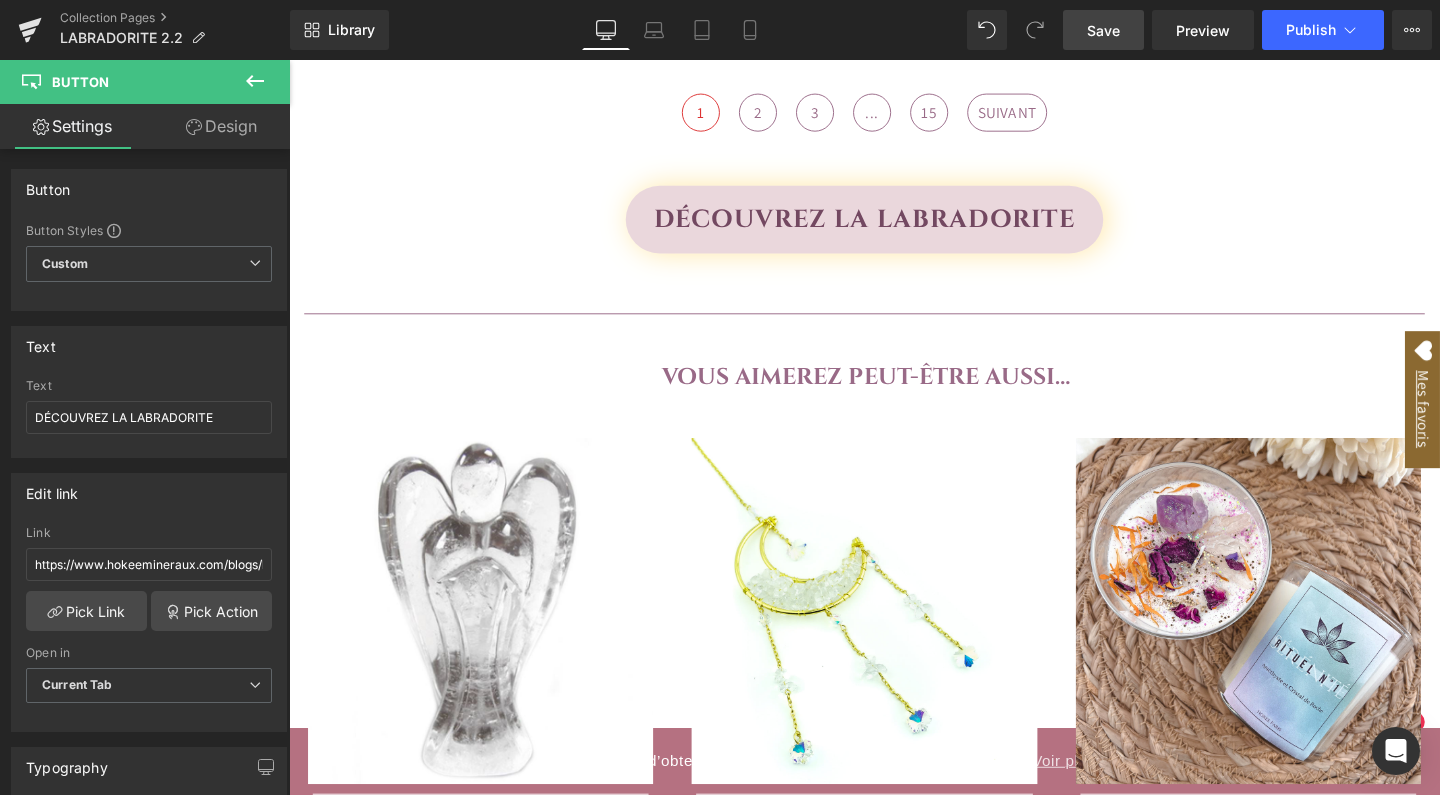 drag, startPoint x: 1096, startPoint y: 32, endPoint x: 969, endPoint y: 212, distance: 220.29298 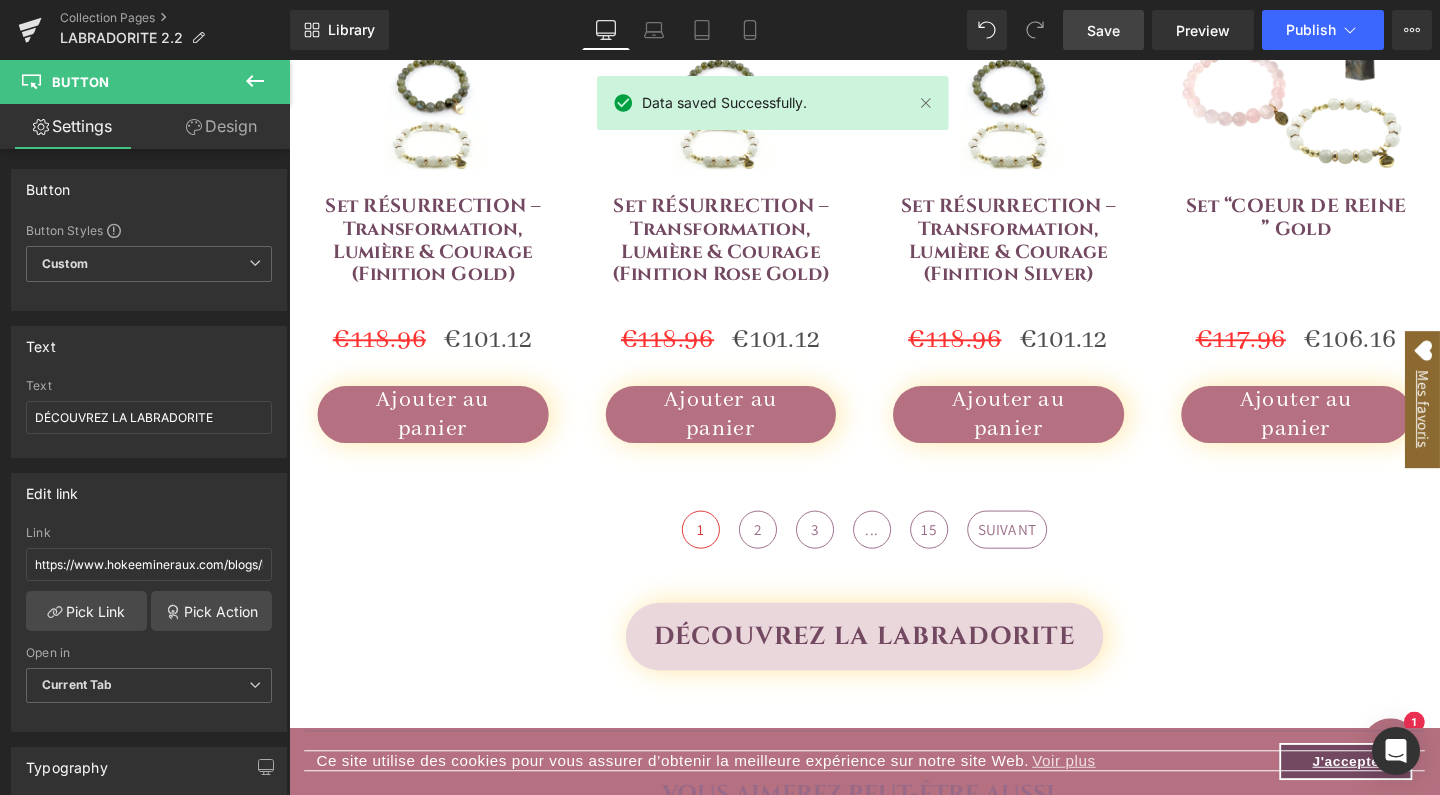 scroll, scrollTop: 1461, scrollLeft: 0, axis: vertical 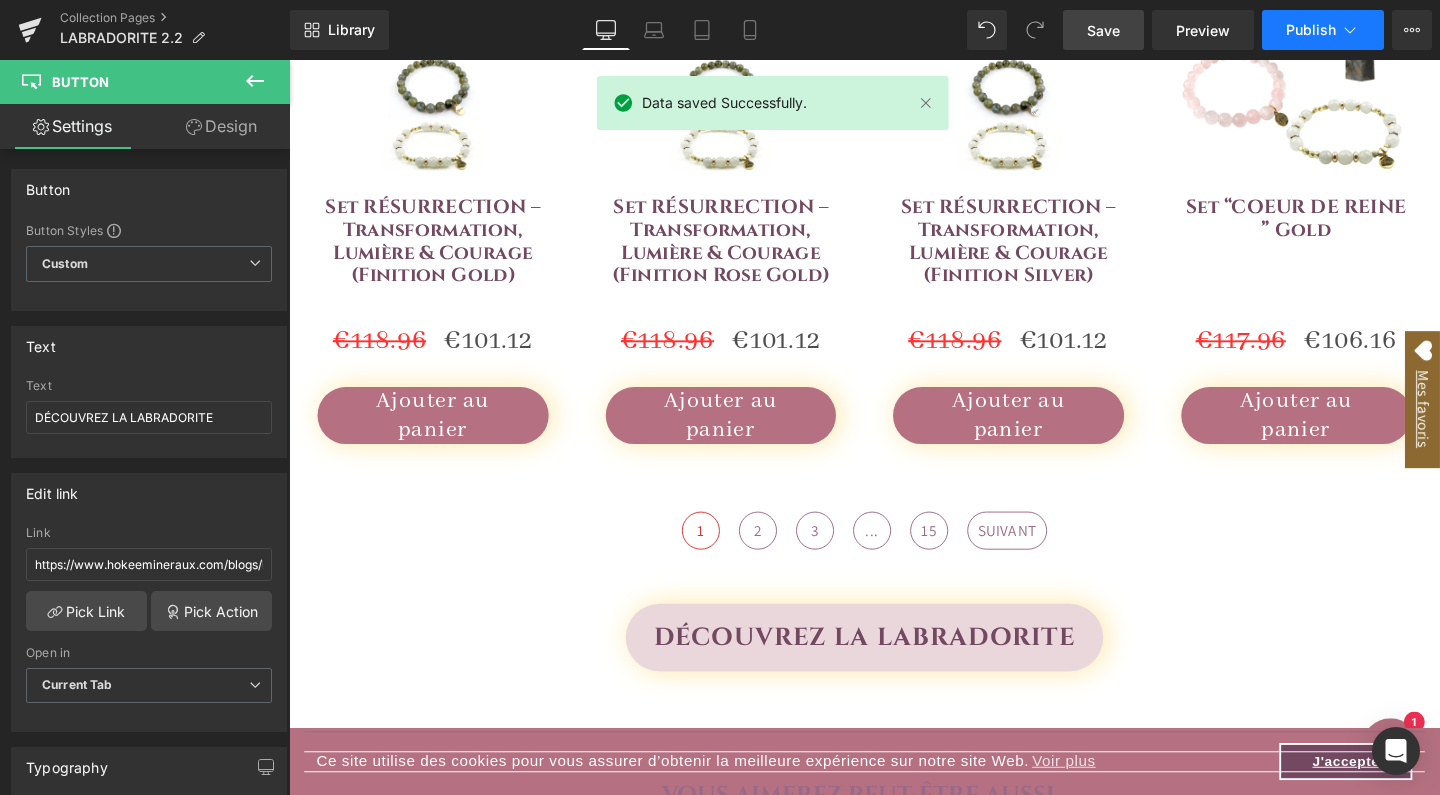 click on "Publish" at bounding box center (1311, 30) 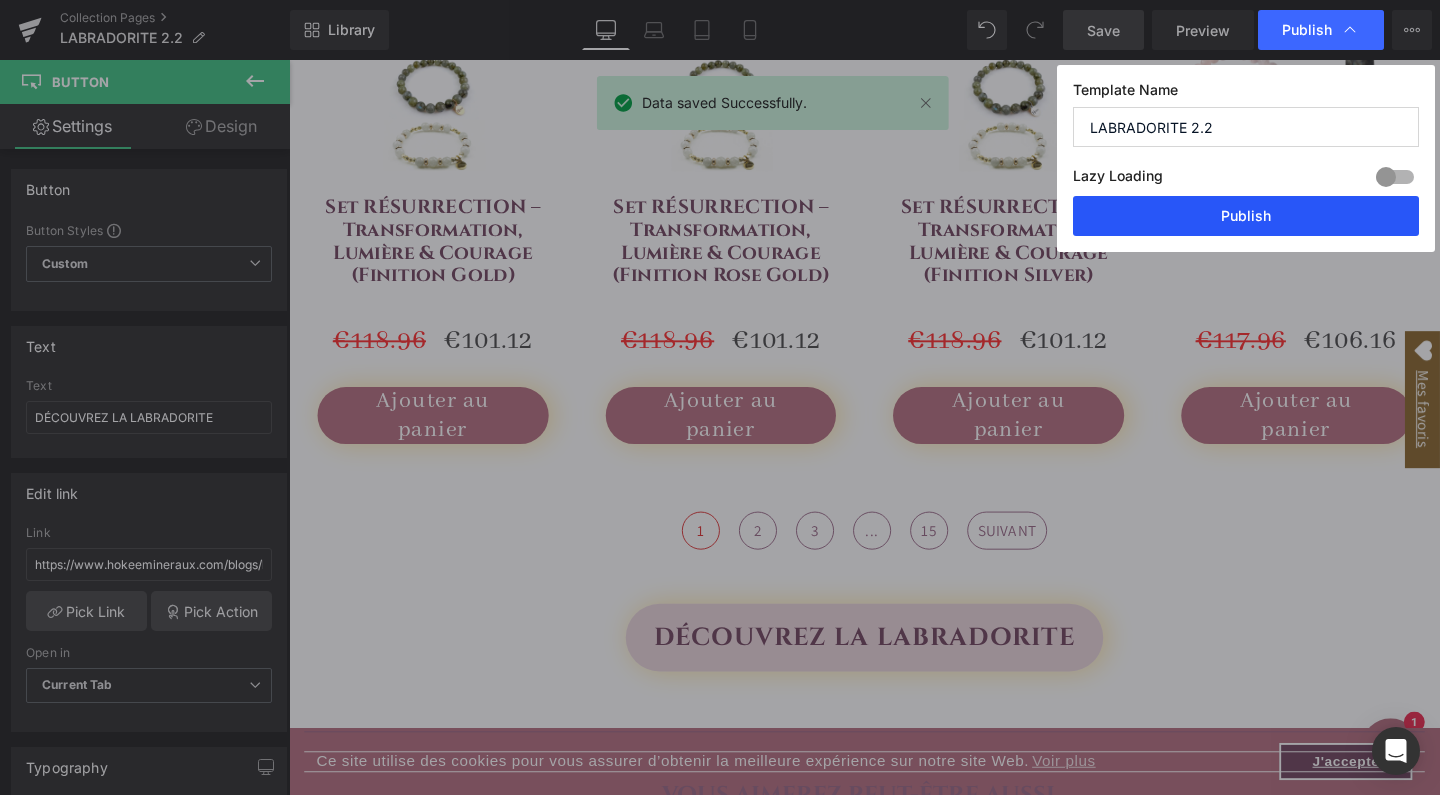 click on "Publish" at bounding box center [1246, 216] 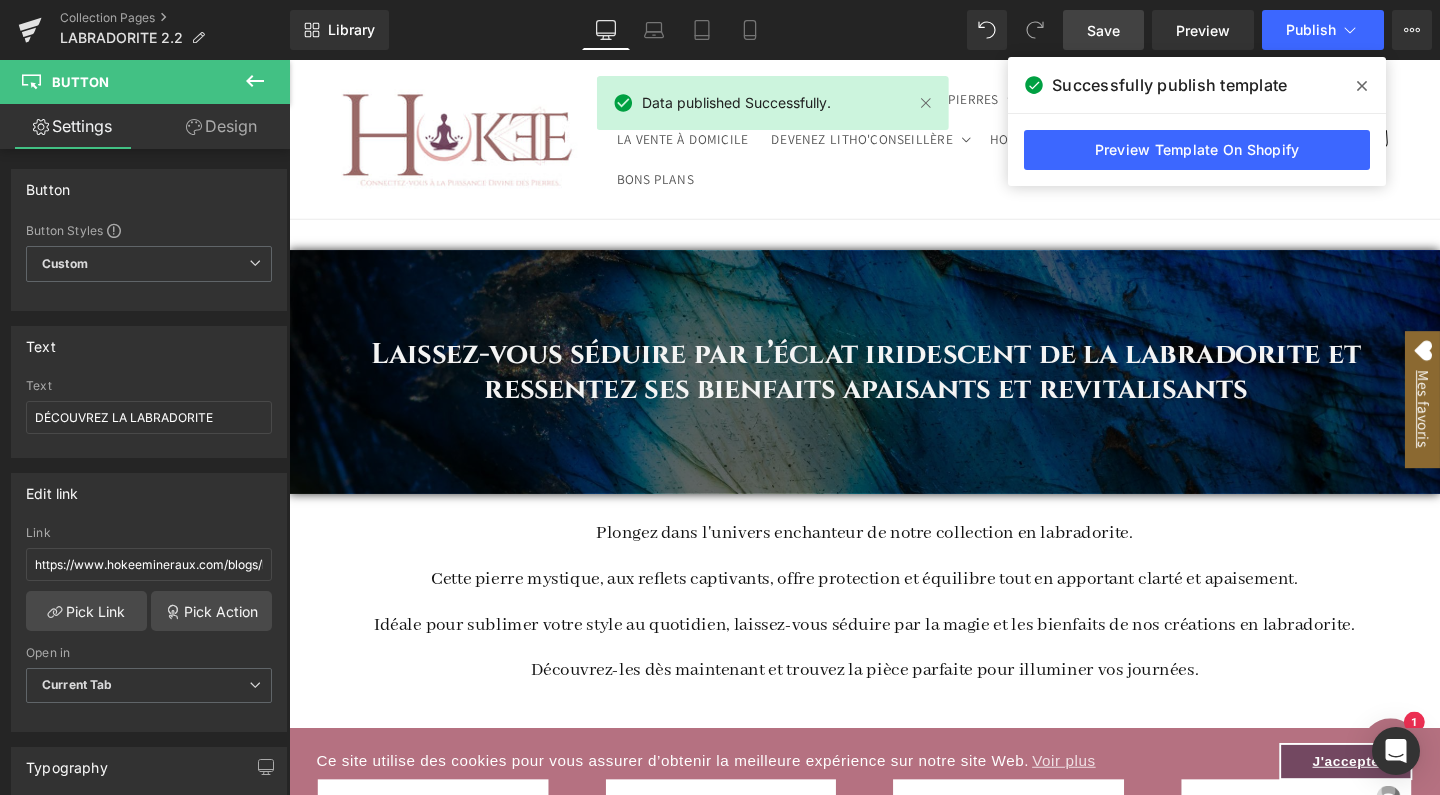 scroll, scrollTop: 0, scrollLeft: 0, axis: both 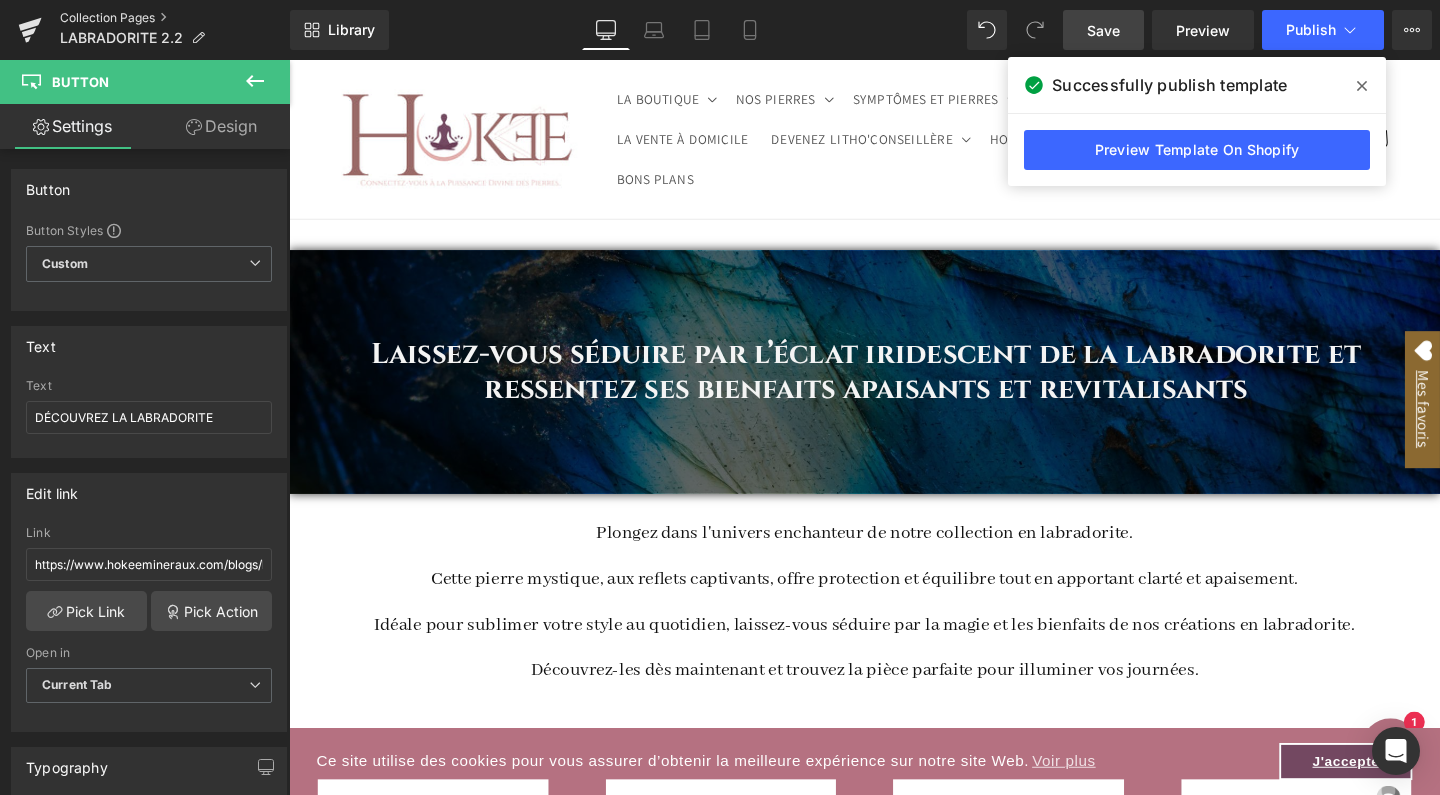click on "Collection Pages" at bounding box center (175, 18) 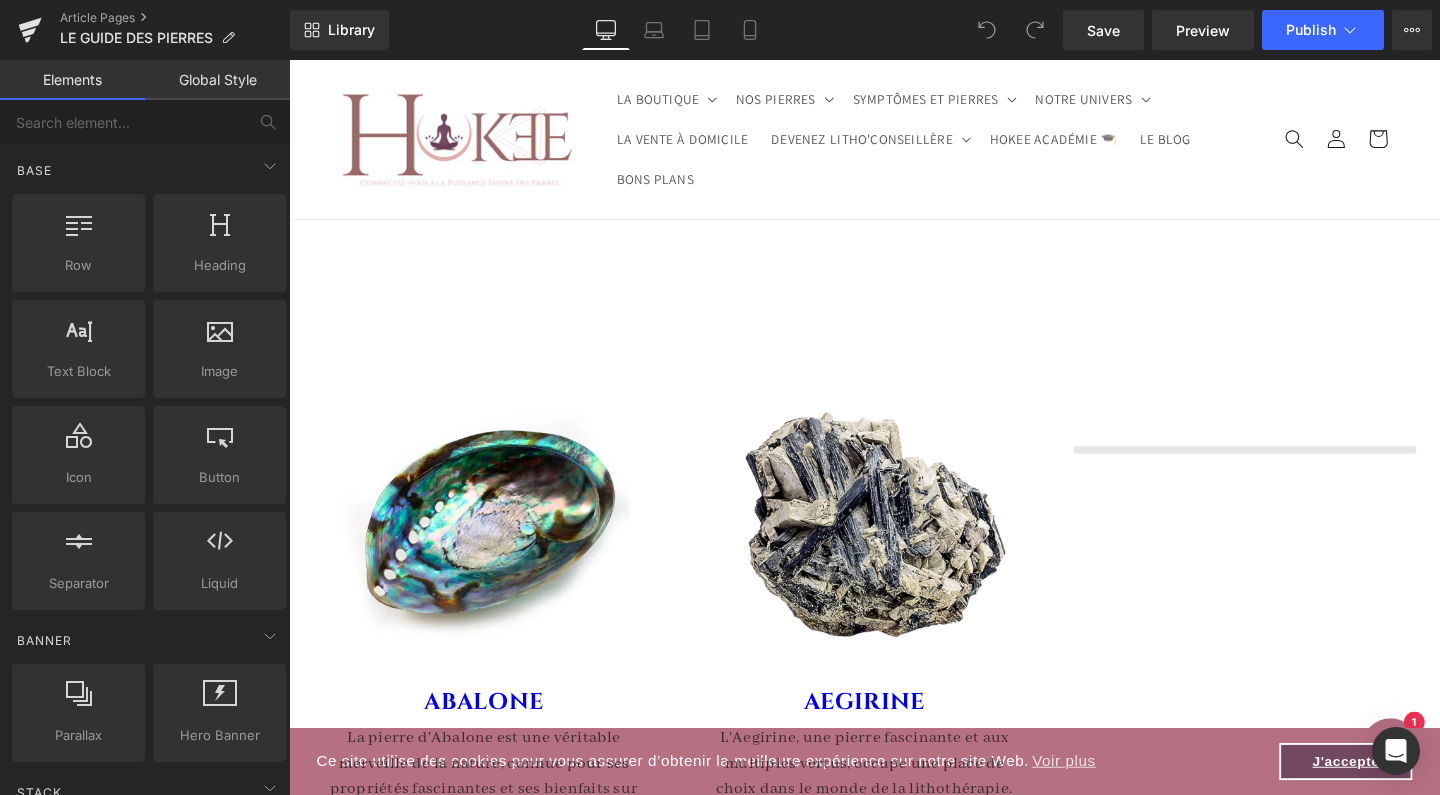 scroll, scrollTop: 0, scrollLeft: 0, axis: both 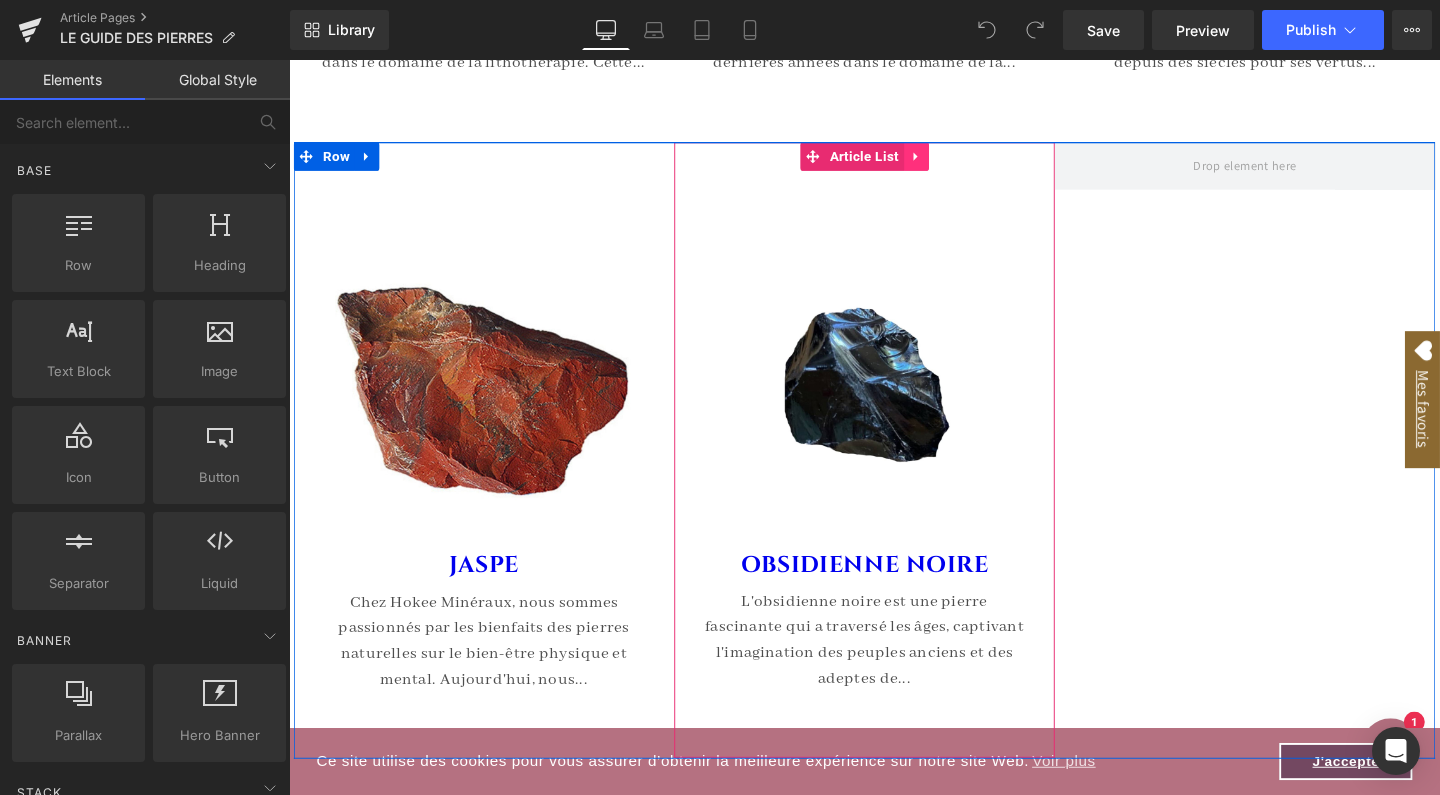 click 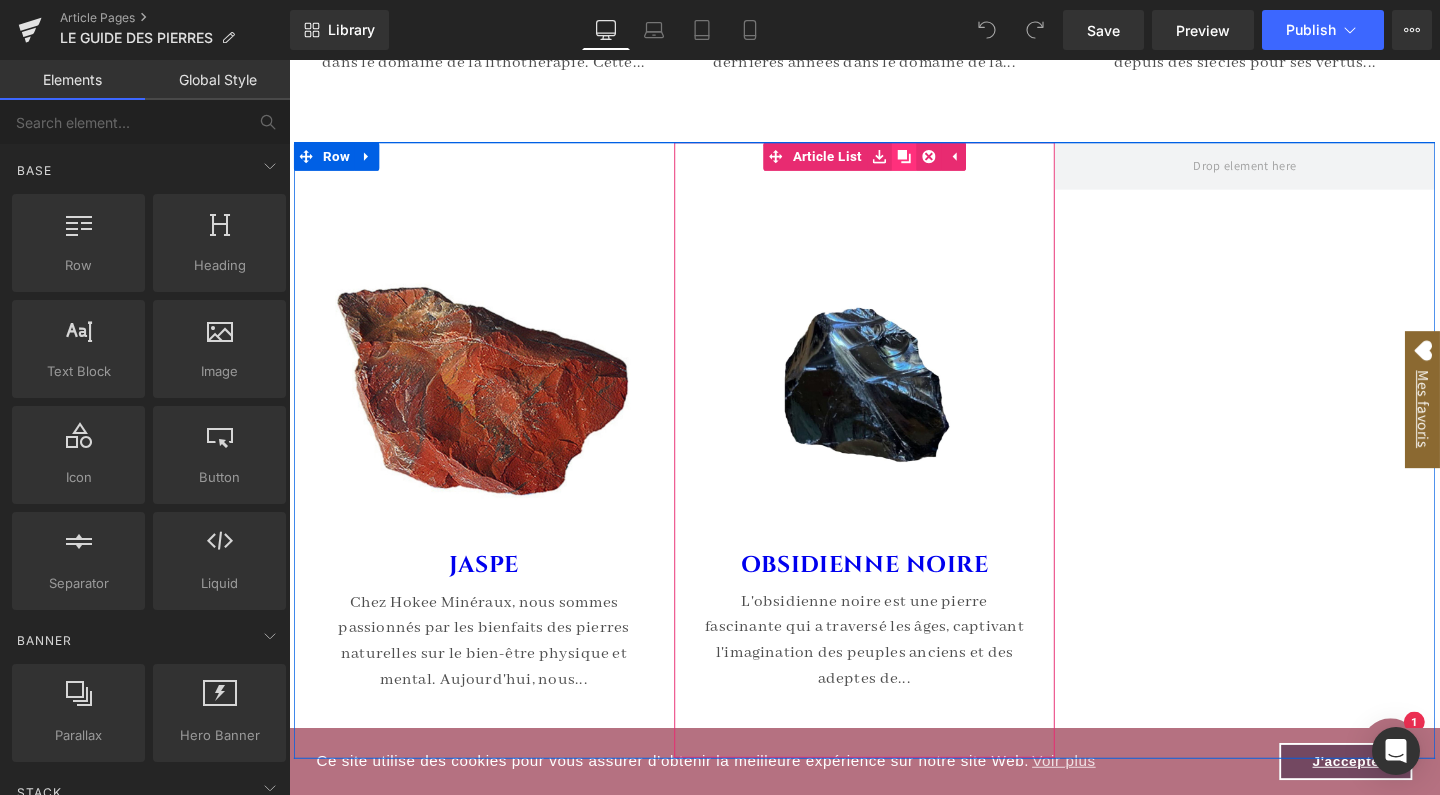 click 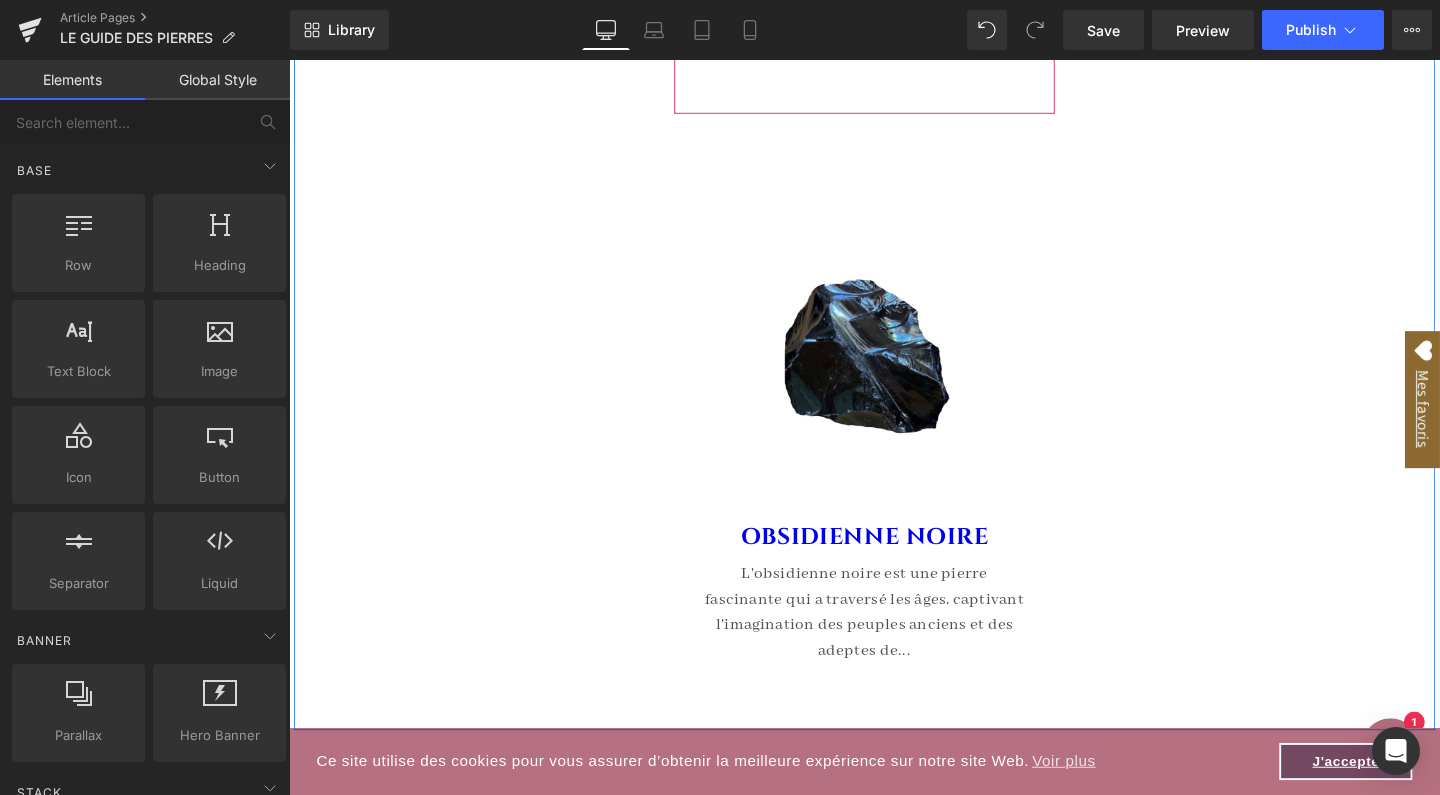 scroll, scrollTop: 8643, scrollLeft: 0, axis: vertical 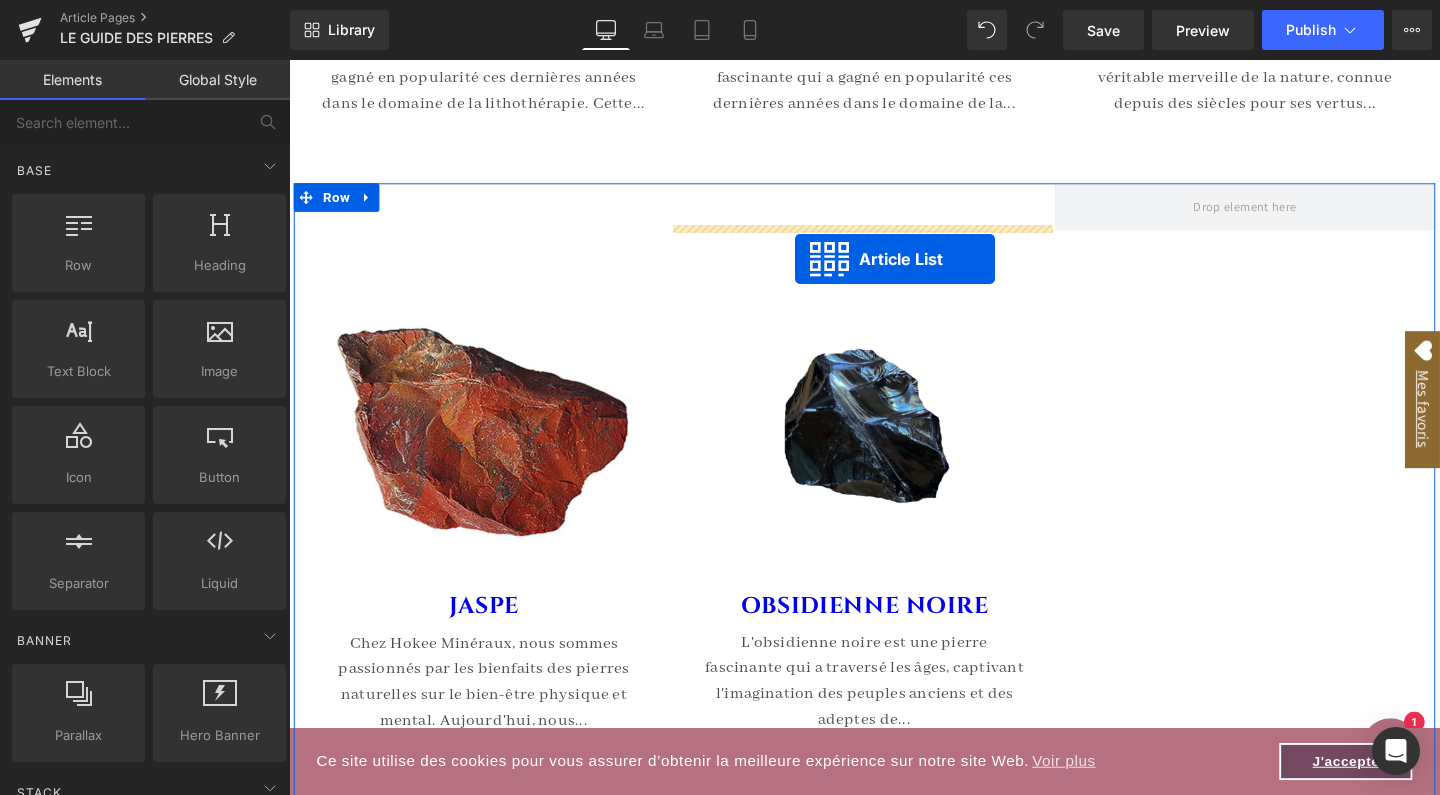 drag, startPoint x: 838, startPoint y: 153, endPoint x: 821, endPoint y: 269, distance: 117.239075 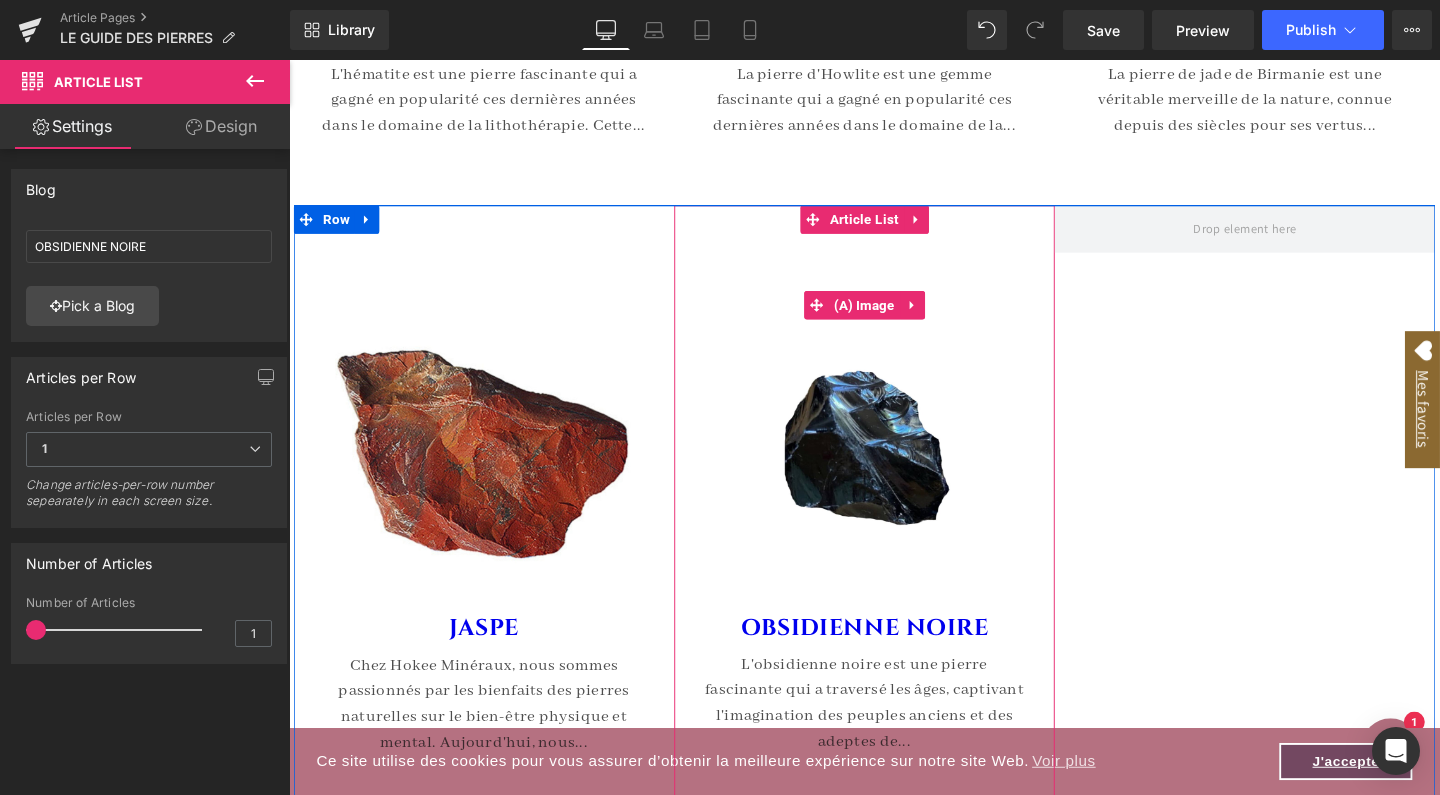 scroll, scrollTop: 7683, scrollLeft: 0, axis: vertical 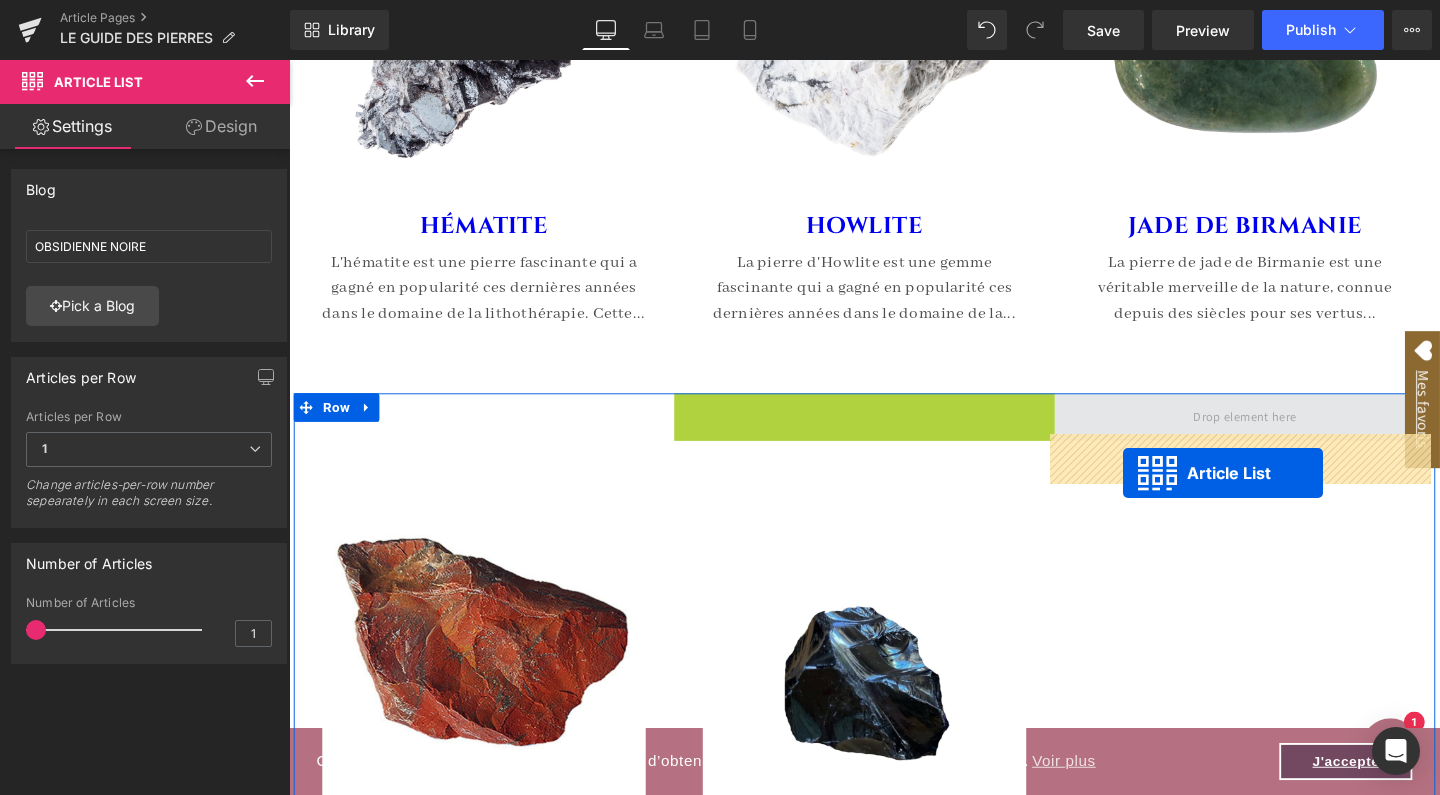 drag, startPoint x: 827, startPoint y: 468, endPoint x: 1165, endPoint y: 494, distance: 338.99854 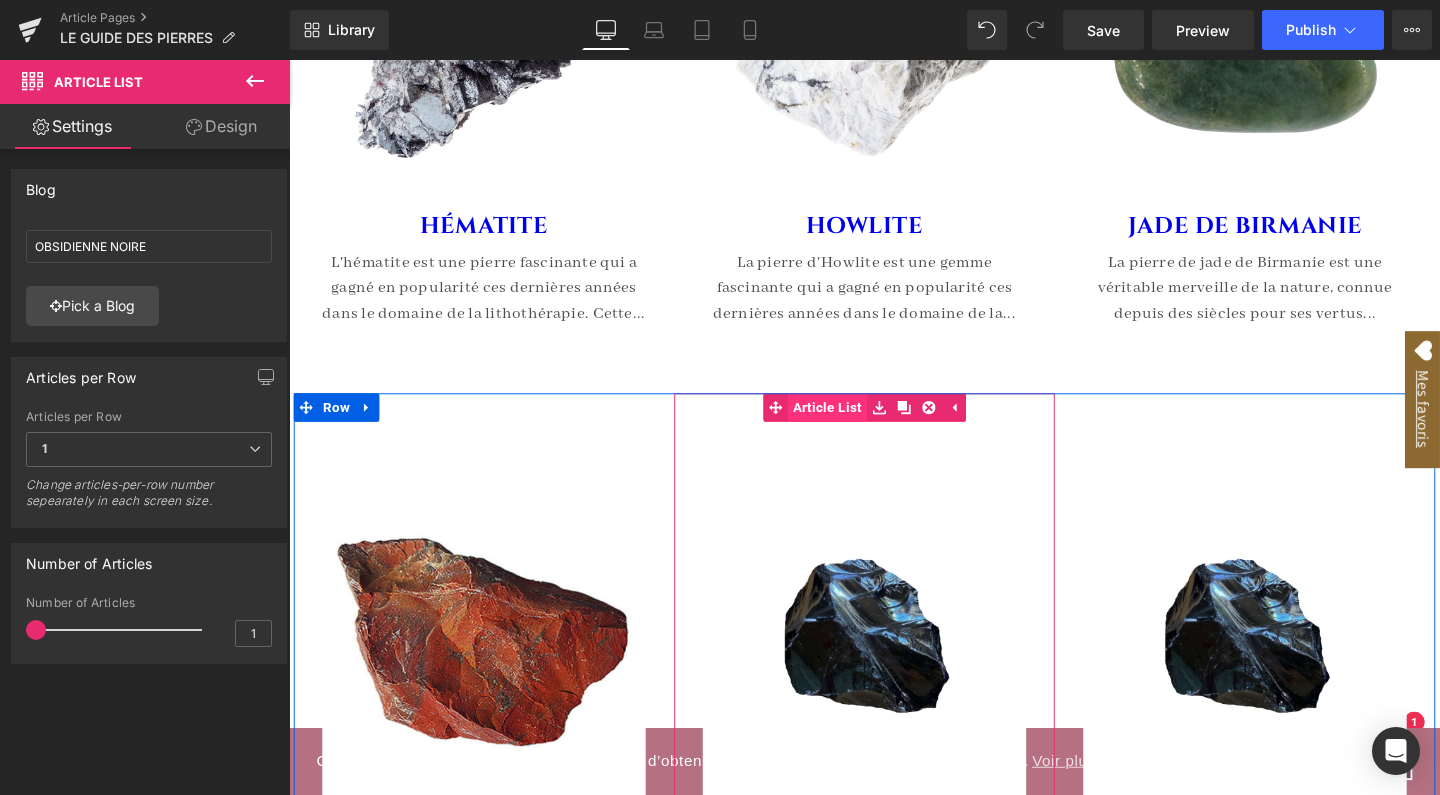 click on "Article List" at bounding box center (855, 425) 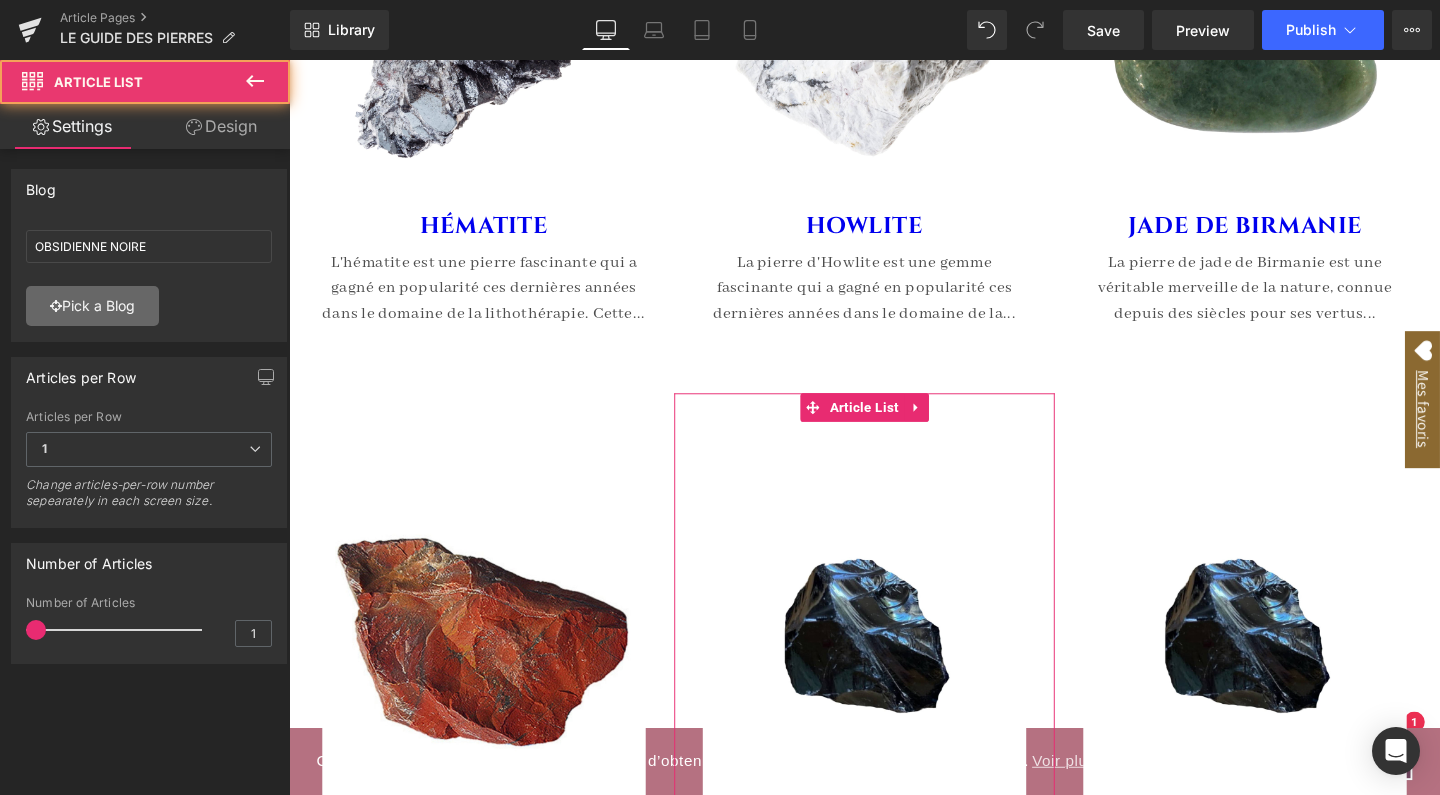click on "Pick a Blog" at bounding box center (92, 306) 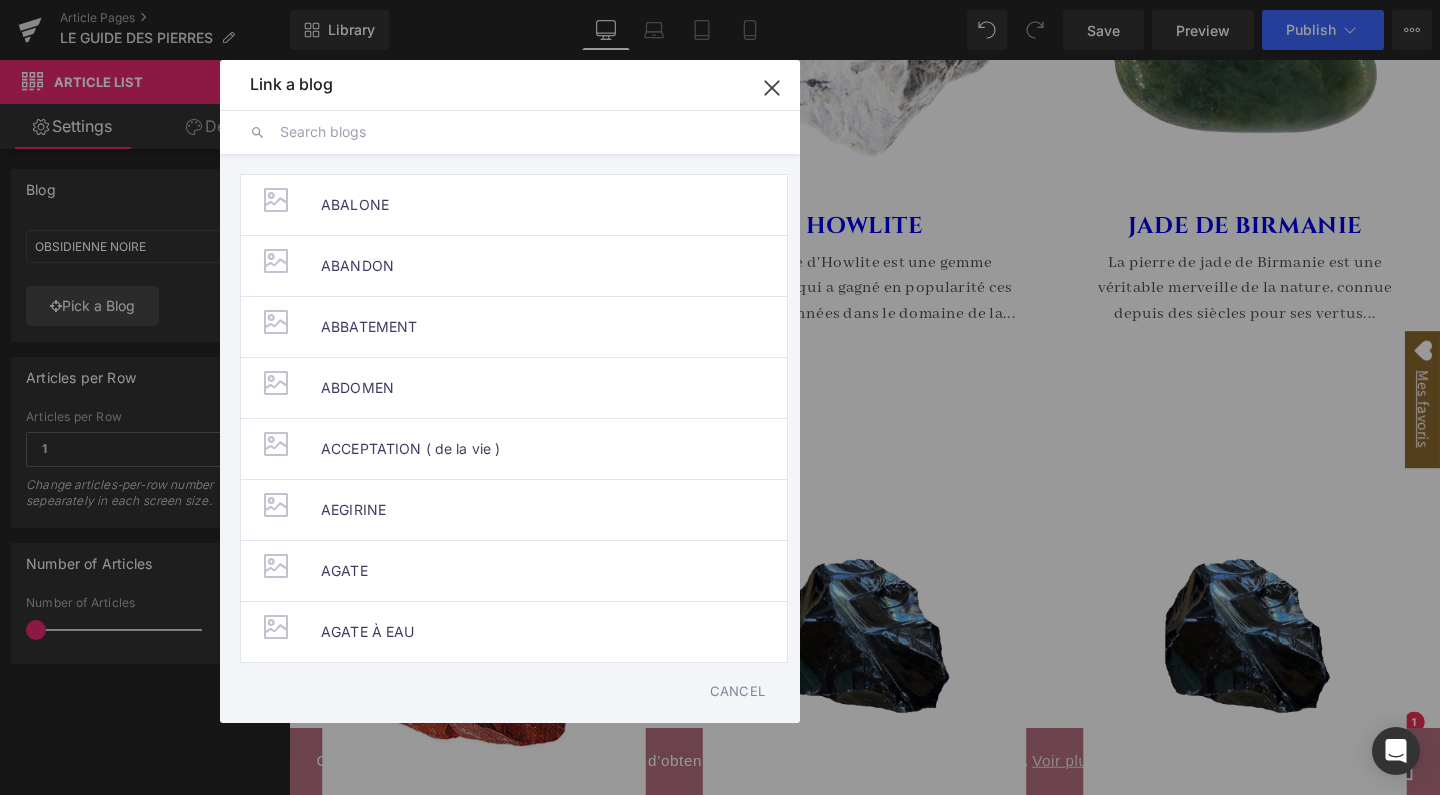 click at bounding box center [525, 132] 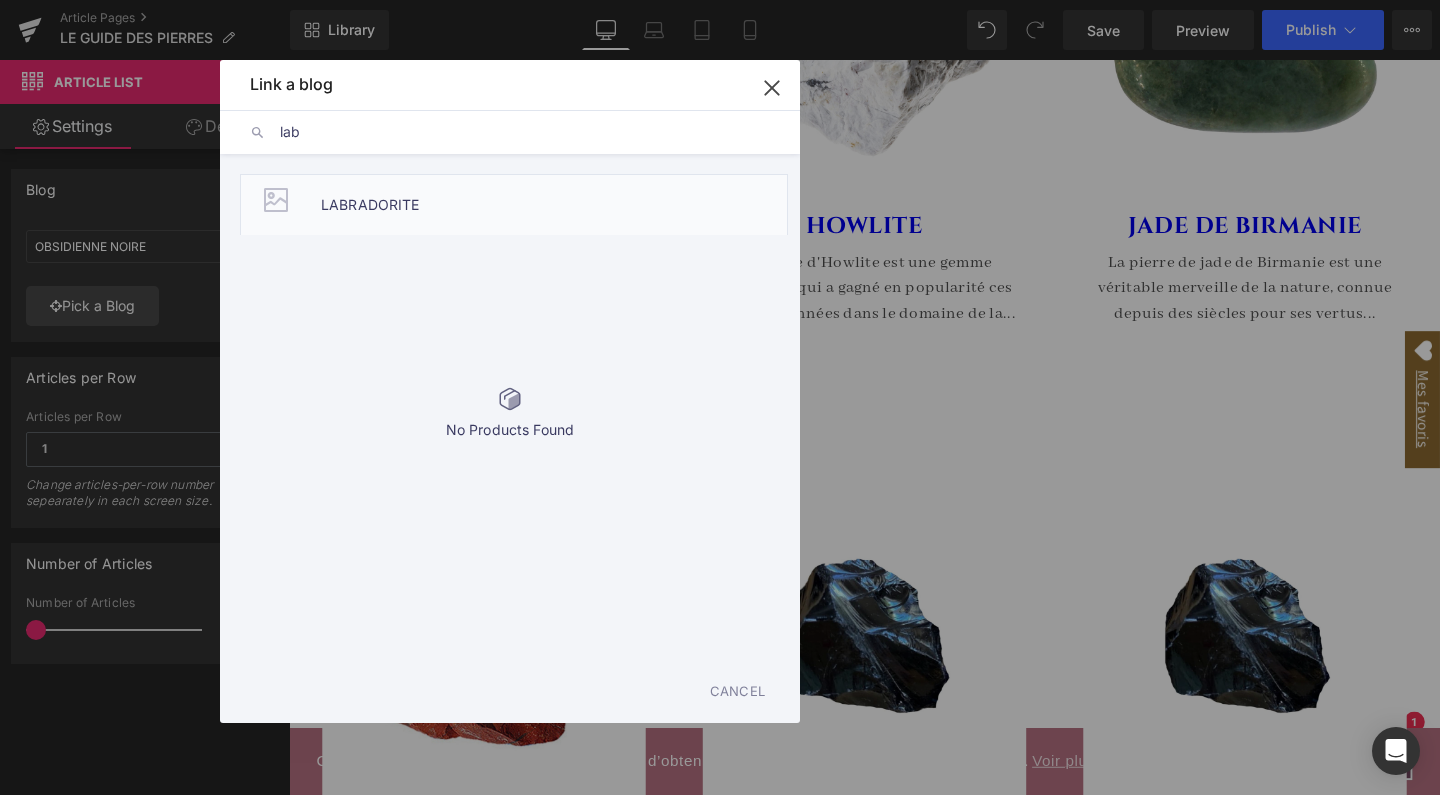 type on "lab" 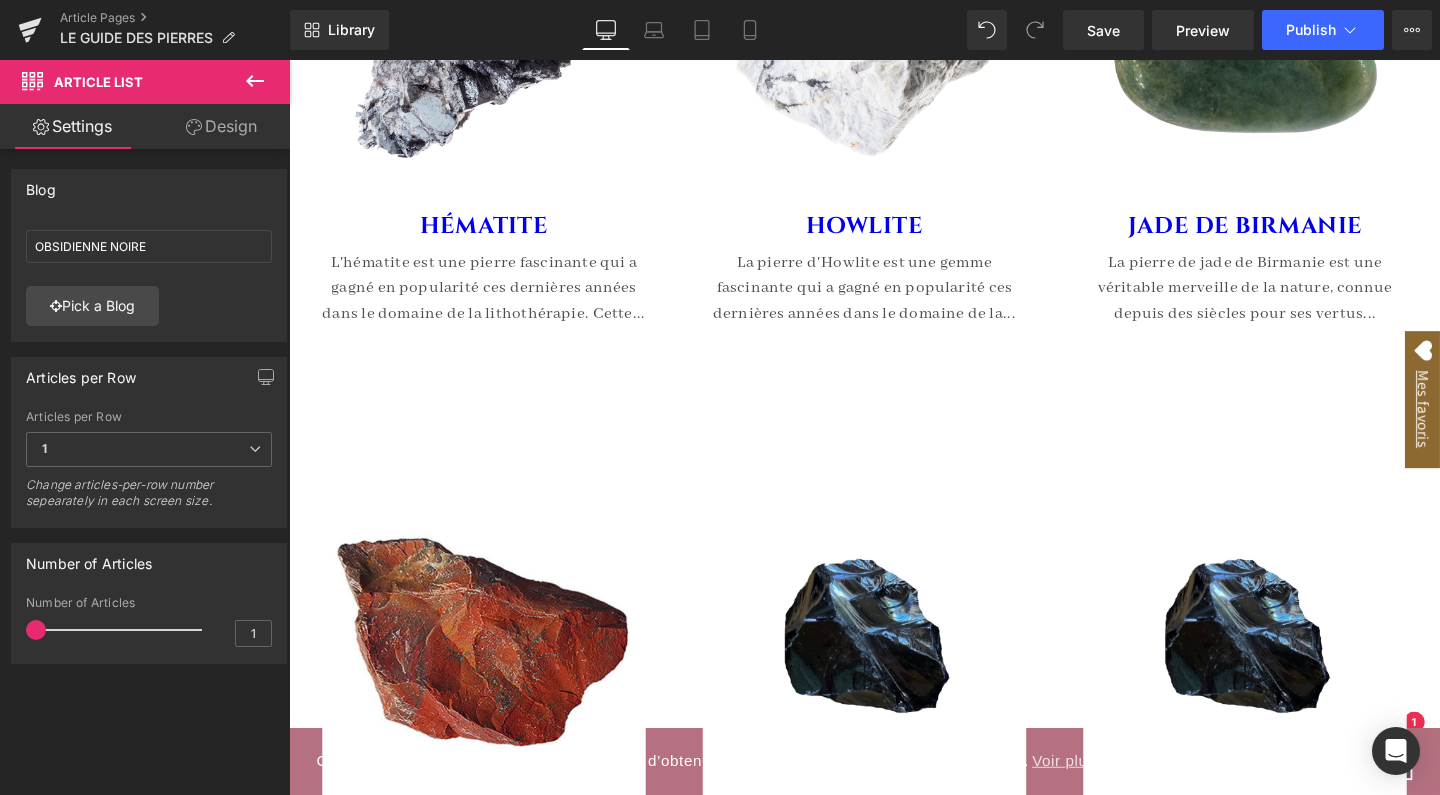 type on "LABRADORITE" 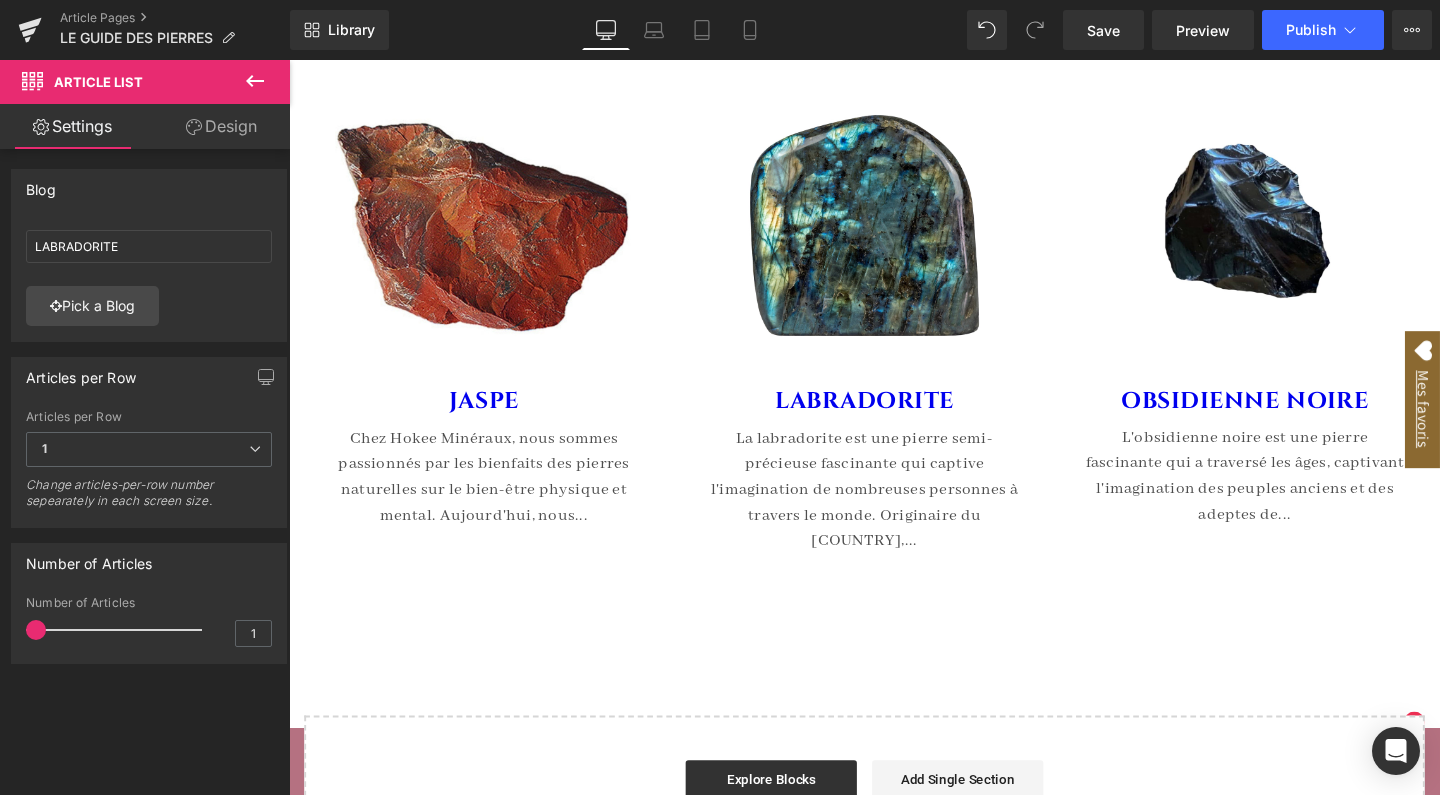 scroll, scrollTop: 8171, scrollLeft: 0, axis: vertical 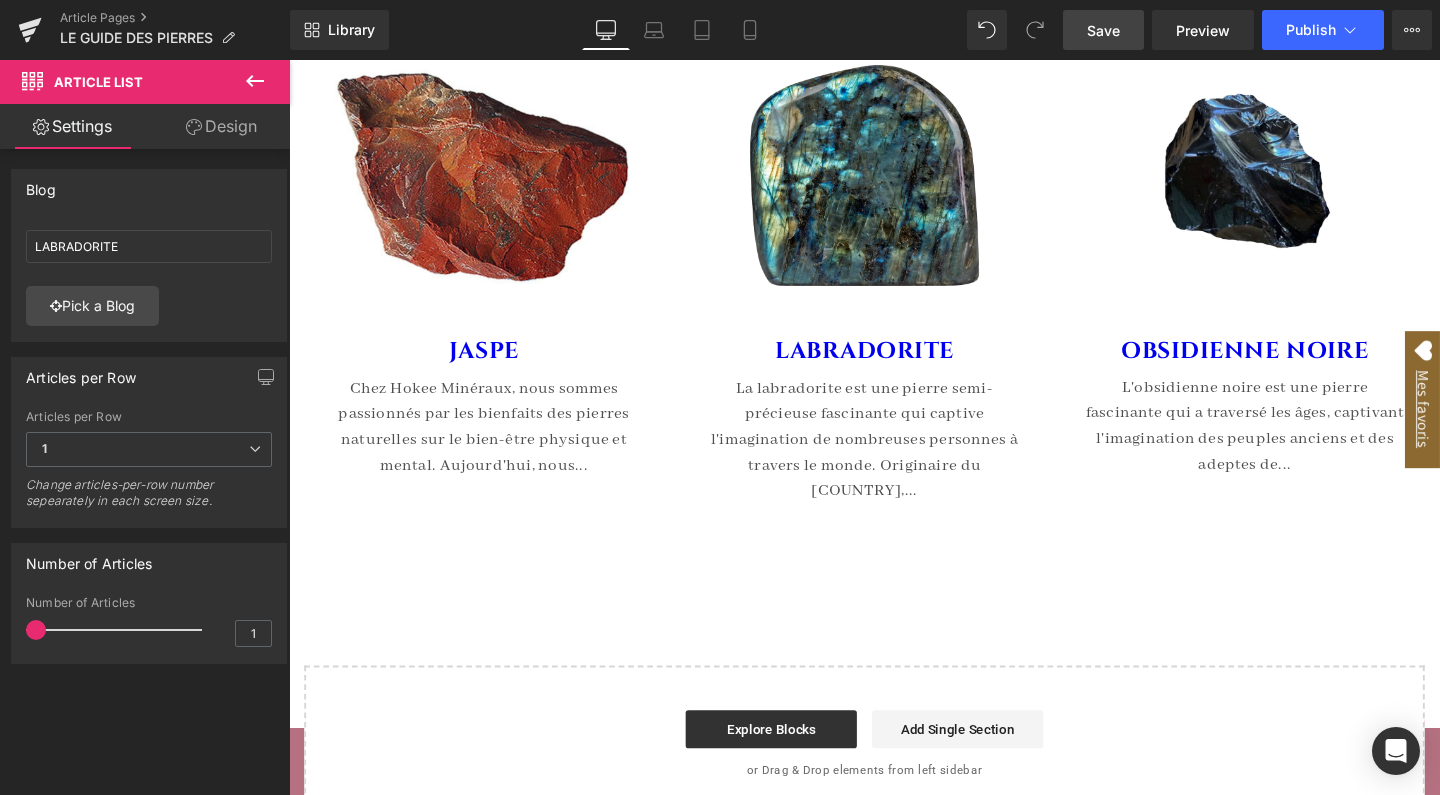 click on "Save" at bounding box center [1103, 30] 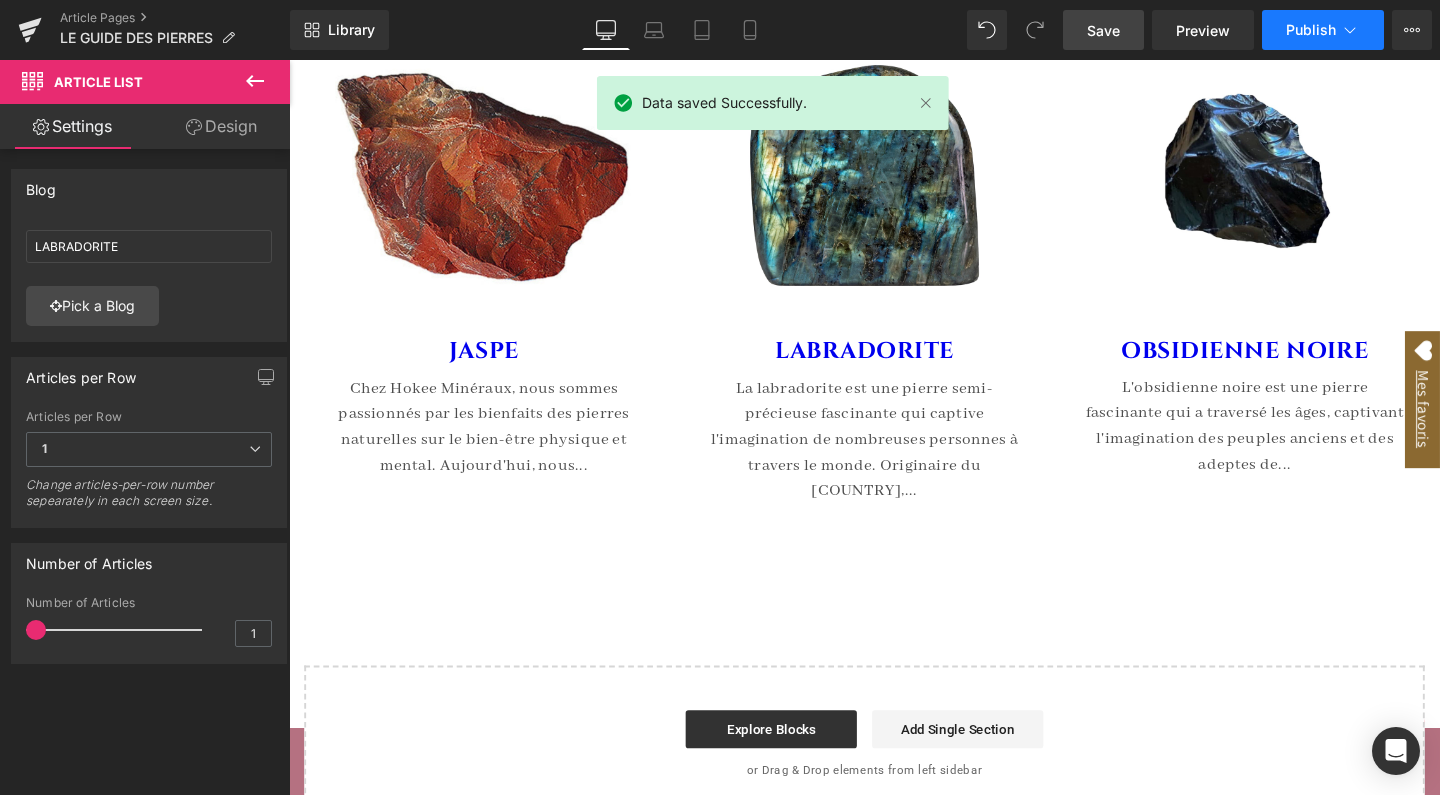 click 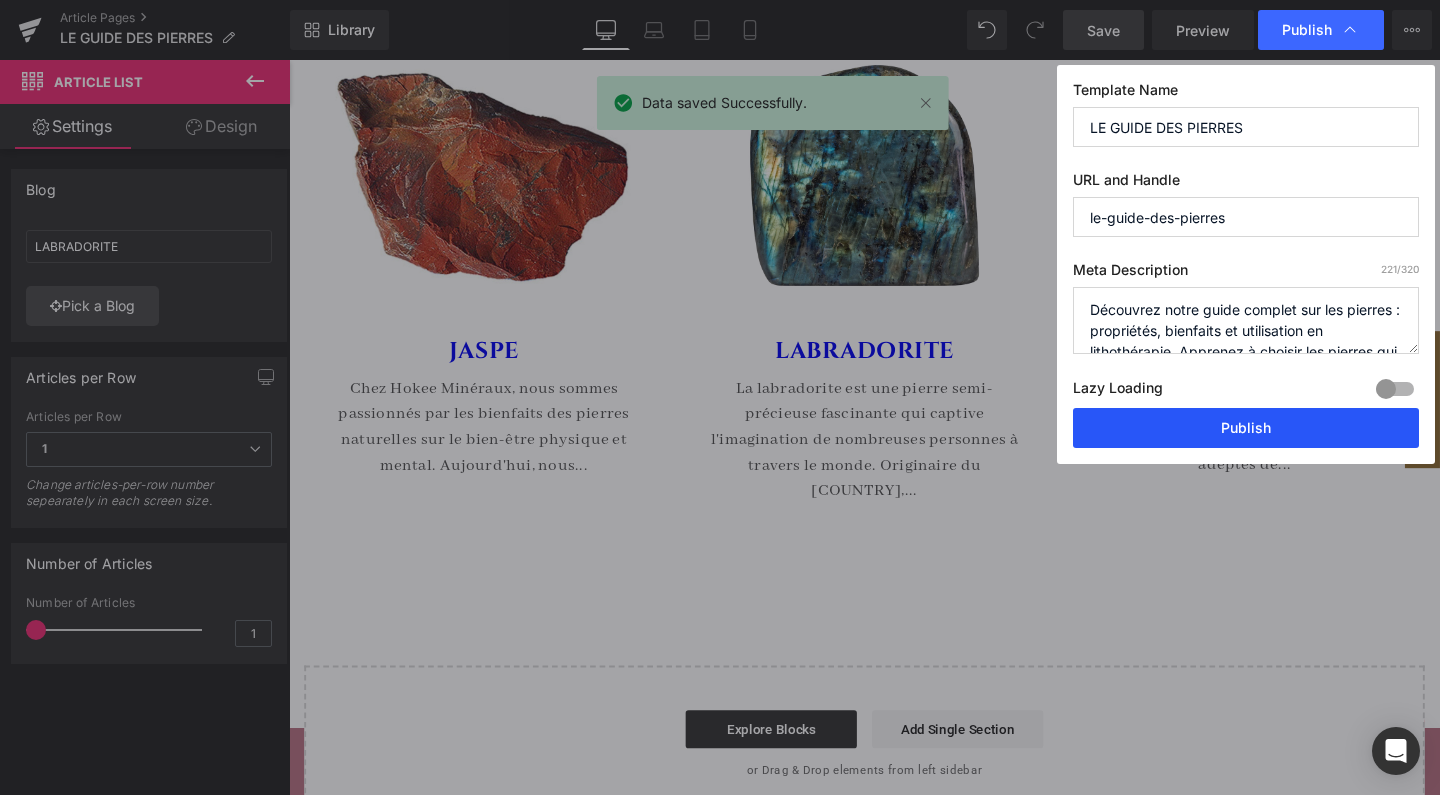 click on "Publish" at bounding box center [1246, 428] 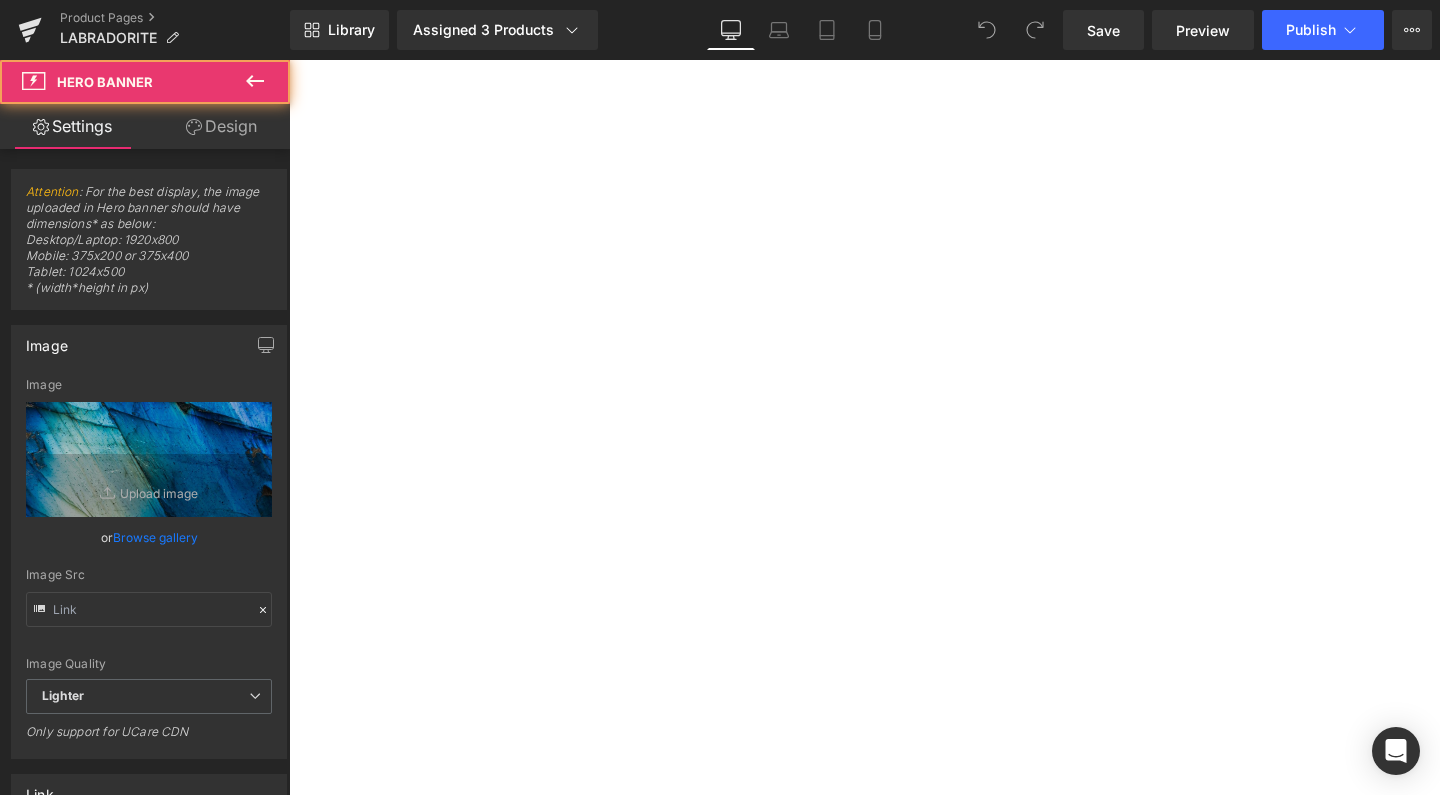 type on "https://ucarecdn.com/3b3d01a2-1eaa-4df2-bcf8-4d58b4550c9c/-/format/auto/-/preview/3000x3000/-/quality/lighter/Banderole%20site-3.jpg" 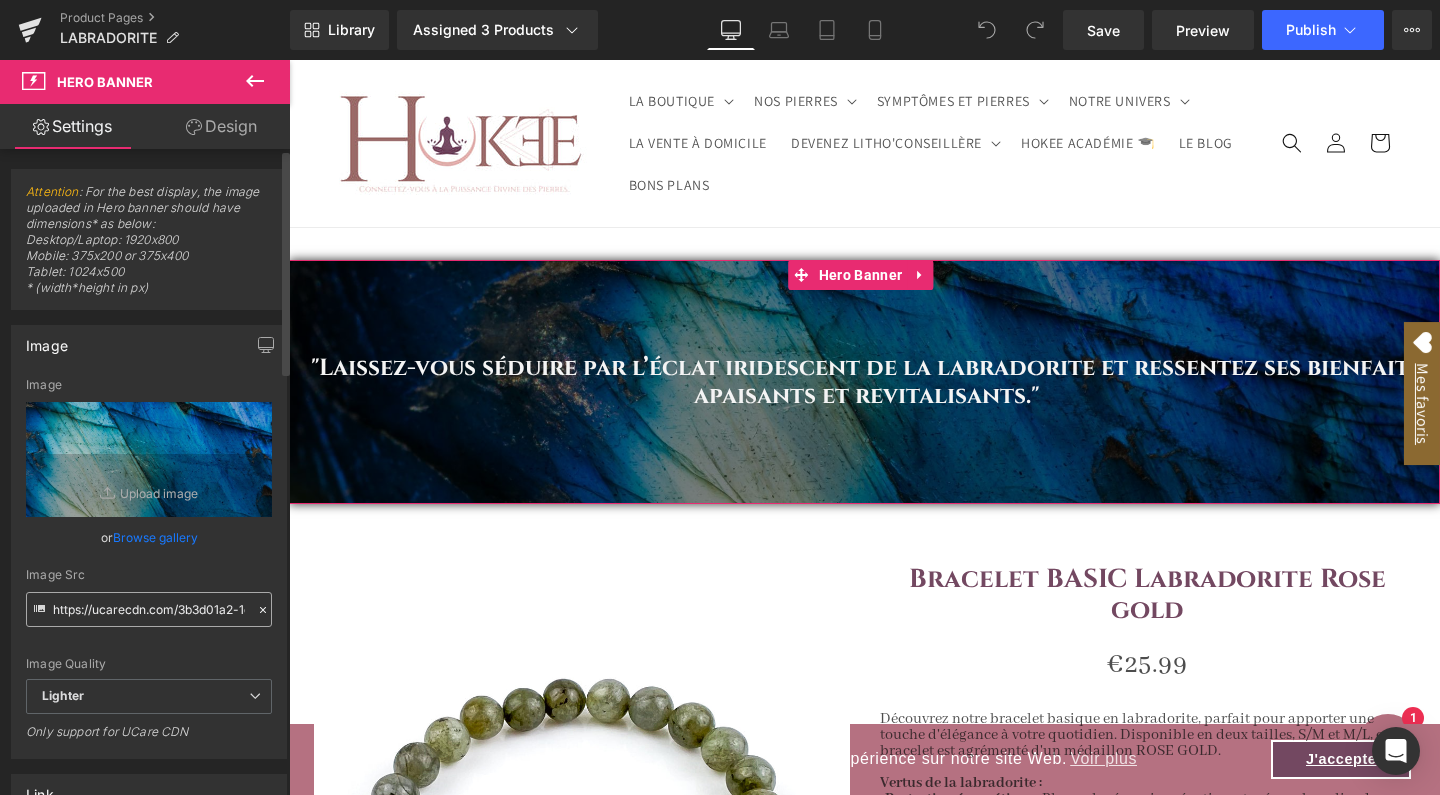 scroll, scrollTop: 0, scrollLeft: 0, axis: both 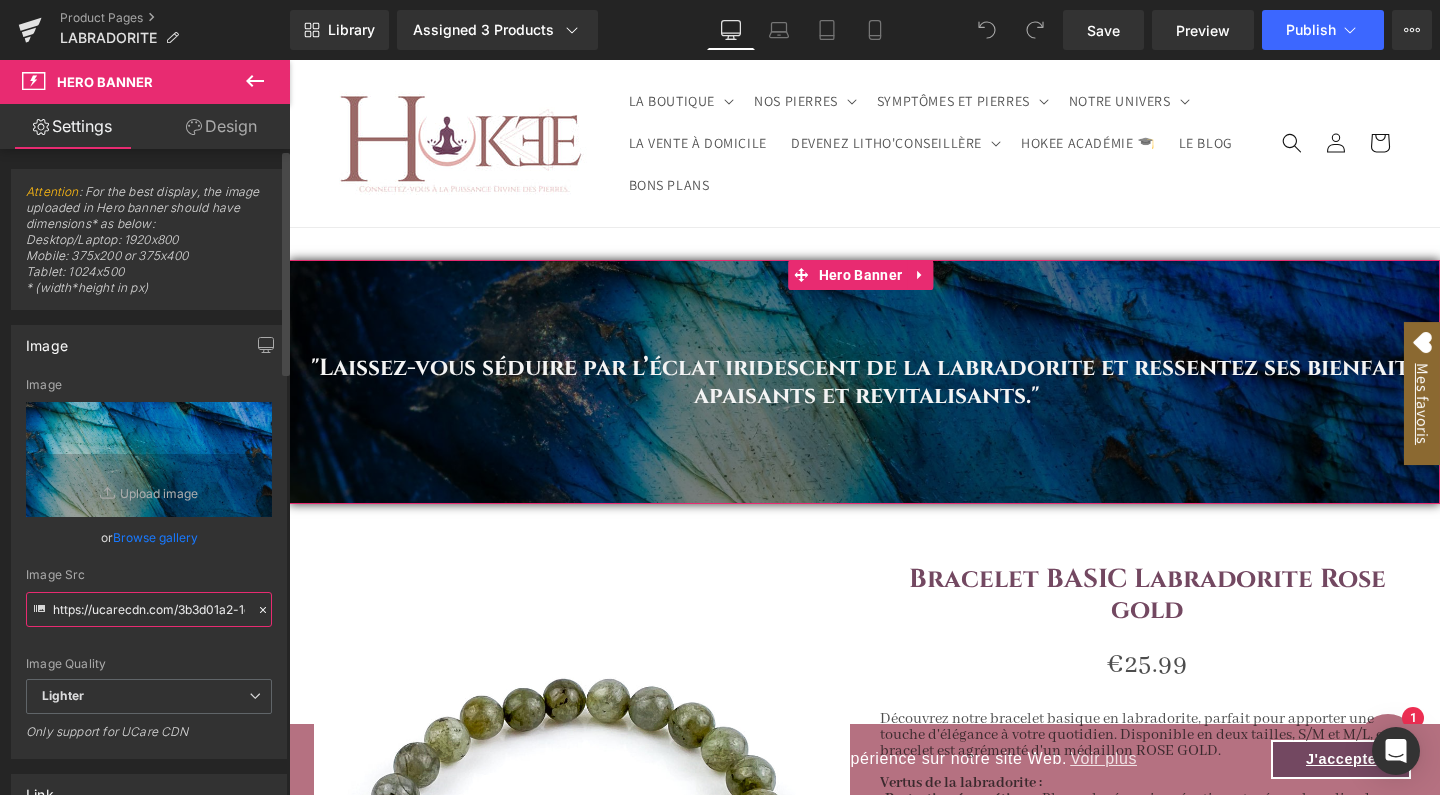 click on "https://ucarecdn.com/3b3d01a2-1eaa-4df2-bcf8-4d58b4550c9c/-/format/auto/-/preview/3000x3000/-/quality/lighter/Banderole%20site-3.jpg" at bounding box center [149, 609] 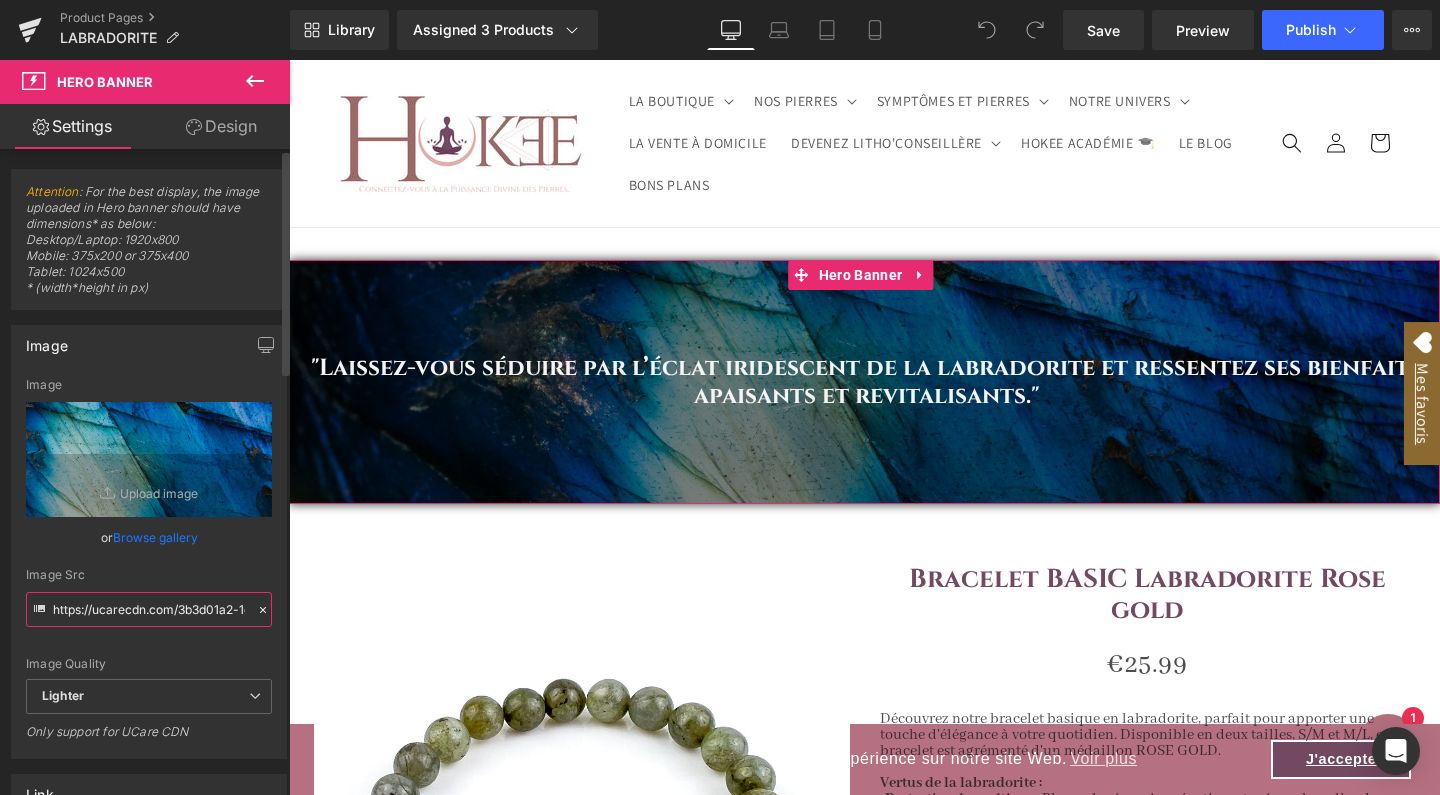 click on "https://ucarecdn.com/3b3d01a2-1eaa-4df2-bcf8-4d58b4550c9c/-/format/auto/-/preview/3000x3000/-/quality/lighter/Banderole%20site-3.jpg" at bounding box center (149, 609) 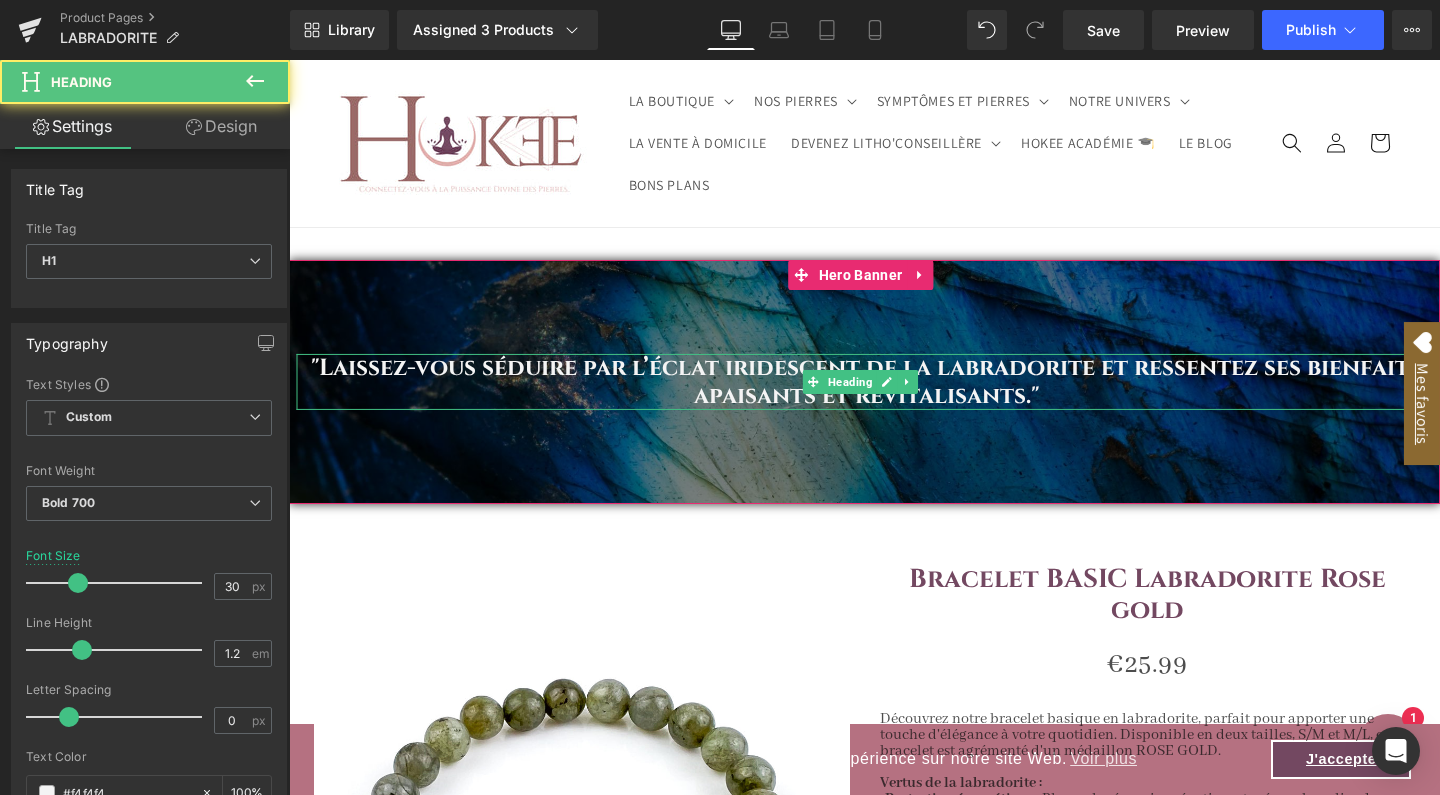 click on ""Laissez-vous séduire par l’éclat iridescent de la labradorite et ressentez ses bienfaits apaisants et revitalisants."" at bounding box center [866, 382] 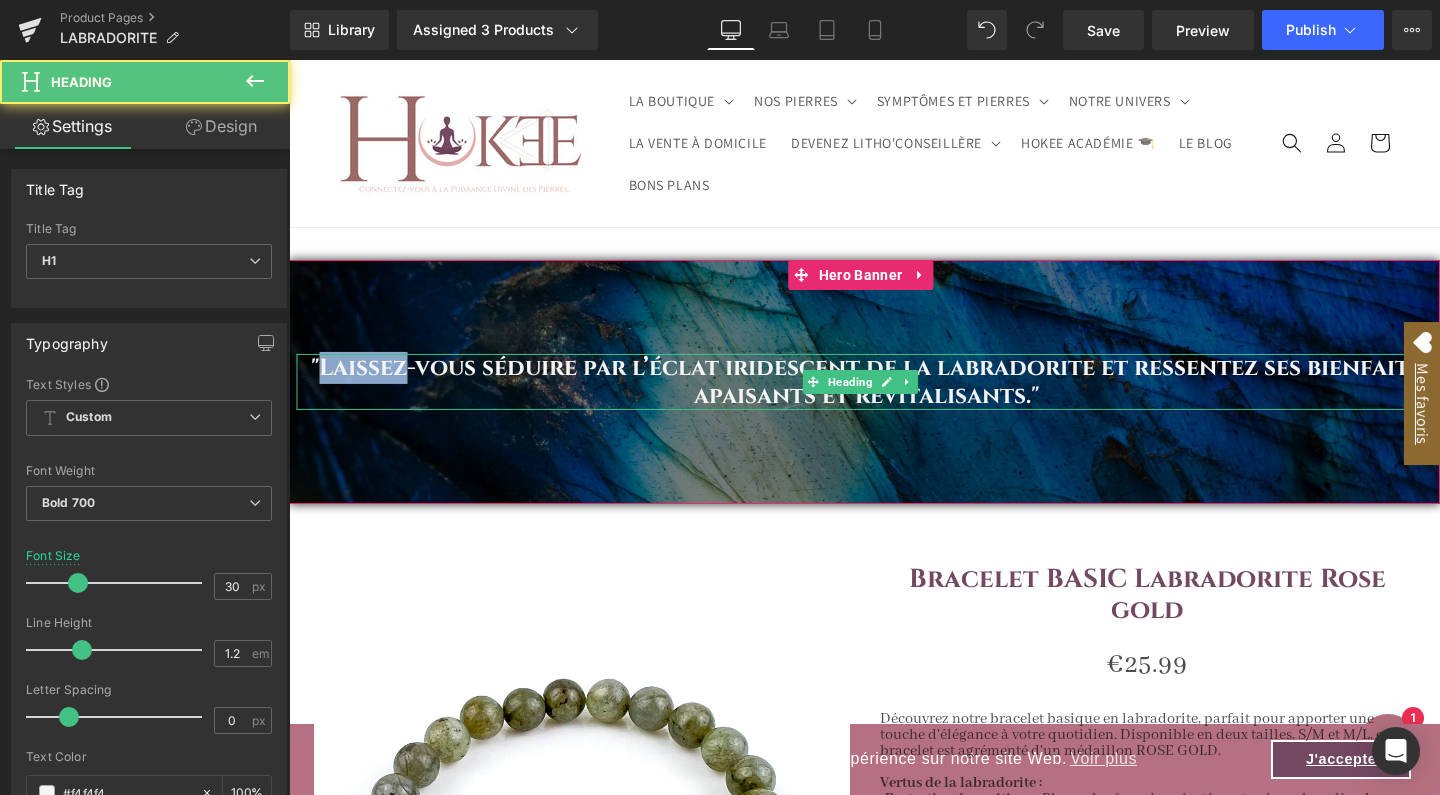 click on ""Laissez-vous séduire par l’éclat iridescent de la labradorite et ressentez ses bienfaits apaisants et revitalisants."" at bounding box center (866, 382) 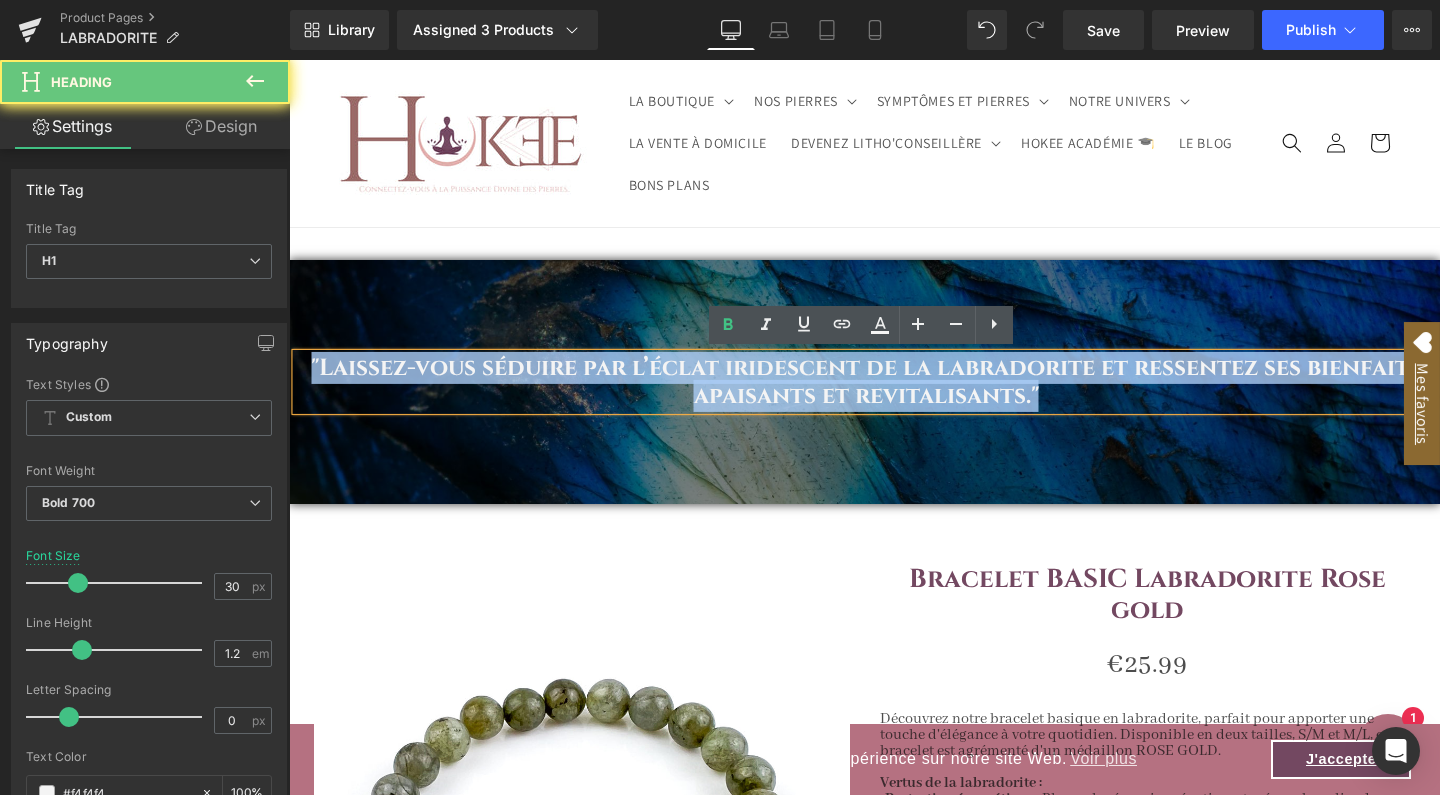 click on ""Laissez-vous séduire par l’éclat iridescent de la labradorite et ressentez ses bienfaits apaisants et revitalisants."" at bounding box center [866, 382] 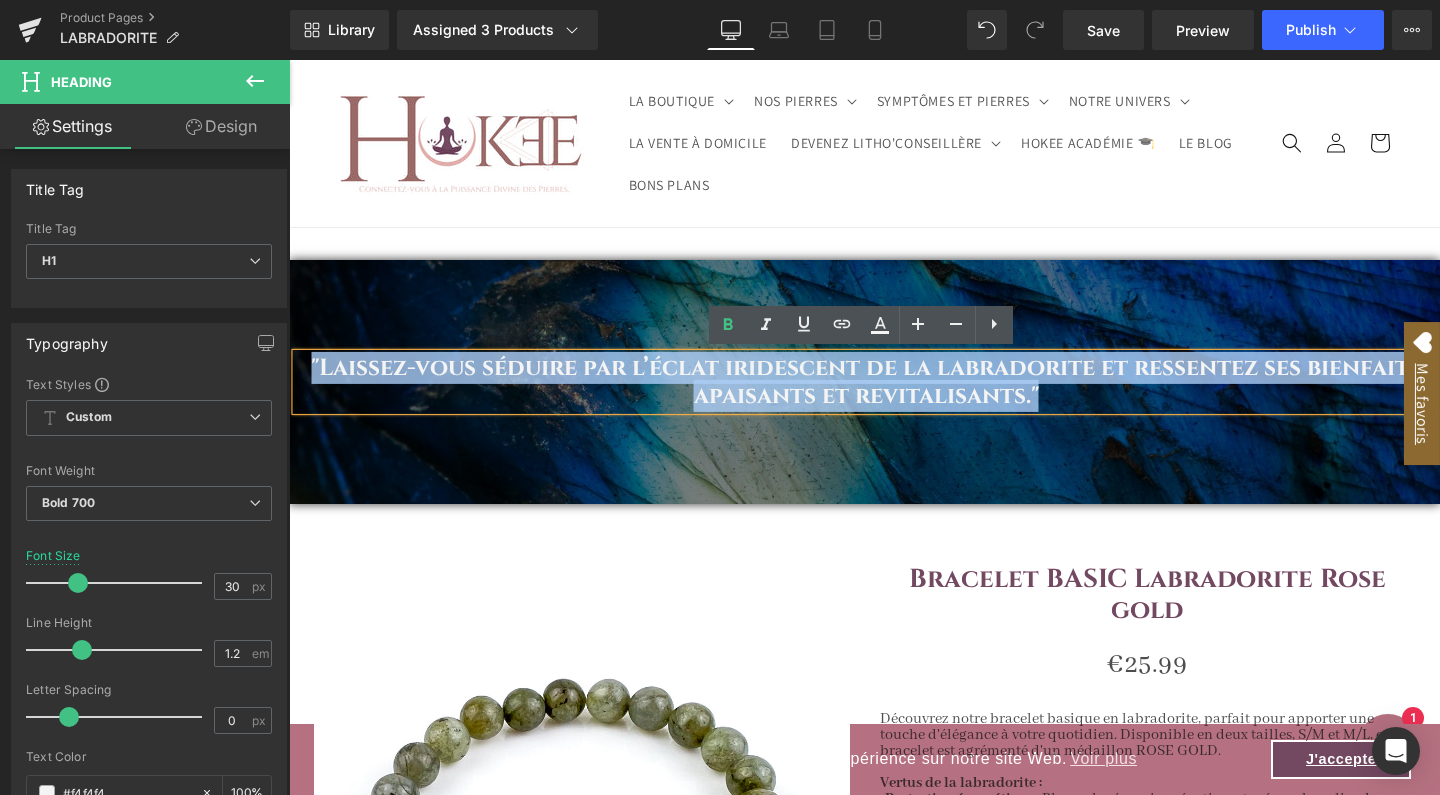 copy on ""Laissez-vous séduire par l’éclat iridescent de la labradorite et ressentez ses bienfaits apaisants et revitalisants."" 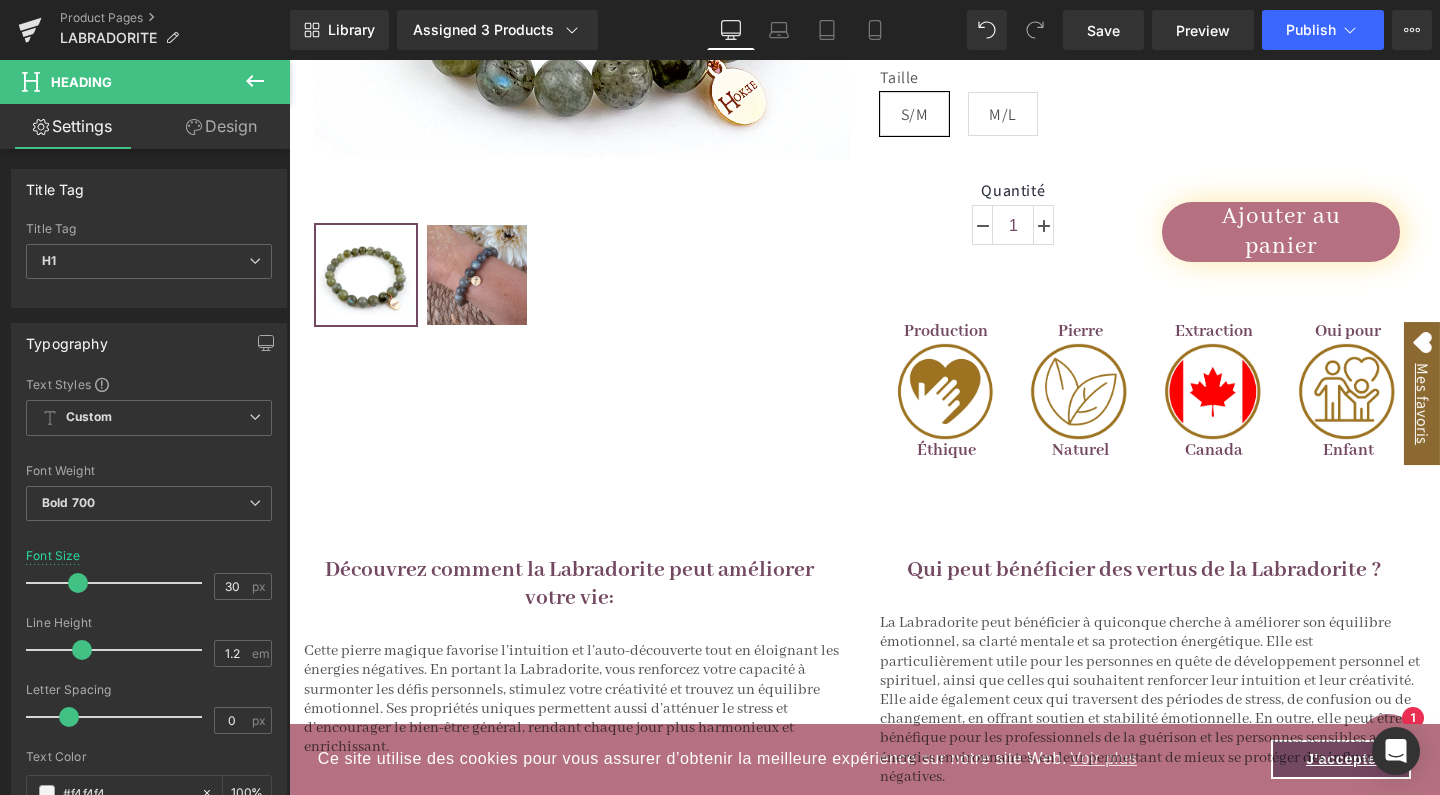 scroll, scrollTop: 936, scrollLeft: 0, axis: vertical 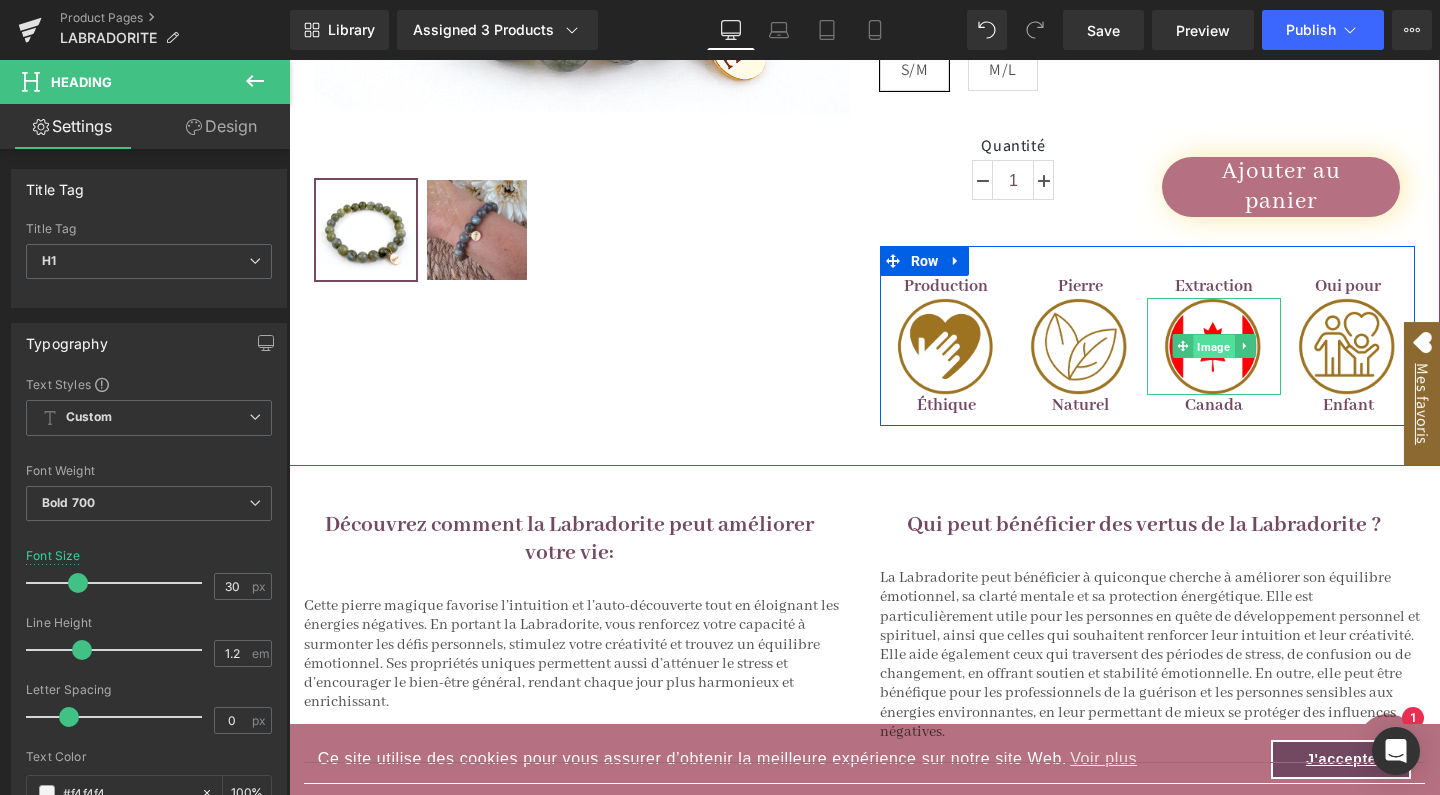 click on "Image" at bounding box center [1213, 347] 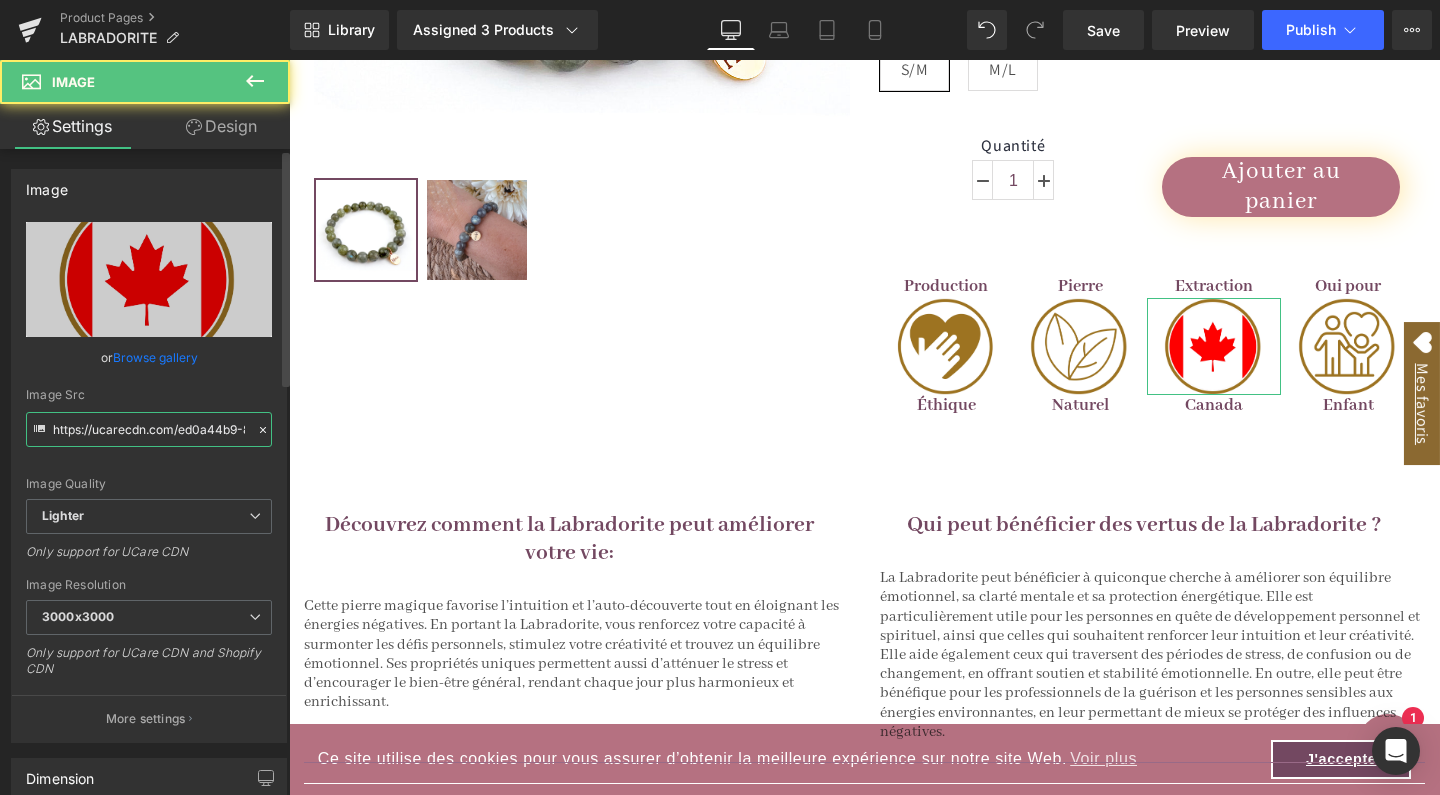 click on "https://ucarecdn.com/ed0a44b9-8cc5-4d84-9361-fafdbed19d21/-/format/auto/-/preview/3000x3000/-/quality/lighter/action-3.jpg" at bounding box center [149, 429] 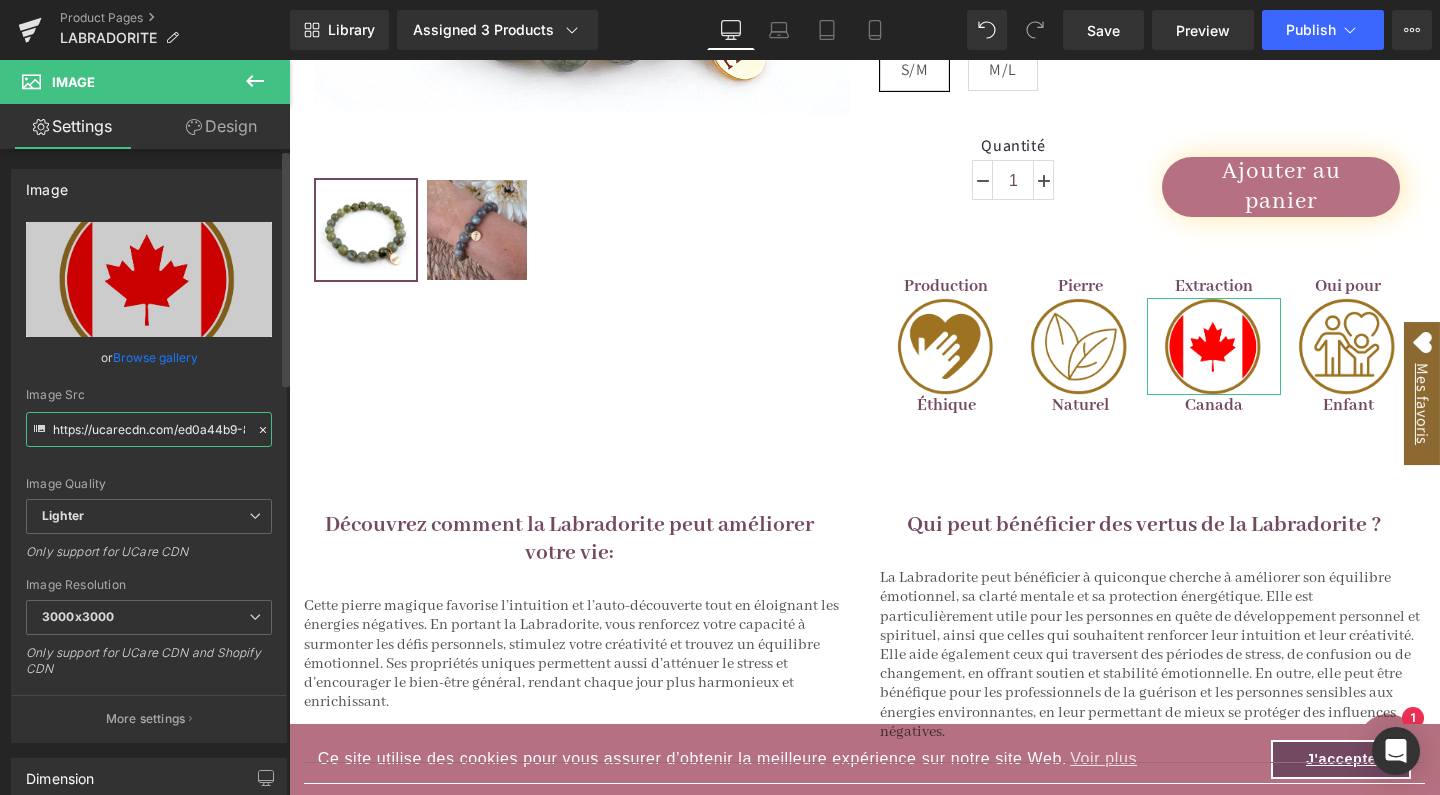 click on "https://ucarecdn.com/ed0a44b9-8cc5-4d84-9361-fafdbed19d21/-/format/auto/-/preview/3000x3000/-/quality/lighter/action-3.jpg" at bounding box center [149, 429] 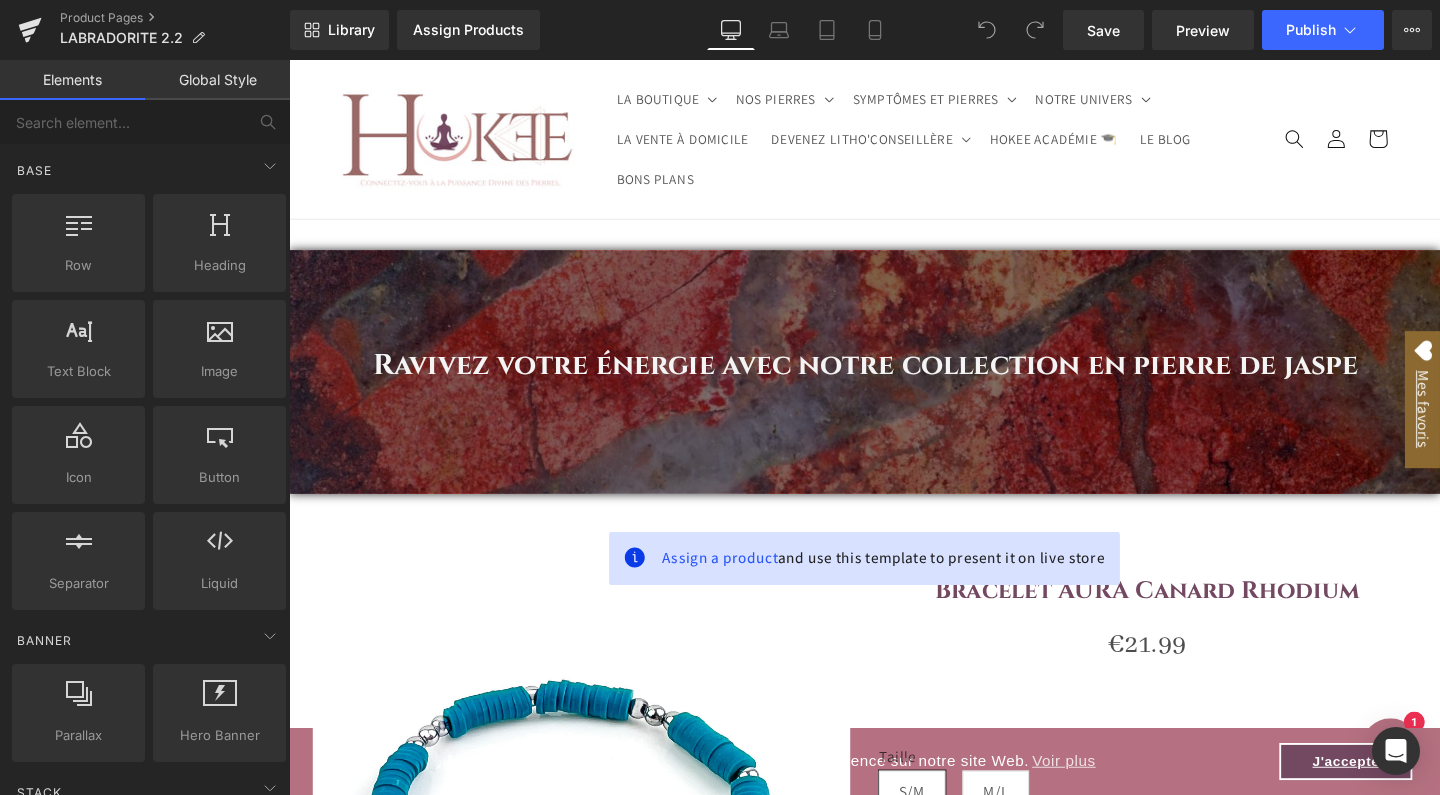 scroll, scrollTop: 0, scrollLeft: 0, axis: both 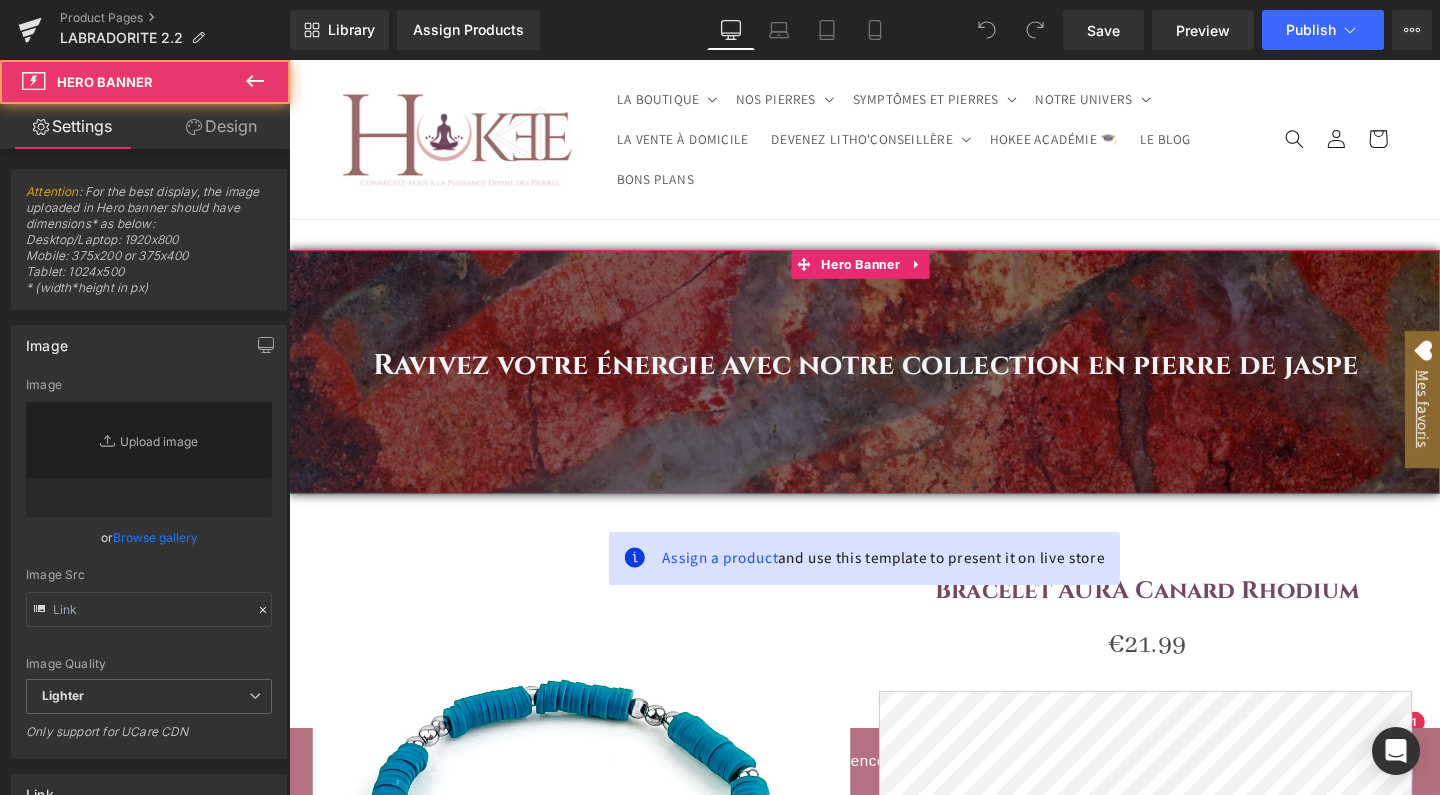 drag, startPoint x: 626, startPoint y: 303, endPoint x: 414, endPoint y: 439, distance: 251.87299 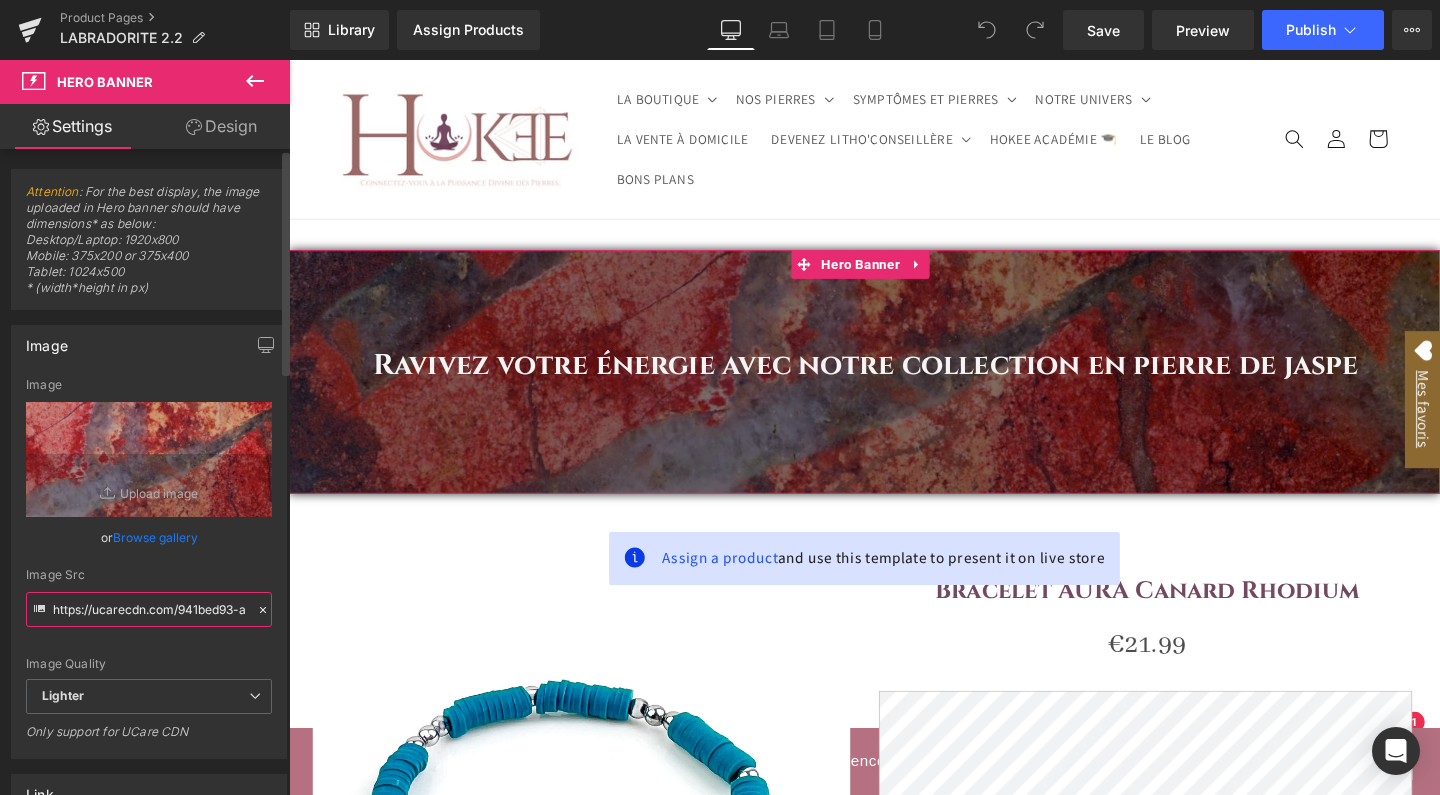 click on "https://ucarecdn.com/941bed93-a1f3-4377-93b6-2144781ce679/-/format/auto/-/preview/3000x3000/-/quality/lighter/Banderole%20site-28.jpg" at bounding box center (149, 609) 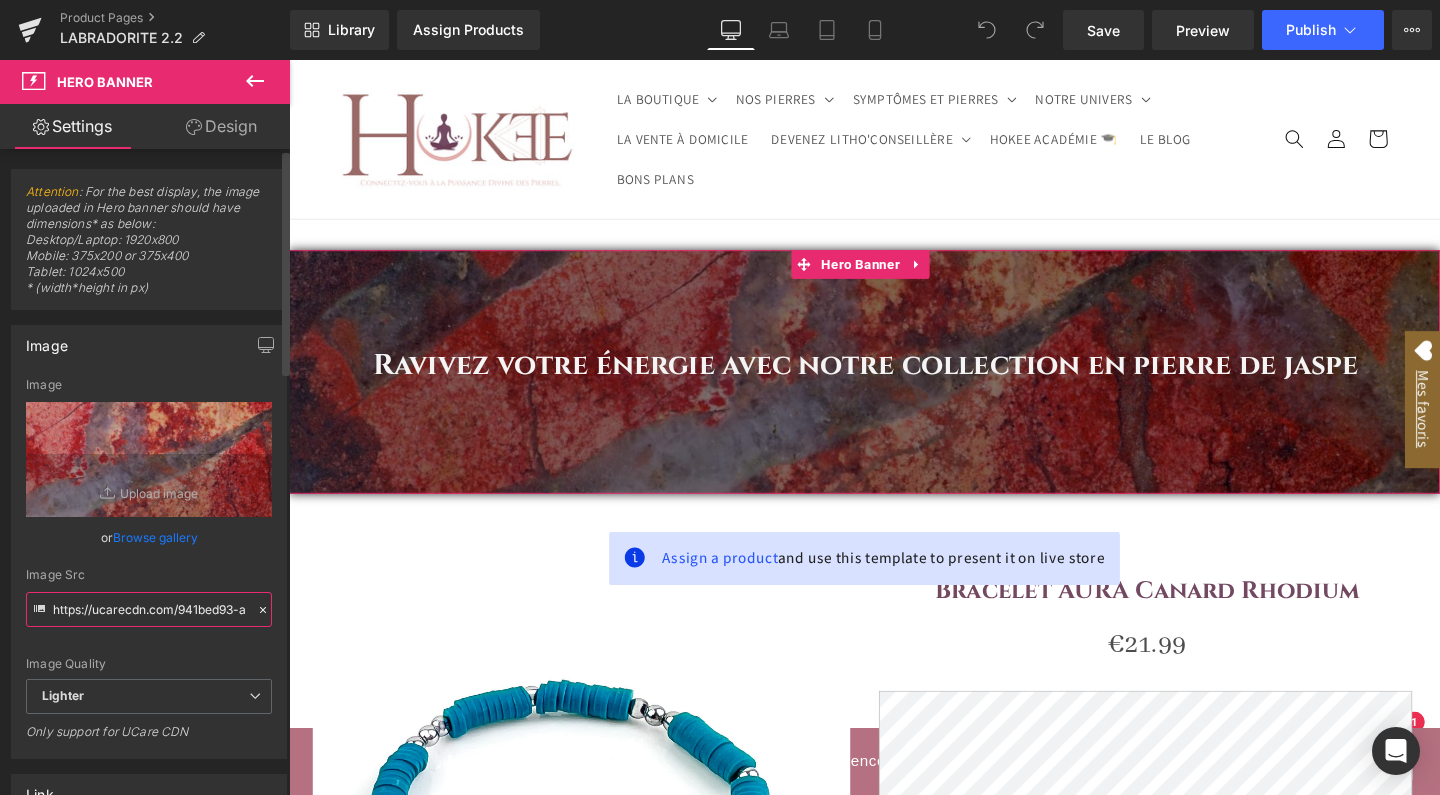 click on "https://ucarecdn.com/941bed93-a1f3-4377-93b6-2144781ce679/-/format/auto/-/preview/3000x3000/-/quality/lighter/Banderole%20site-28.jpg" at bounding box center (149, 609) 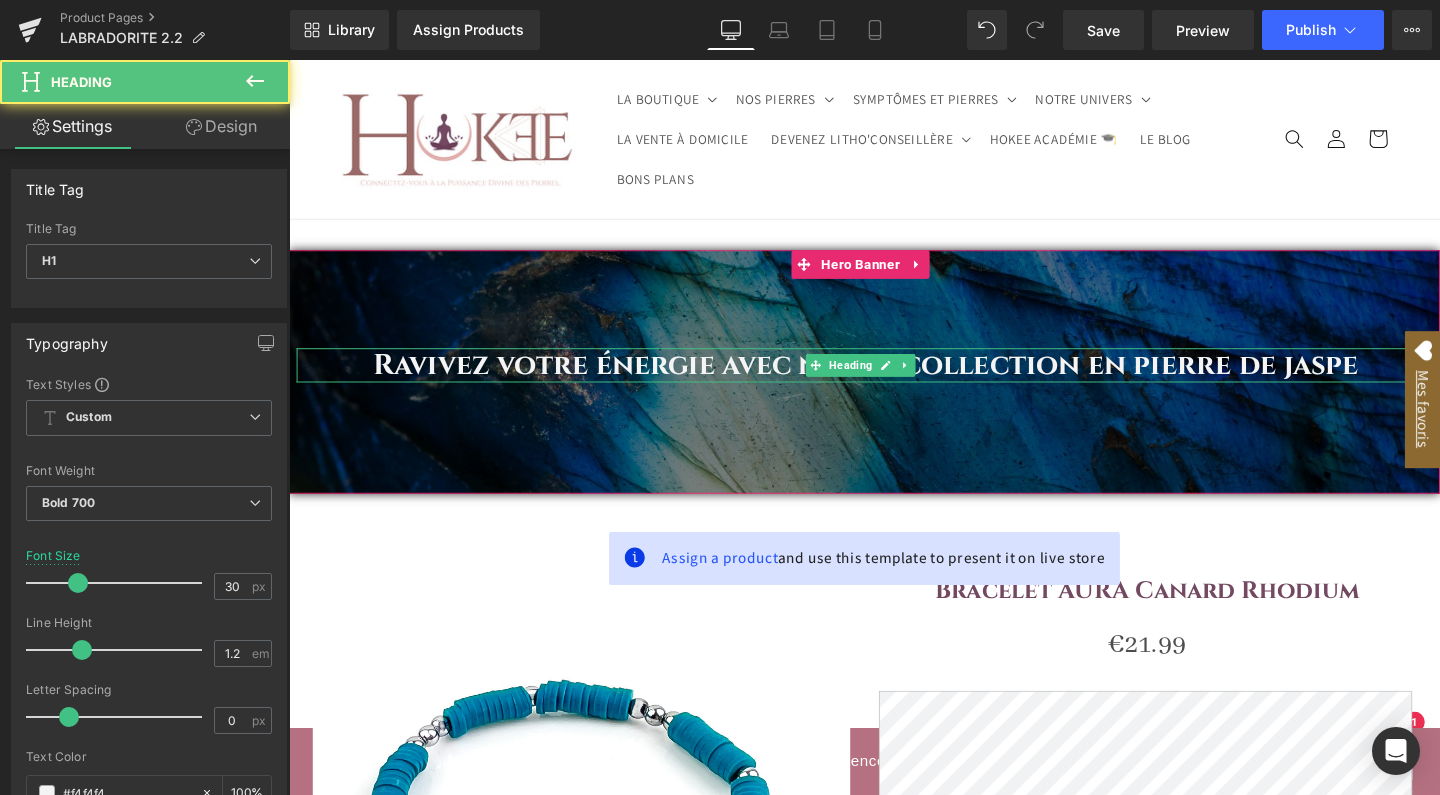 click on "Ravivez votre énergie avec notre collection en pierre de jaspe" at bounding box center [896, 381] 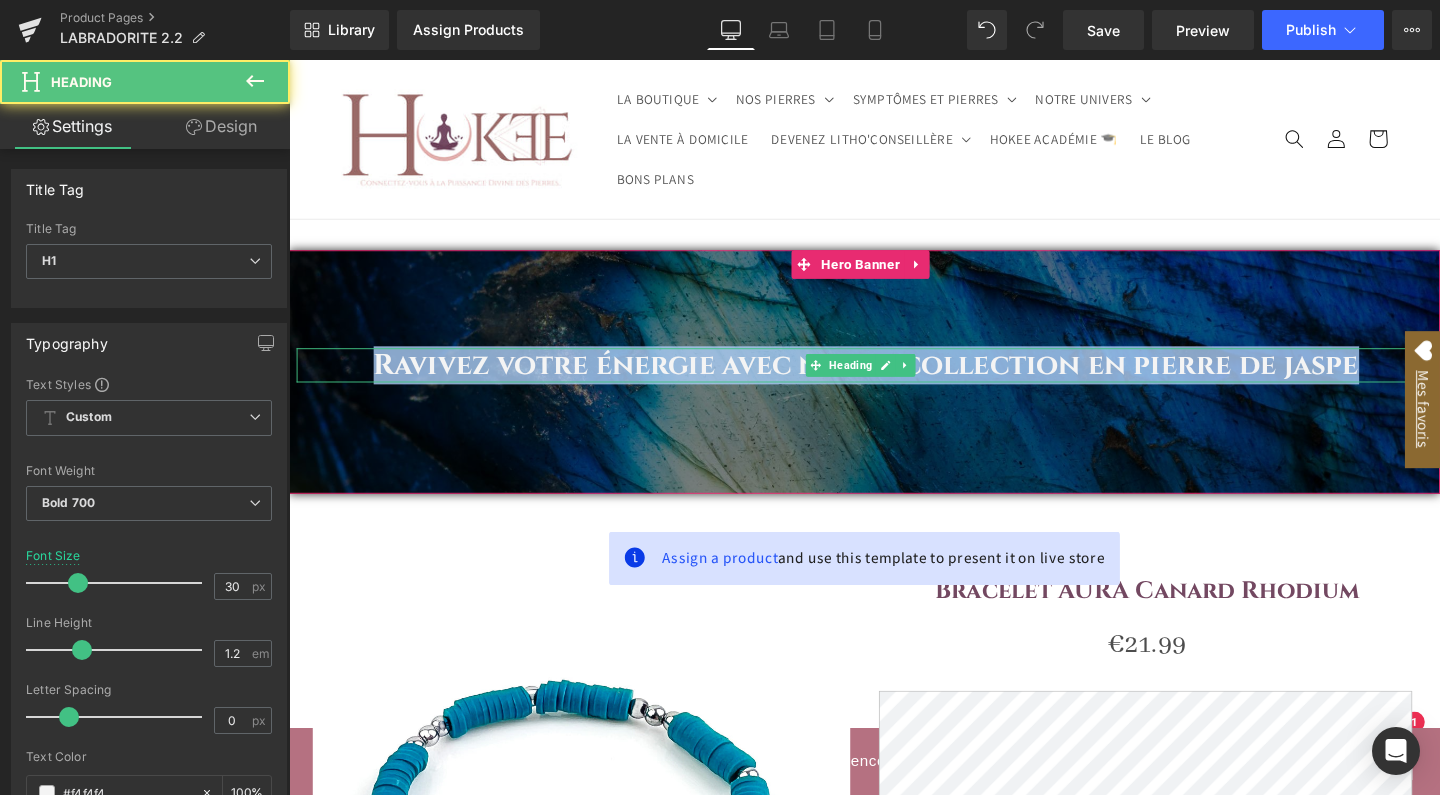 click on "Ravivez votre énergie avec notre collection en pierre de jaspe" at bounding box center (896, 381) 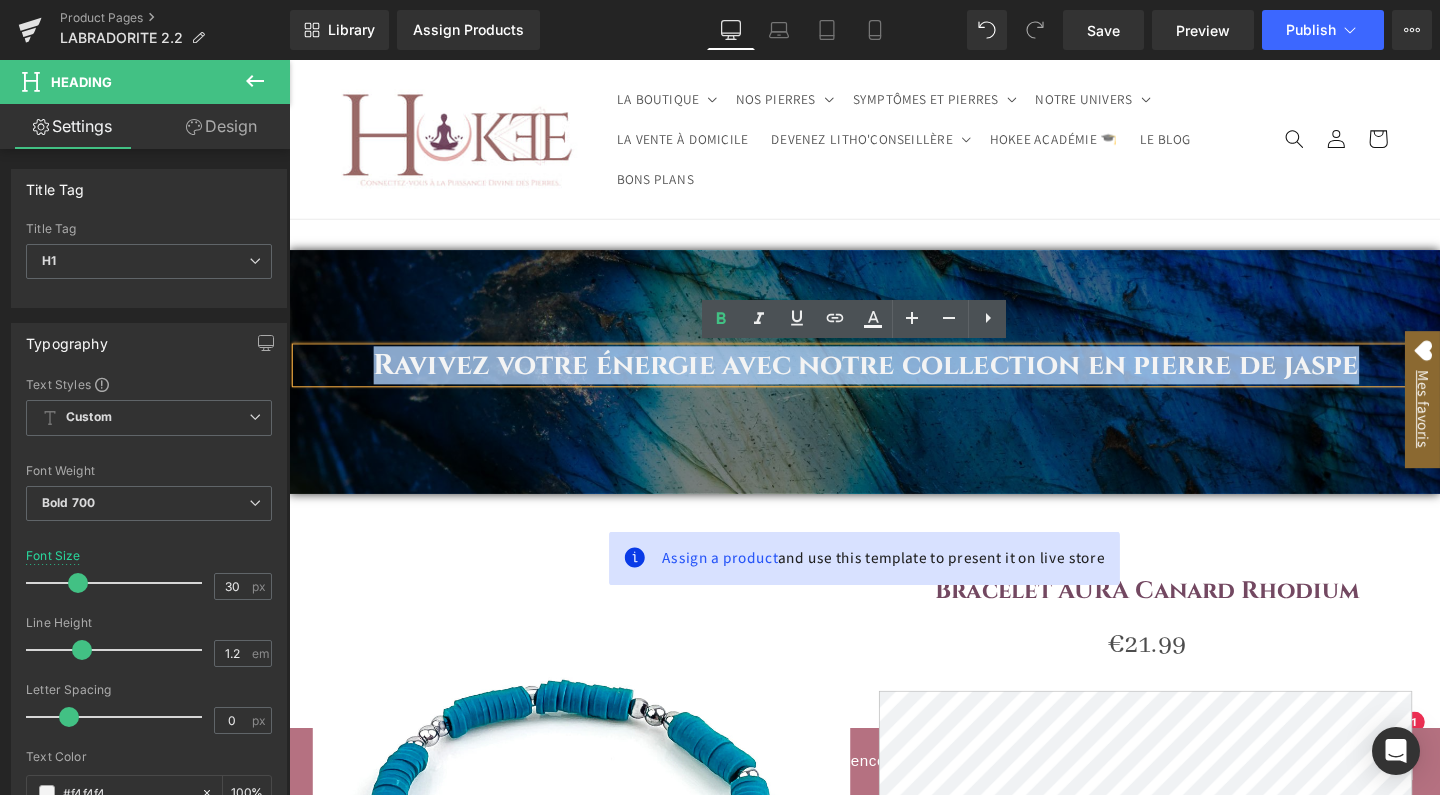 paste 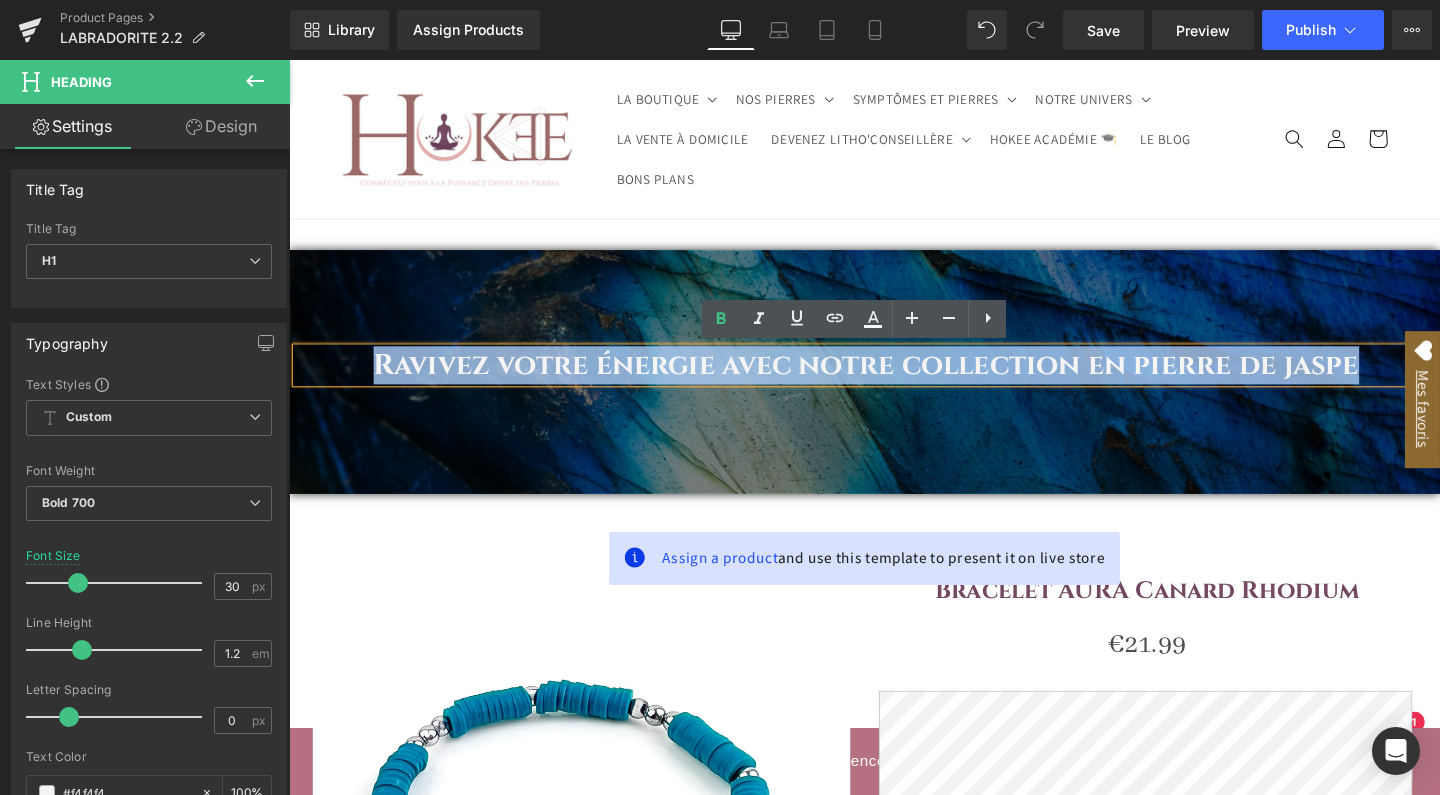 type 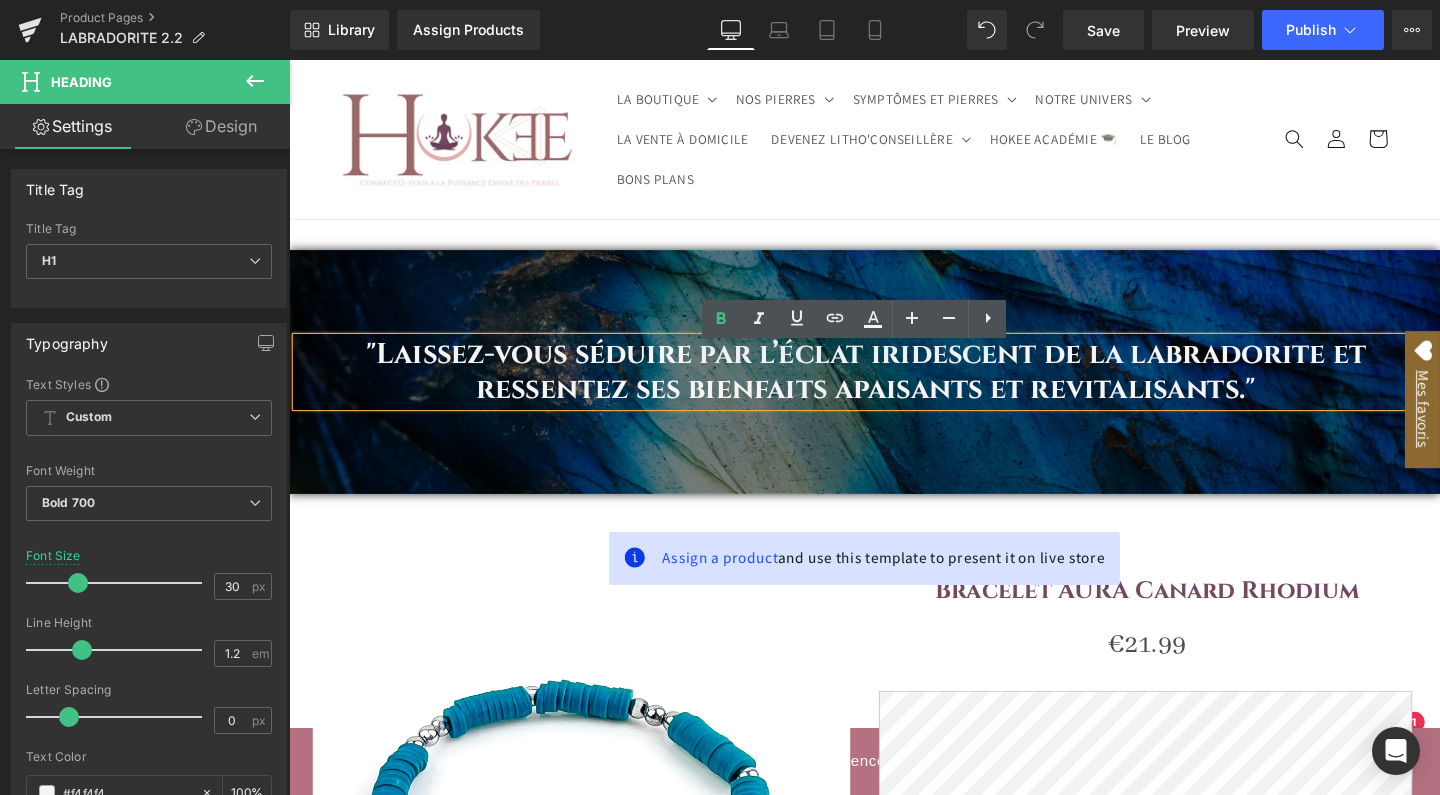 click on ""Laissez-vous séduire par l’éclat iridescent de la labradorite et ressentez ses bienfaits apaisants et revitalisants."" at bounding box center [896, 388] 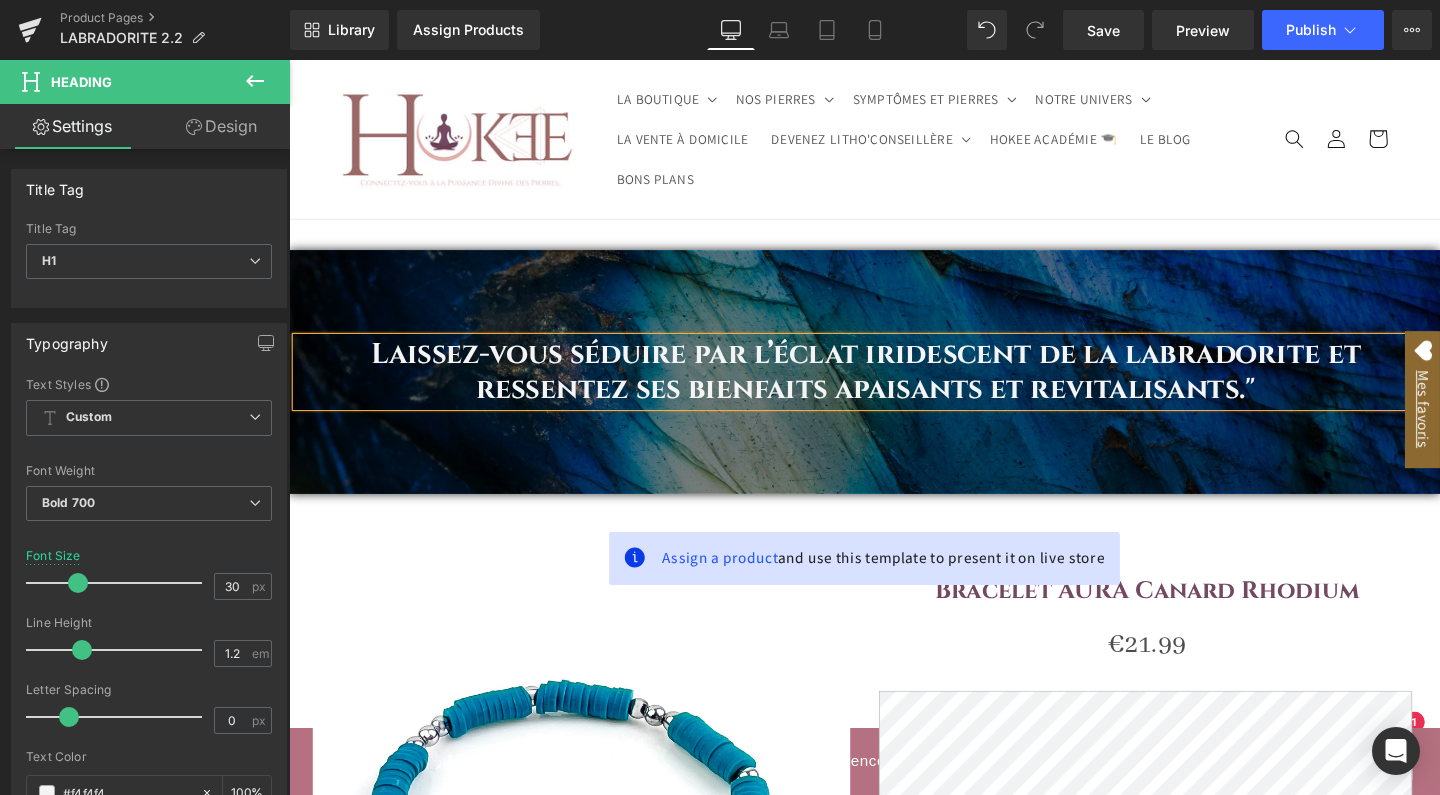 click on "Laissez-vous séduire par l’éclat iridescent de la labradorite et ressentez ses bienfaits apaisants et revitalisants."" at bounding box center [896, 388] 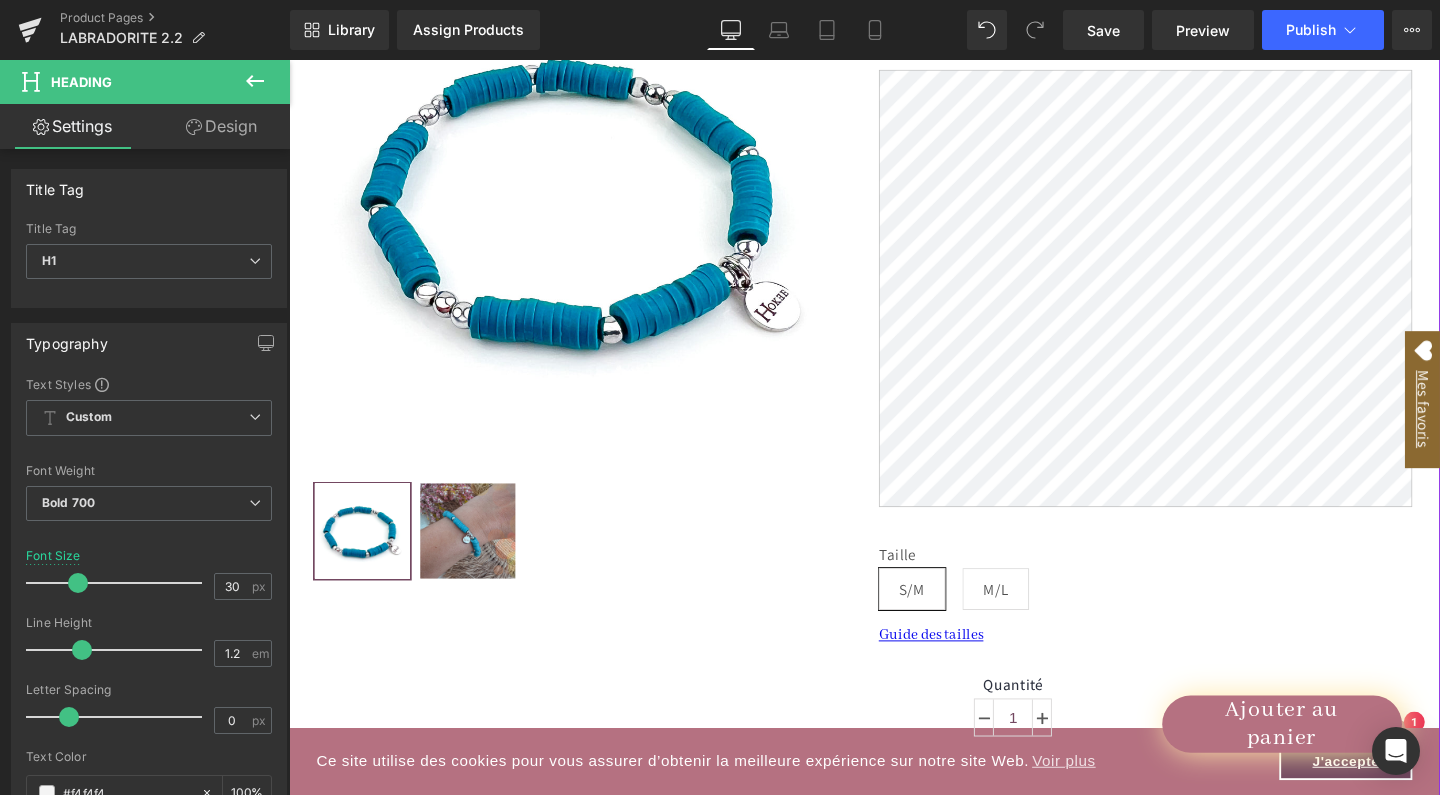 scroll, scrollTop: 980, scrollLeft: 0, axis: vertical 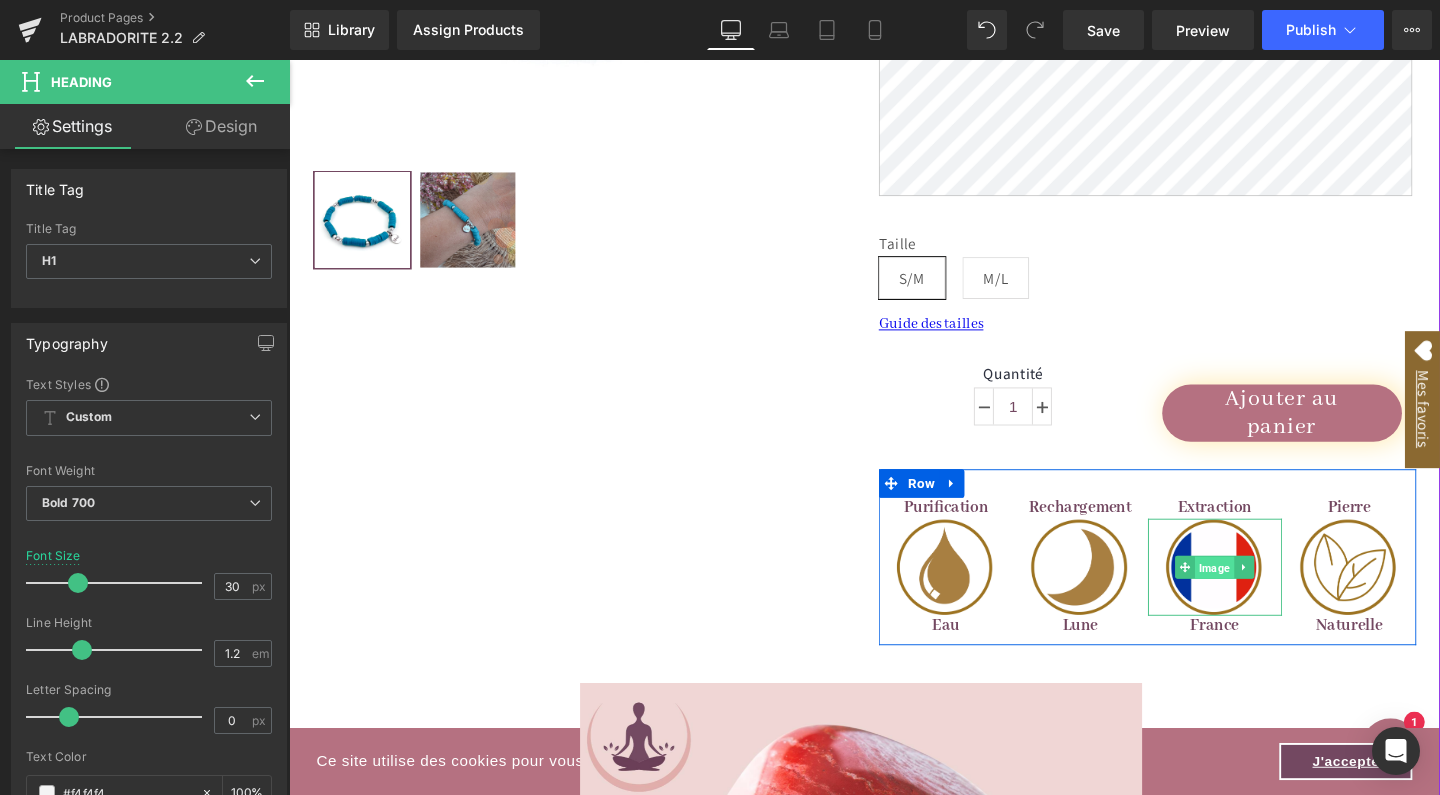 click on "Image" at bounding box center (1261, 594) 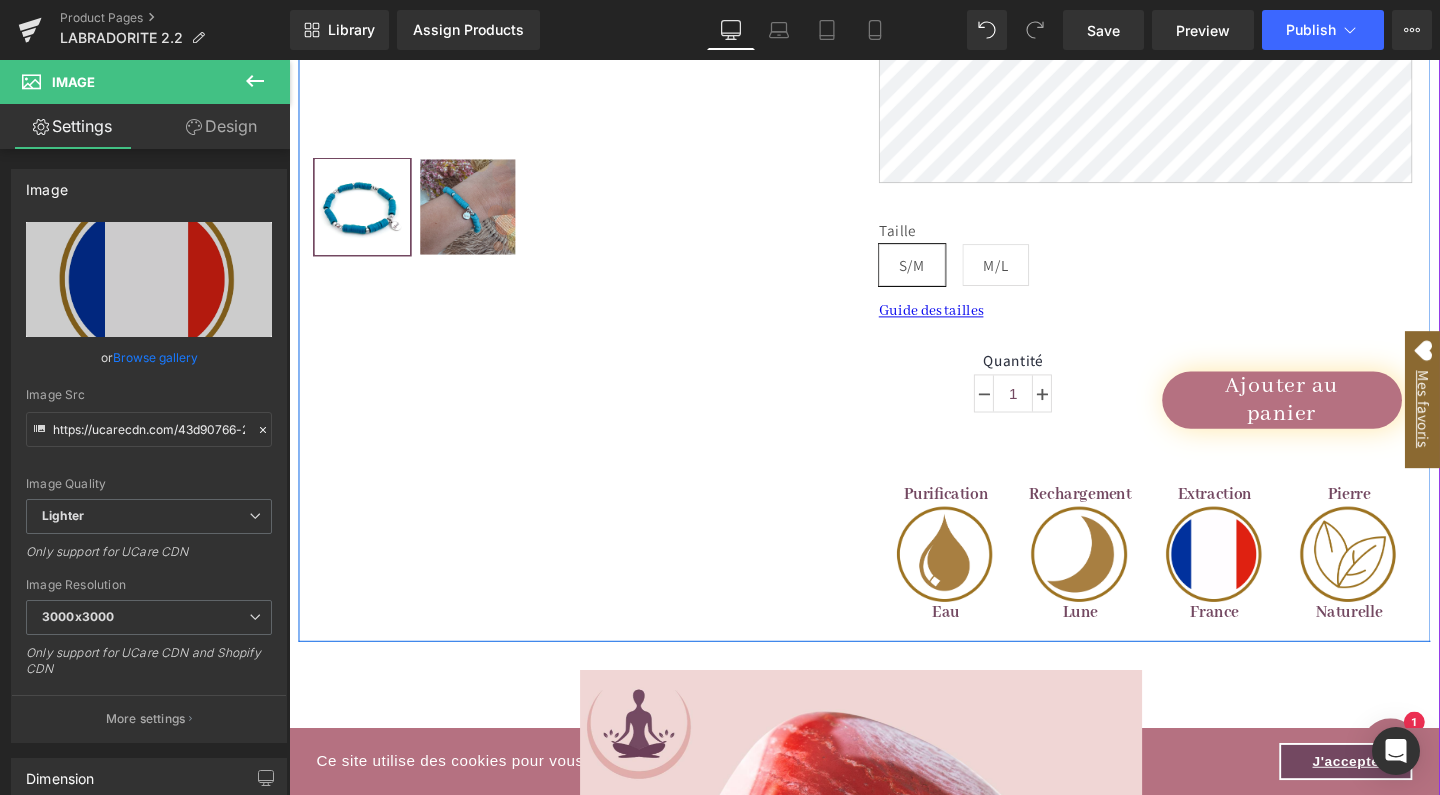 scroll, scrollTop: 965, scrollLeft: 0, axis: vertical 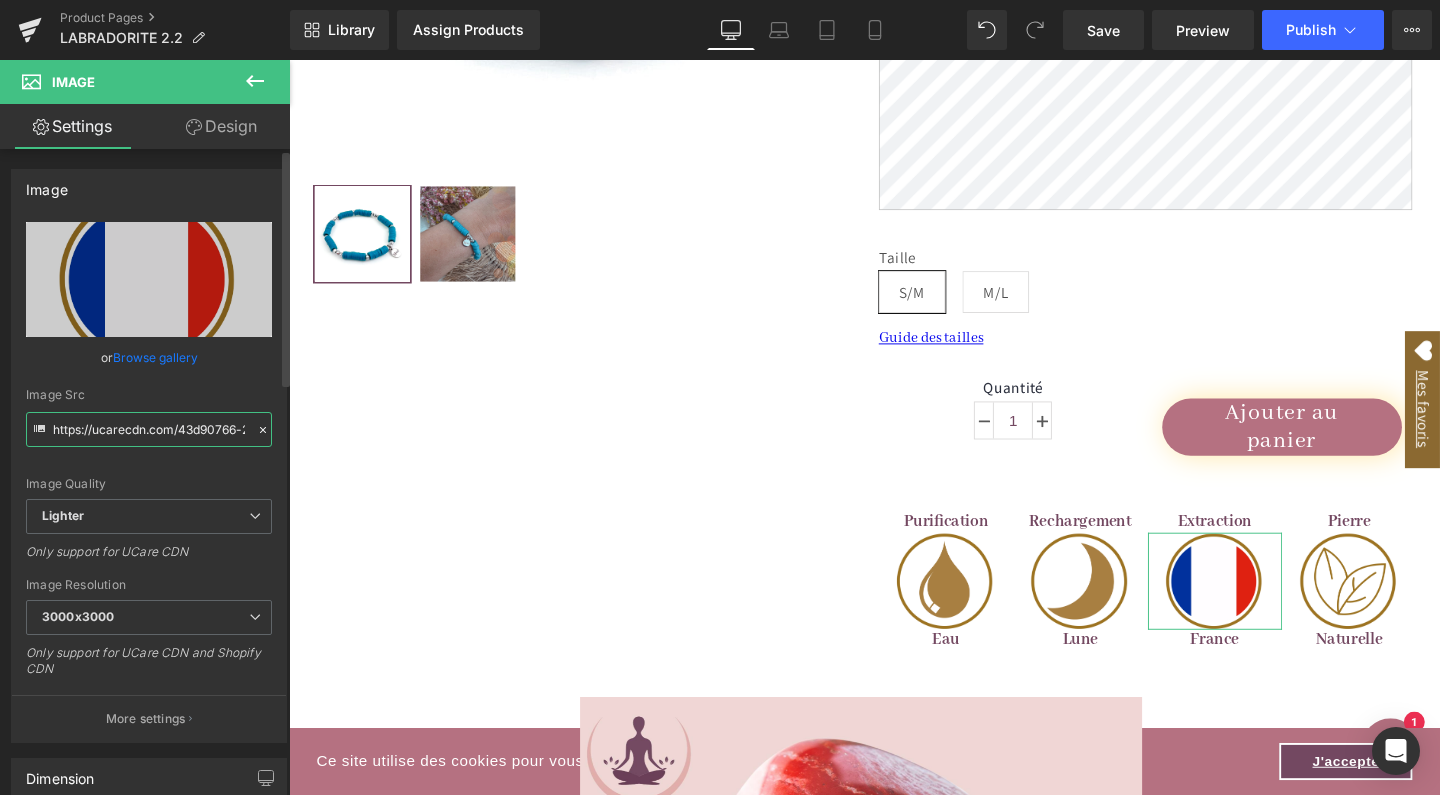 click on "https://ucarecdn.com/43d90766-2867-4285-81fc-7e27121829de/-/format/auto/-/preview/3000x3000/-/quality/lighter/action-46.jpg" at bounding box center [149, 429] 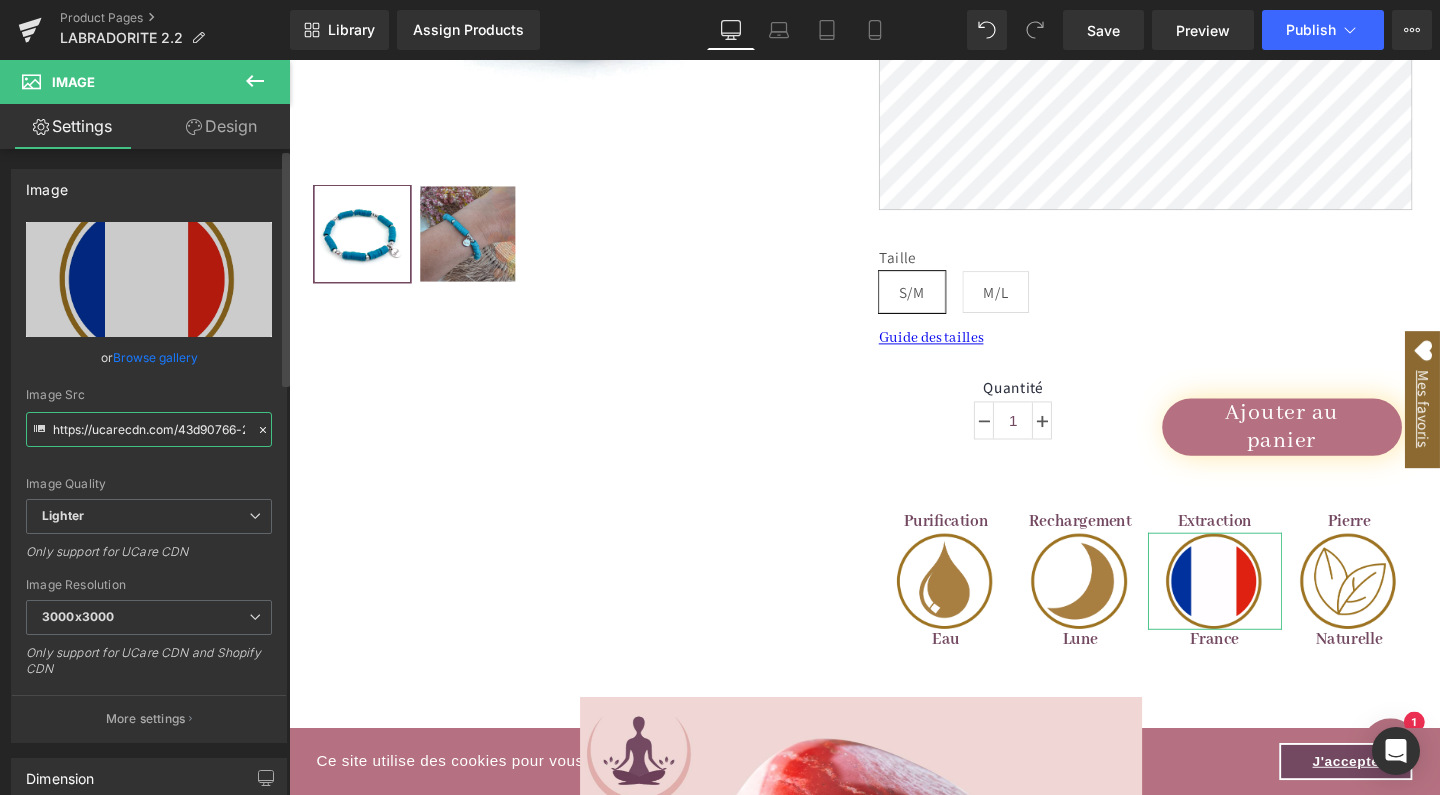 click on "https://ucarecdn.com/43d90766-2867-4285-81fc-7e27121829de/-/format/auto/-/preview/3000x3000/-/quality/lighter/action-46.jpg" at bounding box center (149, 429) 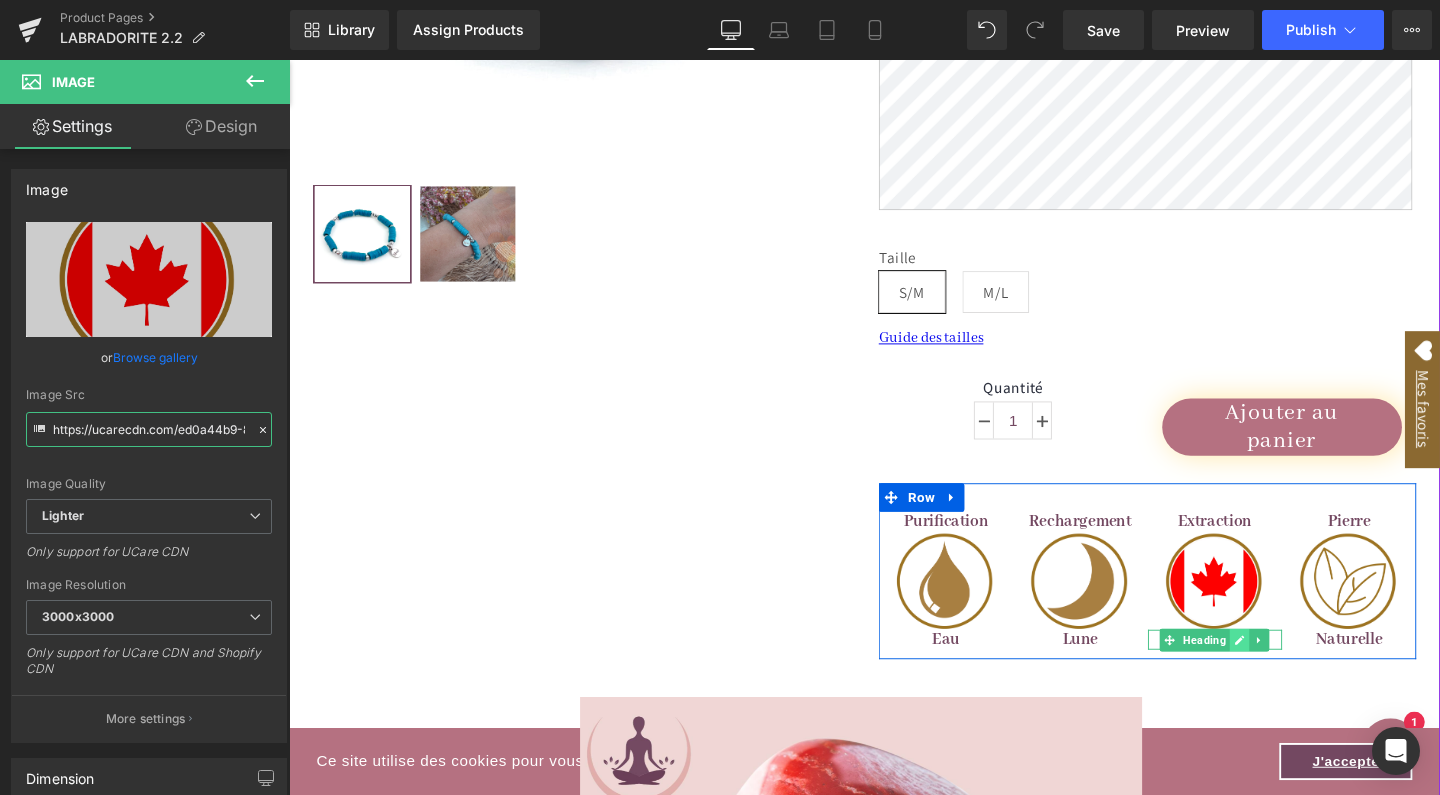 type on "https://ucarecdn.com/ed0a44b9-8cc5-4d84-9361-fafdbed19d21/-/format/auto/-/preview/3000x3000/-/quality/lighter/action-3.jpg" 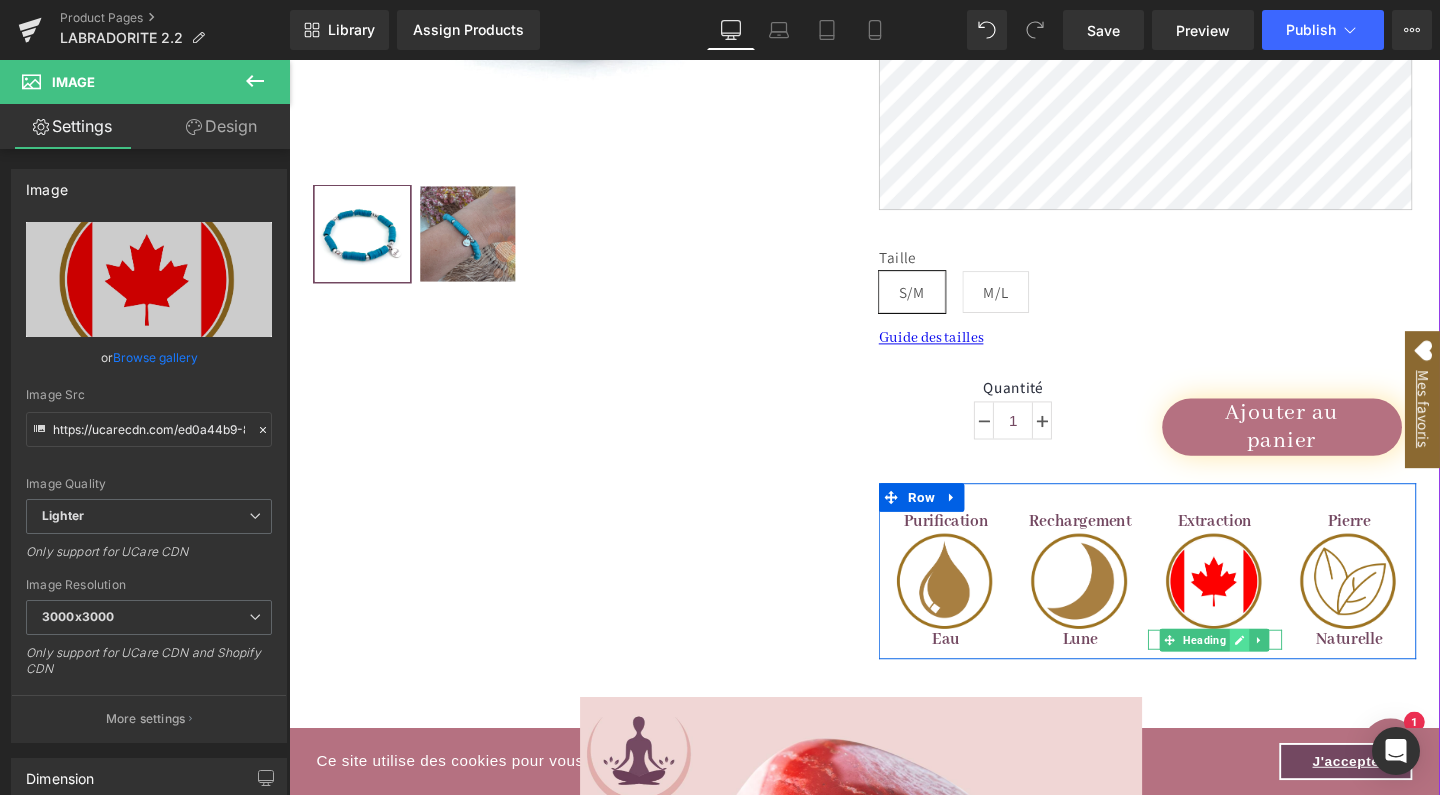 click at bounding box center [1288, 670] 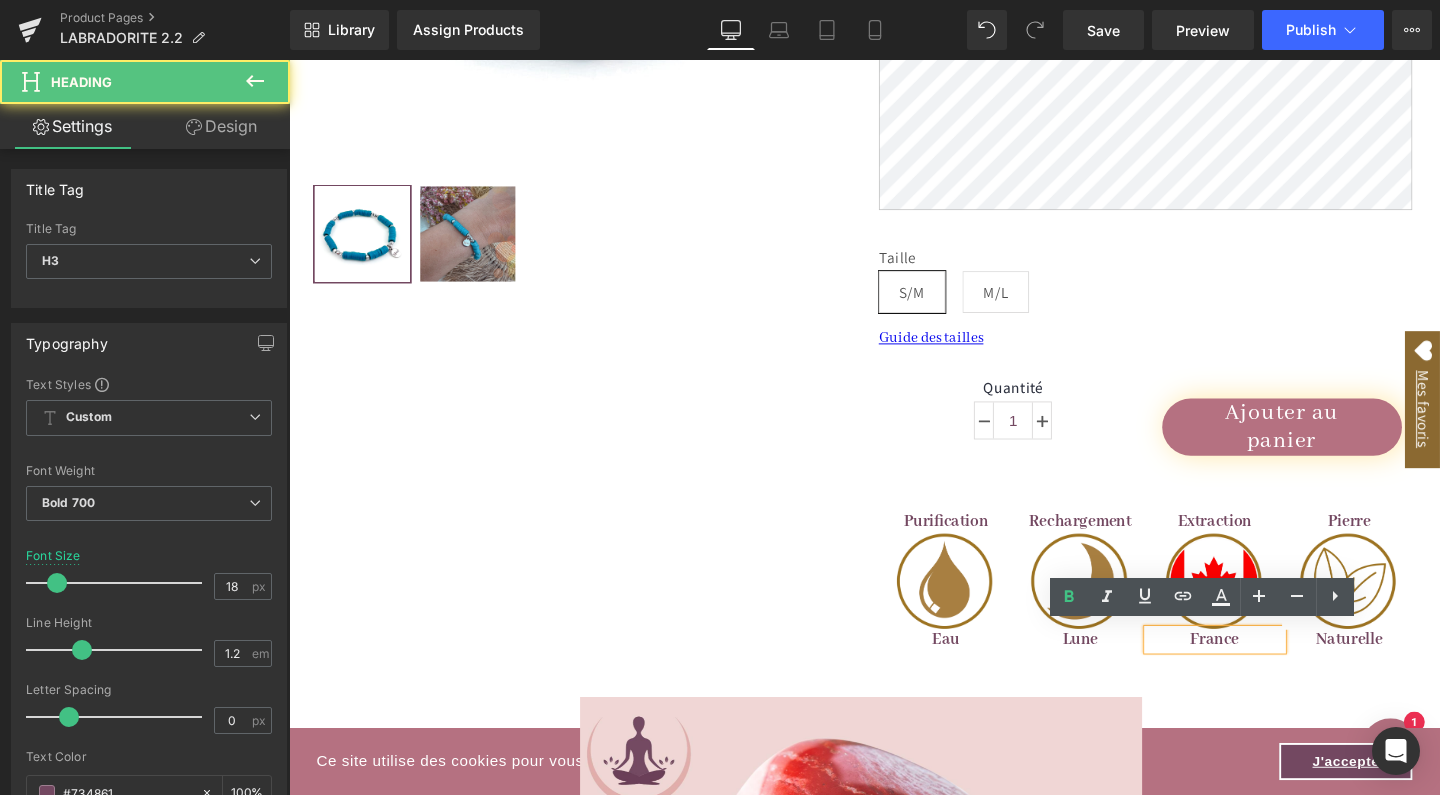 click on "France" at bounding box center (1262, 670) 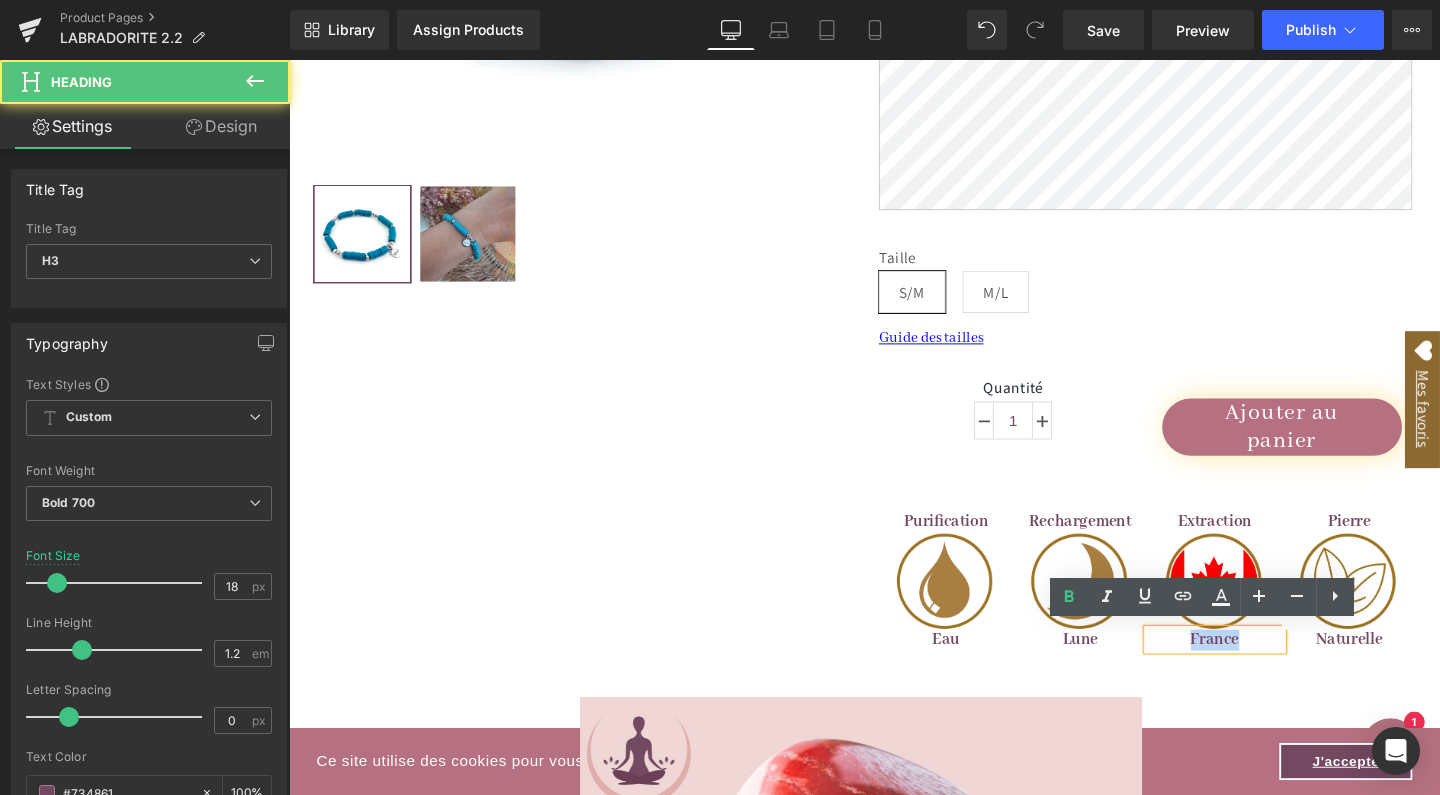click on "France" at bounding box center (1262, 670) 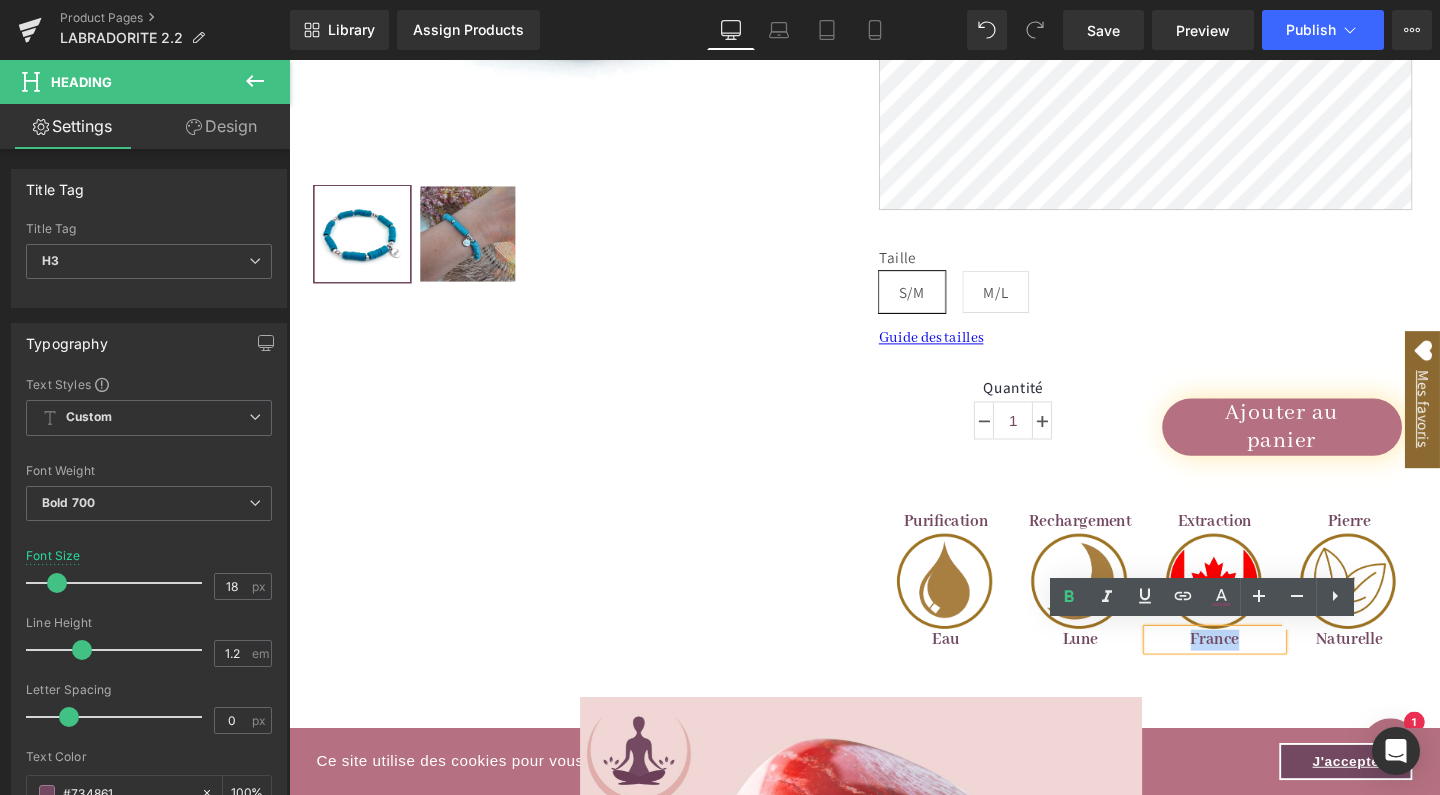 type 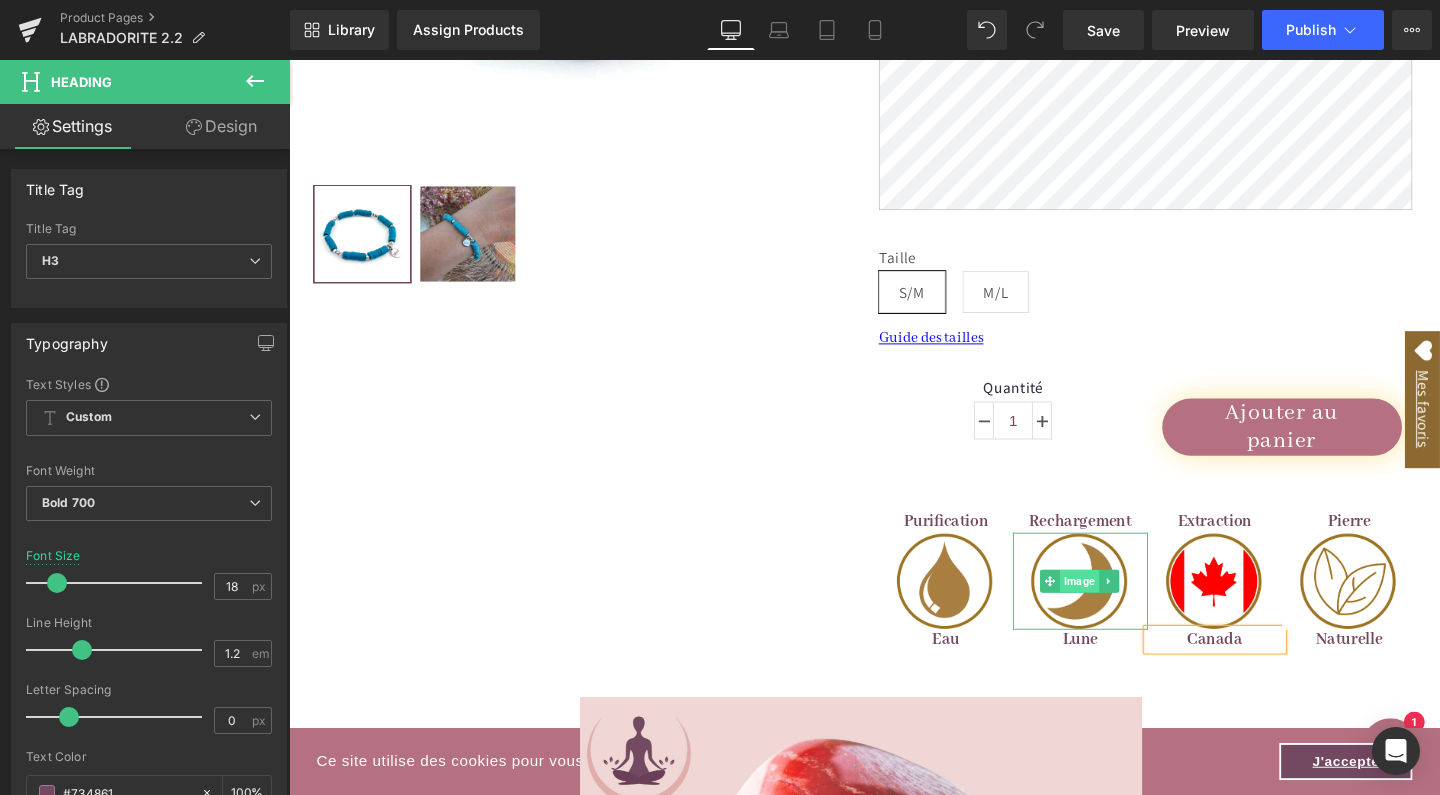 click on "Image" at bounding box center (1120, 608) 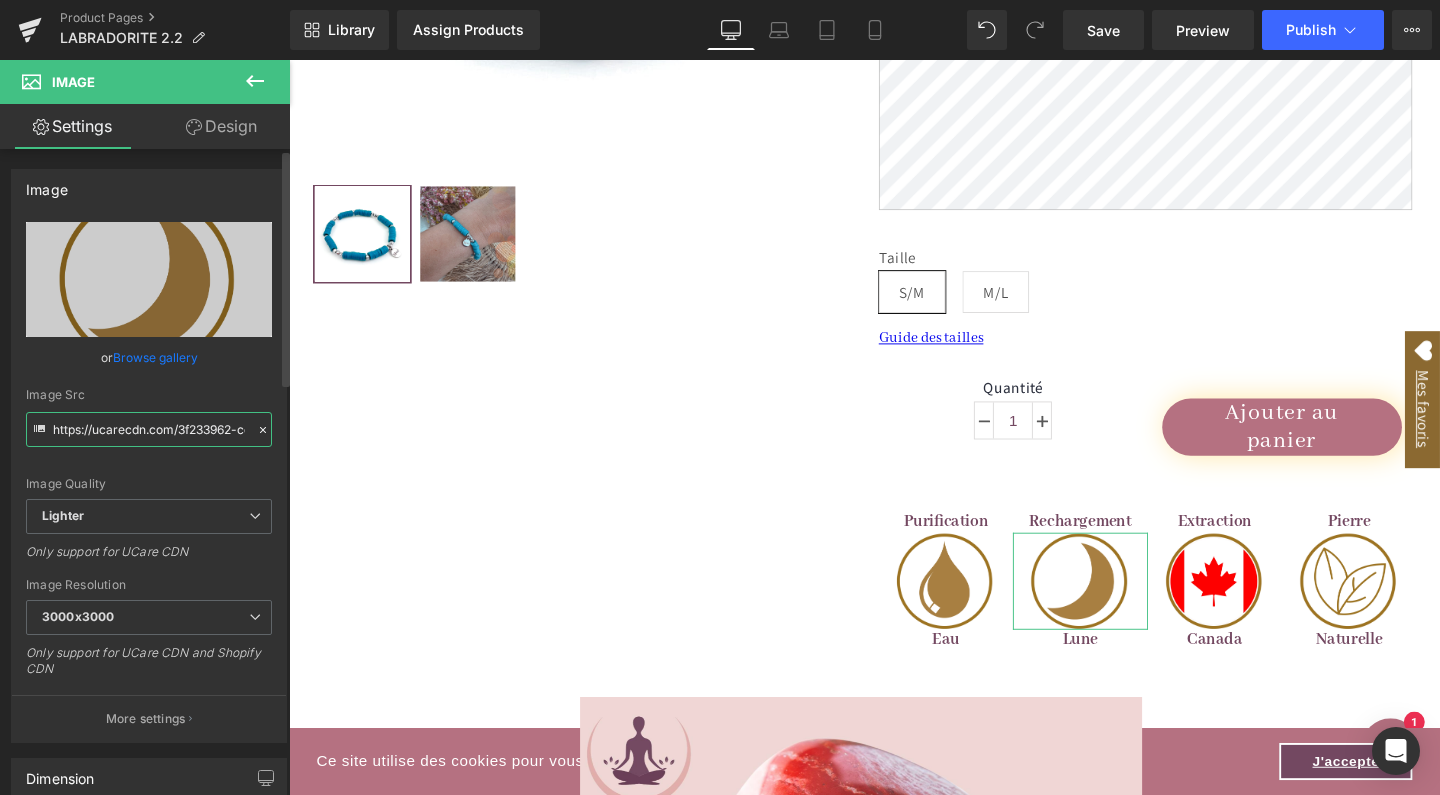 click on "https://ucarecdn.com/3f233962-cdba-474b-86c3-2558b8870065/-/format/auto/-/preview/3000x3000/-/quality/lighter/action-4.jpg" at bounding box center [149, 429] 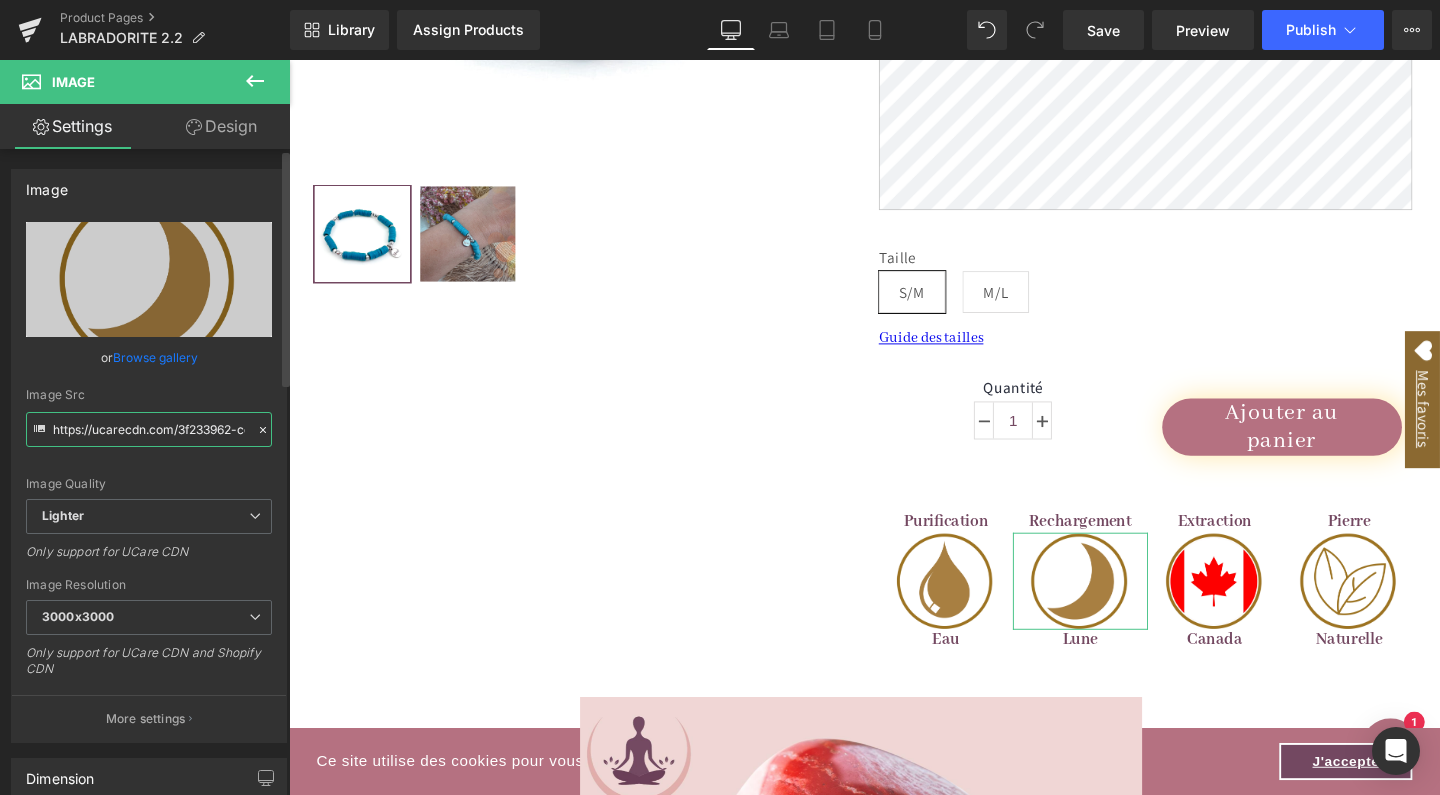 click on "https://ucarecdn.com/3f233962-cdba-474b-86c3-2558b8870065/-/format/auto/-/preview/3000x3000/-/quality/lighter/action-4.jpg" at bounding box center [149, 429] 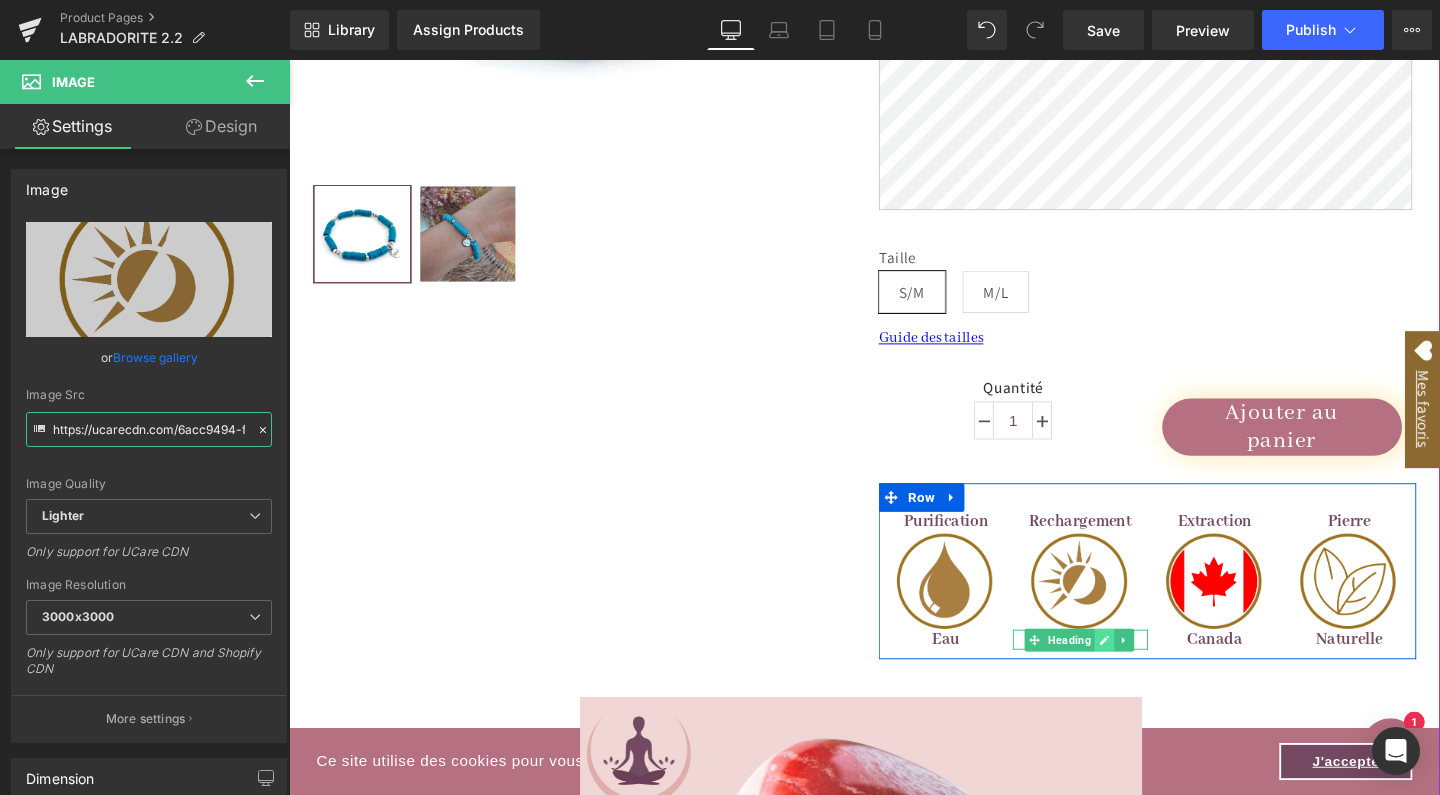 type on "https://ucarecdn.com/6acc9494-f58f-4a11-8593-100d373fd2c5/-/format/auto/-/preview/3000x3000/-/quality/lighter/action-3.jpg" 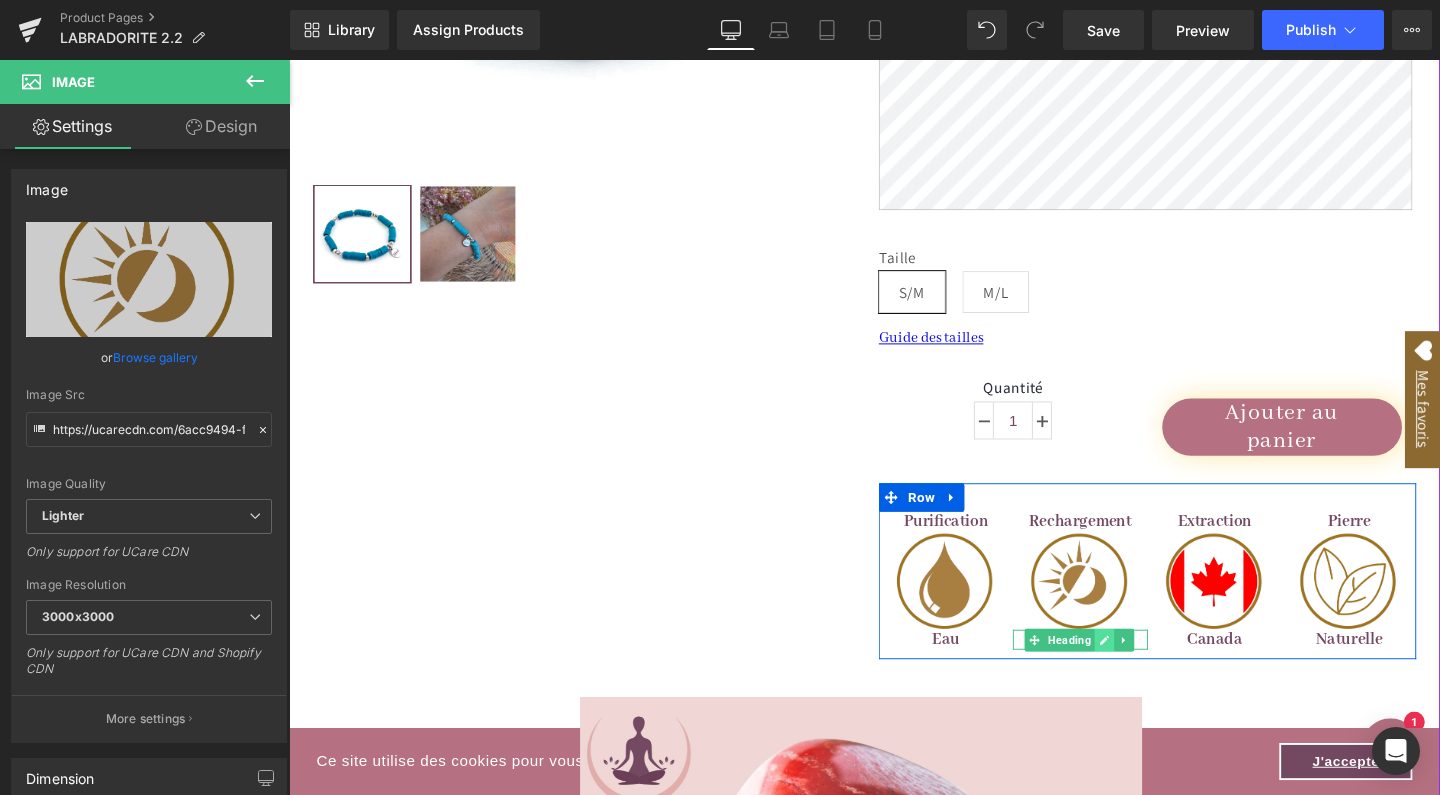 click 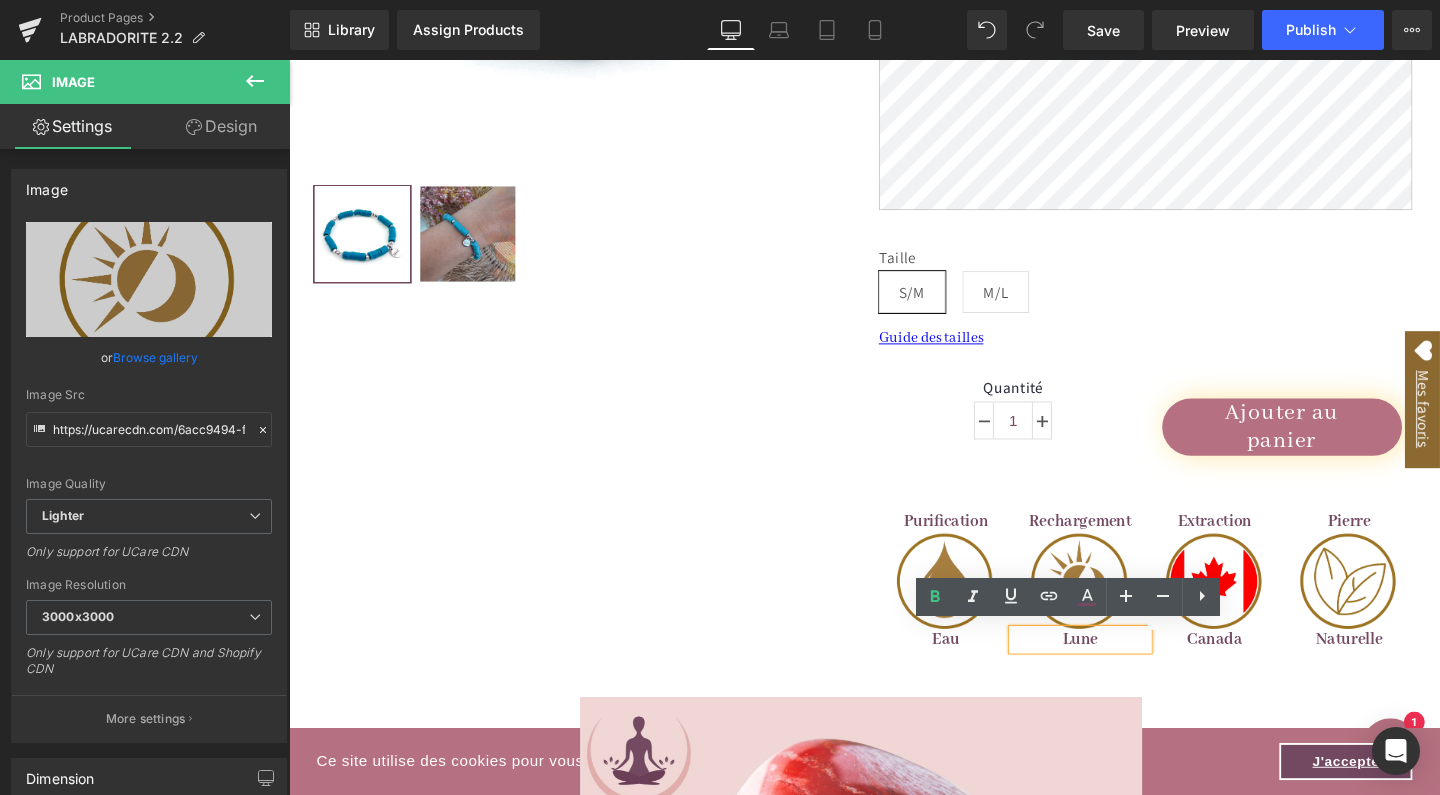 click on "Lune" at bounding box center [1120, 670] 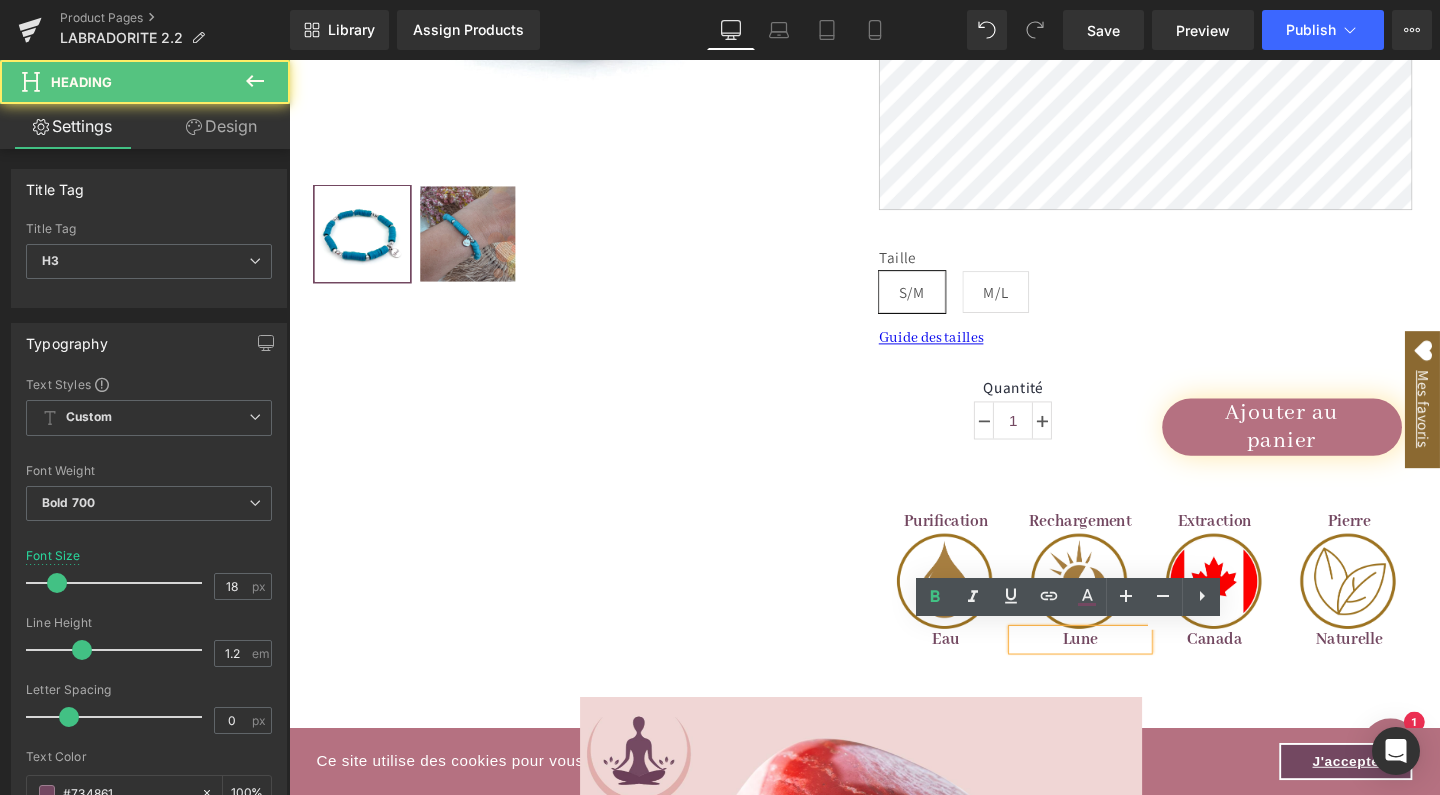 click on "Lune" at bounding box center (1120, 670) 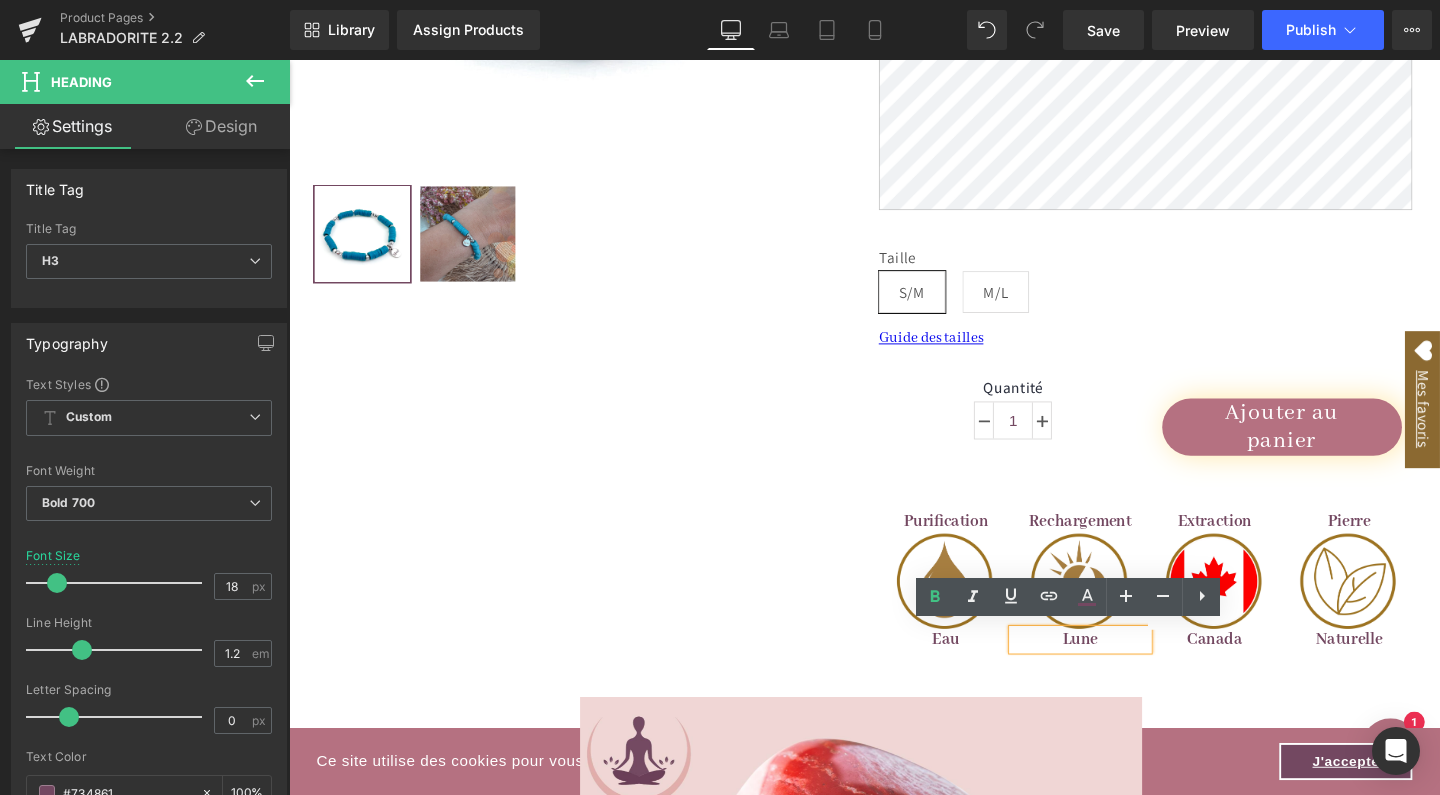 click on "Lune" at bounding box center (1120, 670) 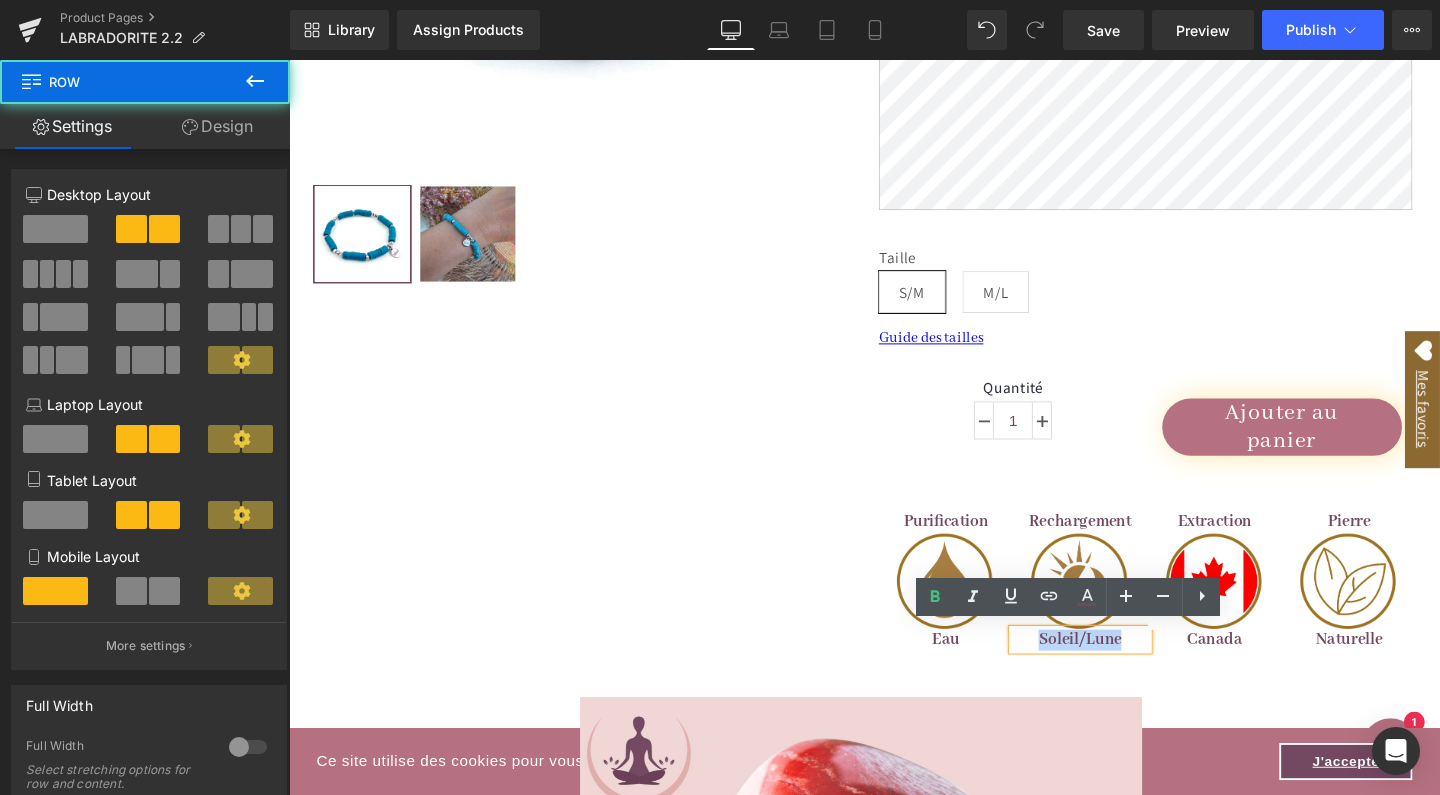 click on "Sale Off
(P) Image
(P) Image List Separator
Bracelet AURA Canard Rhodium
(P) Title
€0" at bounding box center (894, 140) 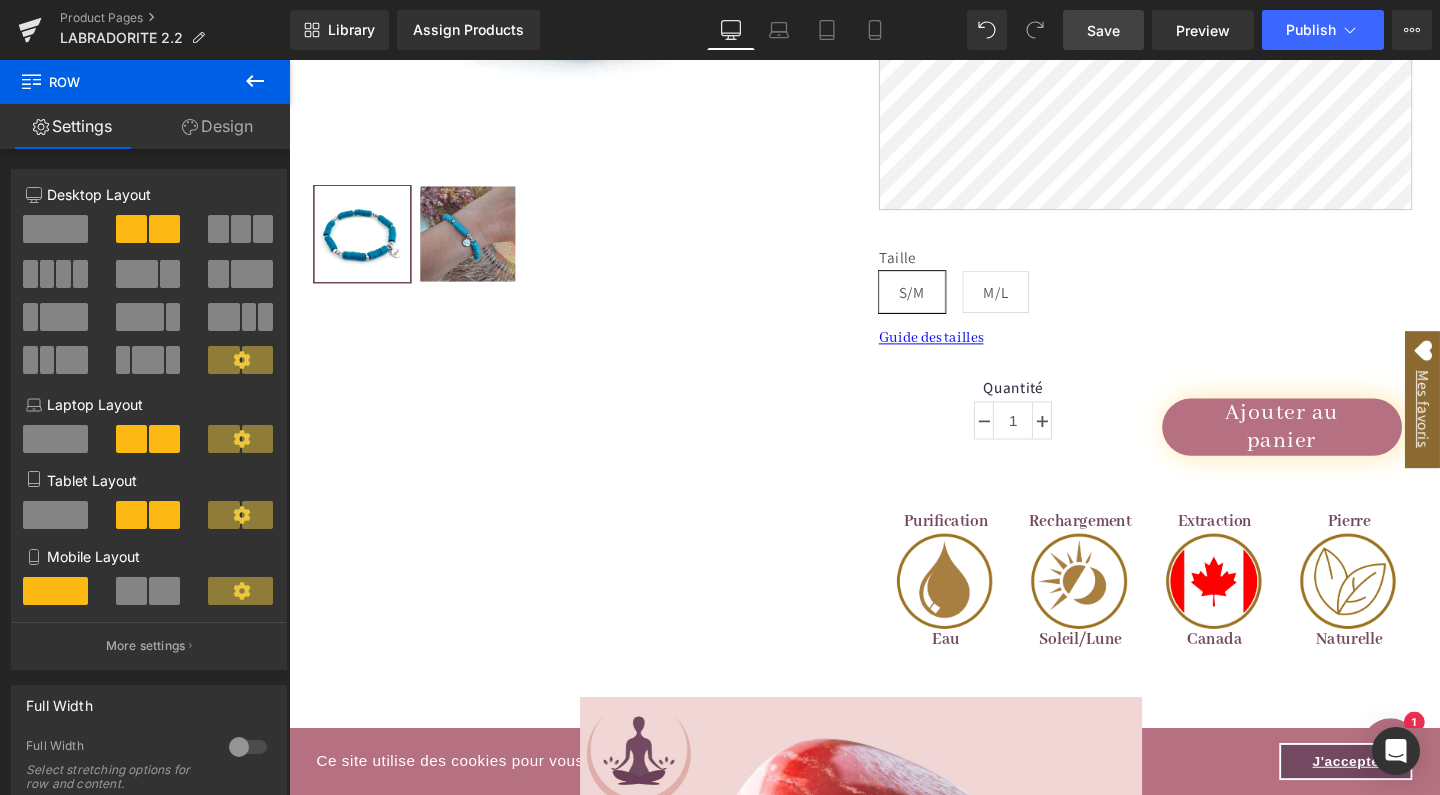 click on "Save" at bounding box center (1103, 30) 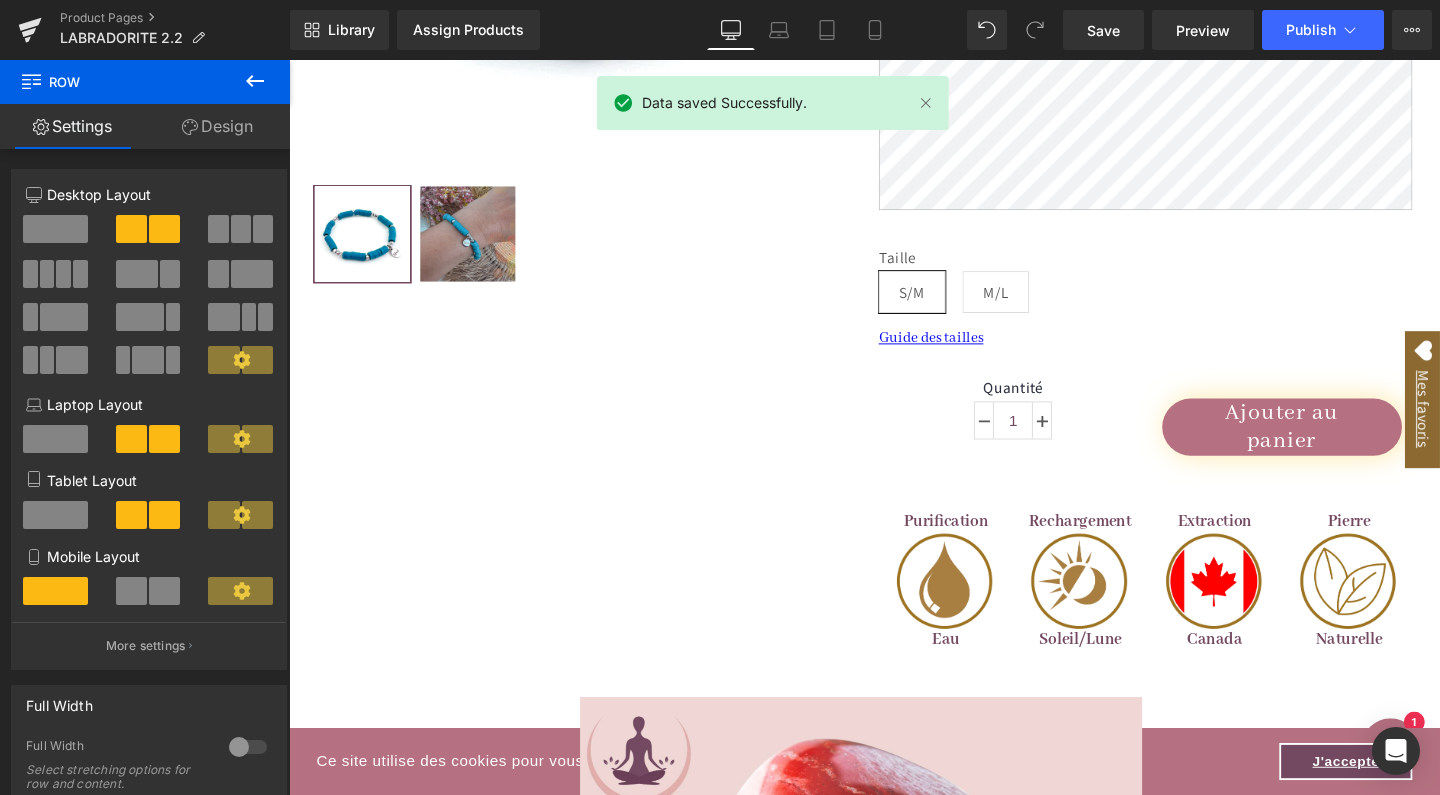 click on "Sale Off
(P) Image
(P) Image List Separator
Bracelet AURA Canard Rhodium
(P) Title
€0" at bounding box center (894, 140) 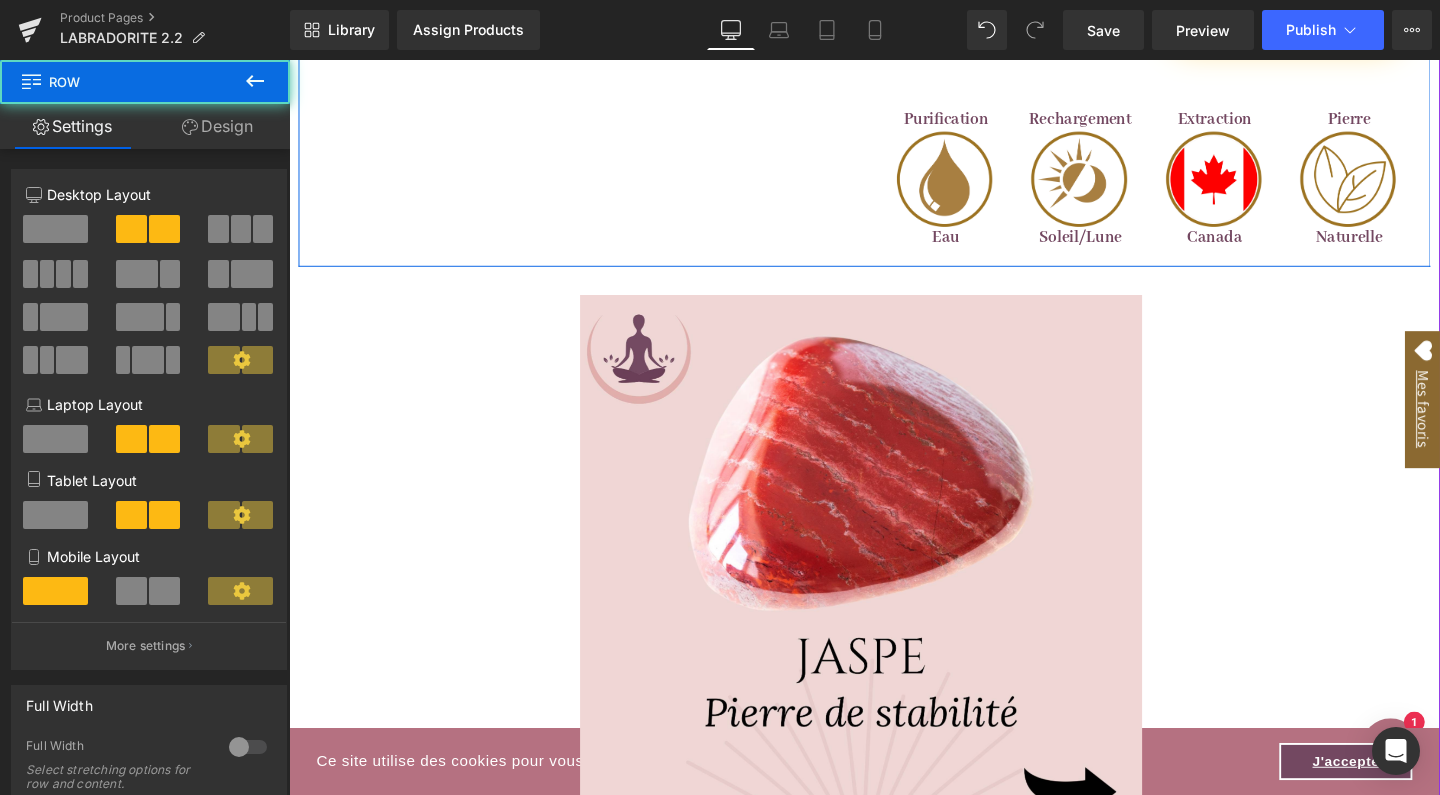 scroll, scrollTop: 1466, scrollLeft: 0, axis: vertical 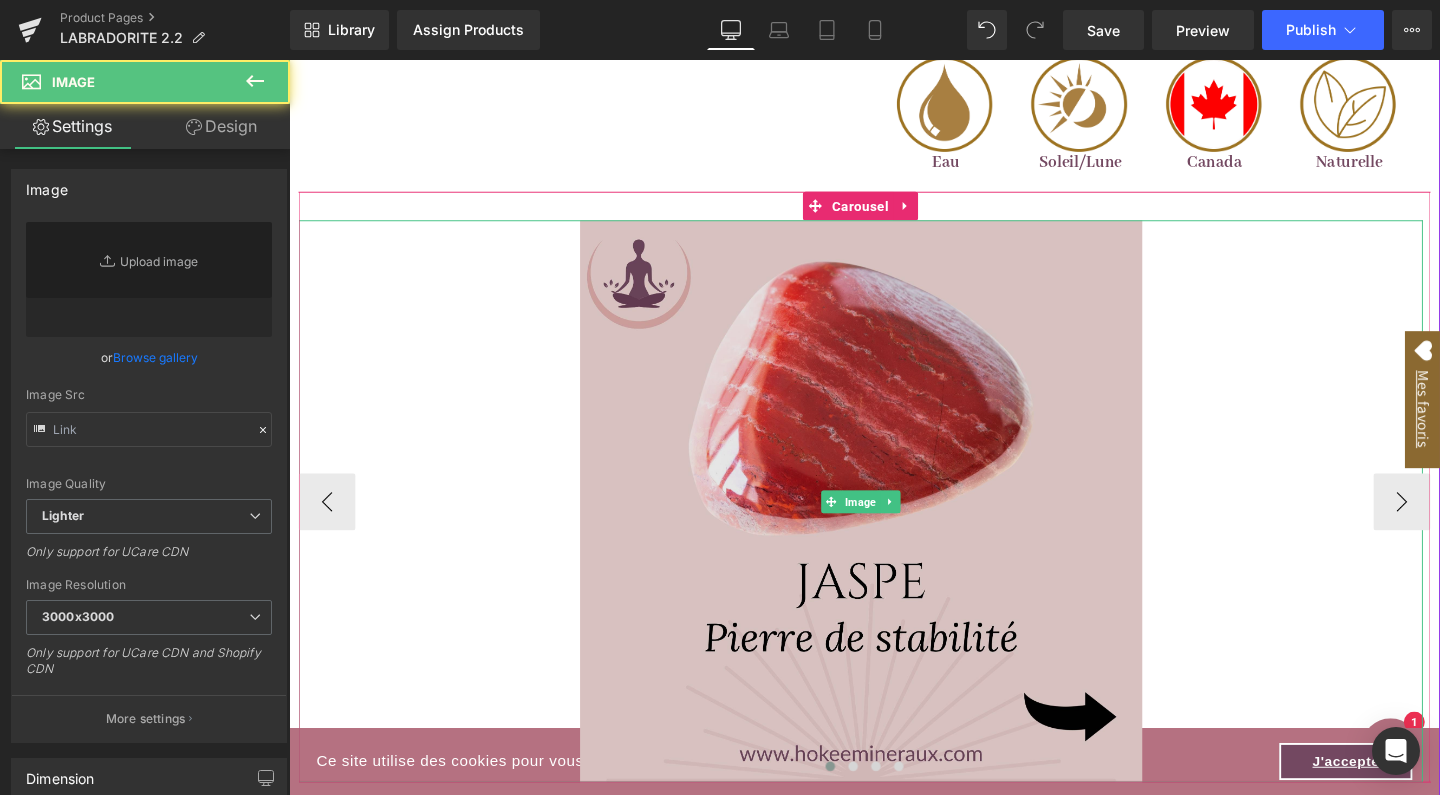 click at bounding box center (890, 524) 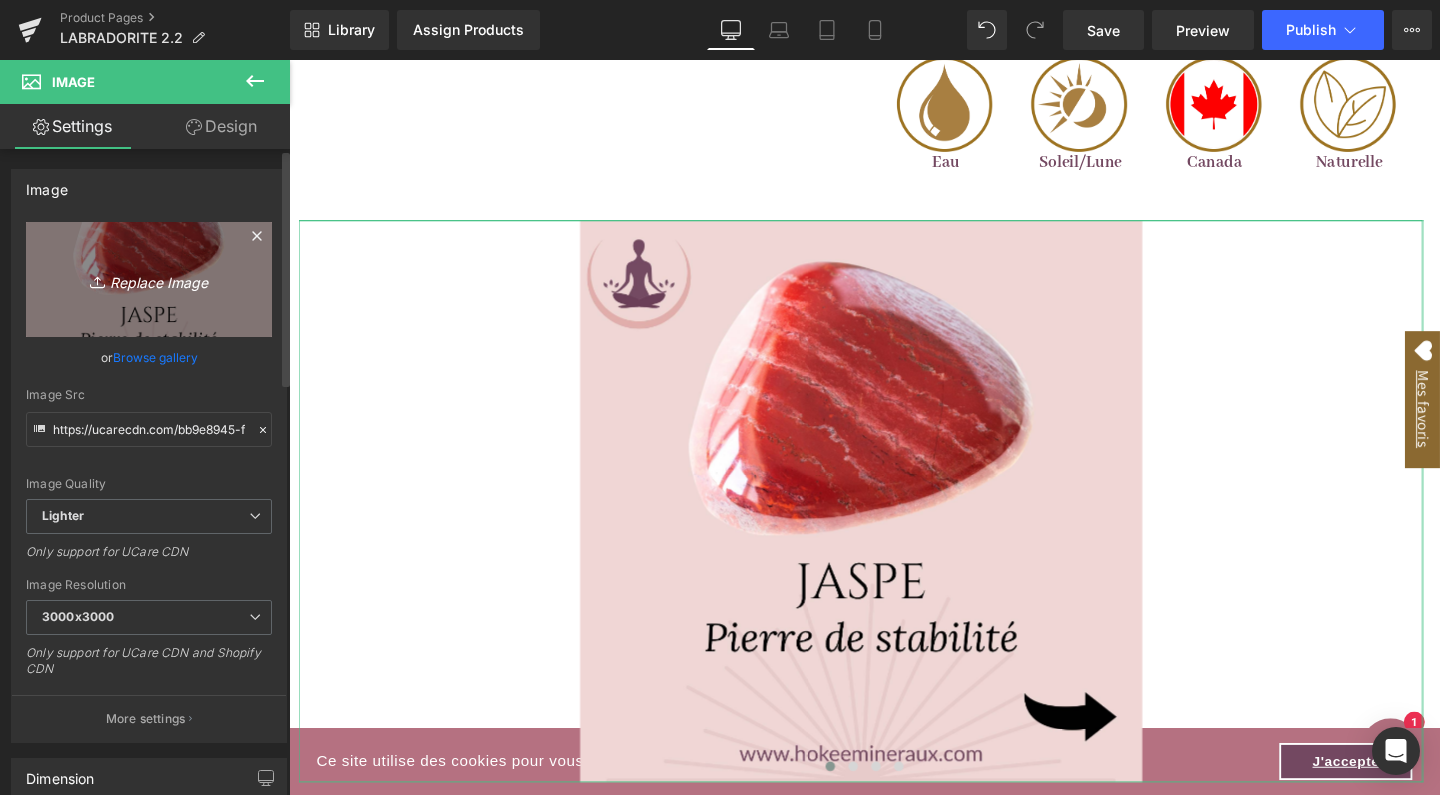 click on "Replace Image" at bounding box center [149, 279] 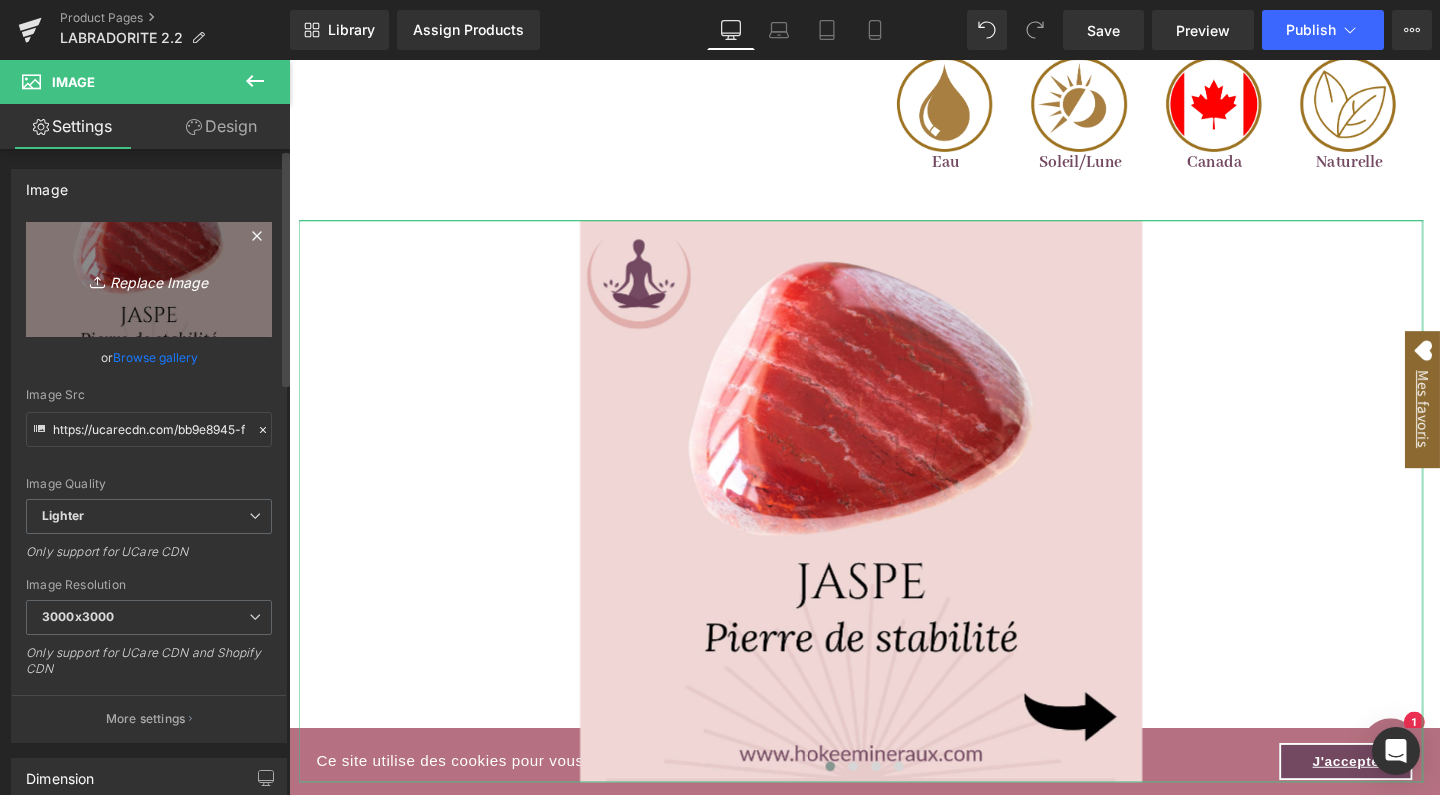type on "C:\fakepath\1.jpg" 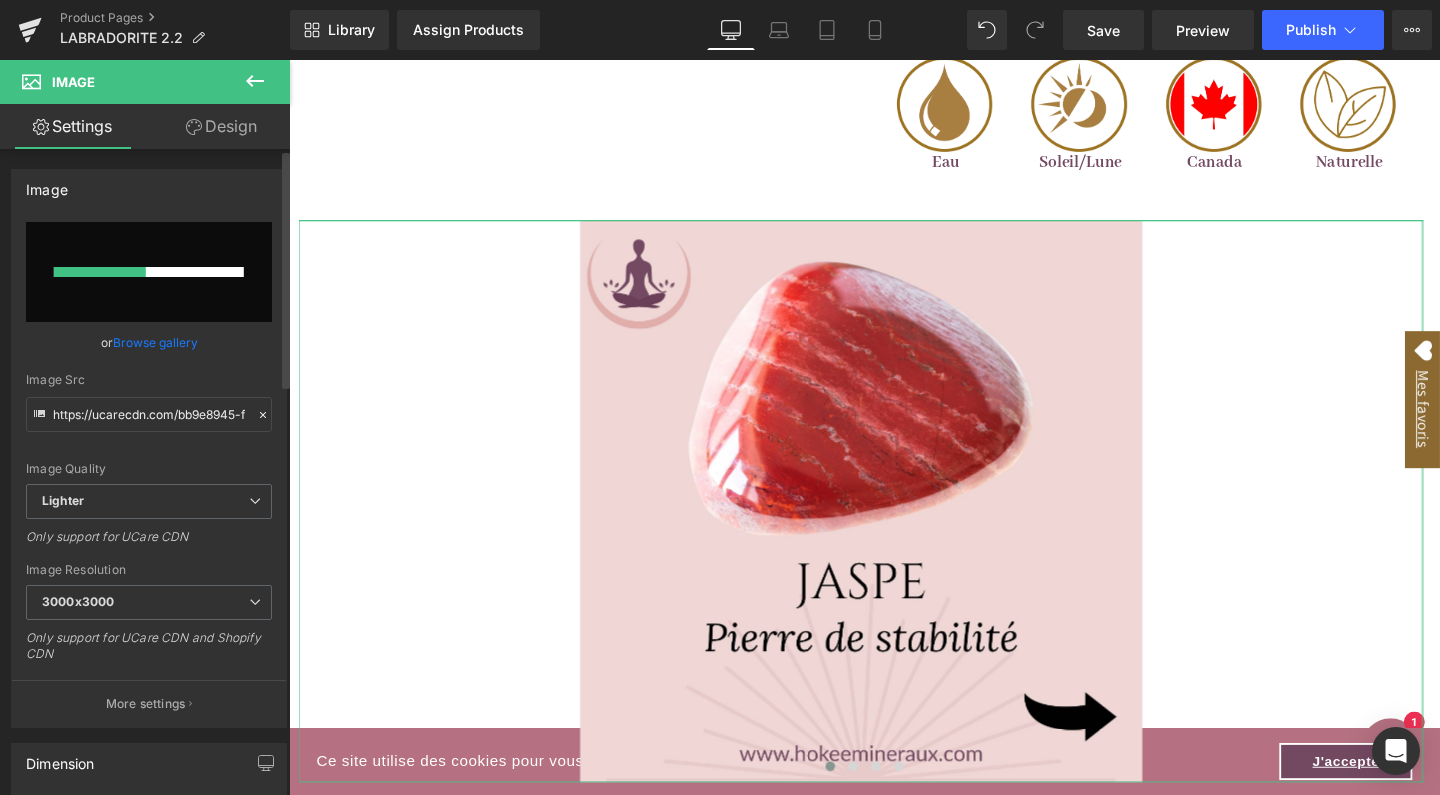 type 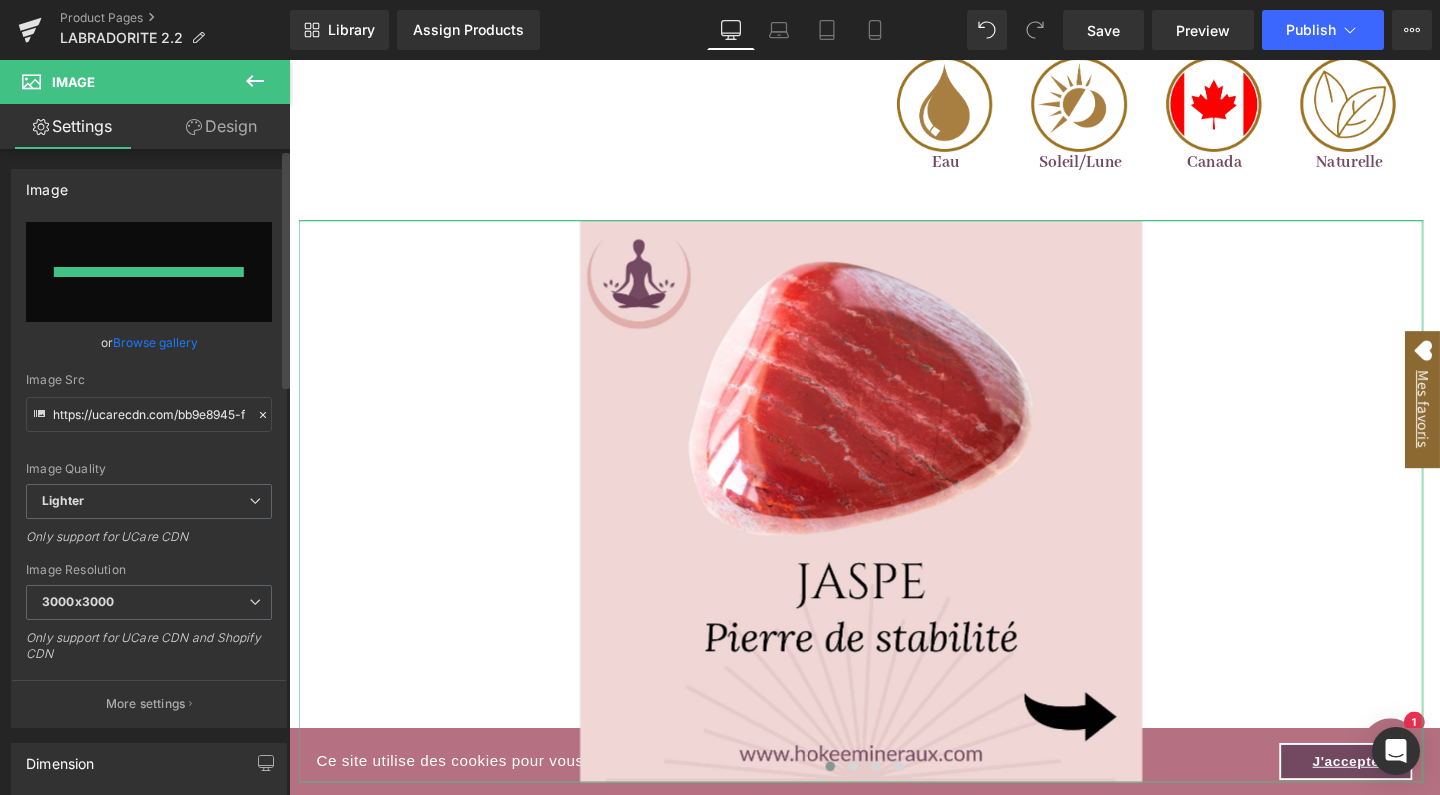 type on "https://ucarecdn.com/a01d6f33-bb03-4227-b0e2-7e1c4e95427f/-/format/auto/-/preview/3000x3000/-/quality/lighter/1.jpg" 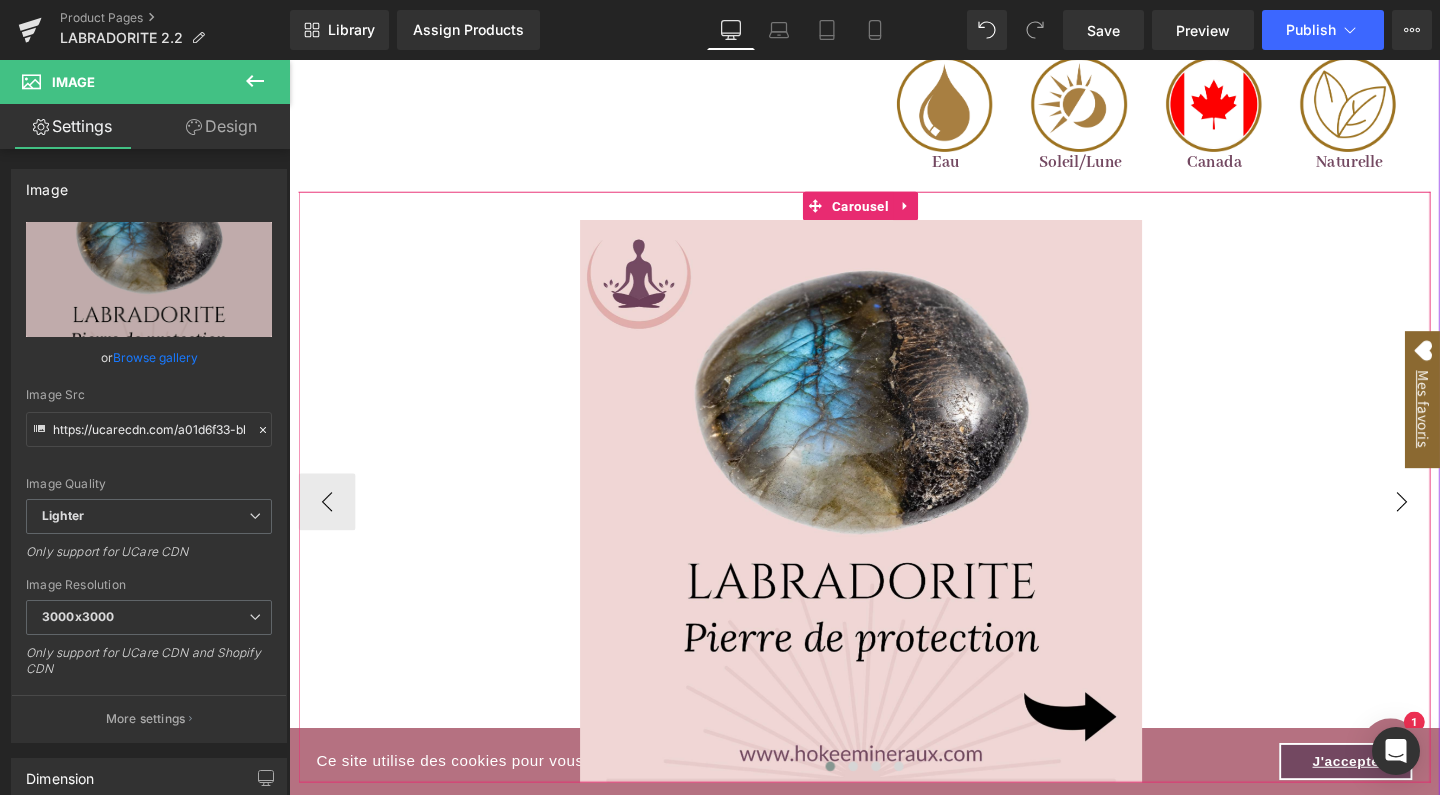 click on "›" at bounding box center [1459, 525] 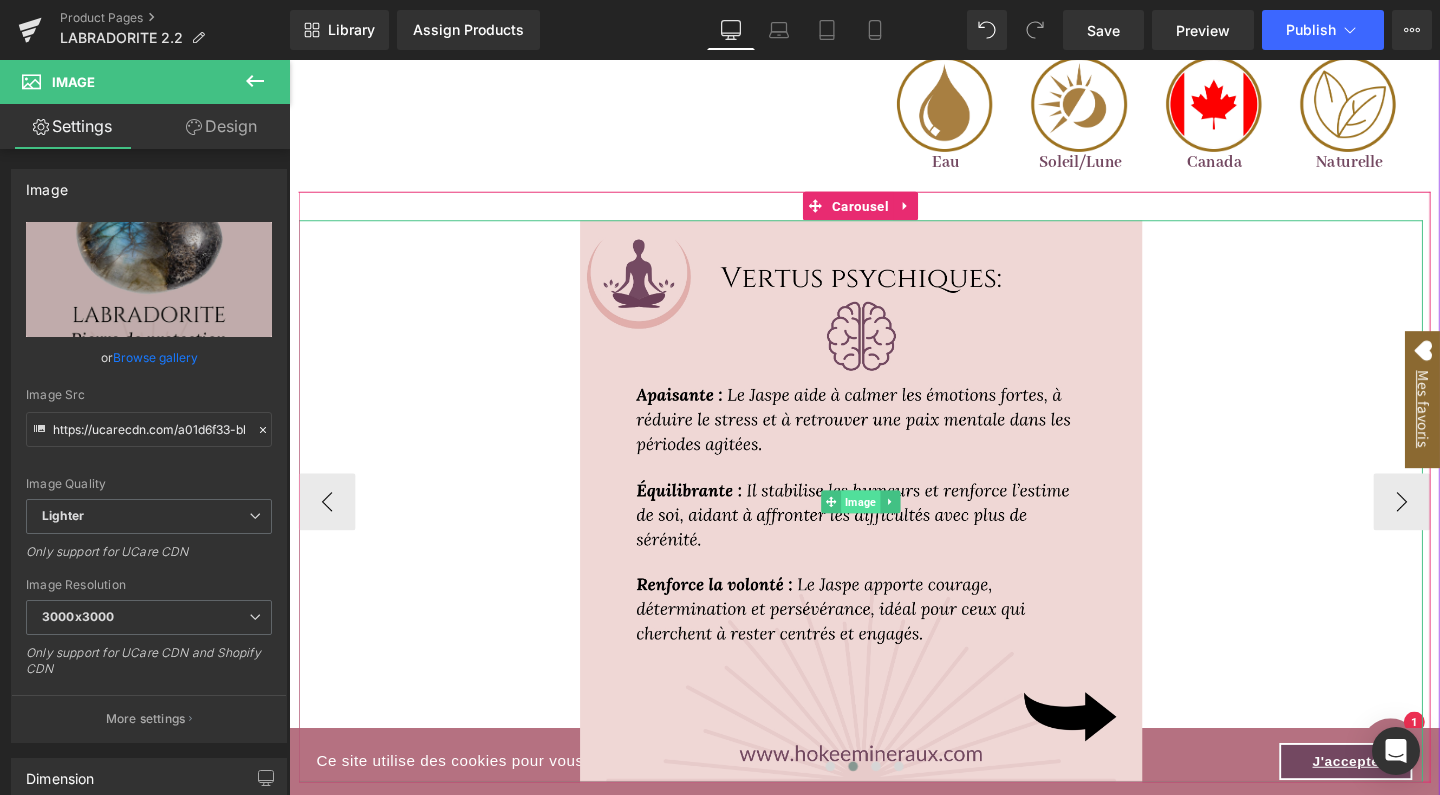 click on "Image" at bounding box center (889, 525) 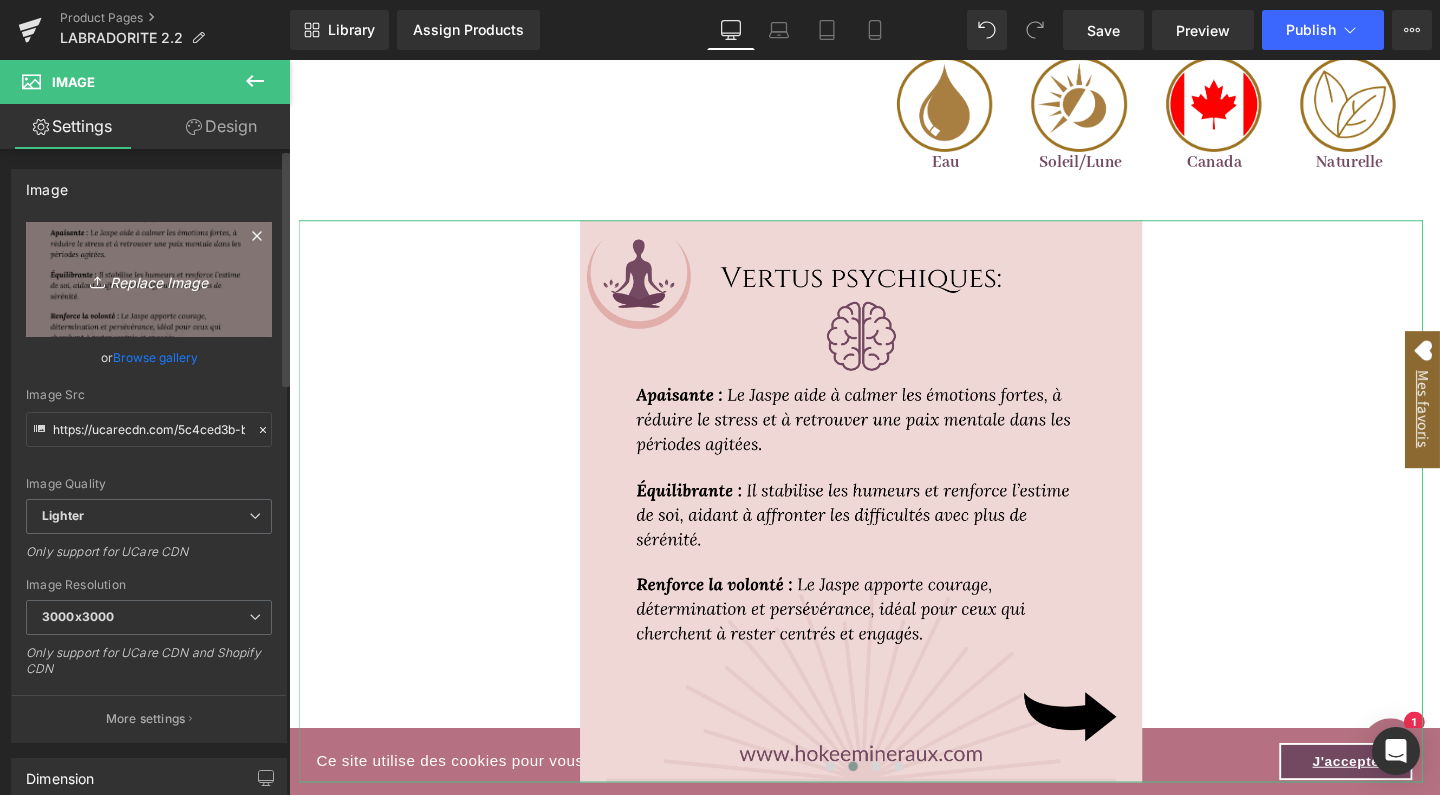 click on "Replace Image" at bounding box center [149, 279] 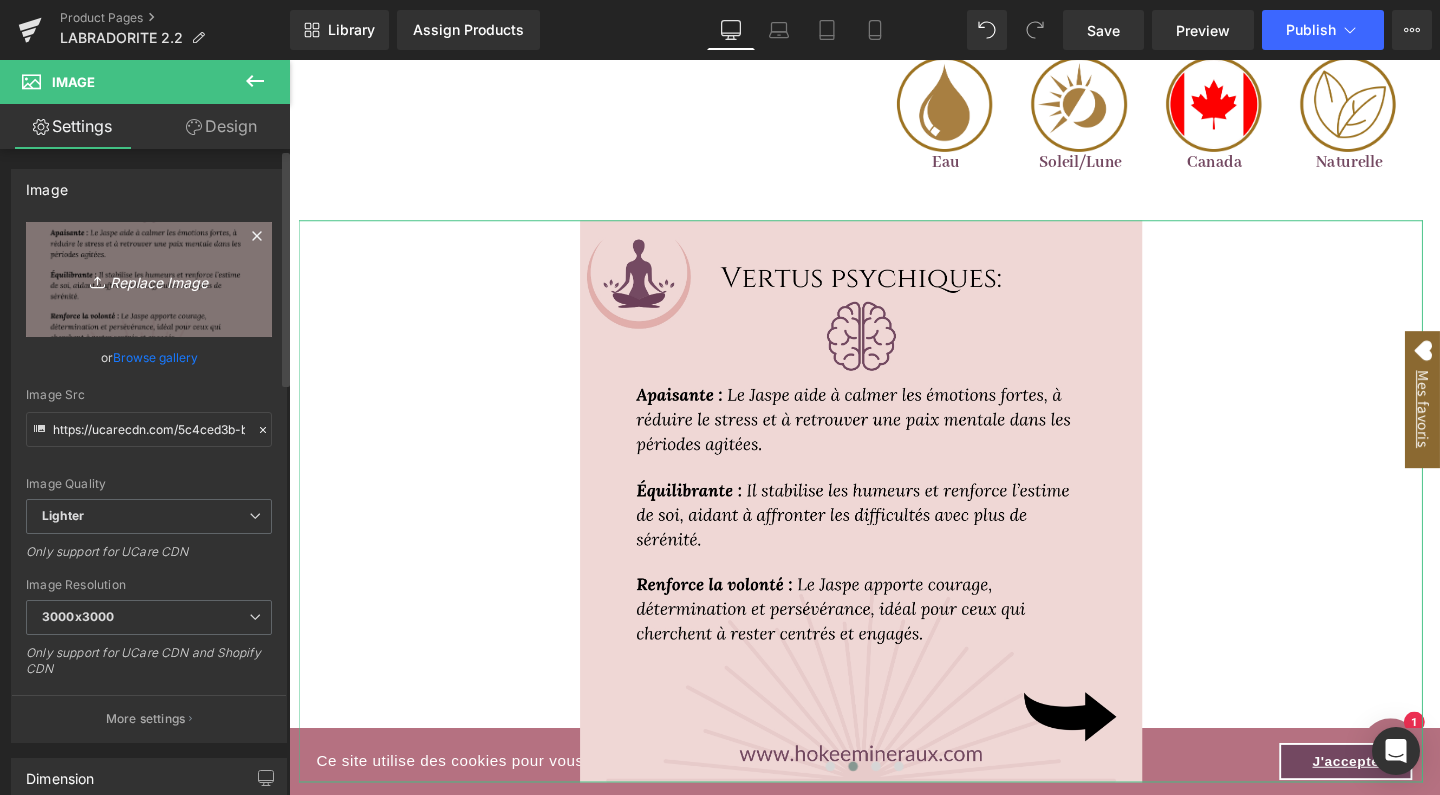 type on "C:\fakepath\2.jpg" 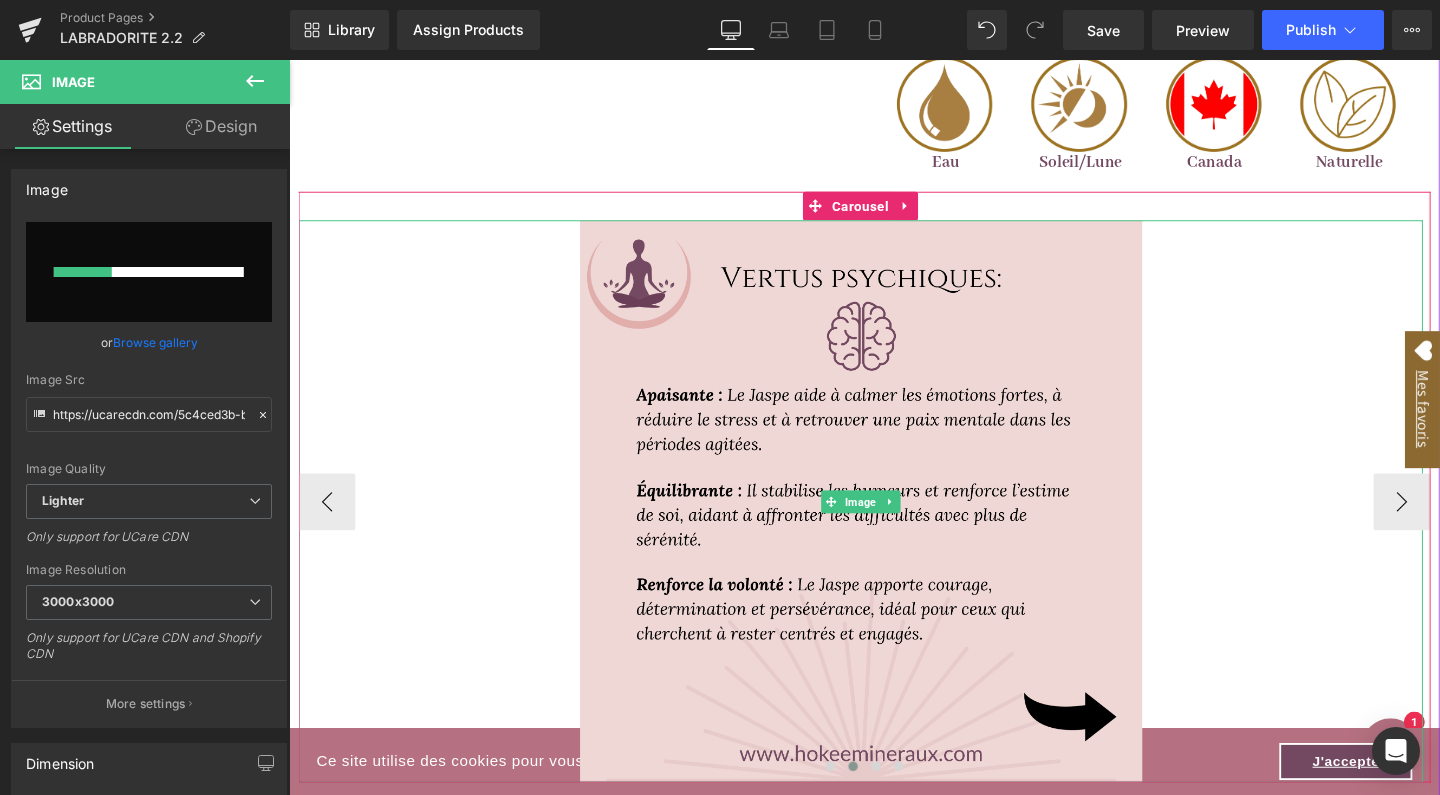 type 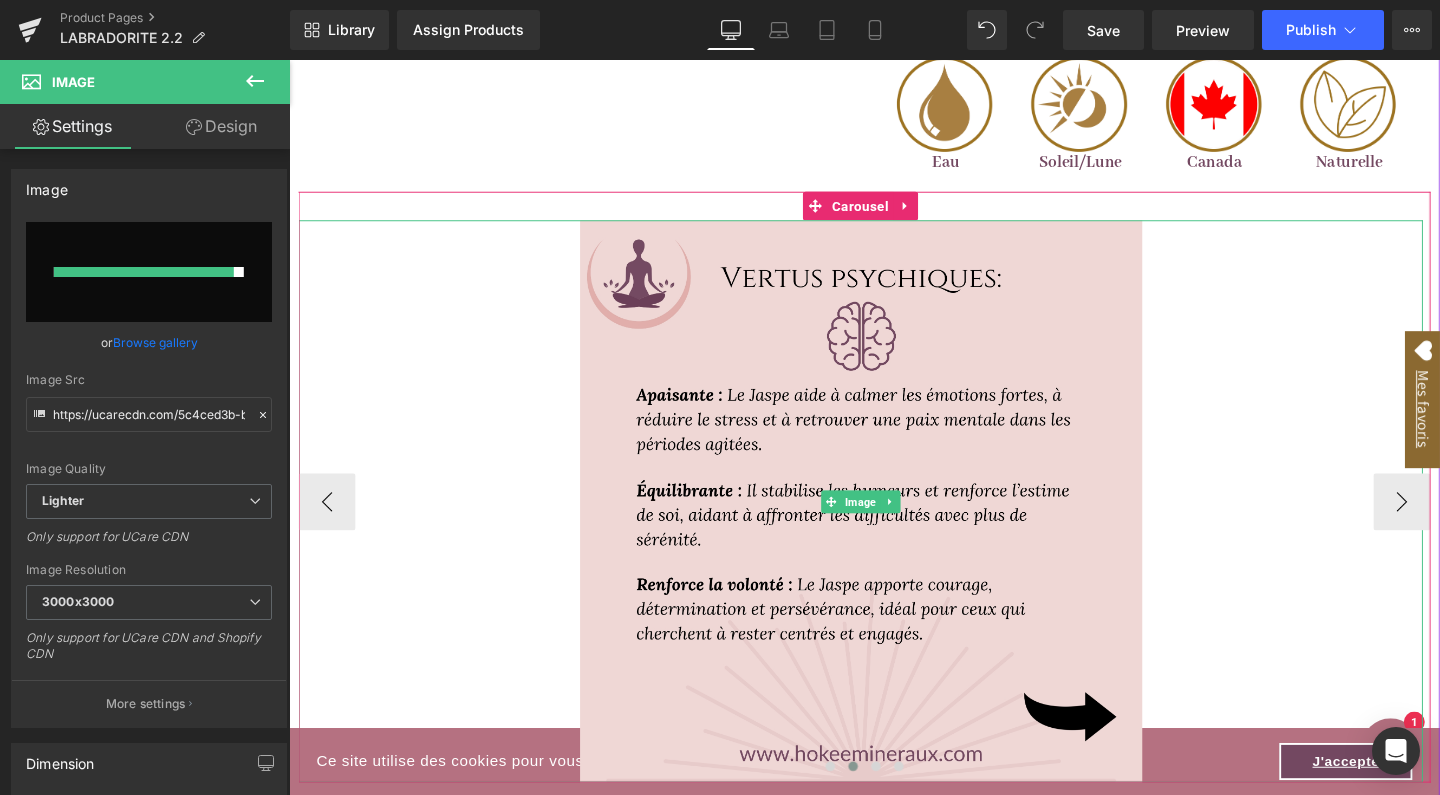 type on "https://ucarecdn.com/663173ac-1421-4b35-9291-5a288f5dd39f/-/format/auto/-/preview/3000x3000/-/quality/lighter/2.jpg" 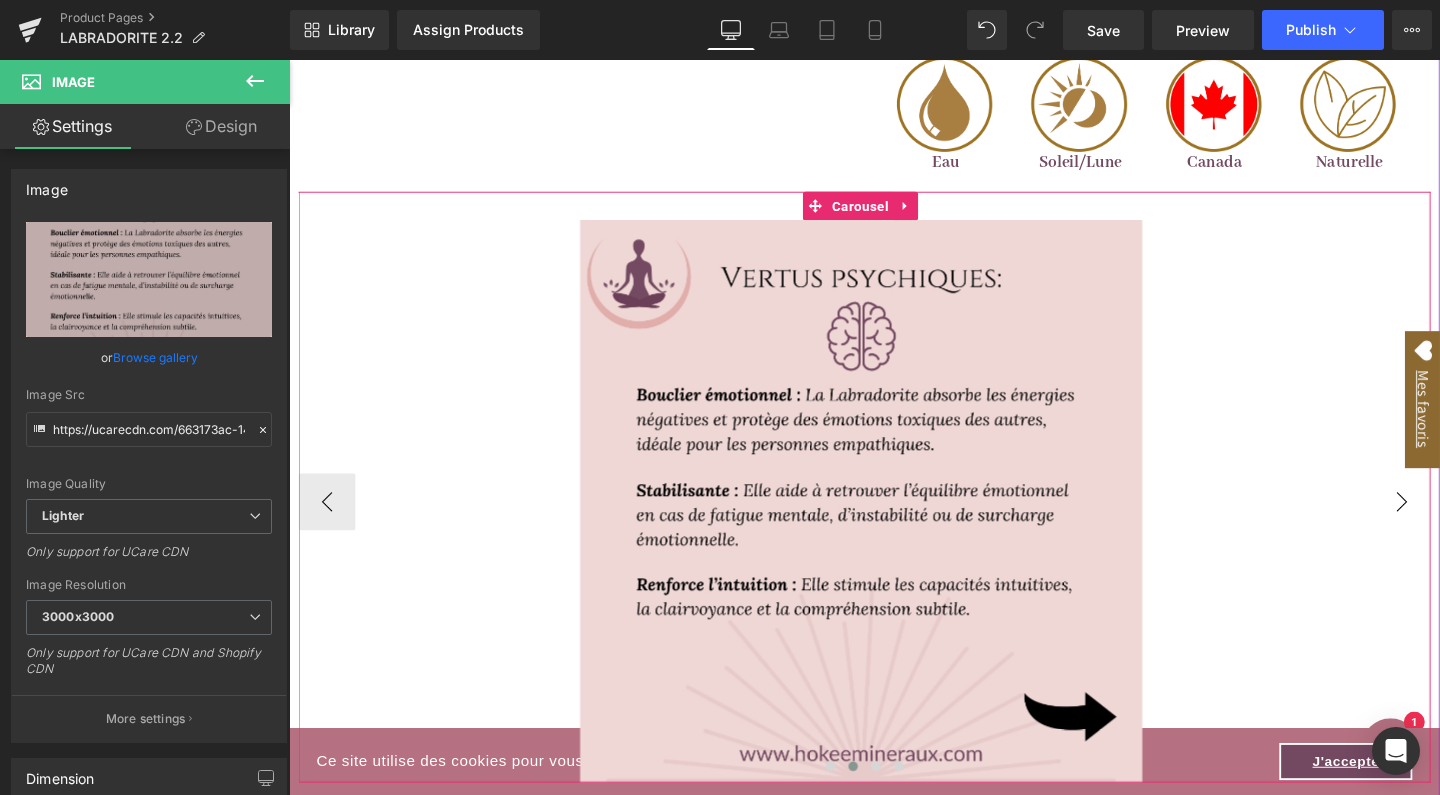 click on "›" at bounding box center (1459, 525) 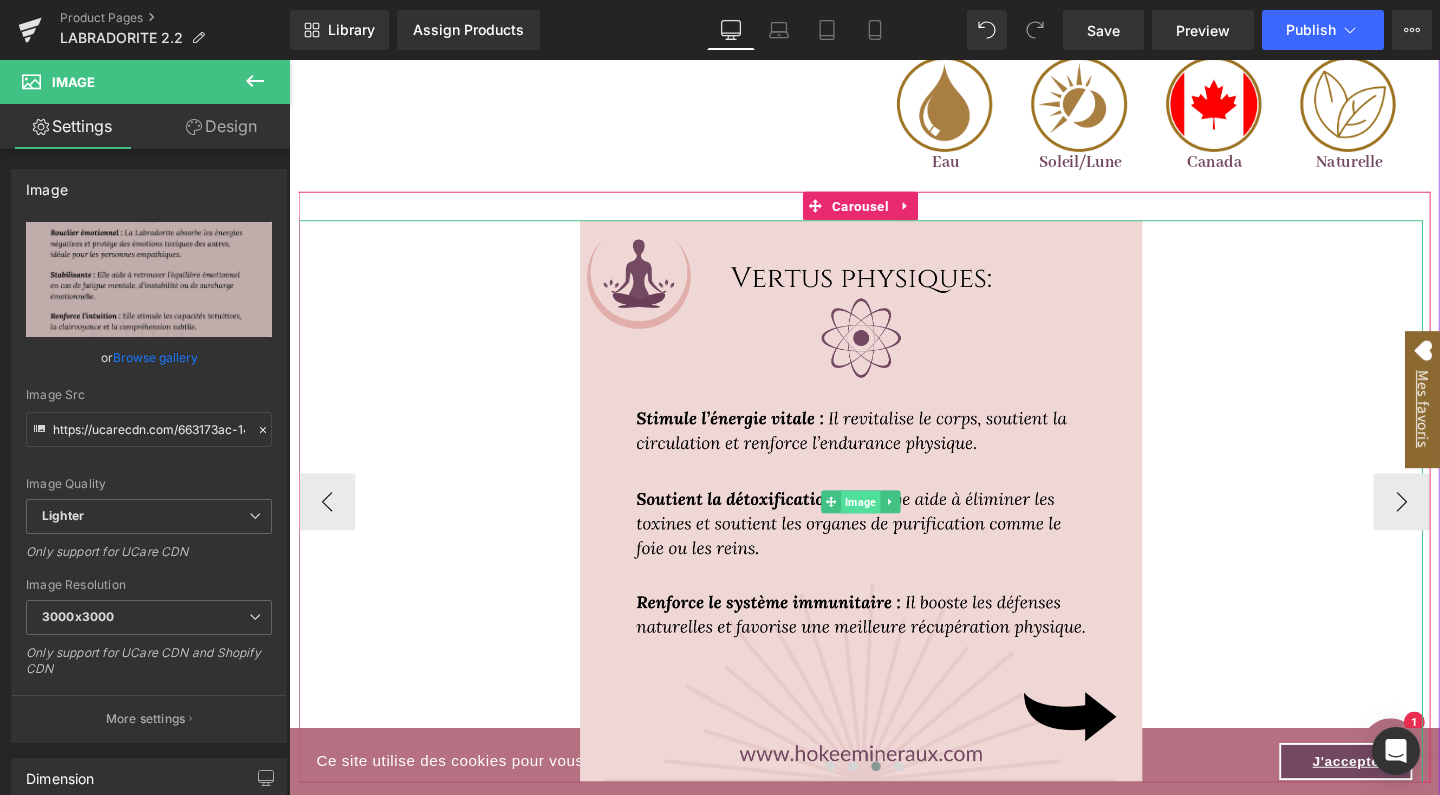 click on "Image" at bounding box center [889, 526] 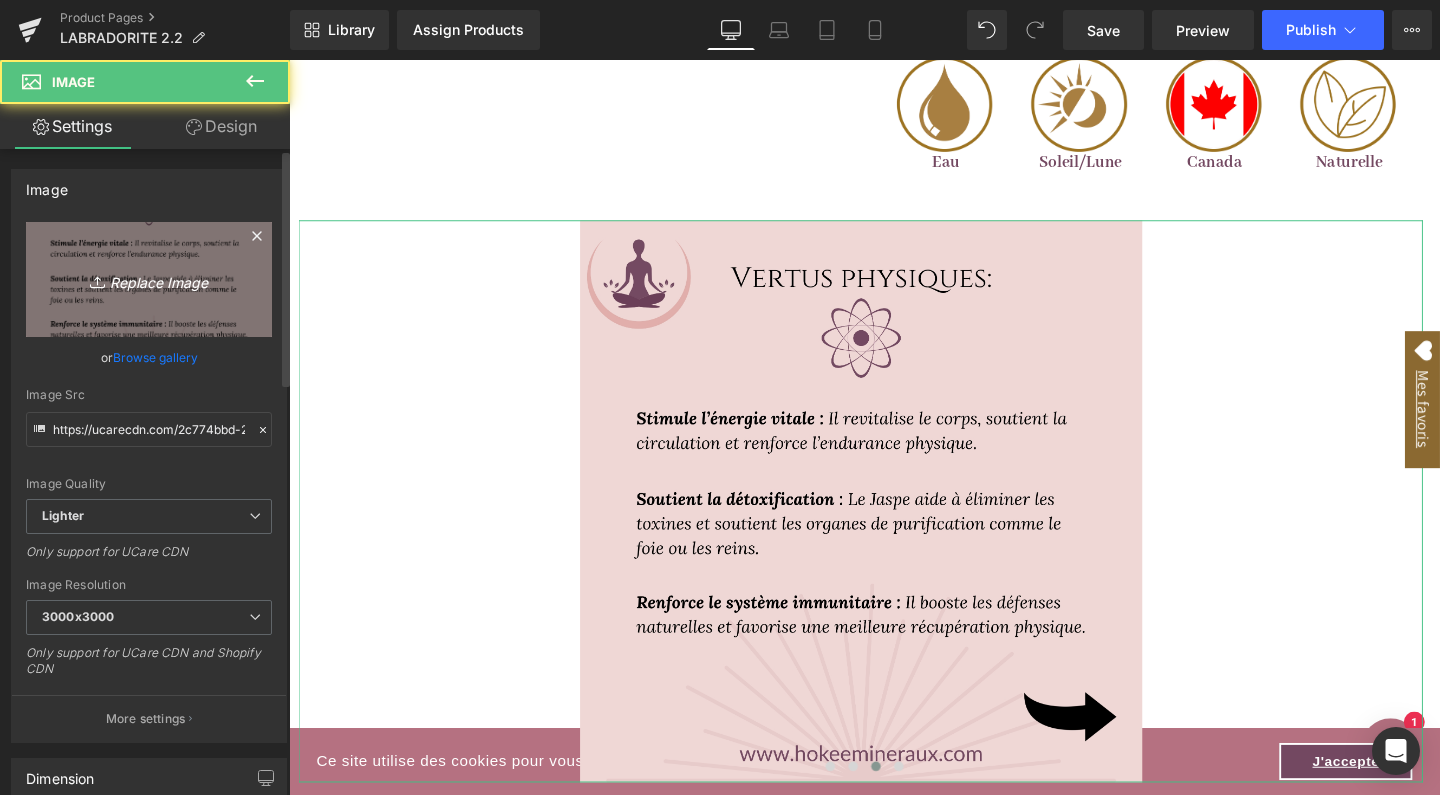 click on "Replace Image" at bounding box center [149, 279] 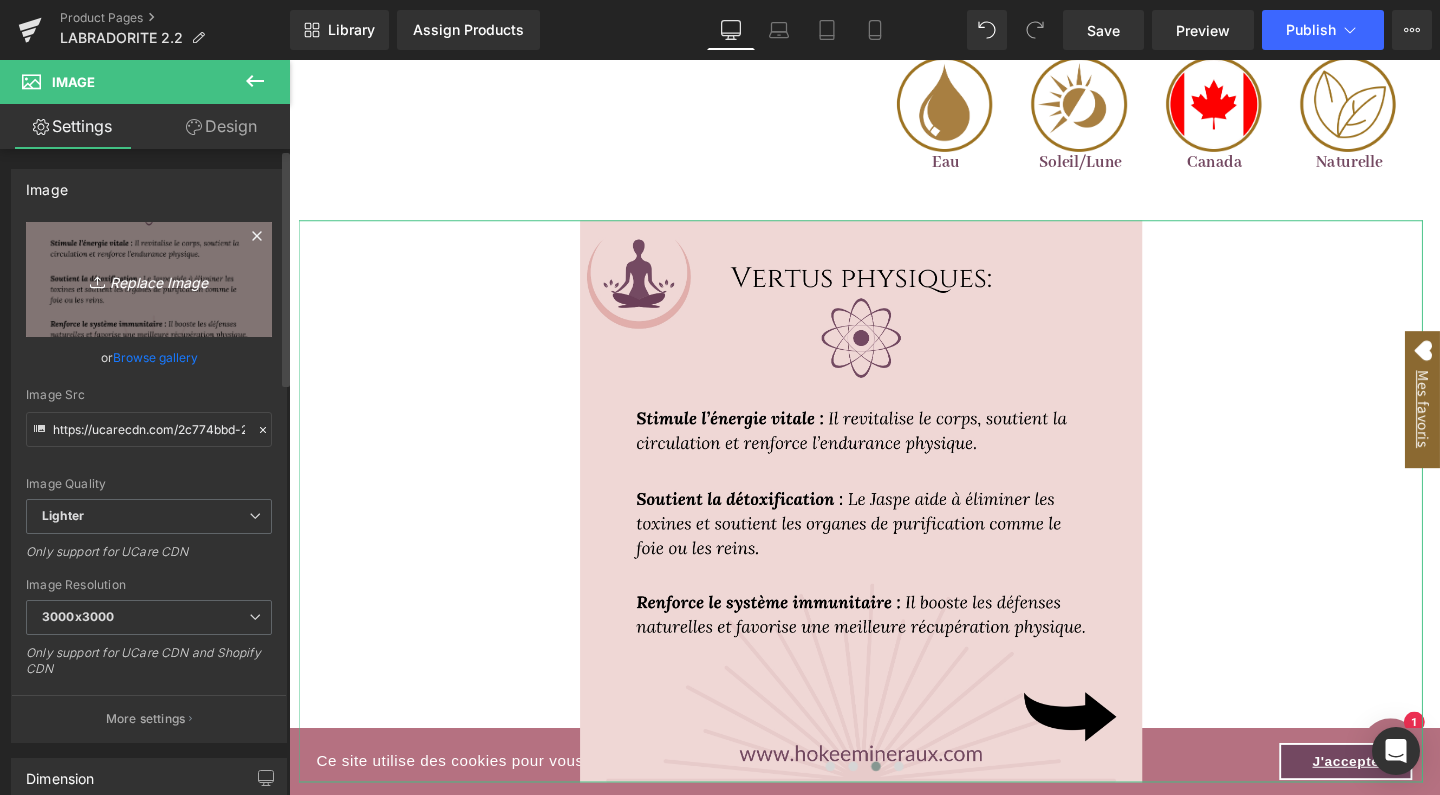 type on "C:\fakepath\3.jpg" 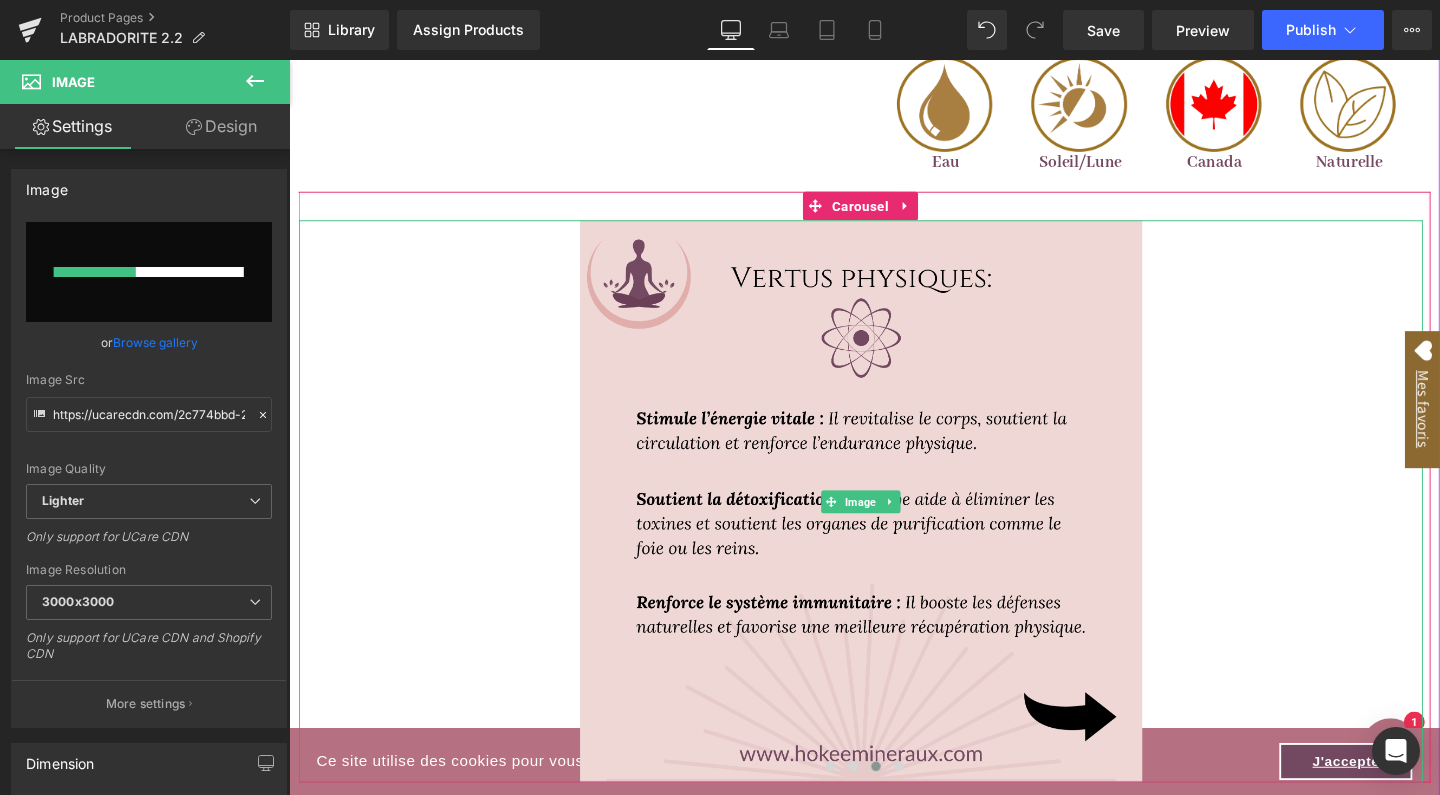 type 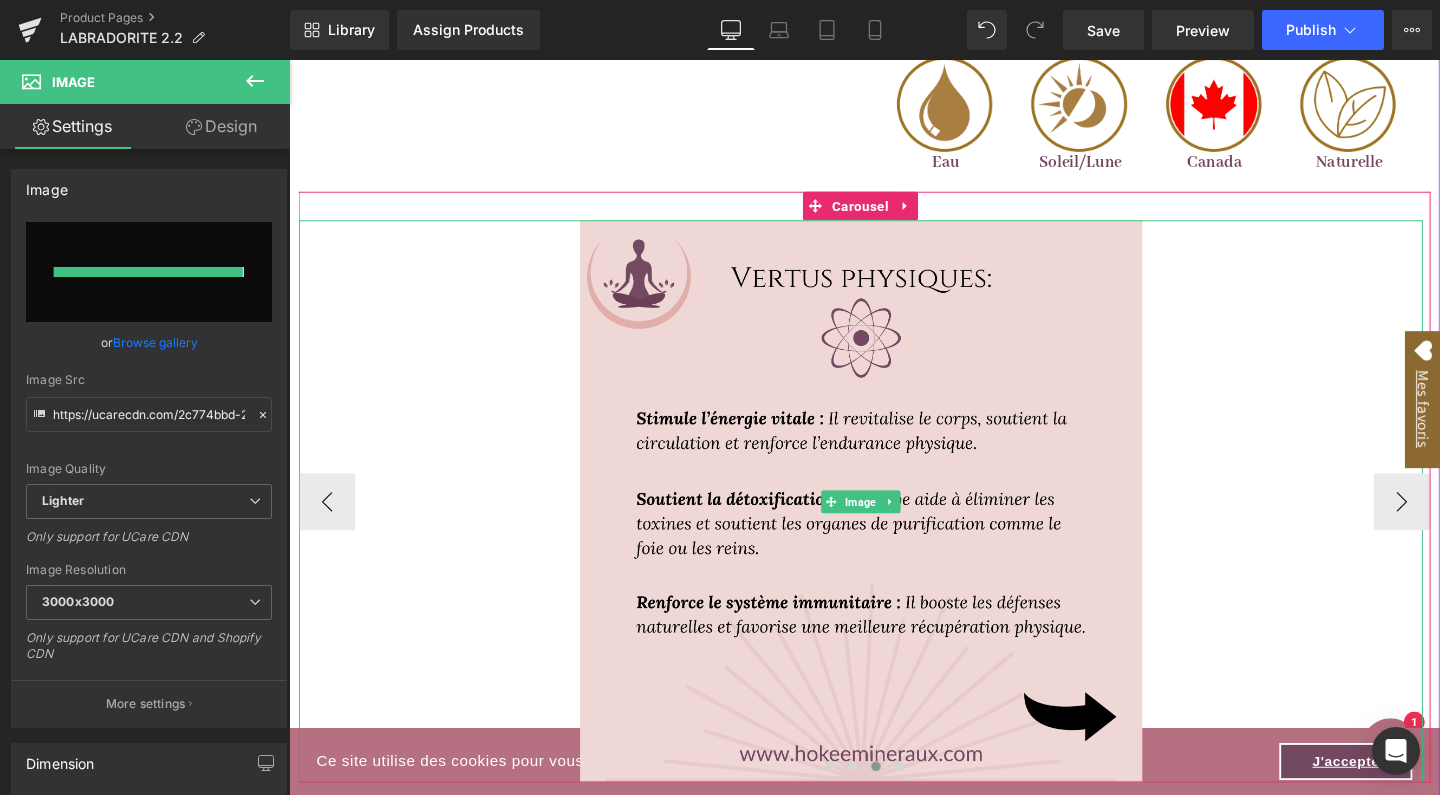 type on "https://ucarecdn.com/d524f269-dc7c-41c0-8d40-946d75d42577/-/format/auto/-/preview/3000x3000/-/quality/lighter/3.jpg" 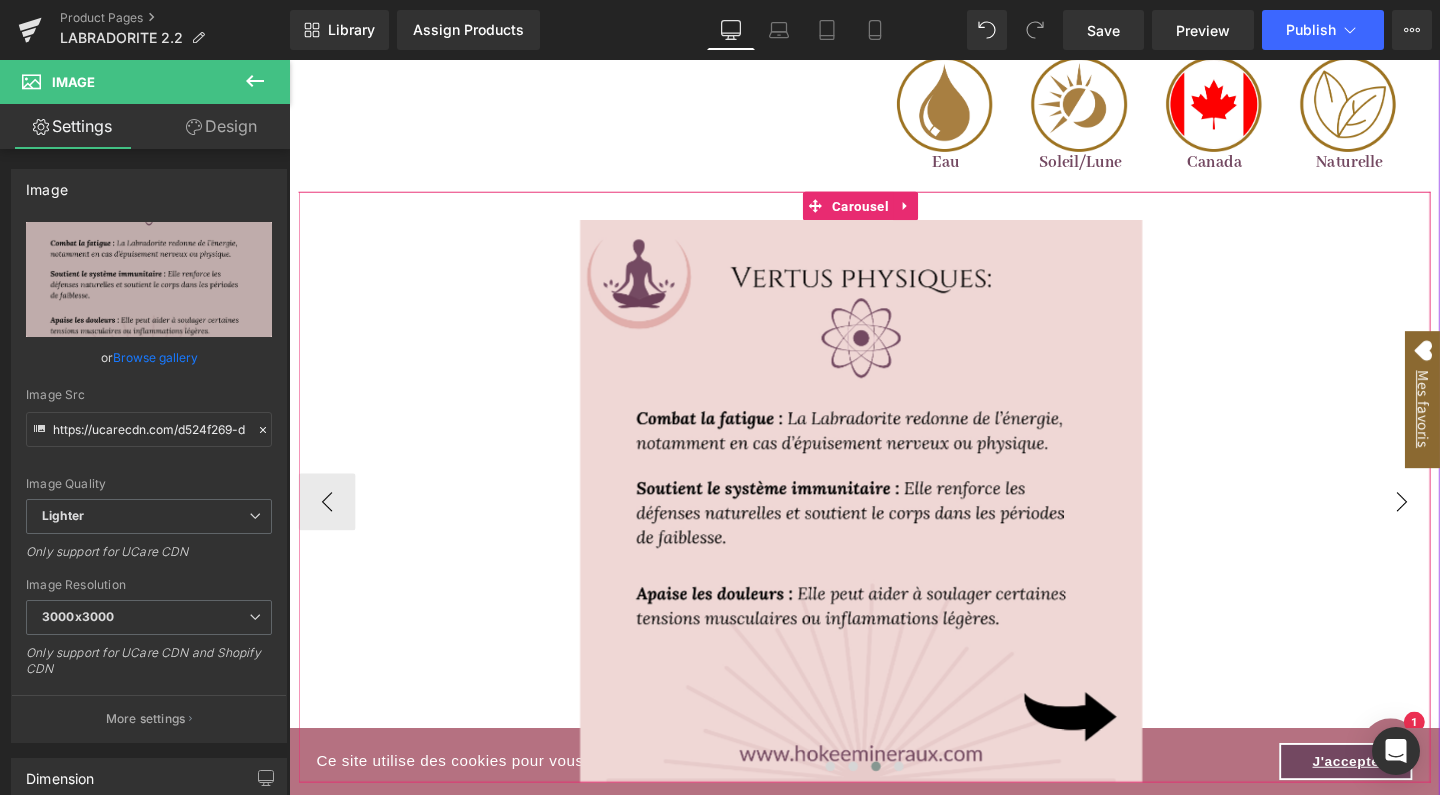 click on "›" at bounding box center [1459, 525] 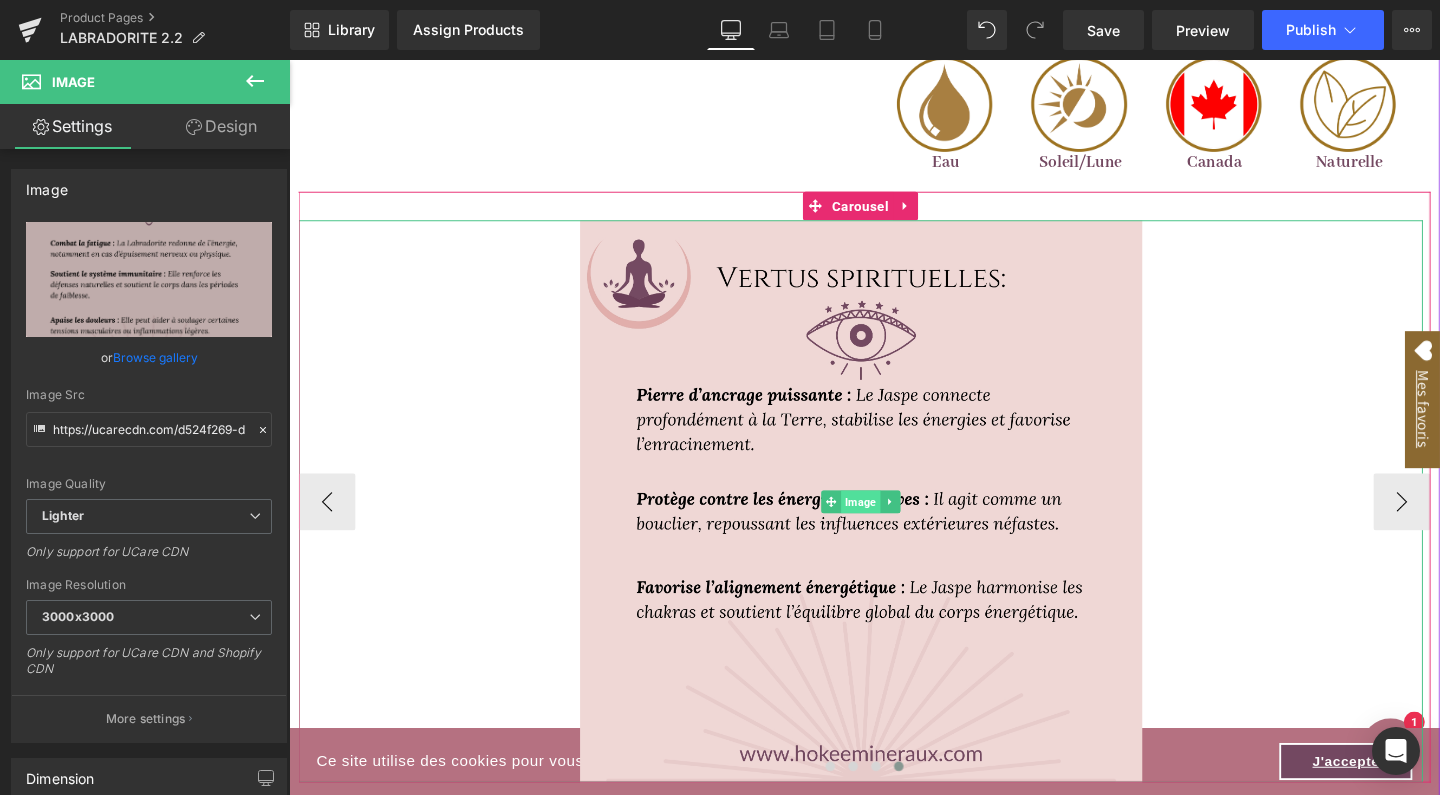 click on "Image" at bounding box center [889, 525] 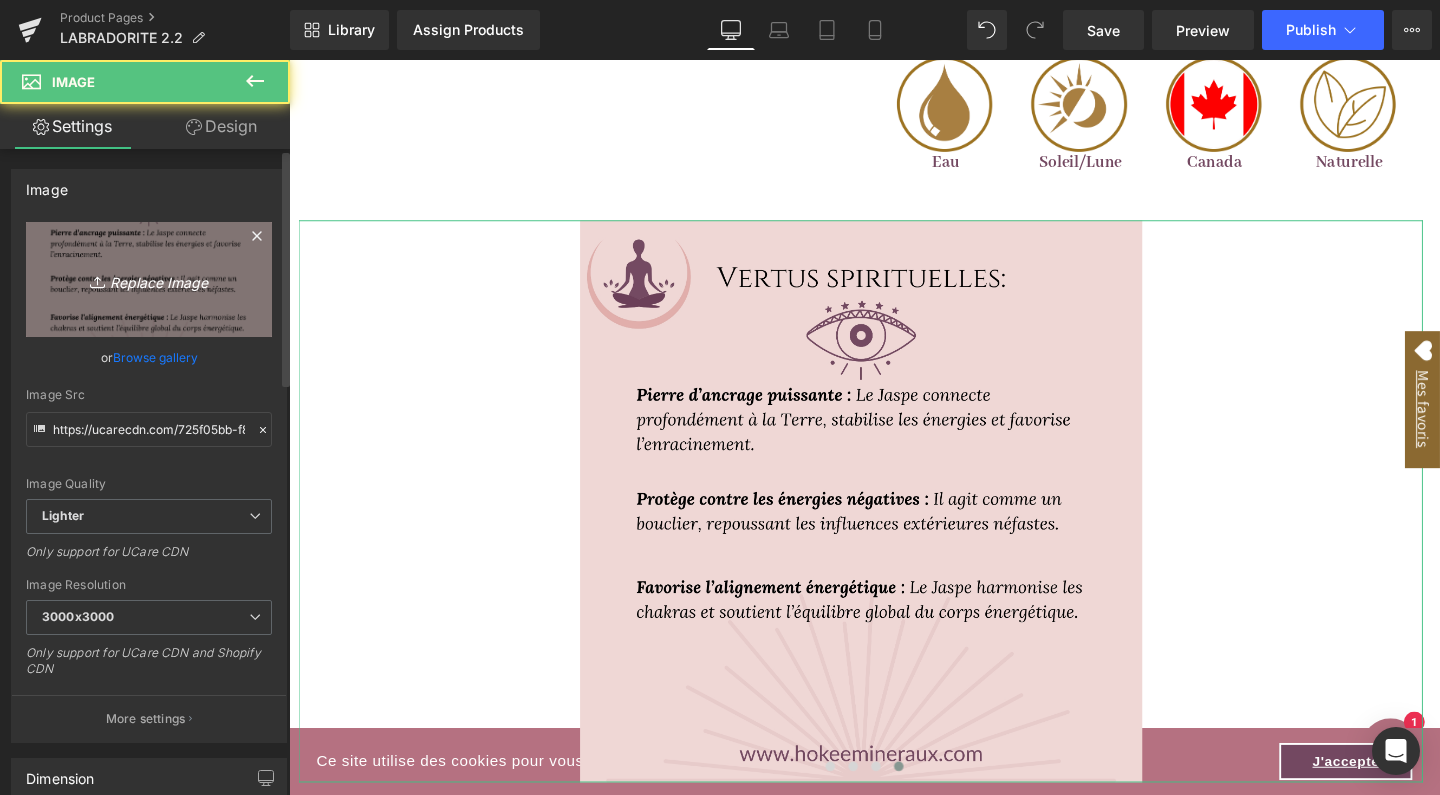 click on "Replace Image" at bounding box center [149, 279] 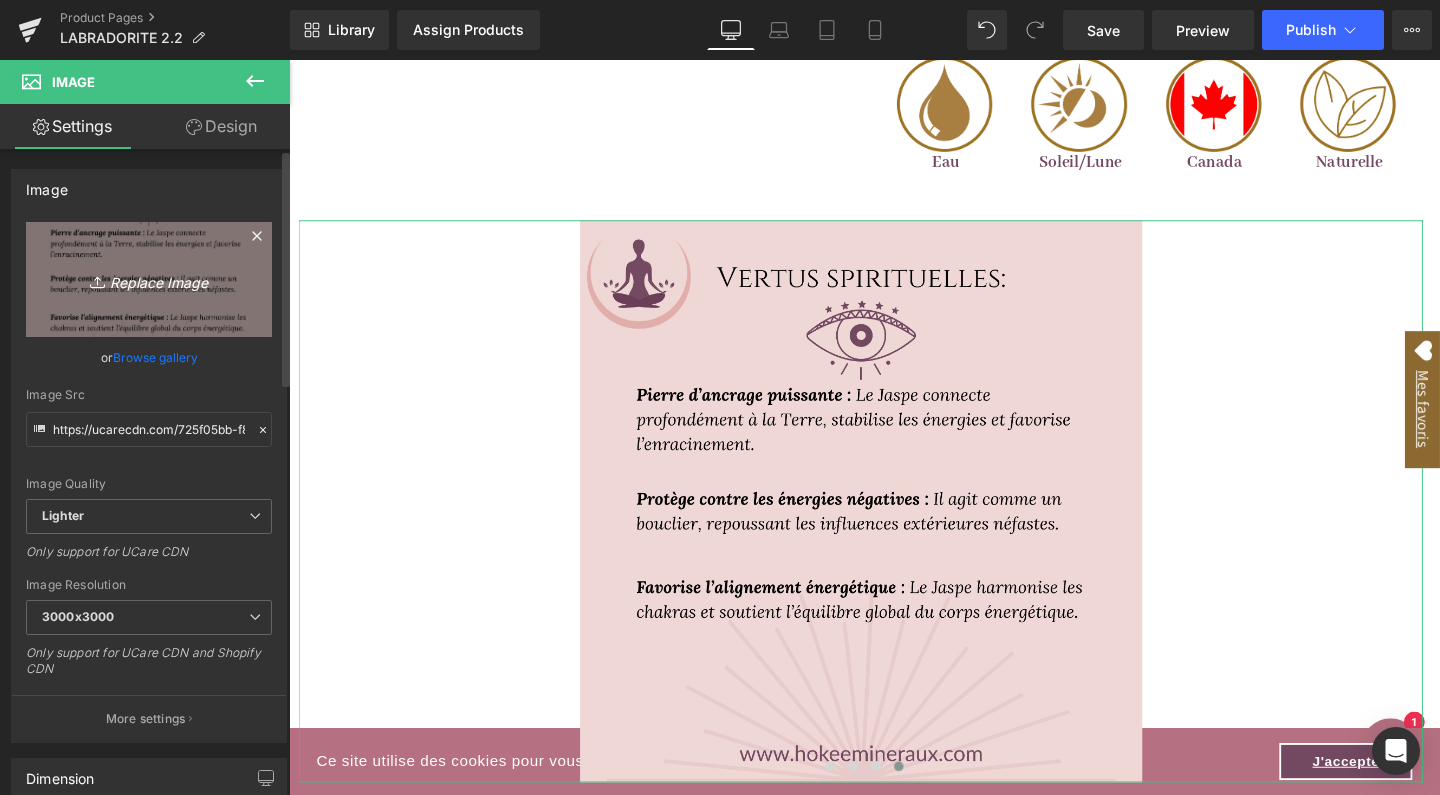 type on "C:\fakepath\4.jpg" 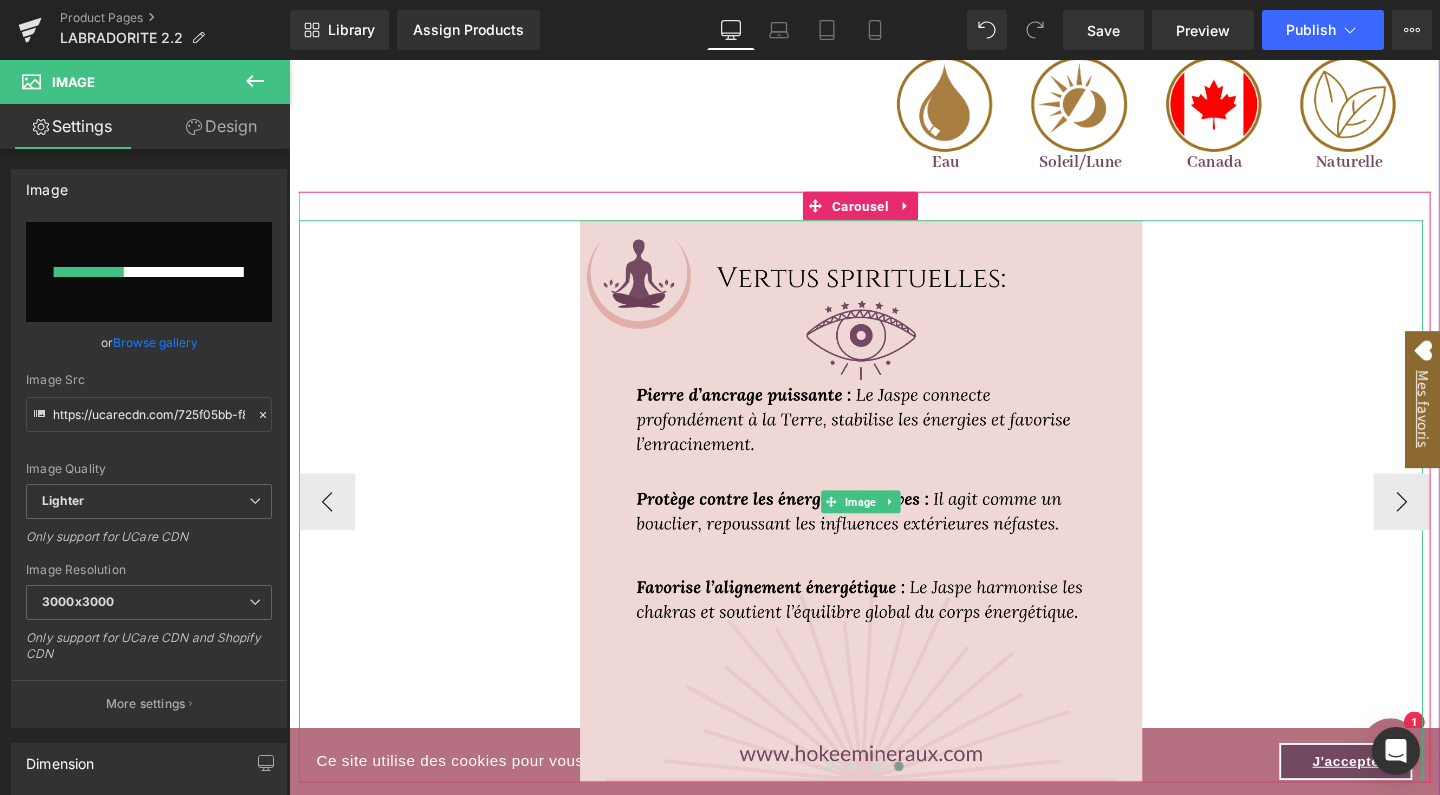 type 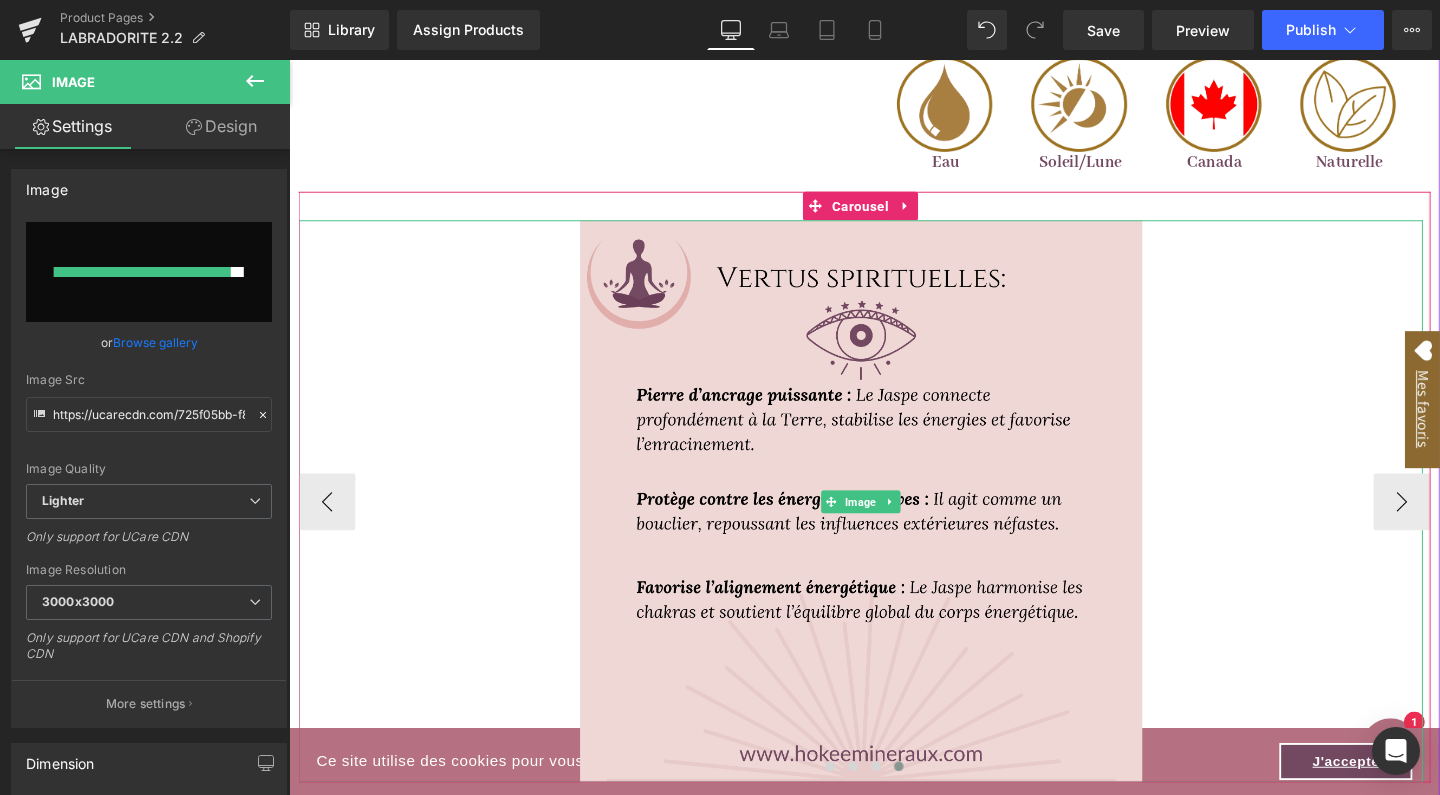 type on "https://ucarecdn.com/4a535cd5-3453-439f-81dc-c7e3cb15c0e6/-/format/auto/-/preview/3000x3000/-/quality/lighter/4.jpg" 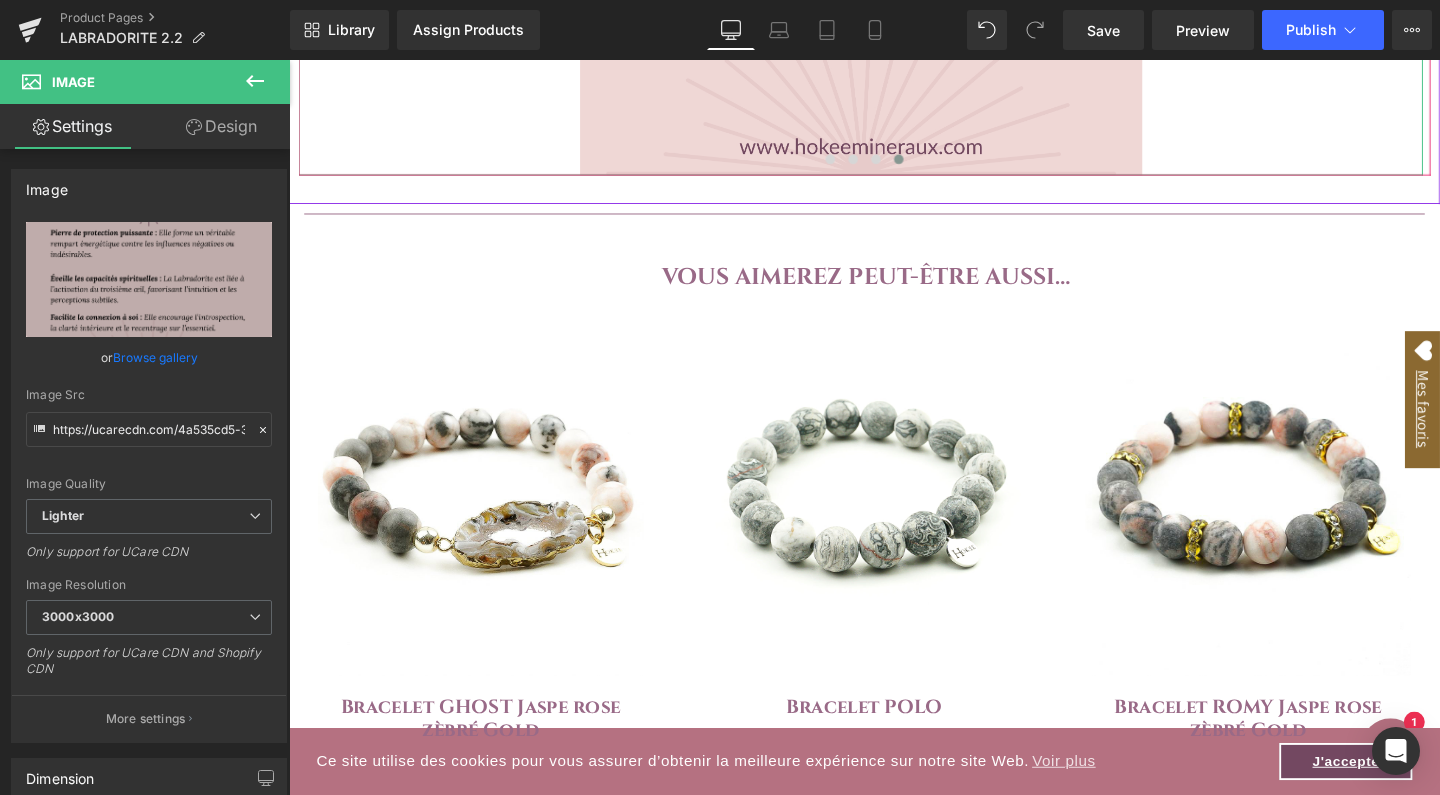 scroll, scrollTop: 2110, scrollLeft: 0, axis: vertical 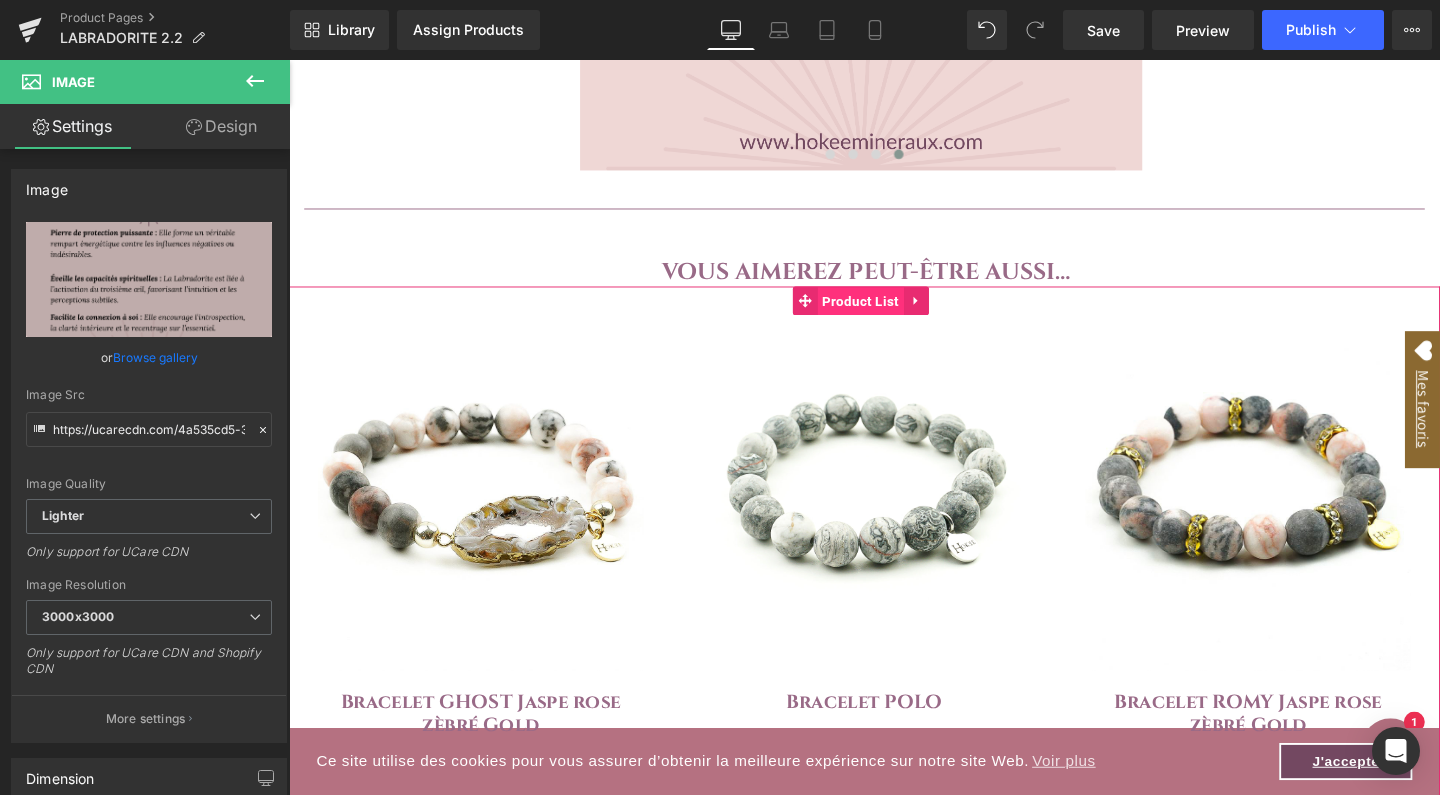 click on "Product List" at bounding box center [890, 314] 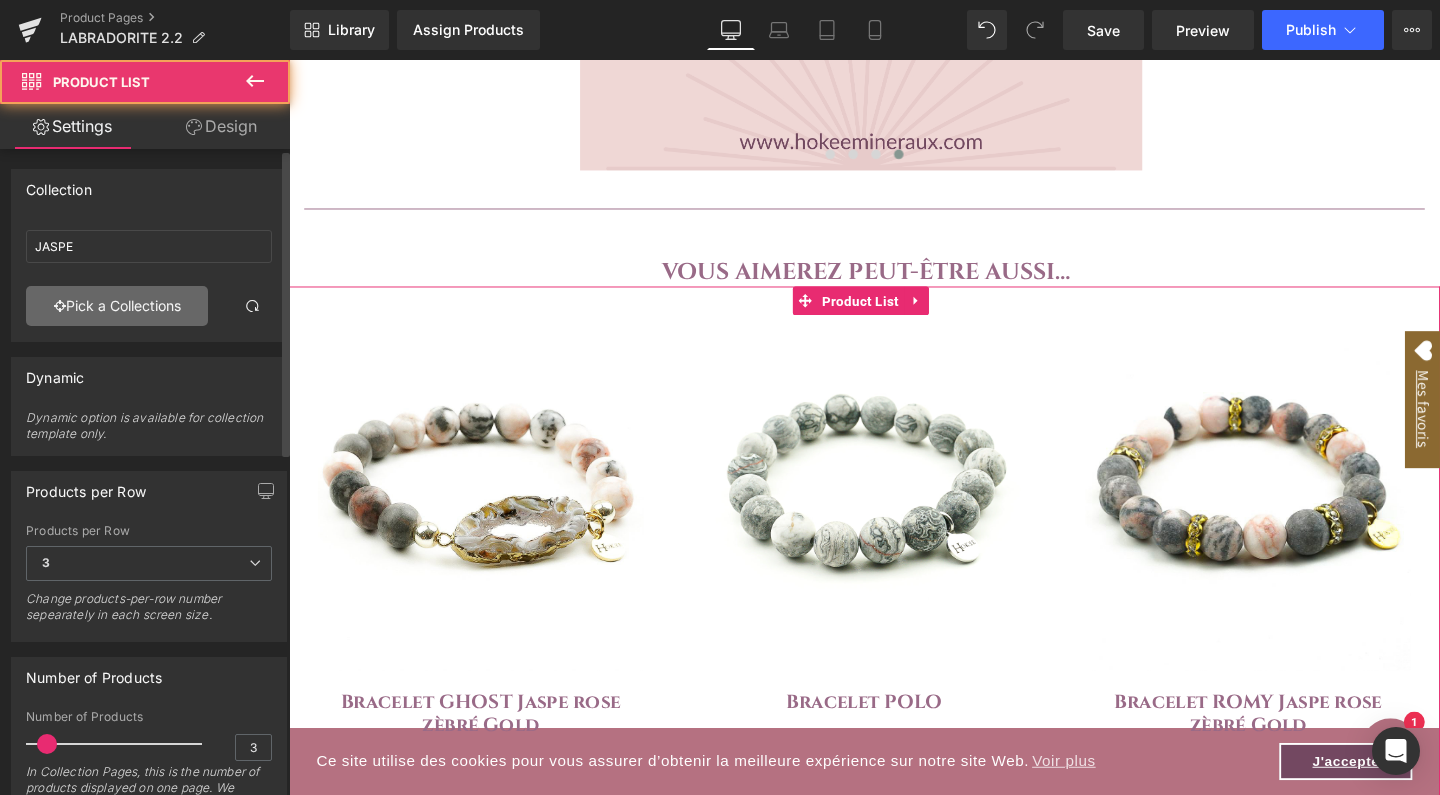 click on "Pick a Collections" at bounding box center (117, 306) 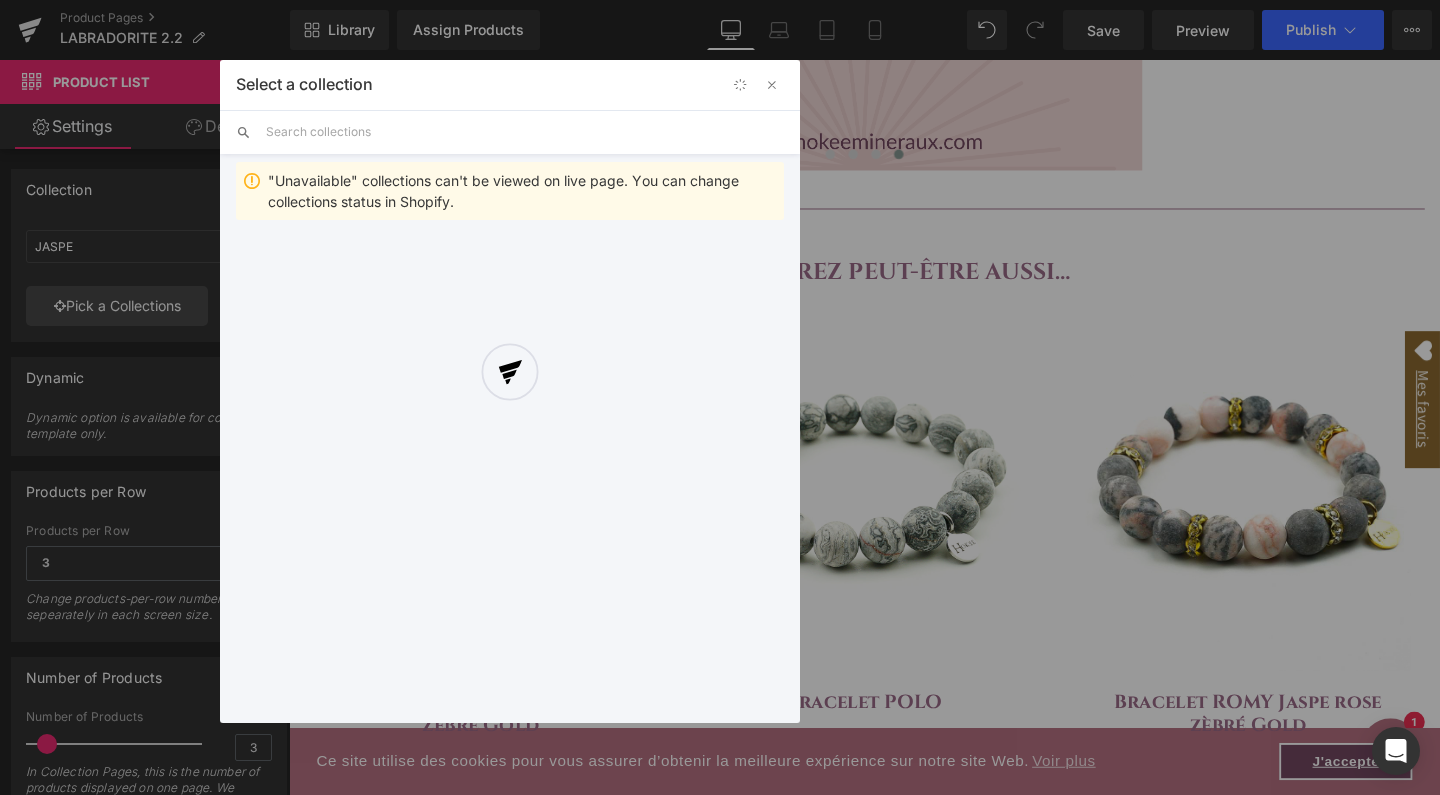click at bounding box center (525, 132) 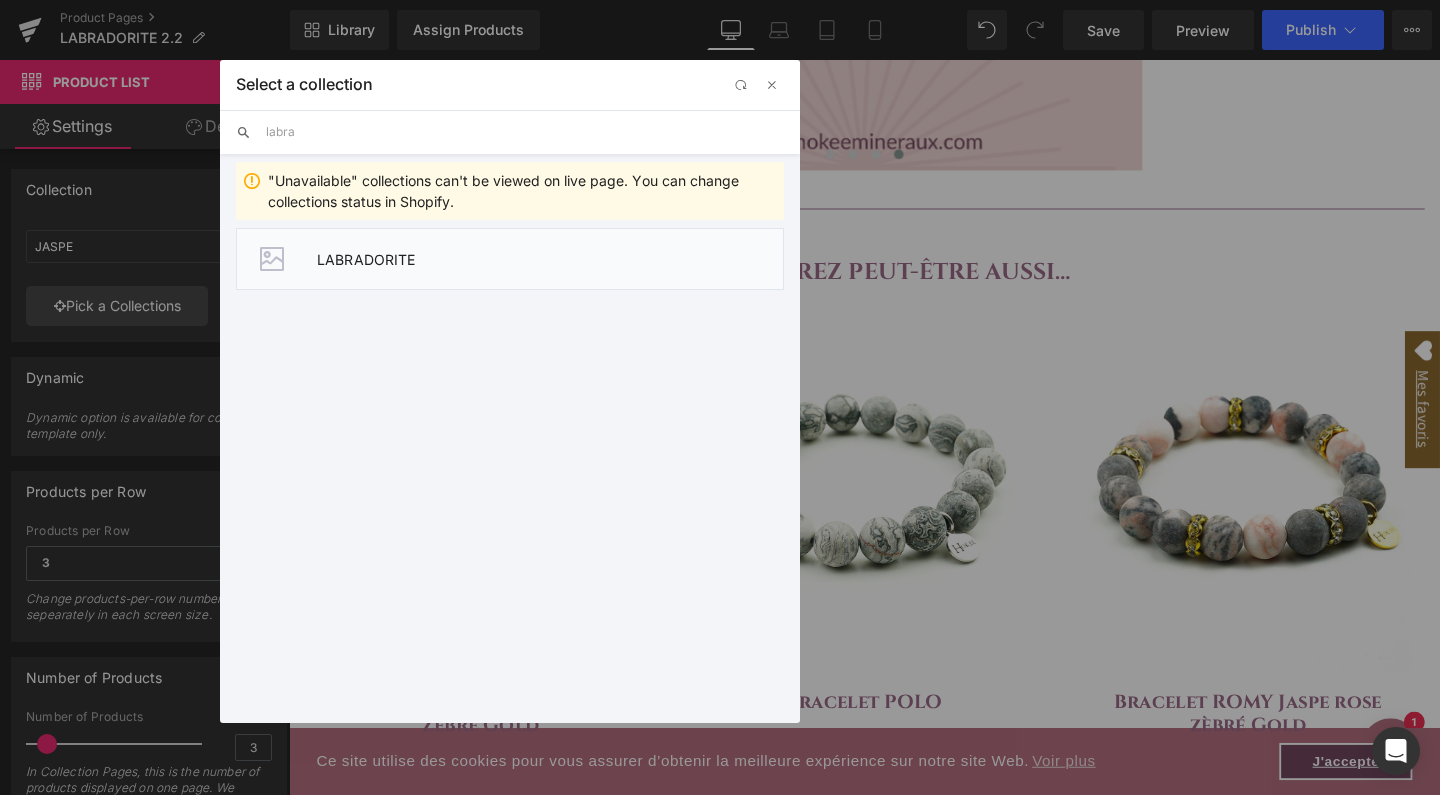 type on "labra" 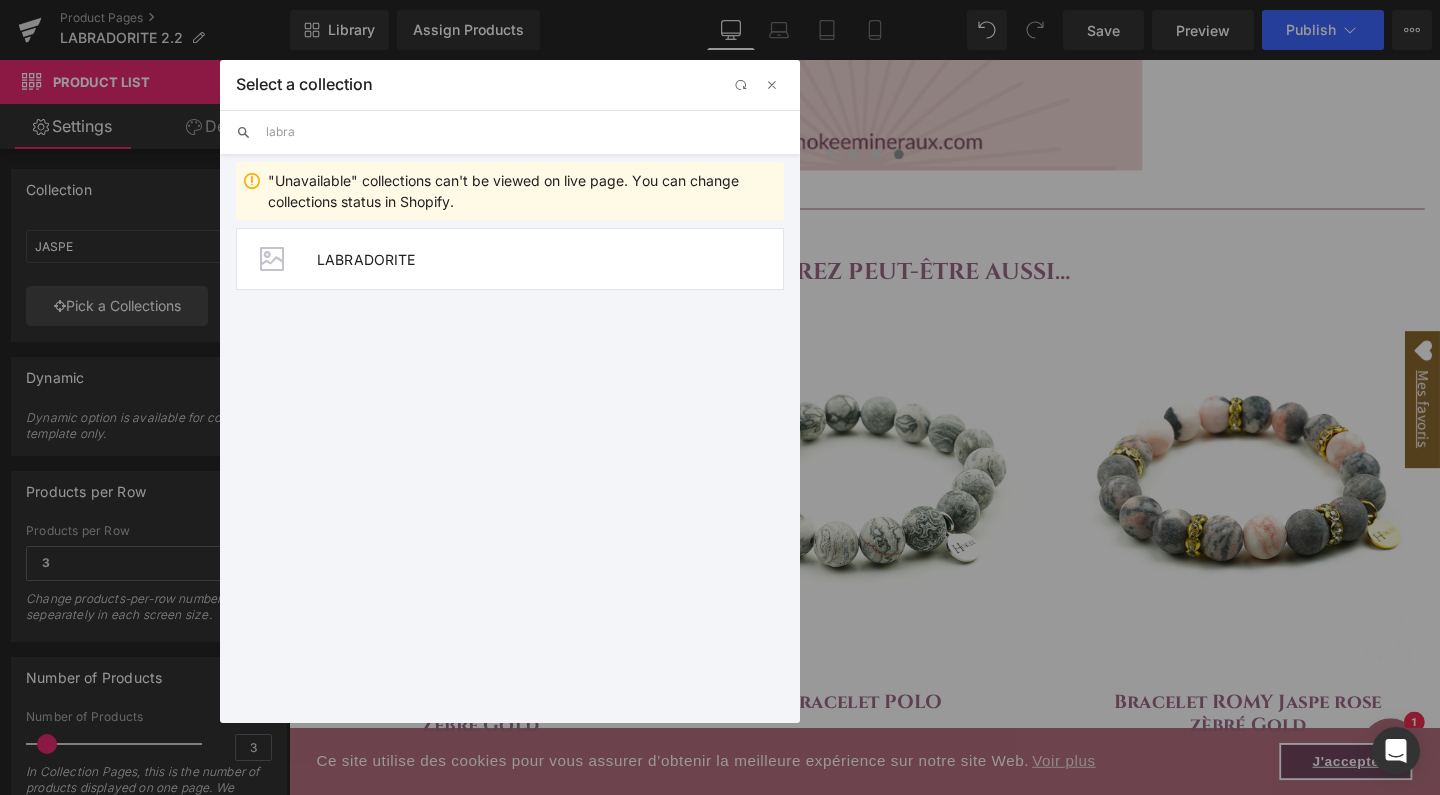 type on "LABRADORITE" 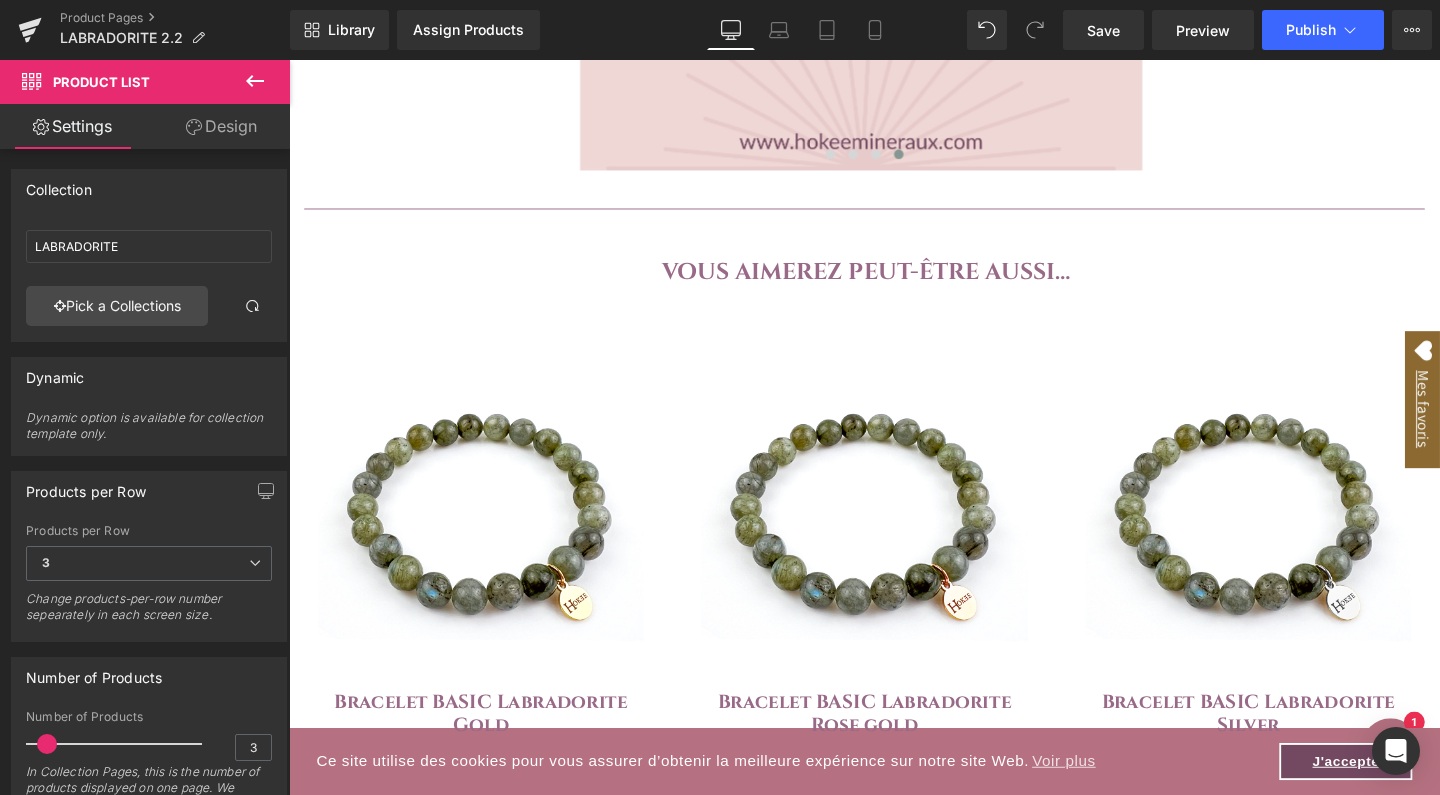 scroll, scrollTop: 2438, scrollLeft: 0, axis: vertical 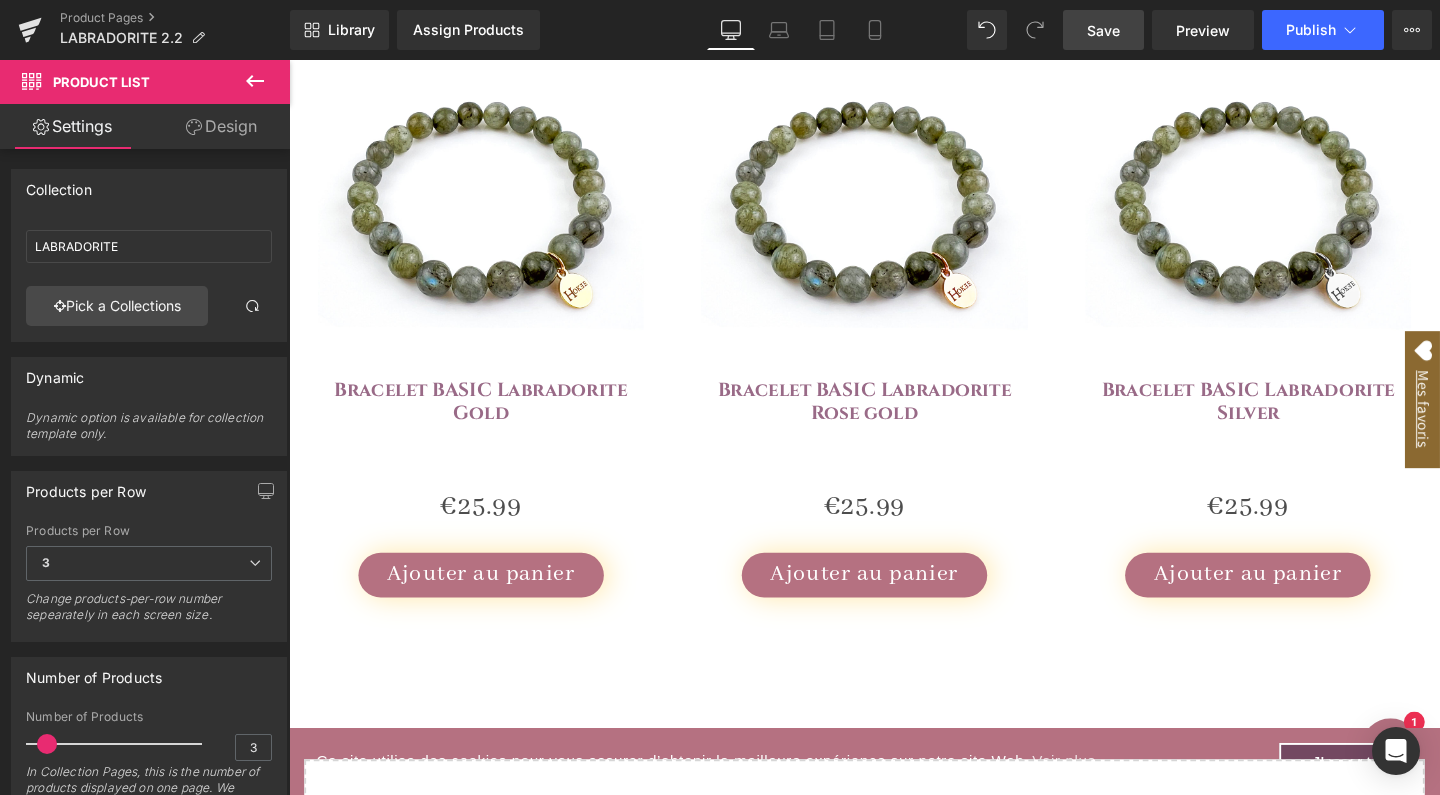 click on "Save" at bounding box center (1103, 30) 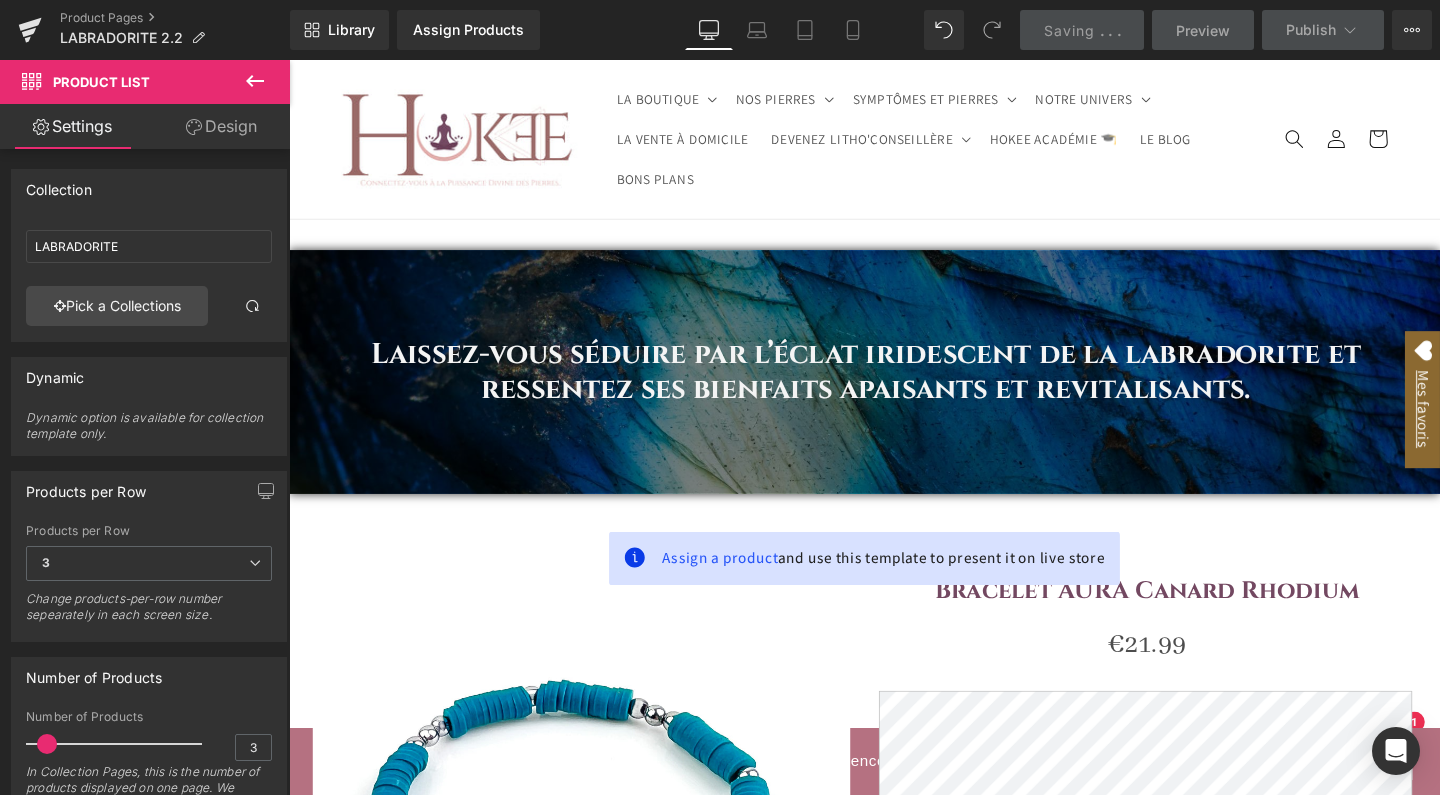 scroll, scrollTop: 0, scrollLeft: 0, axis: both 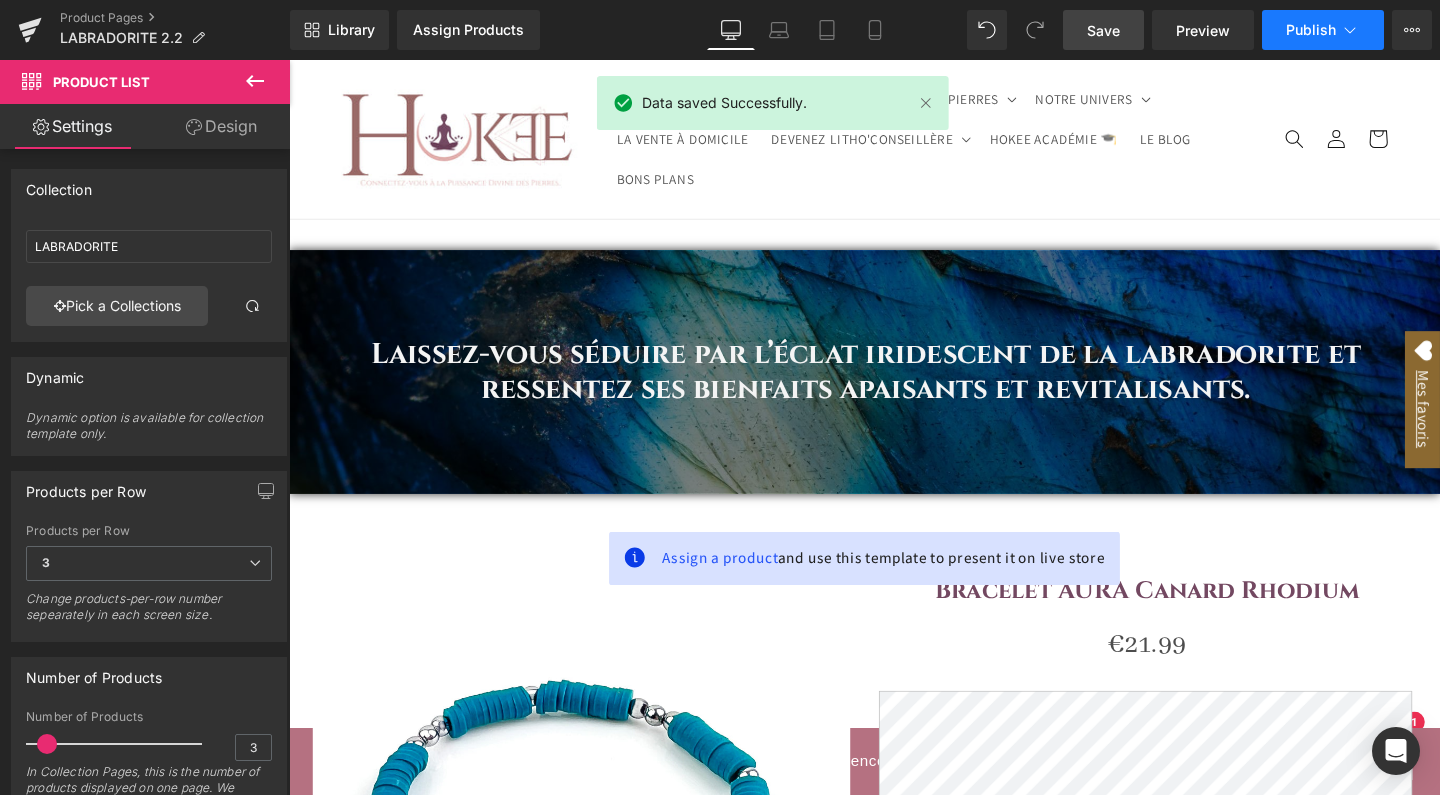 click on "Publish" at bounding box center [1323, 30] 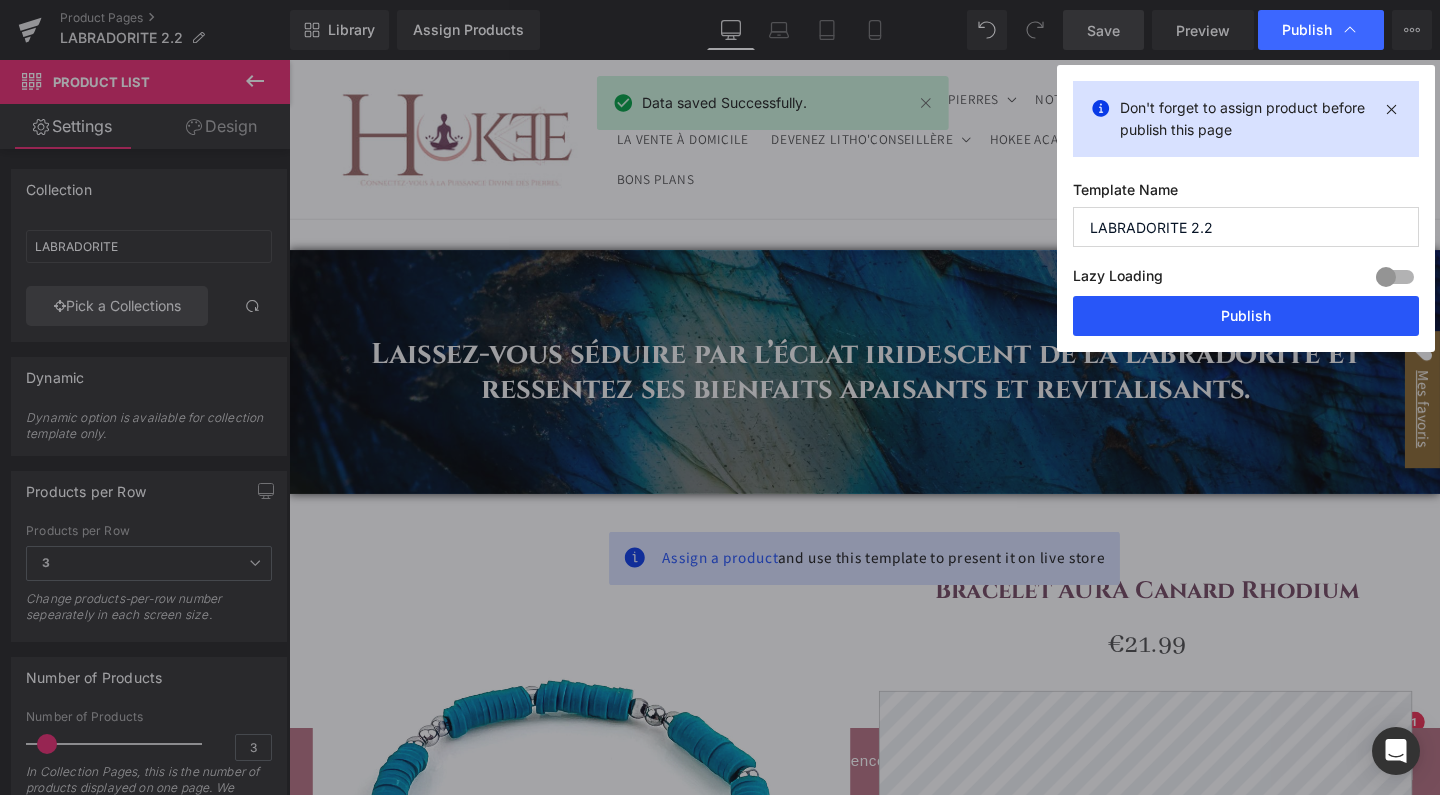 click on "Publish" at bounding box center (1246, 316) 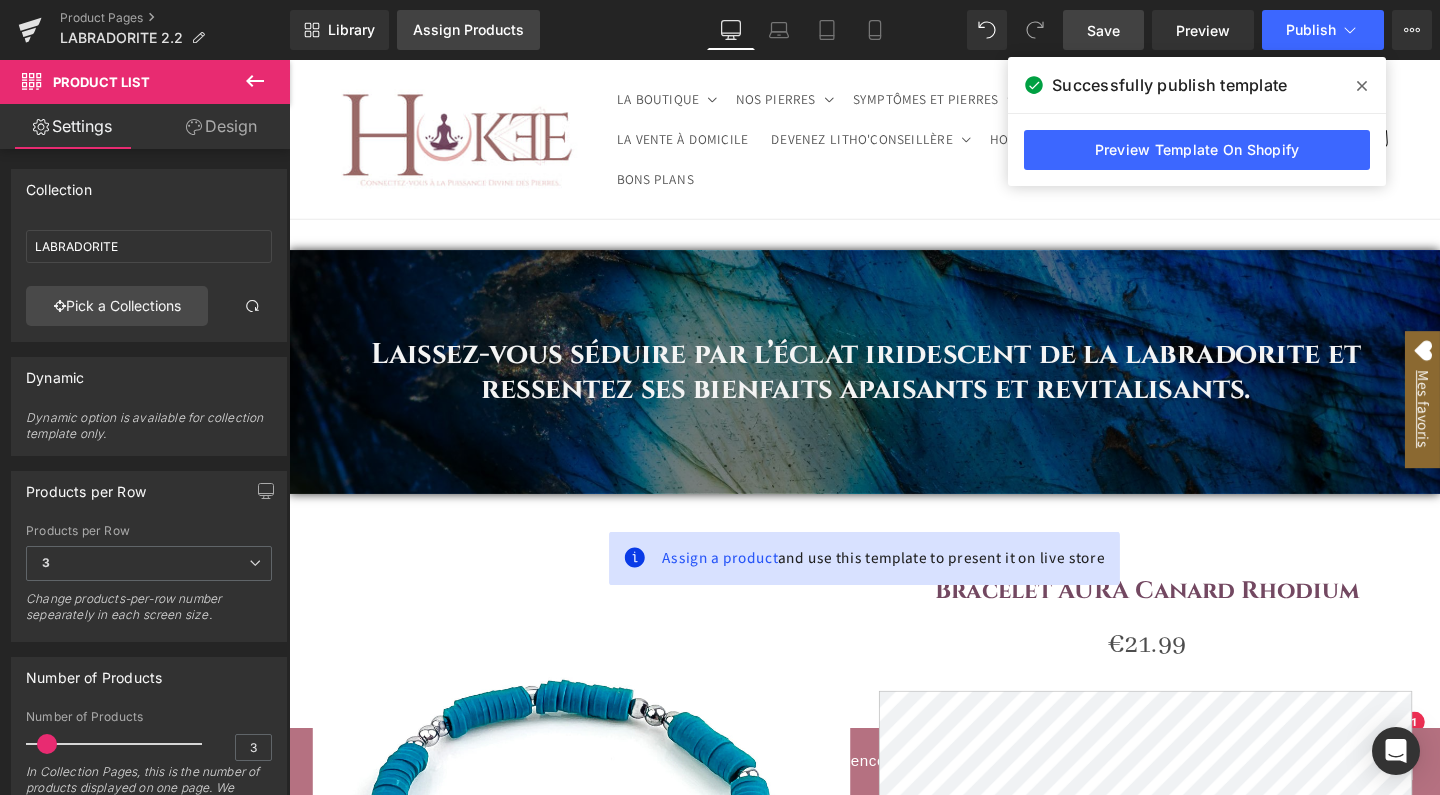 click on "Assign Products" at bounding box center [468, 30] 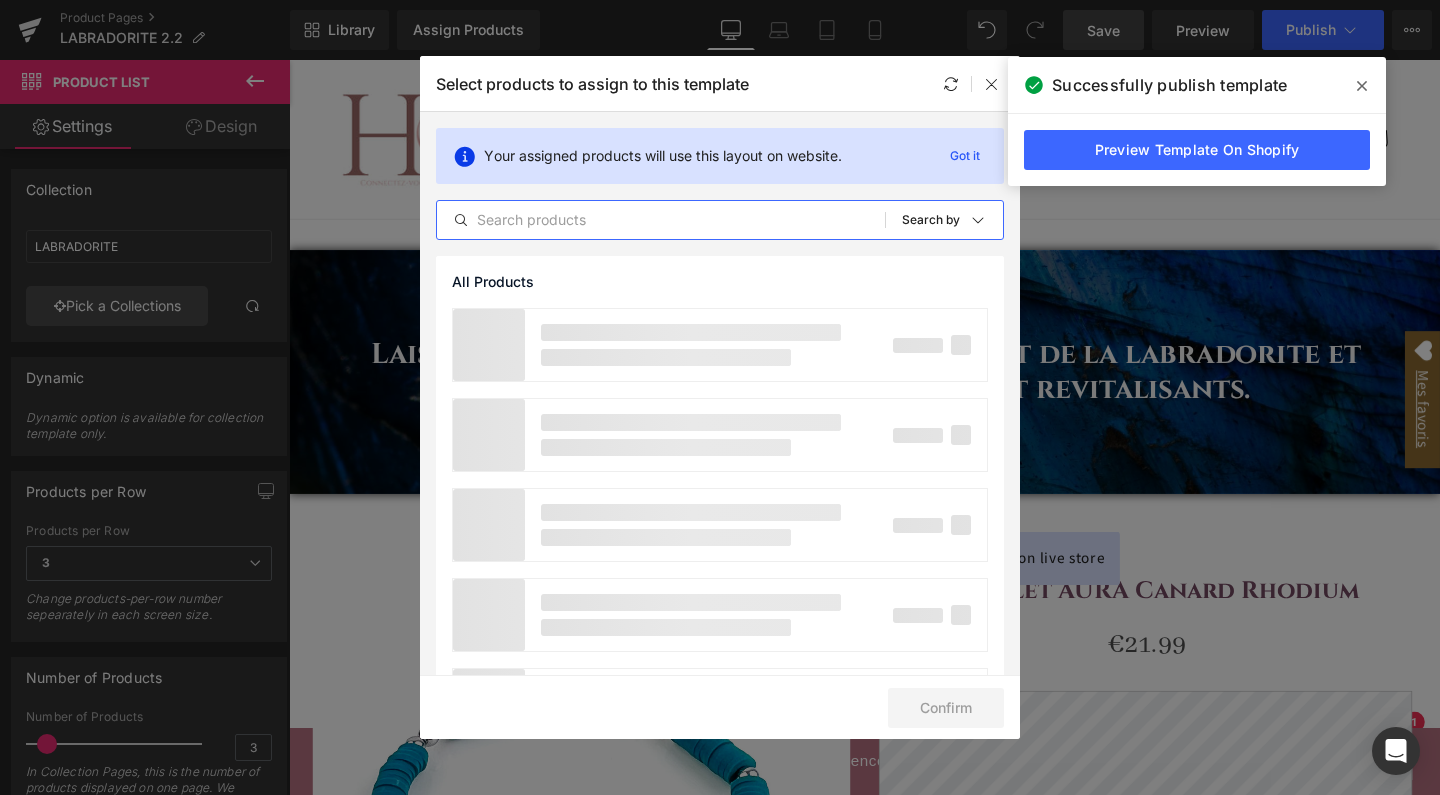 click at bounding box center [661, 220] 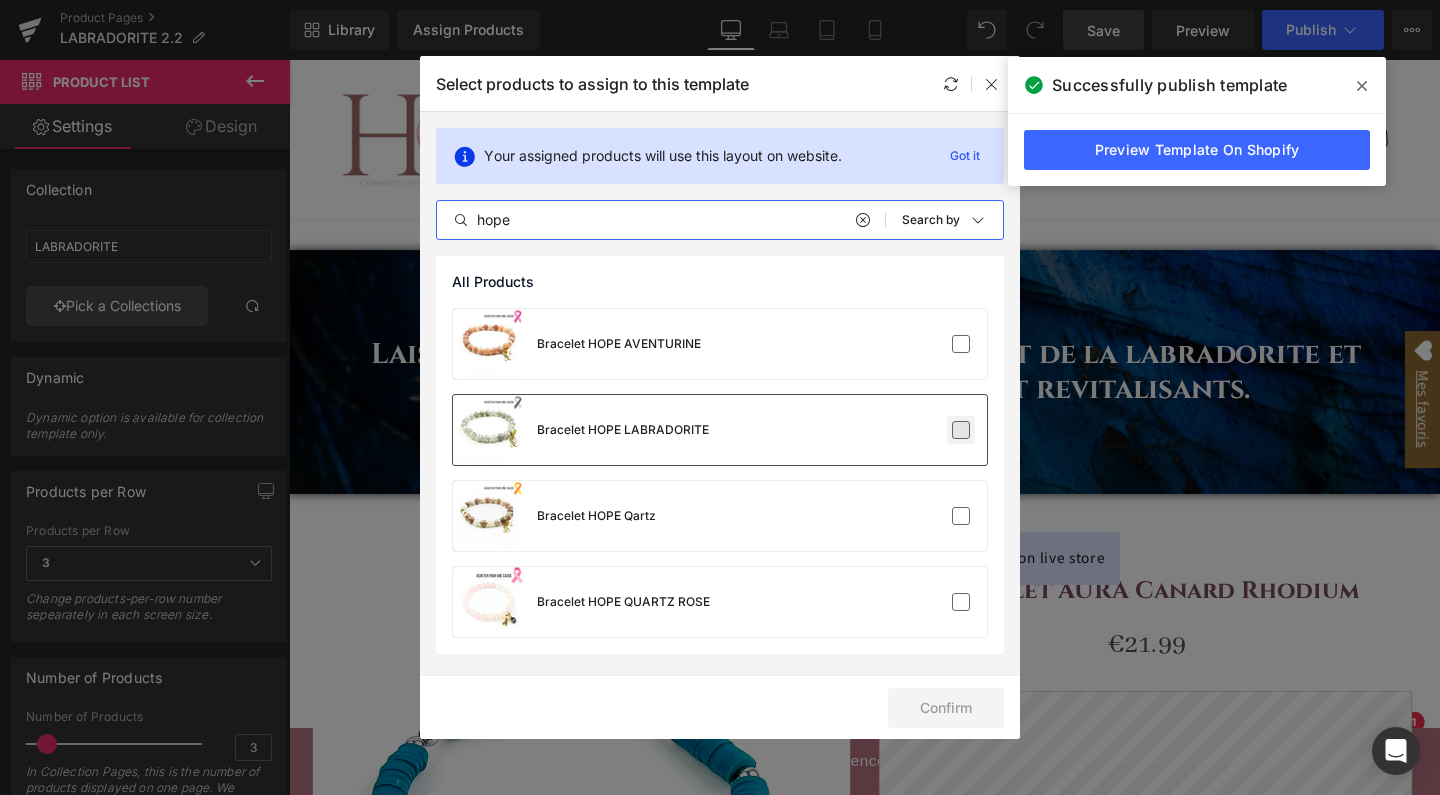 type on "hope" 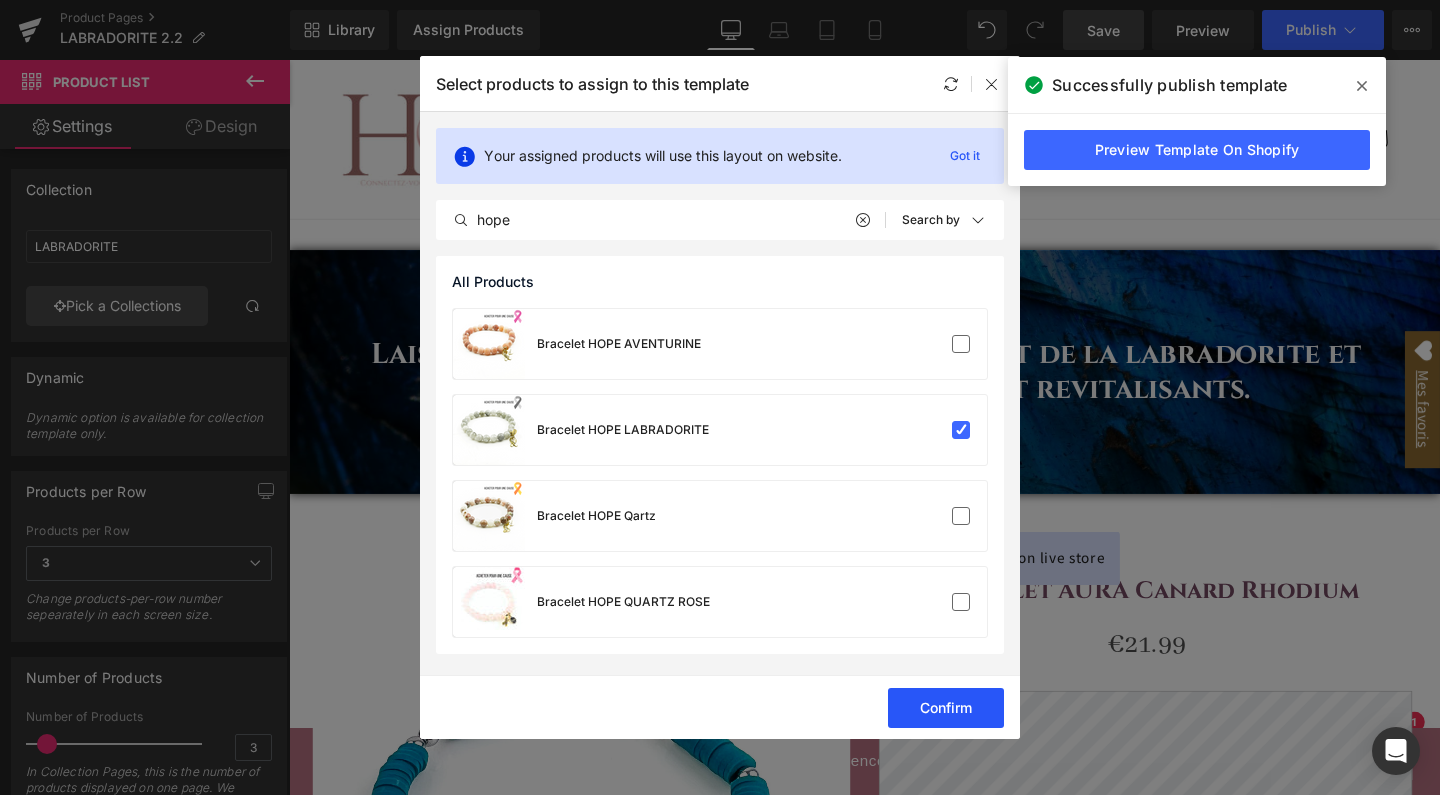 click on "Confirm" at bounding box center [946, 708] 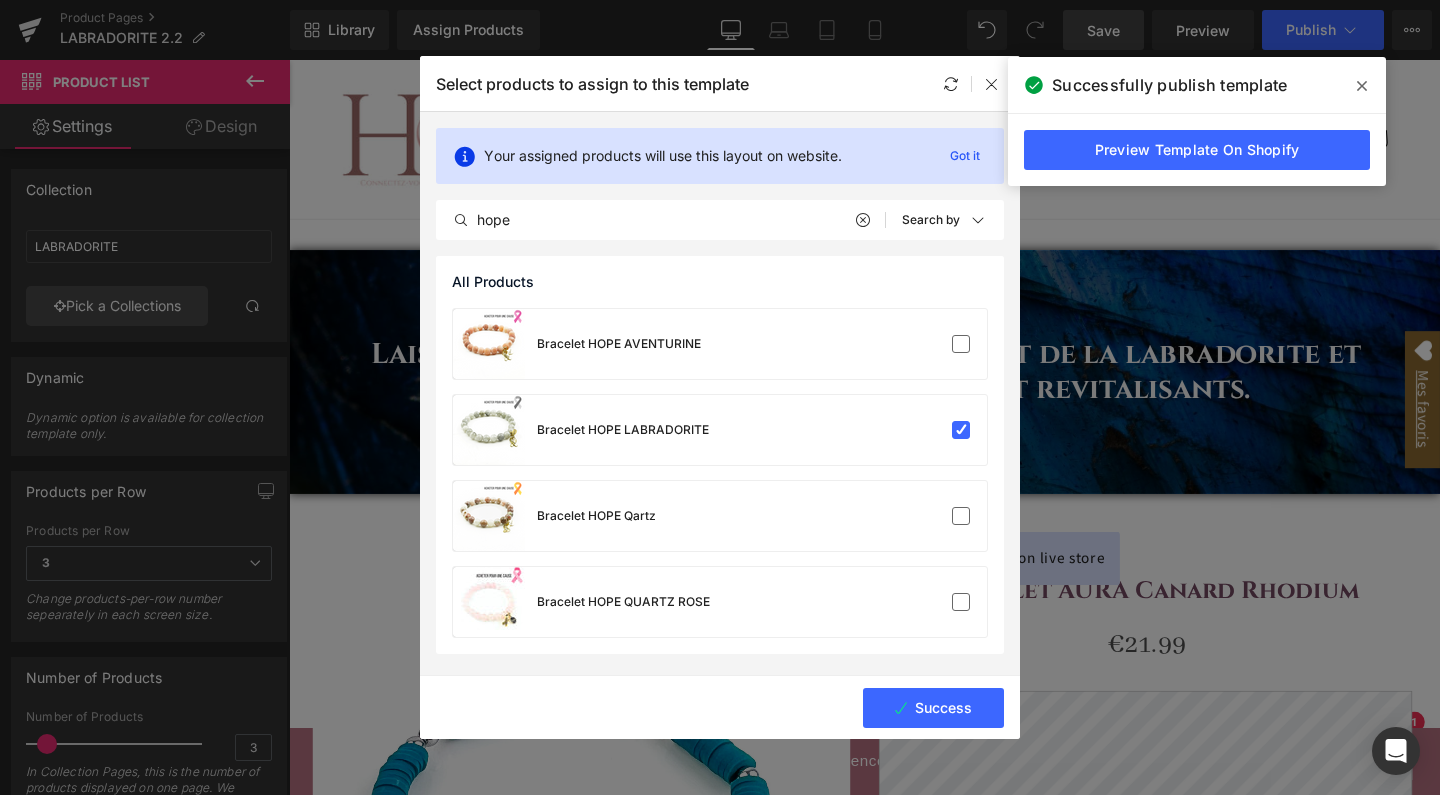 click on "SYMPTÔMES ET PIERRES" at bounding box center [966, 101] 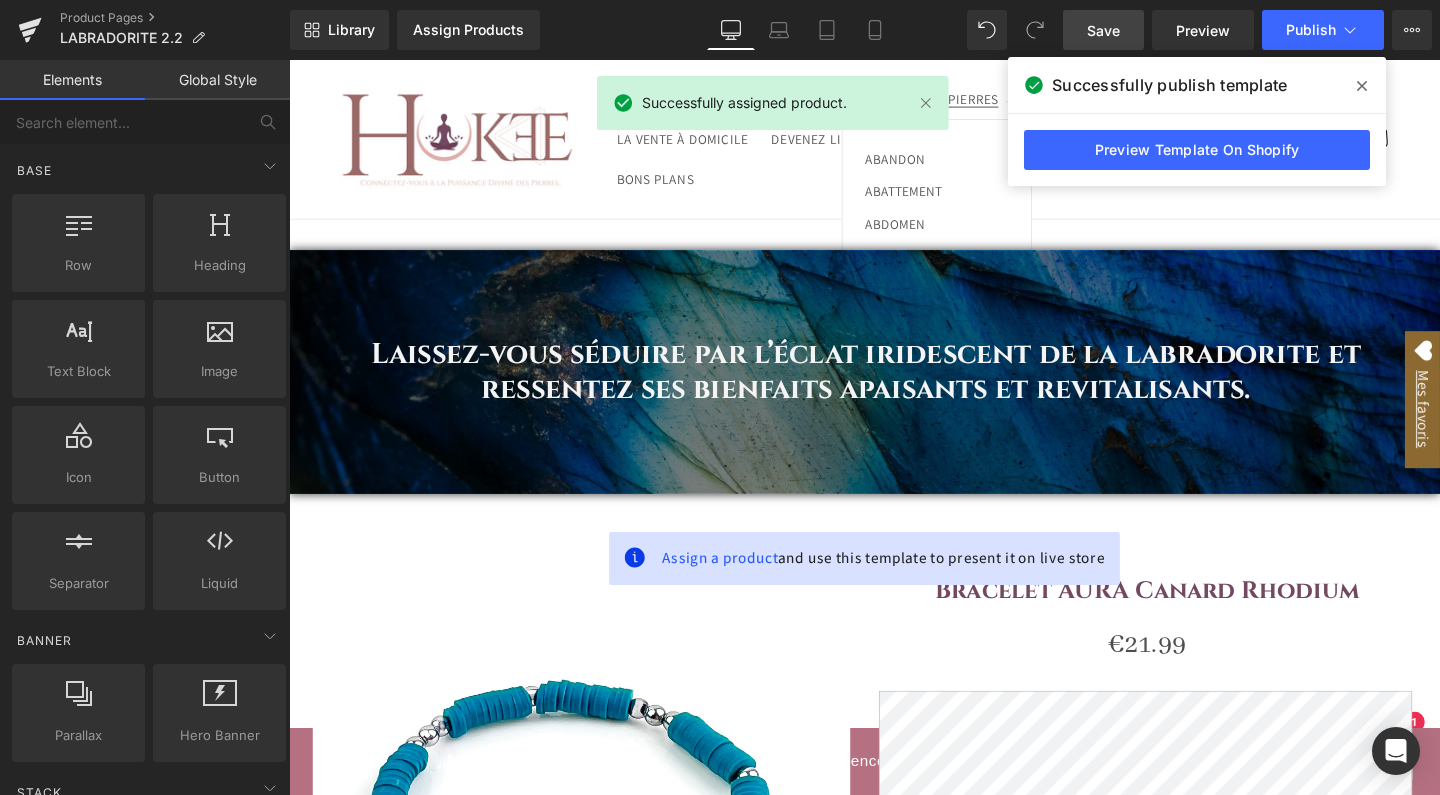 click on "Save" at bounding box center (1103, 30) 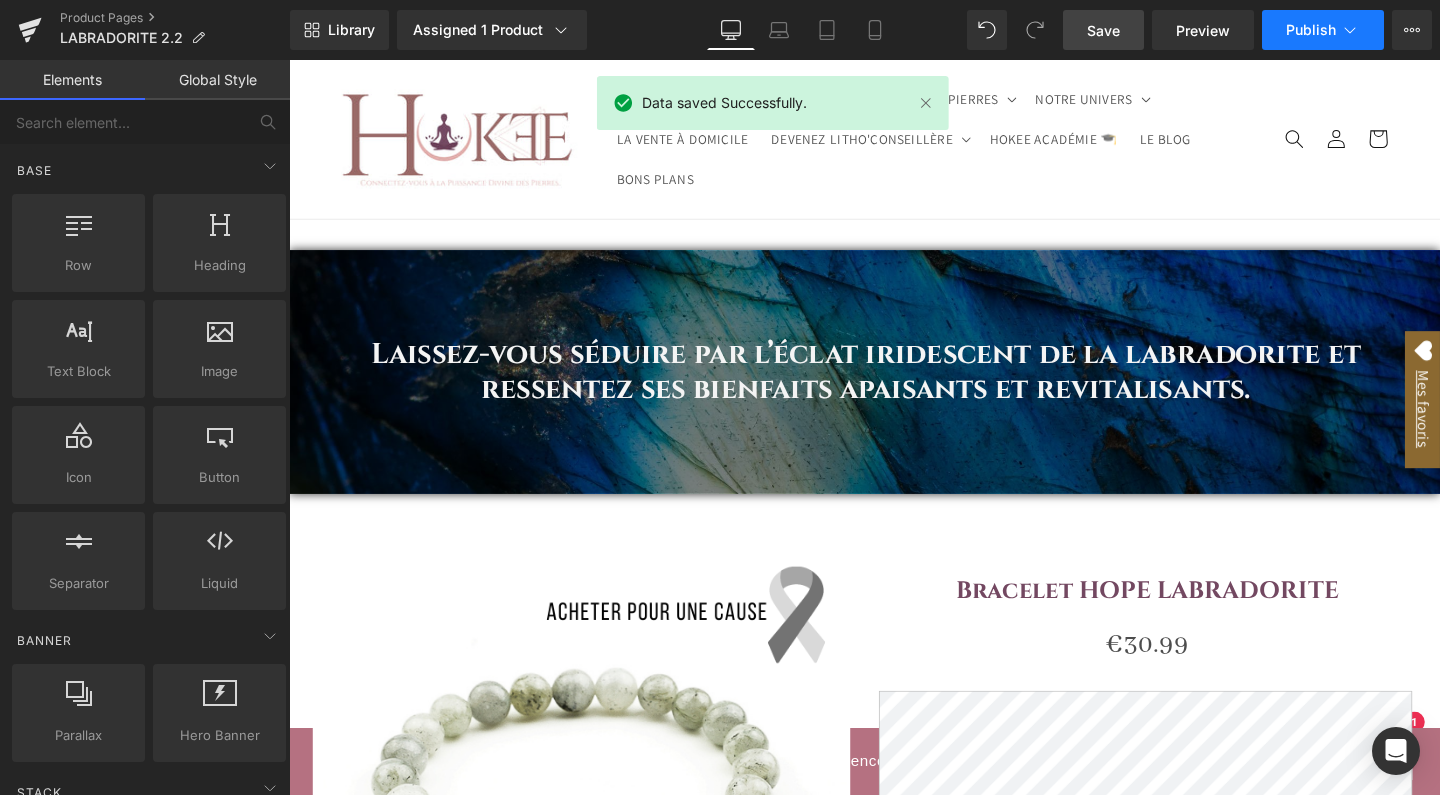click on "Publish" at bounding box center [1323, 30] 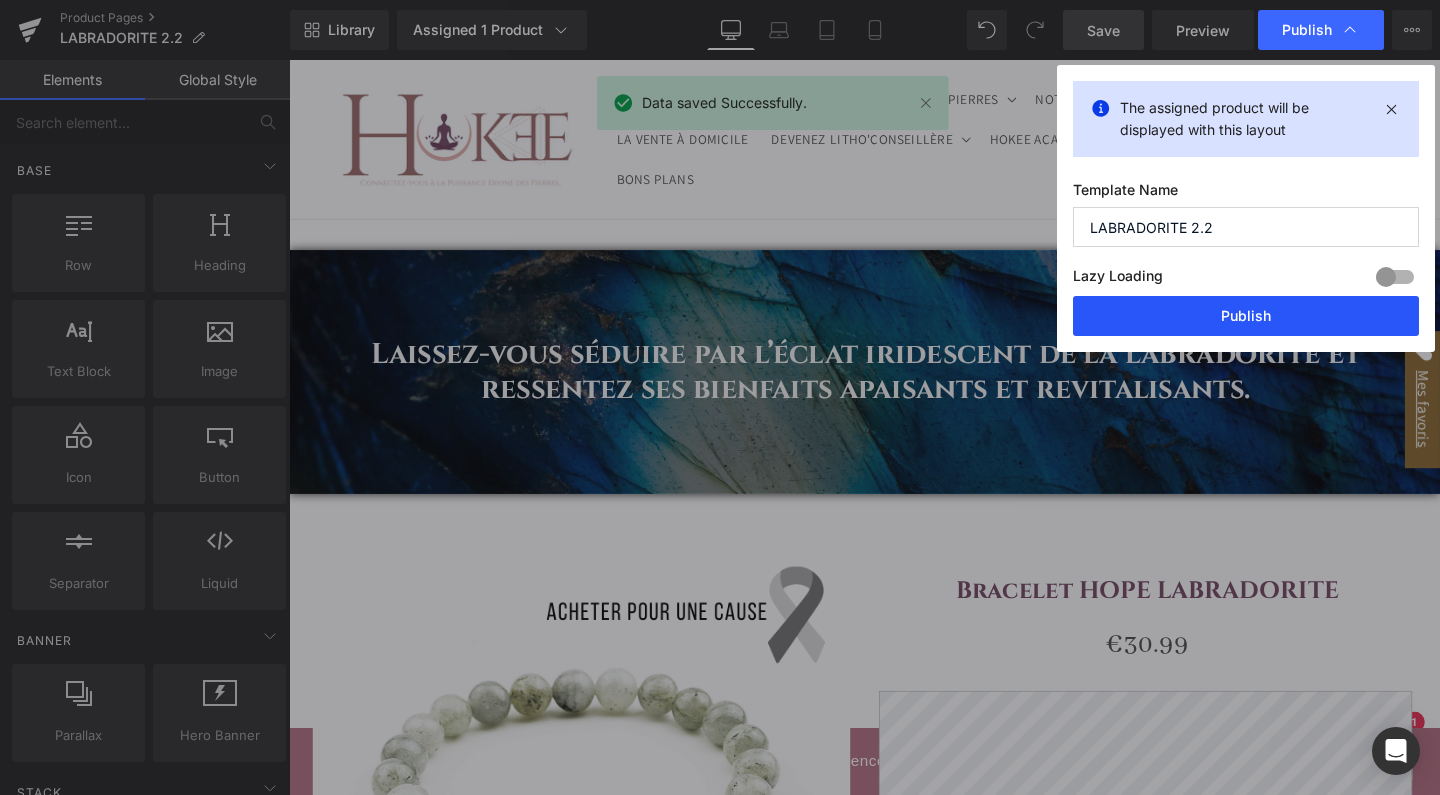 click on "Publish" at bounding box center (1246, 316) 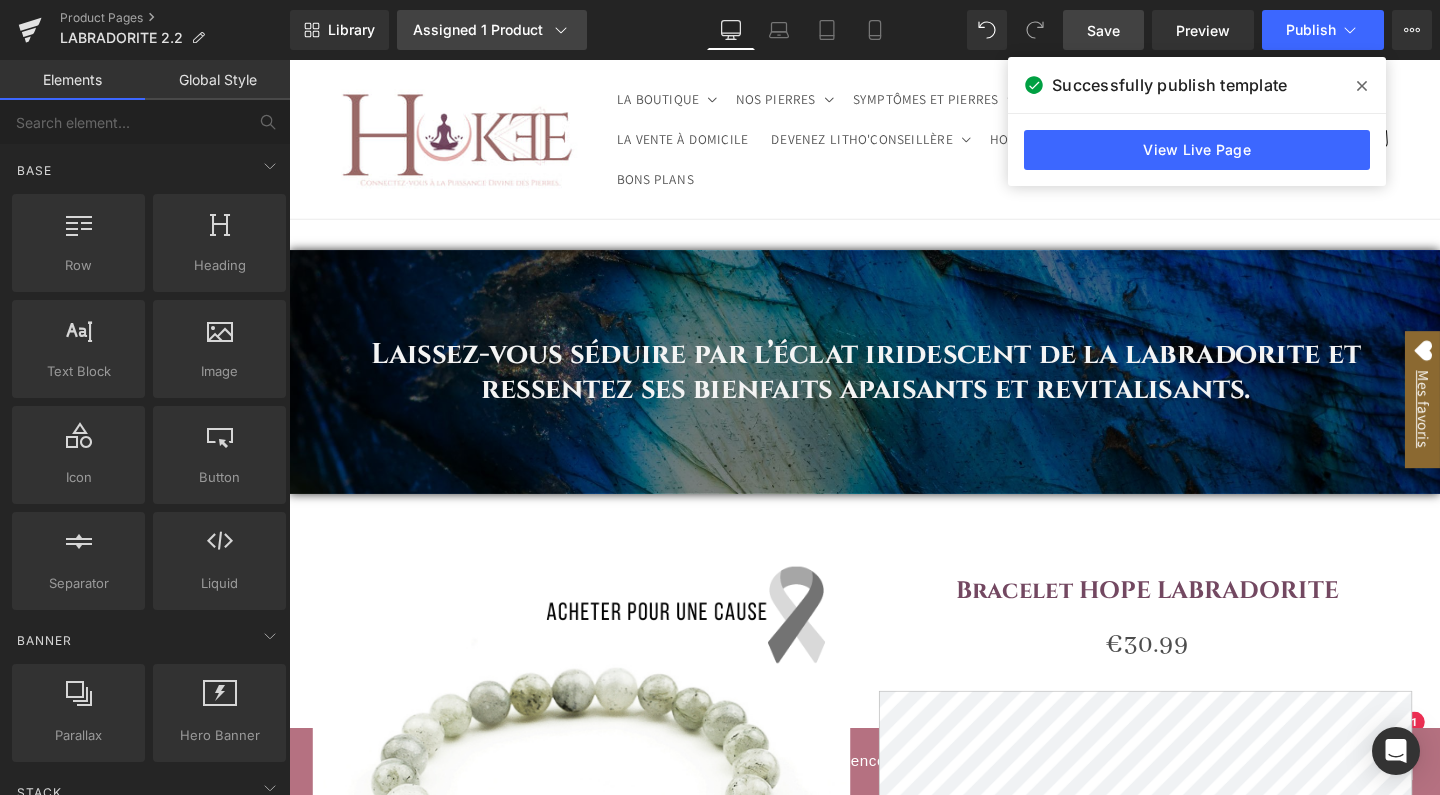 click on "Assigned 1 Product" at bounding box center [492, 30] 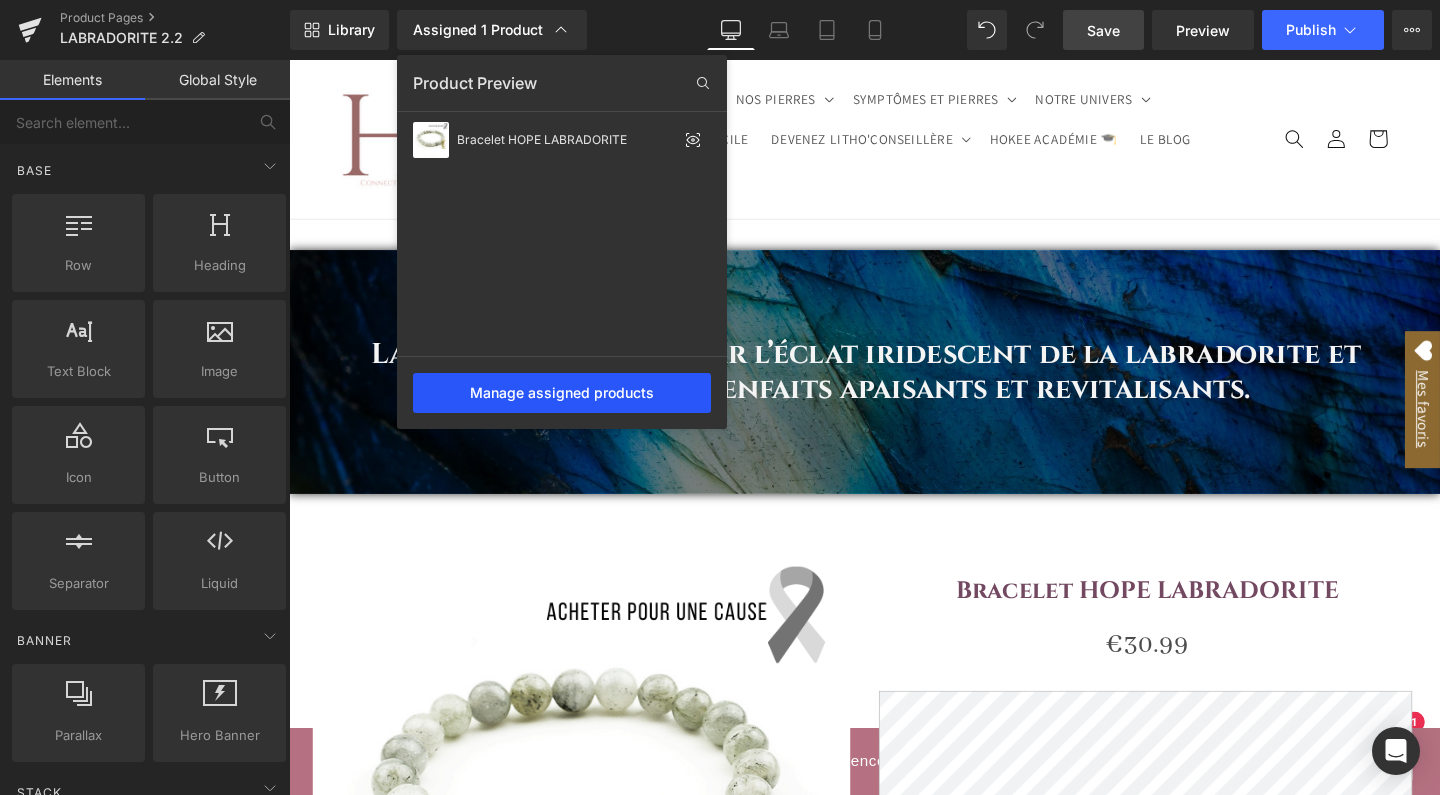 click on "Manage assigned products" at bounding box center [562, 393] 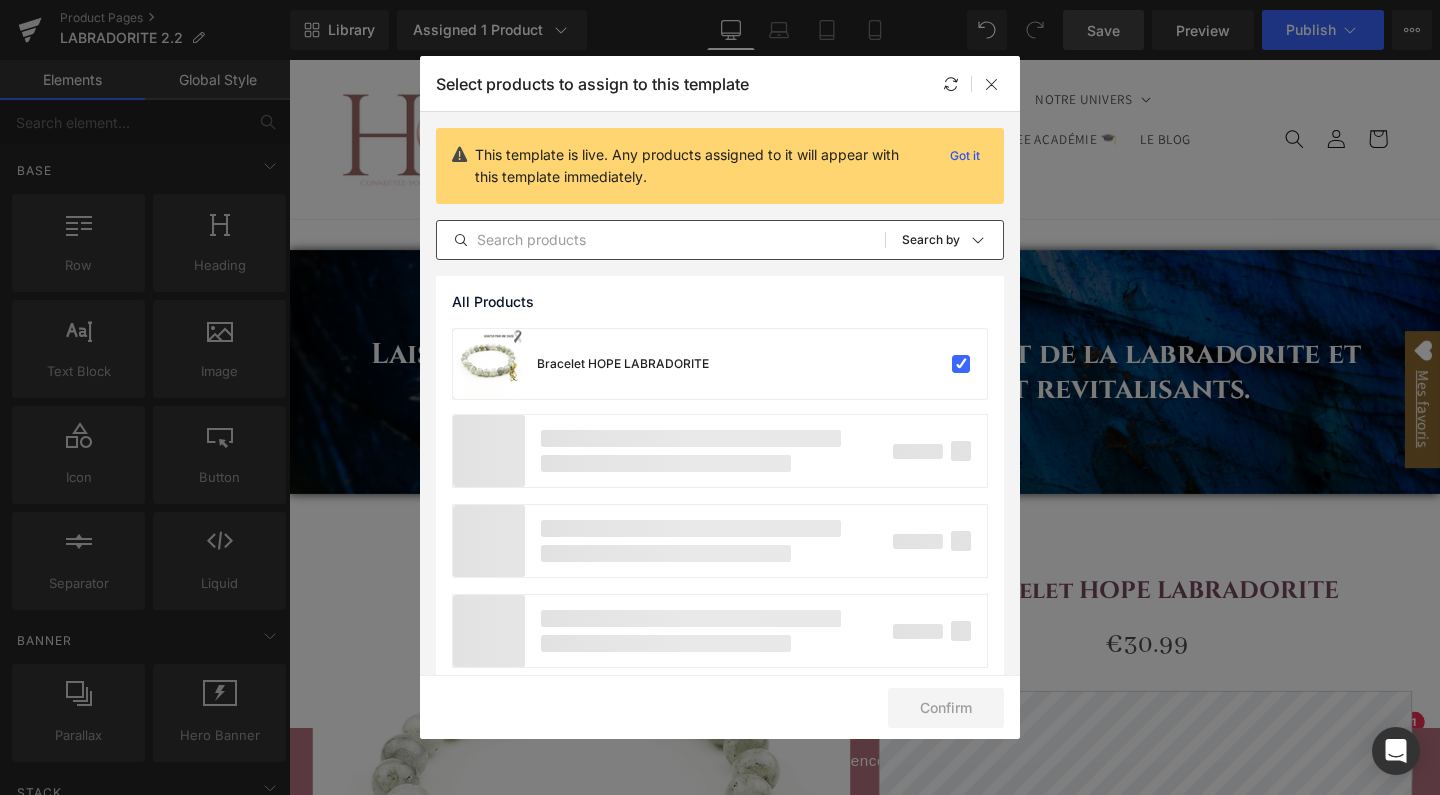 click at bounding box center (661, 240) 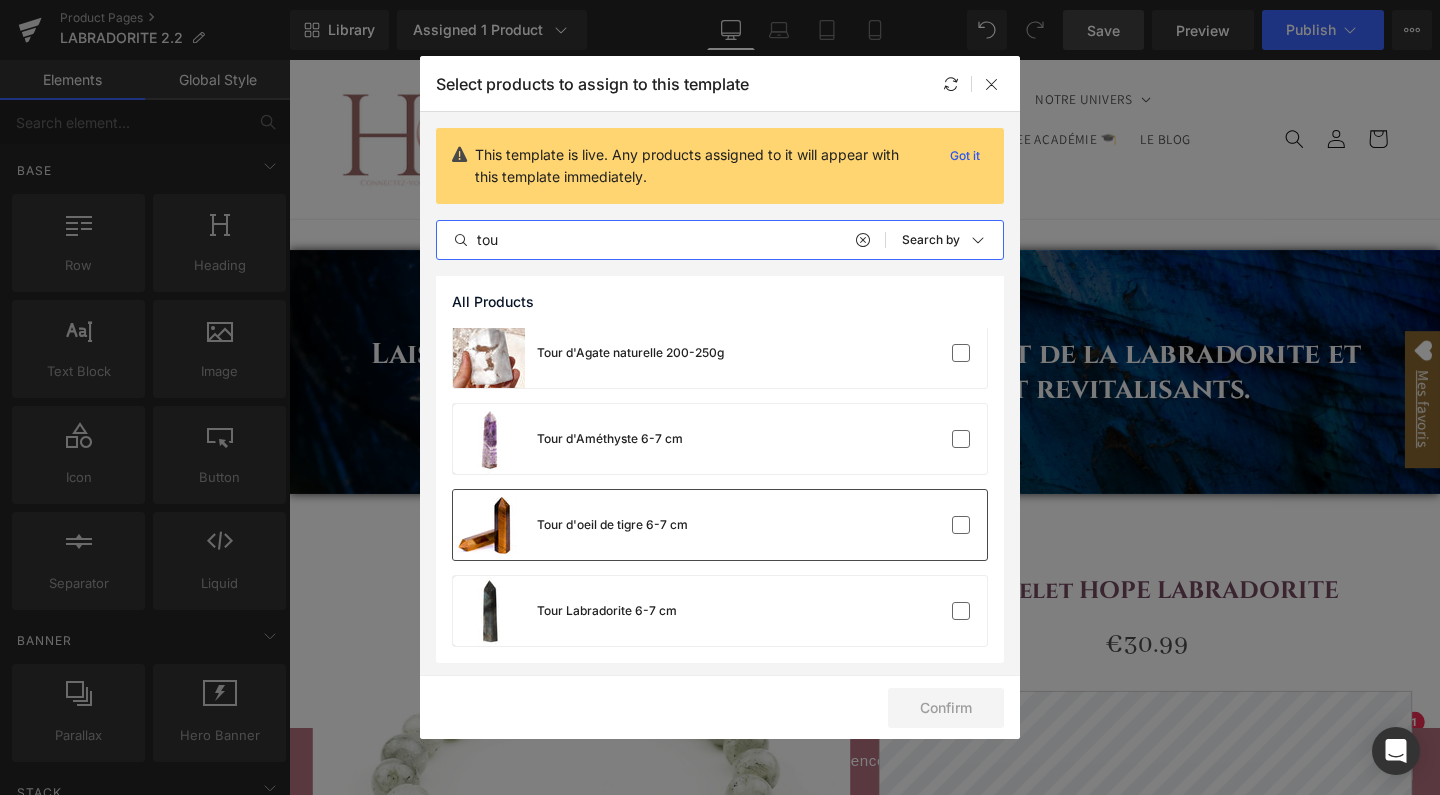 type on "tou" 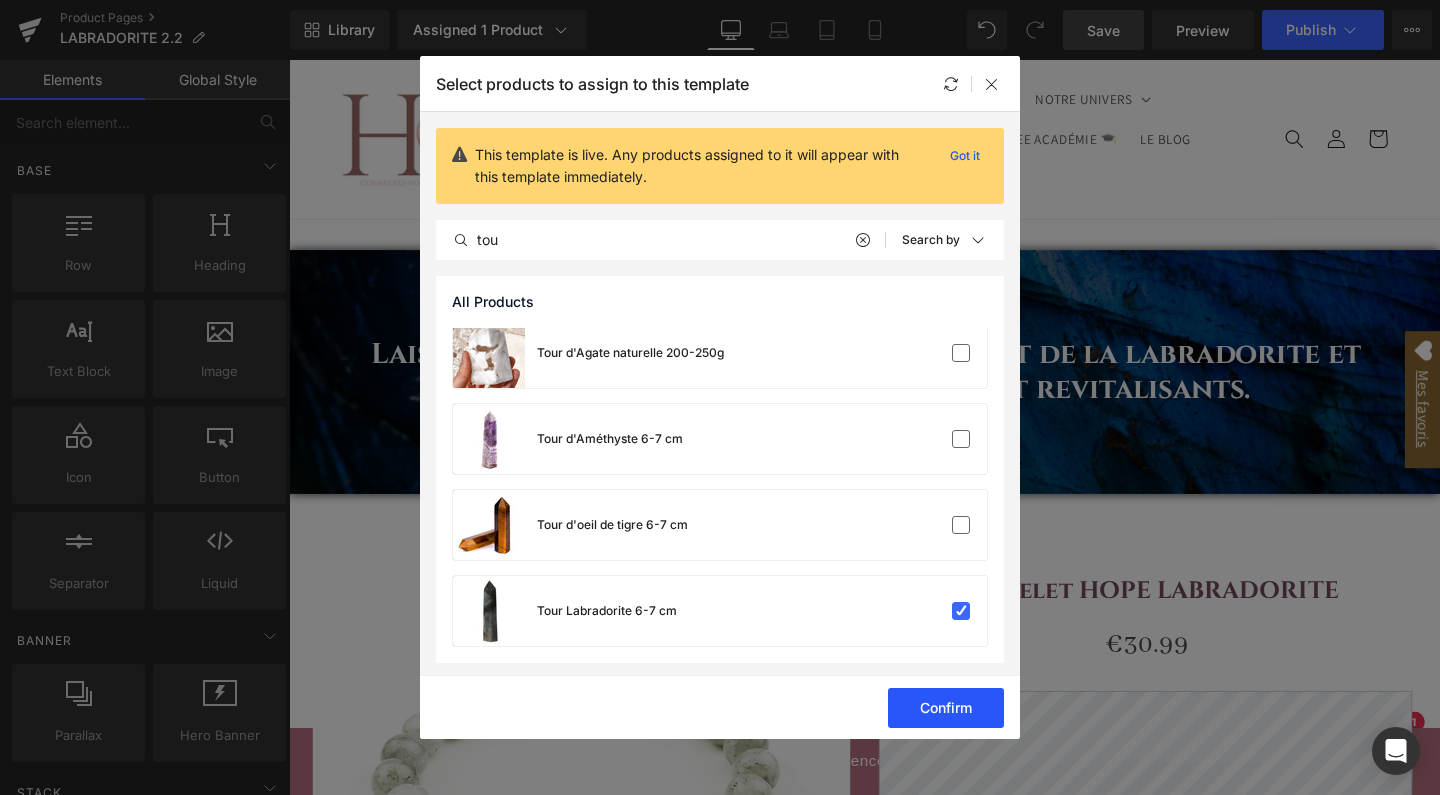 click on "Confirm" at bounding box center [946, 708] 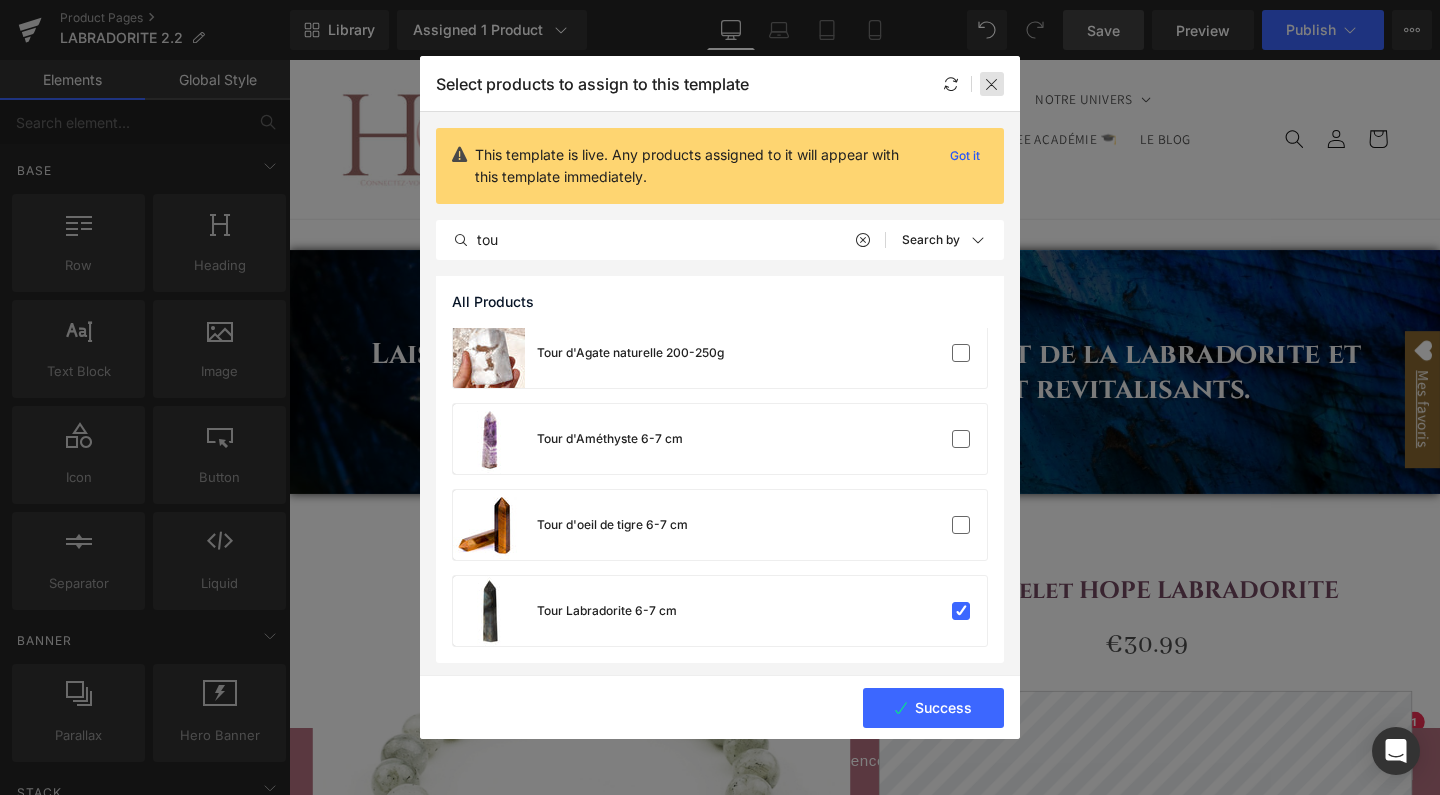 click at bounding box center [992, 84] 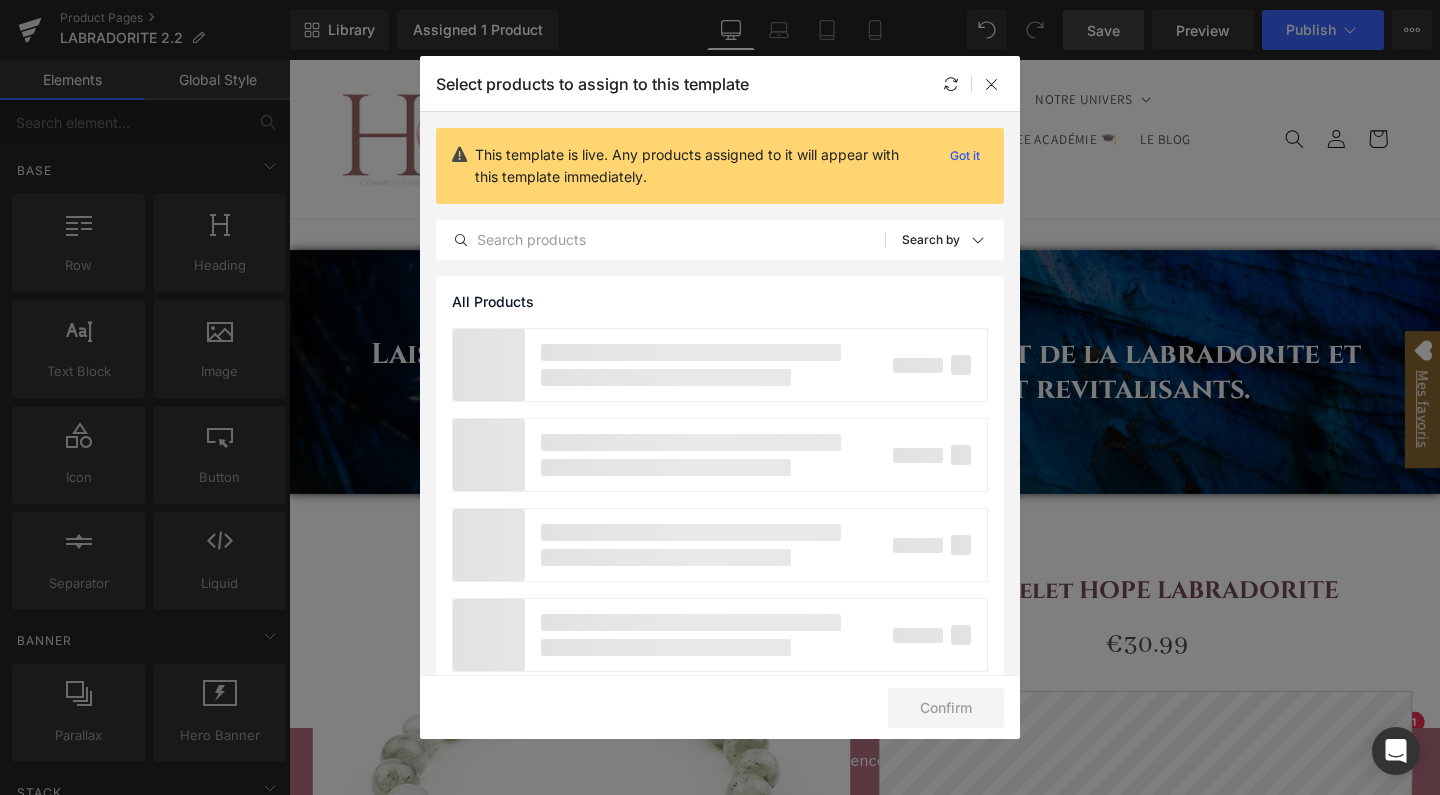 click on "Product List  You are previewing how the   will restyle your page. You can not edit Elements in Preset Preview Mode.  Product Pages LABRADORITE 2.2 Library Assigned 1 Product  Product Preview
Manage assigned products Desktop Desktop Laptop Tablet Mobile Save Preview Publish Scheduled View Live Page View with current Template Save Template to Library Schedule Publish  Optimize  Publish Settings Shortcuts  Your page can’t be published   You've reached the maximum number of published pages on your plan  (58/999999).  You need to upgrade your plan or unpublish all your pages to get 1 publish slot.   Unpublish pages   Upgrade plan
Successfully assigned product.
Elements Global Style Base Row  rows, columns, layouts, div Heading  headings, titles, h1,h2,h3,h4,h5,h6 Text Block  texts, paragraphs, contents, blocks Image  images, photos, alts, uploads Icon  icons, symbols Button  button, call to action, cta Separator  Liquid  Banner Stack" at bounding box center (720, 0) 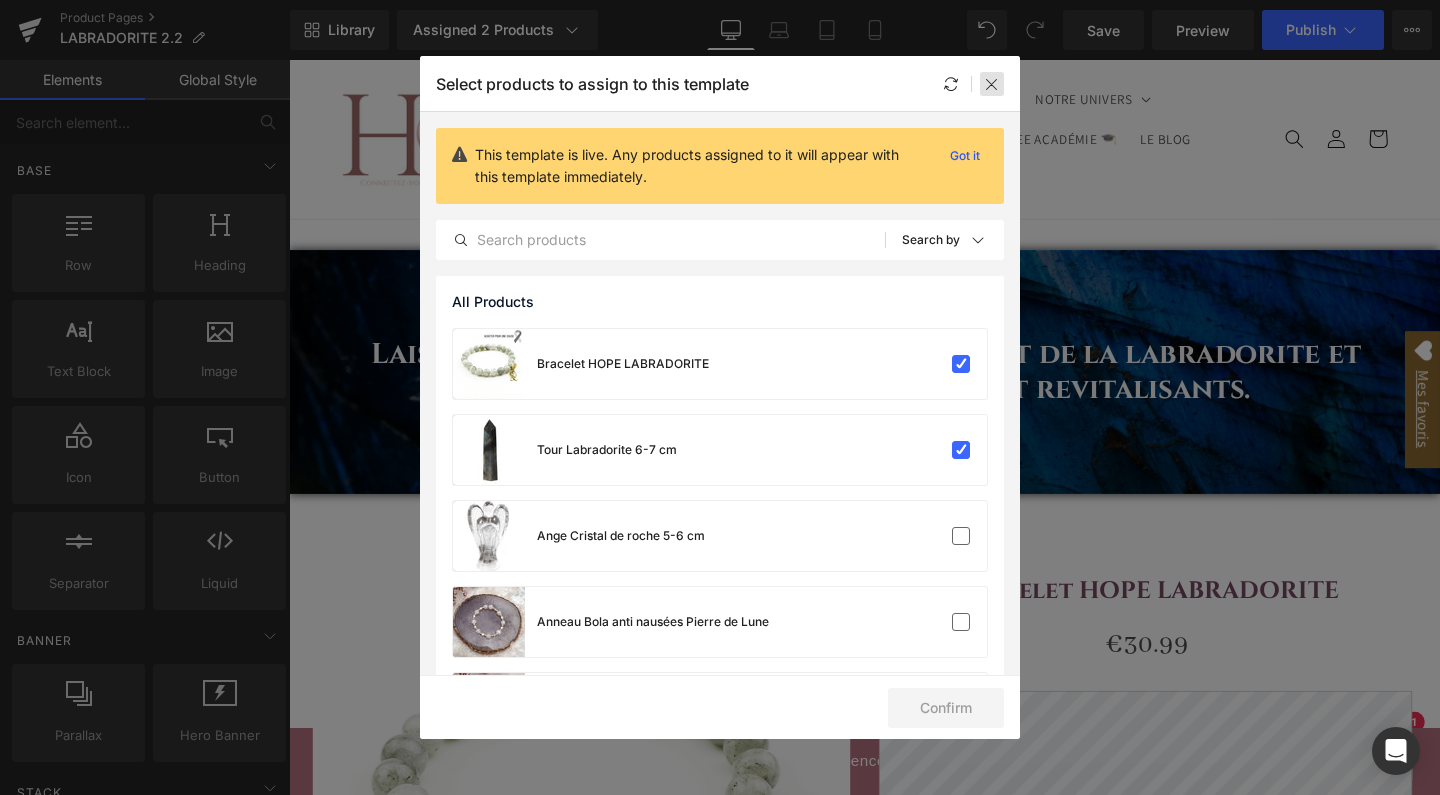 click at bounding box center (992, 84) 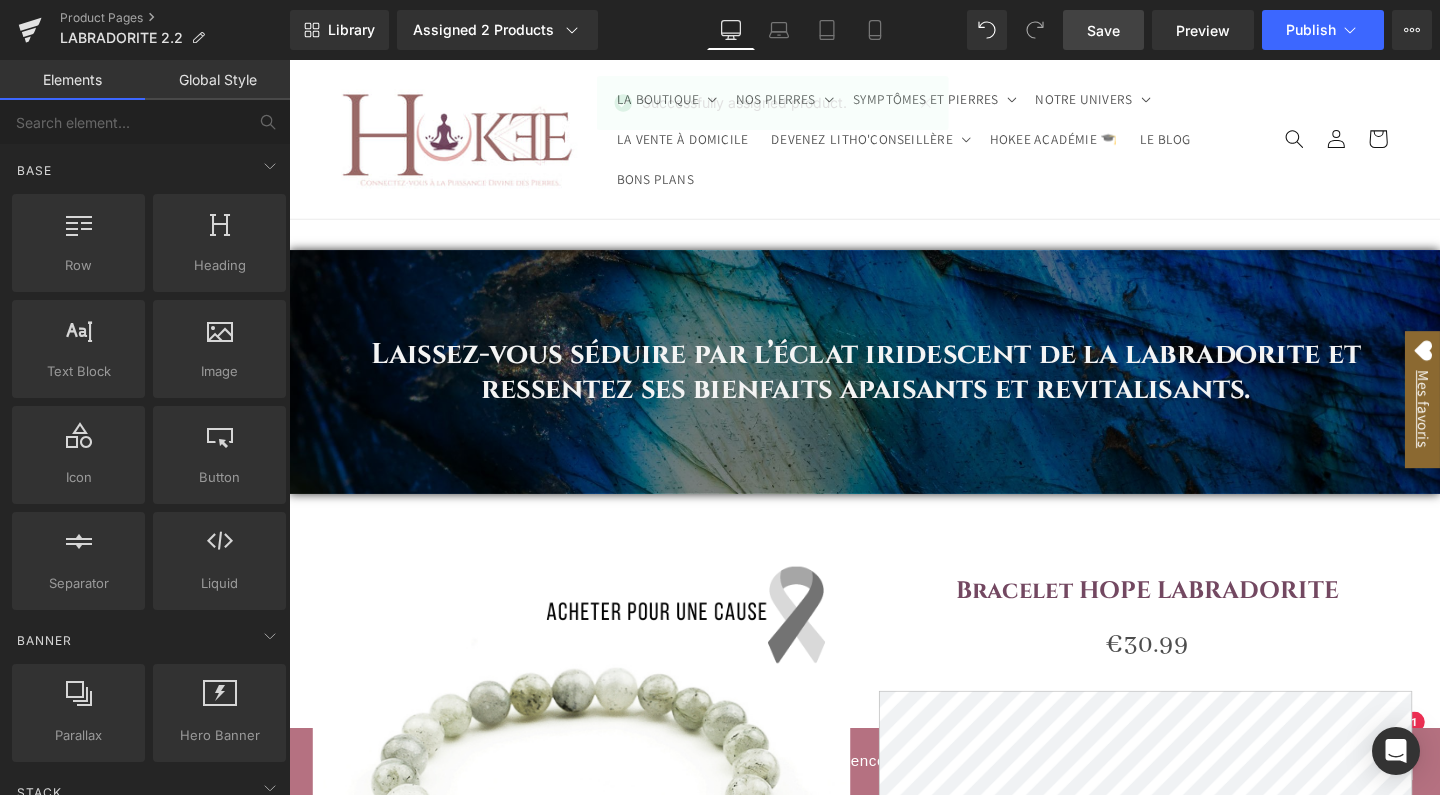 click on "Save" at bounding box center (1103, 30) 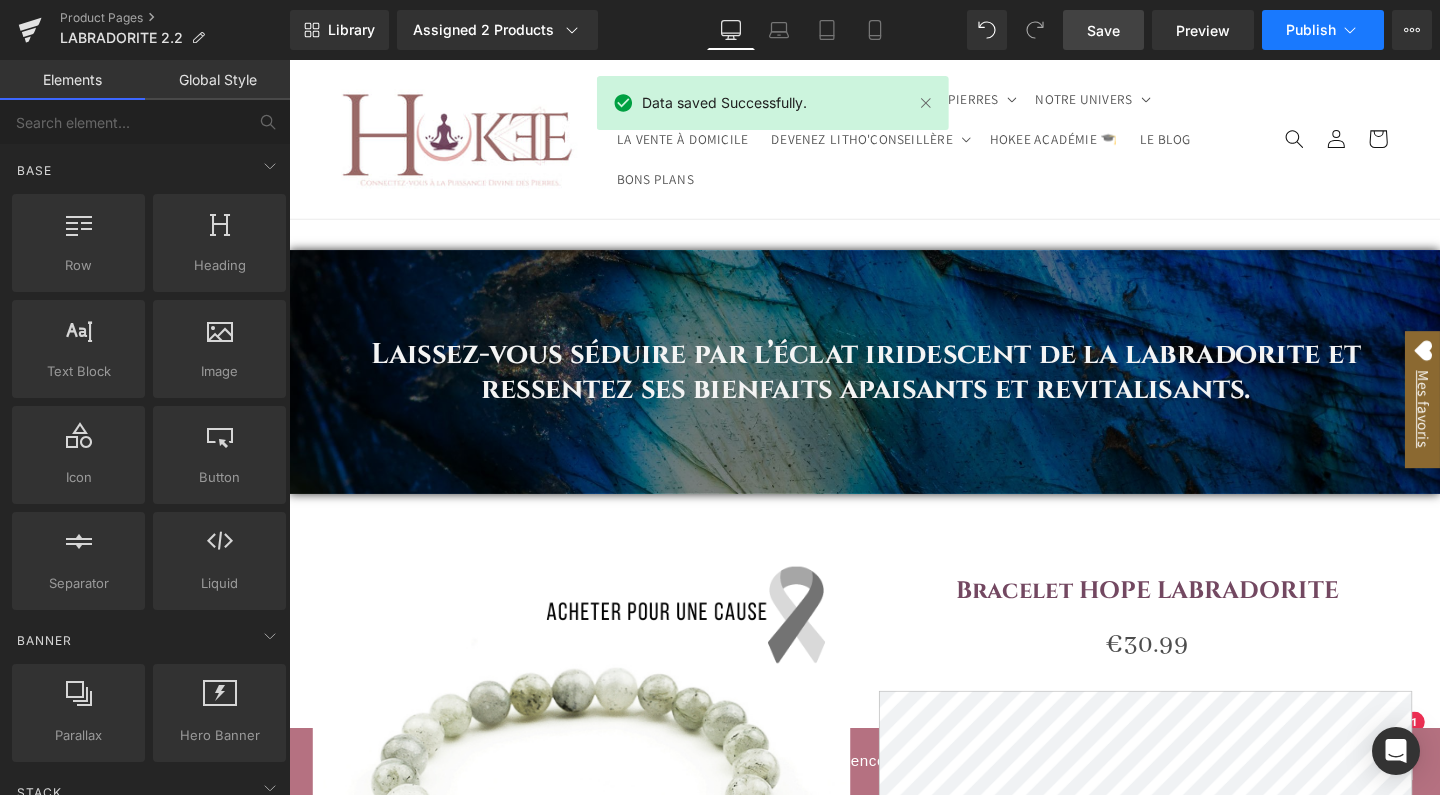 click on "Publish" at bounding box center (1311, 30) 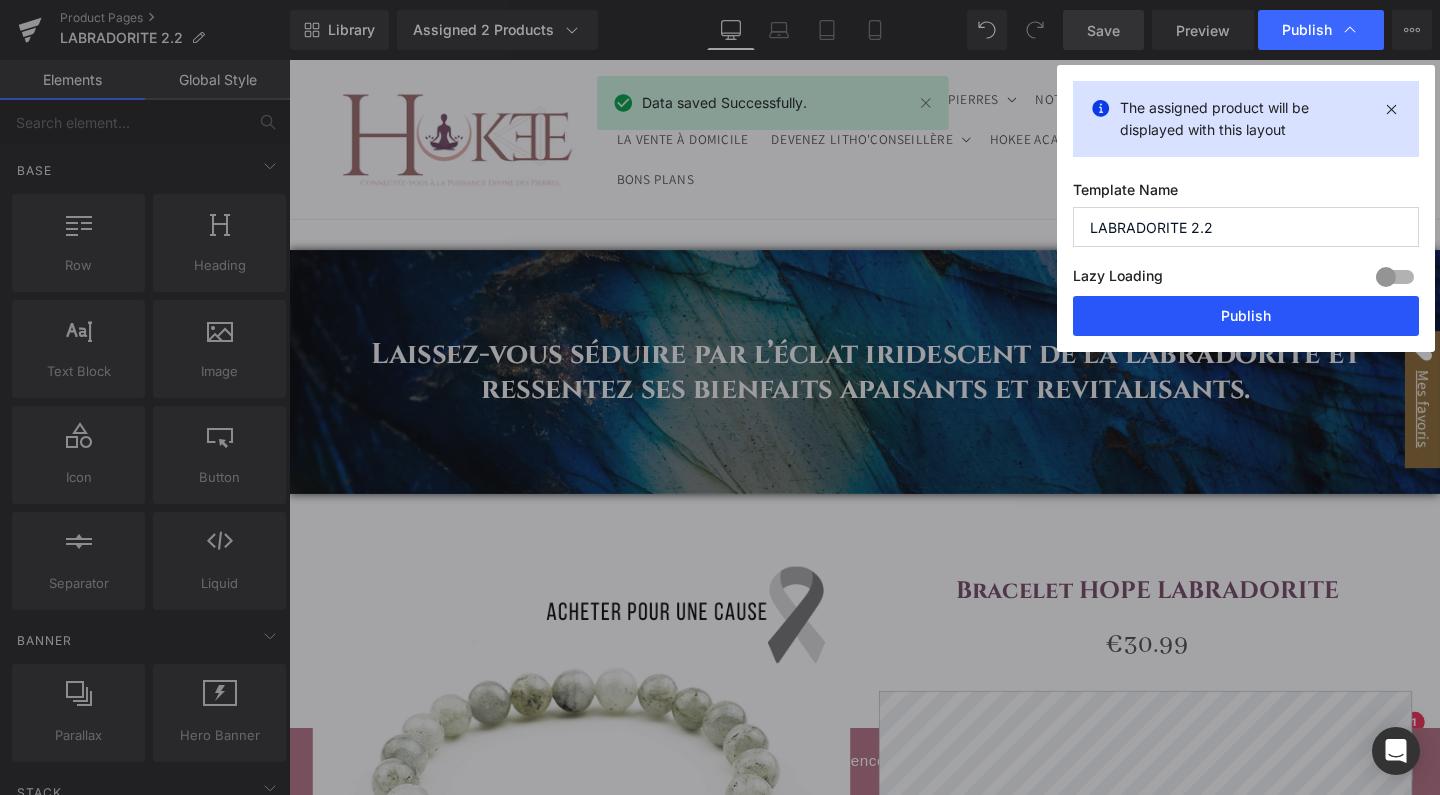 click on "Publish" at bounding box center [1246, 316] 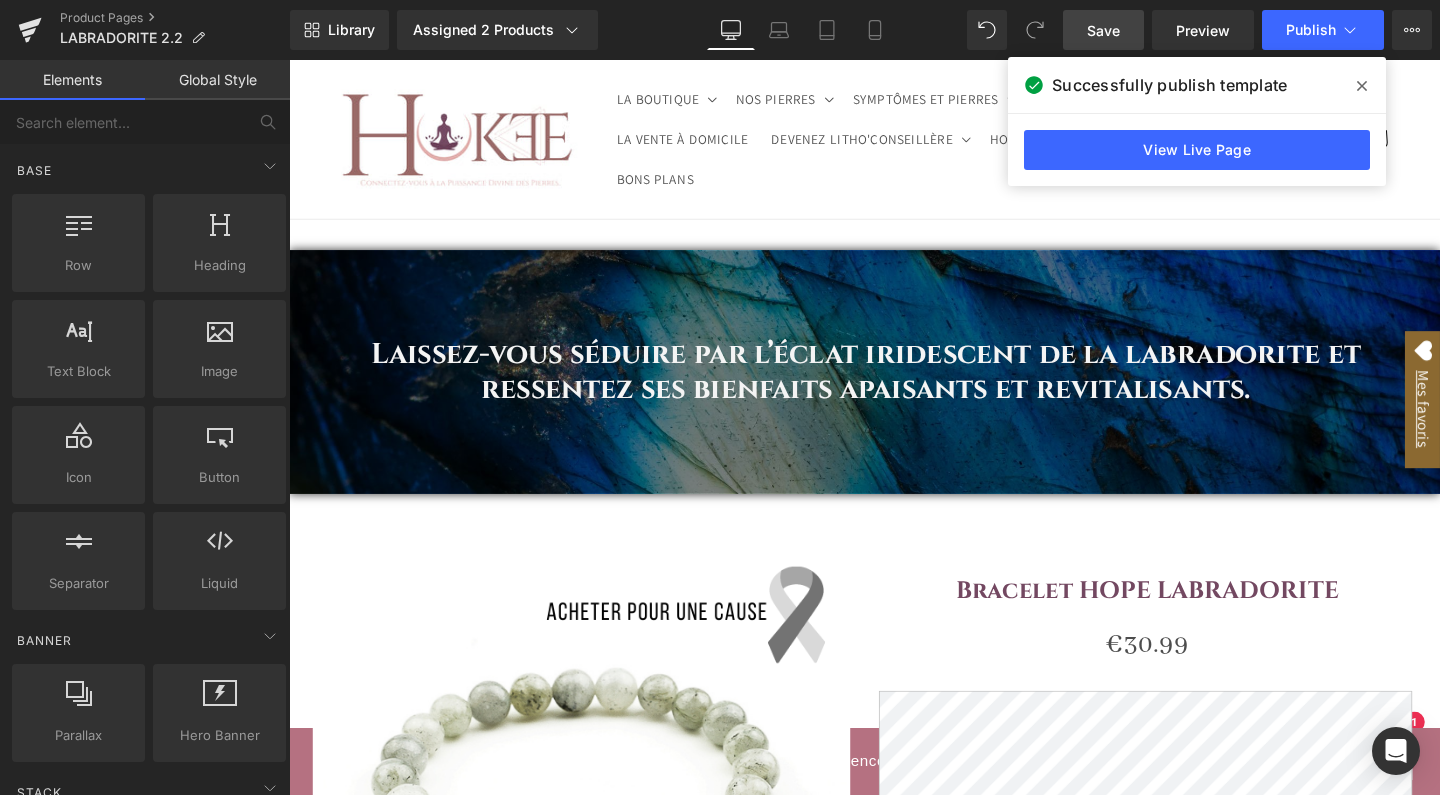 click on "Laissez-vous séduire par l’éclat iridescent de la labradorite et ressentez ses bienfaits apaisants et revitalisants. Heading" at bounding box center (894, 388) 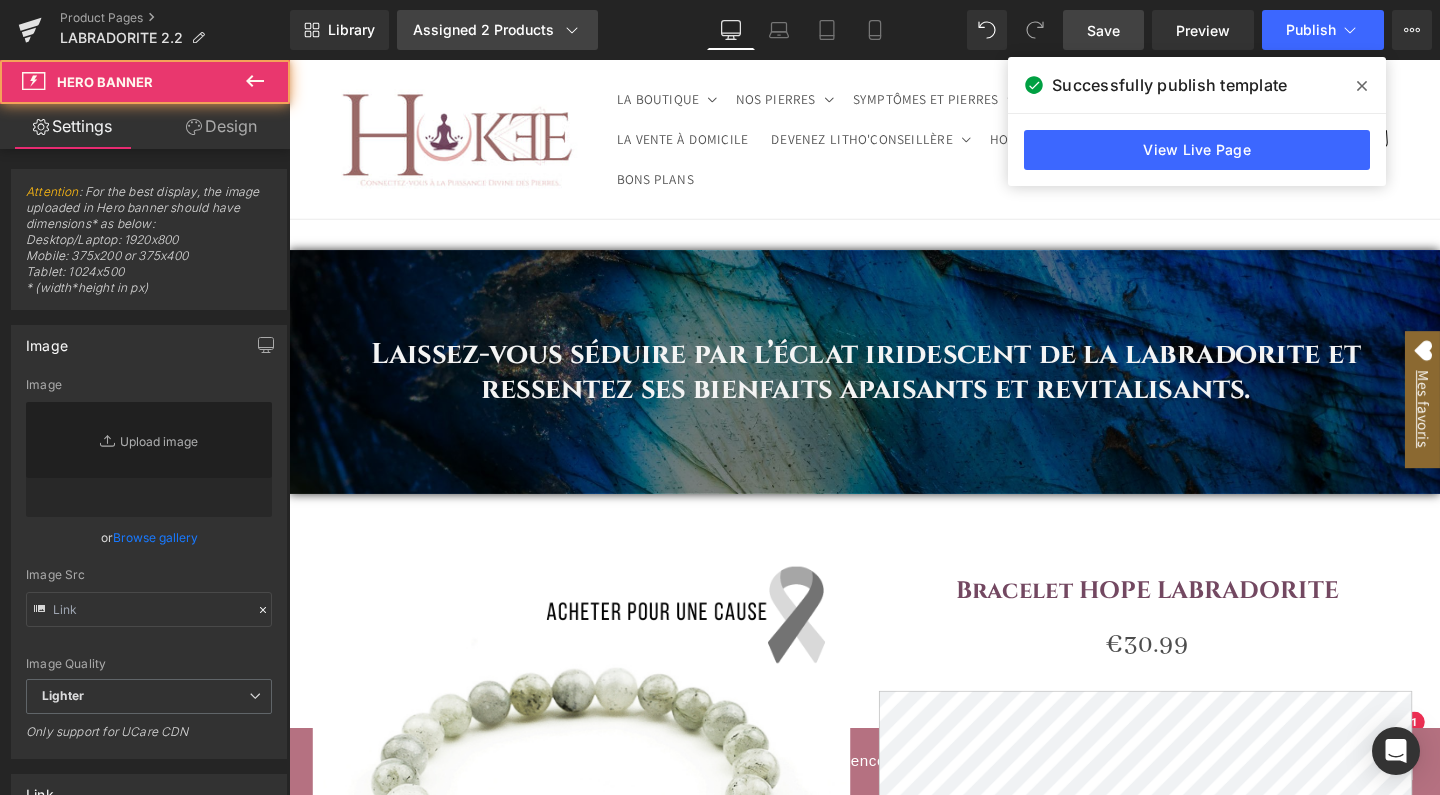 type on "https://ucarecdn.com/3b3d01a2-1eaa-4df2-bcf8-4d58b4550c9c/-/format/auto/-/preview/3000x3000/-/quality/lighter/Banderole%20site-3.jpg" 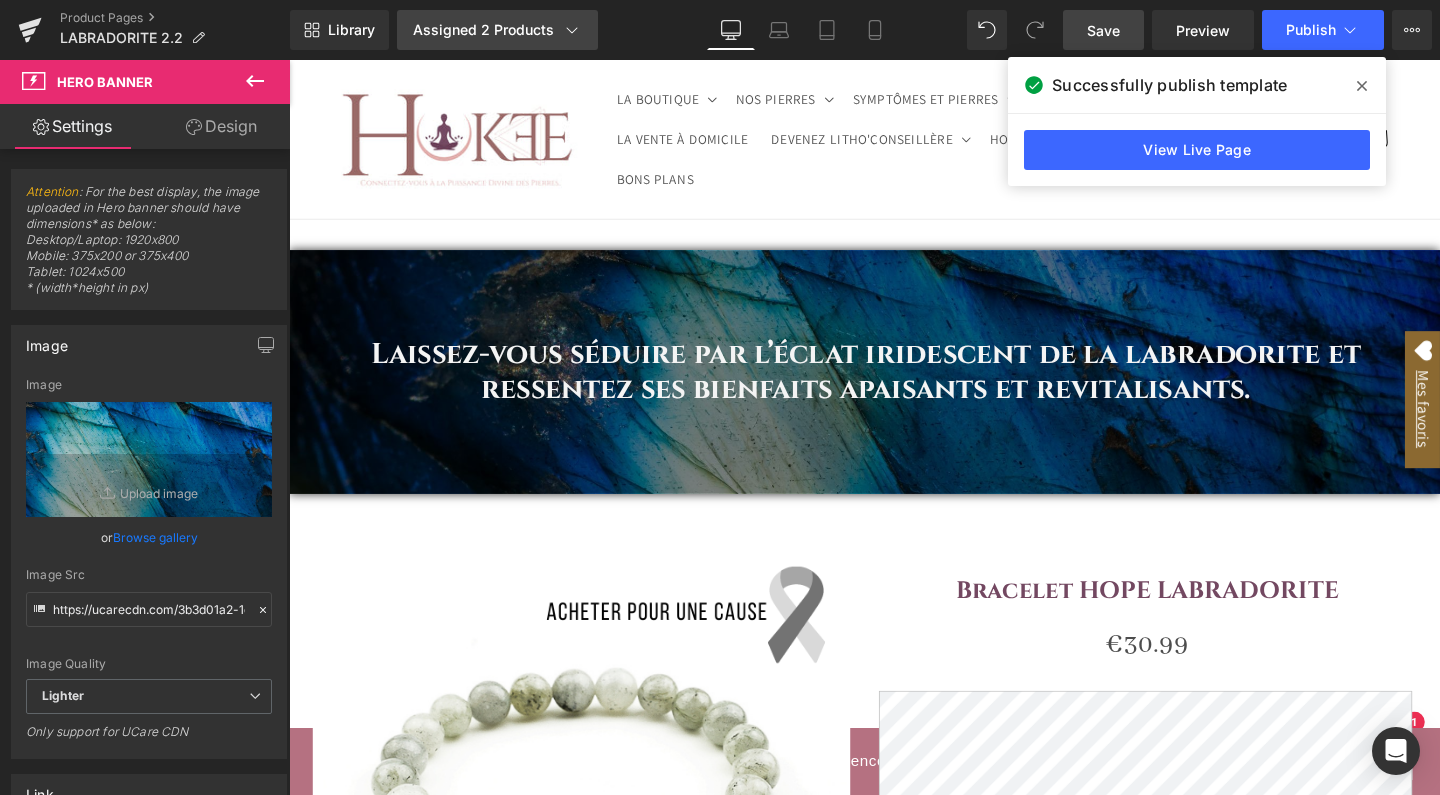 click on "Assigned 2 Products" at bounding box center (497, 30) 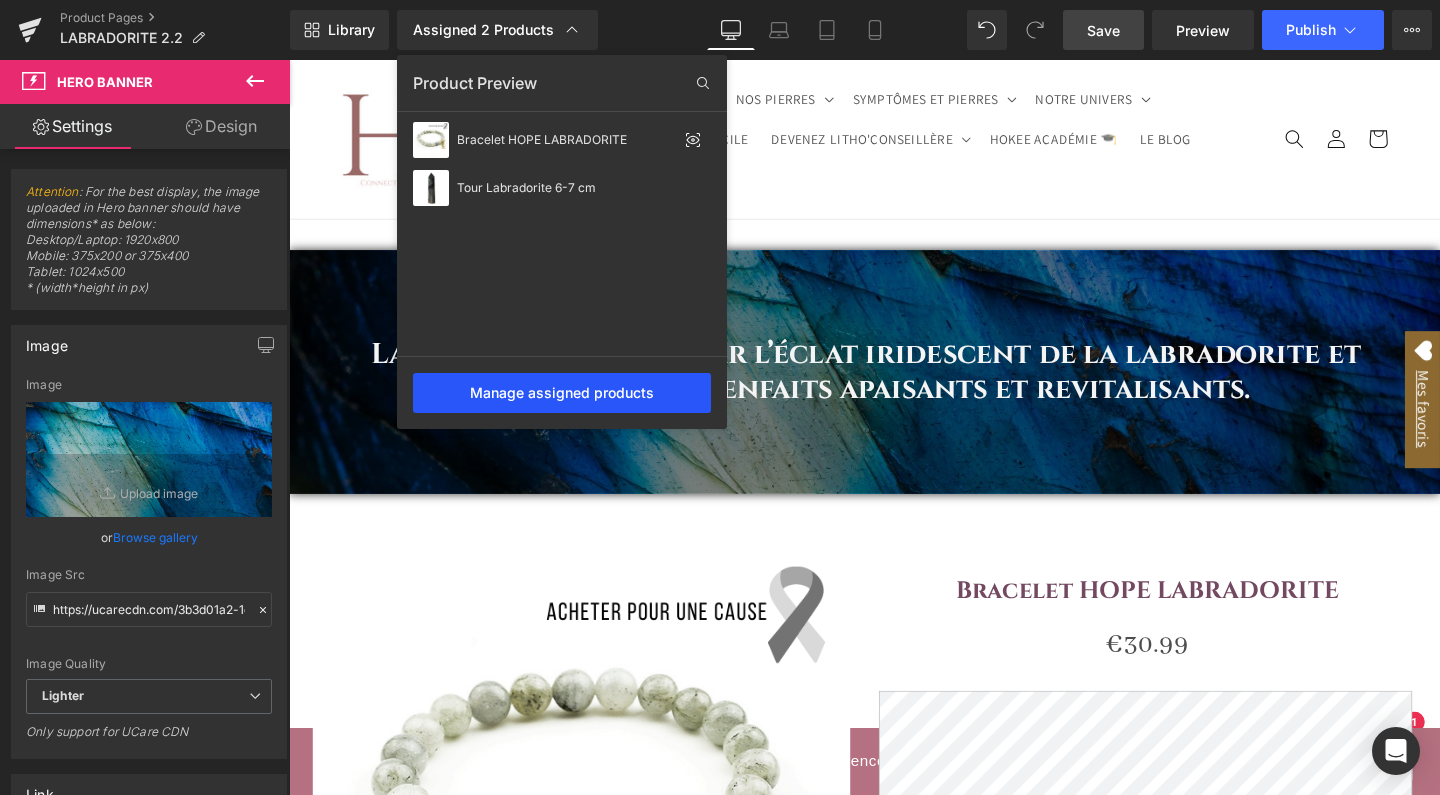 click on "Manage assigned products" at bounding box center (562, 393) 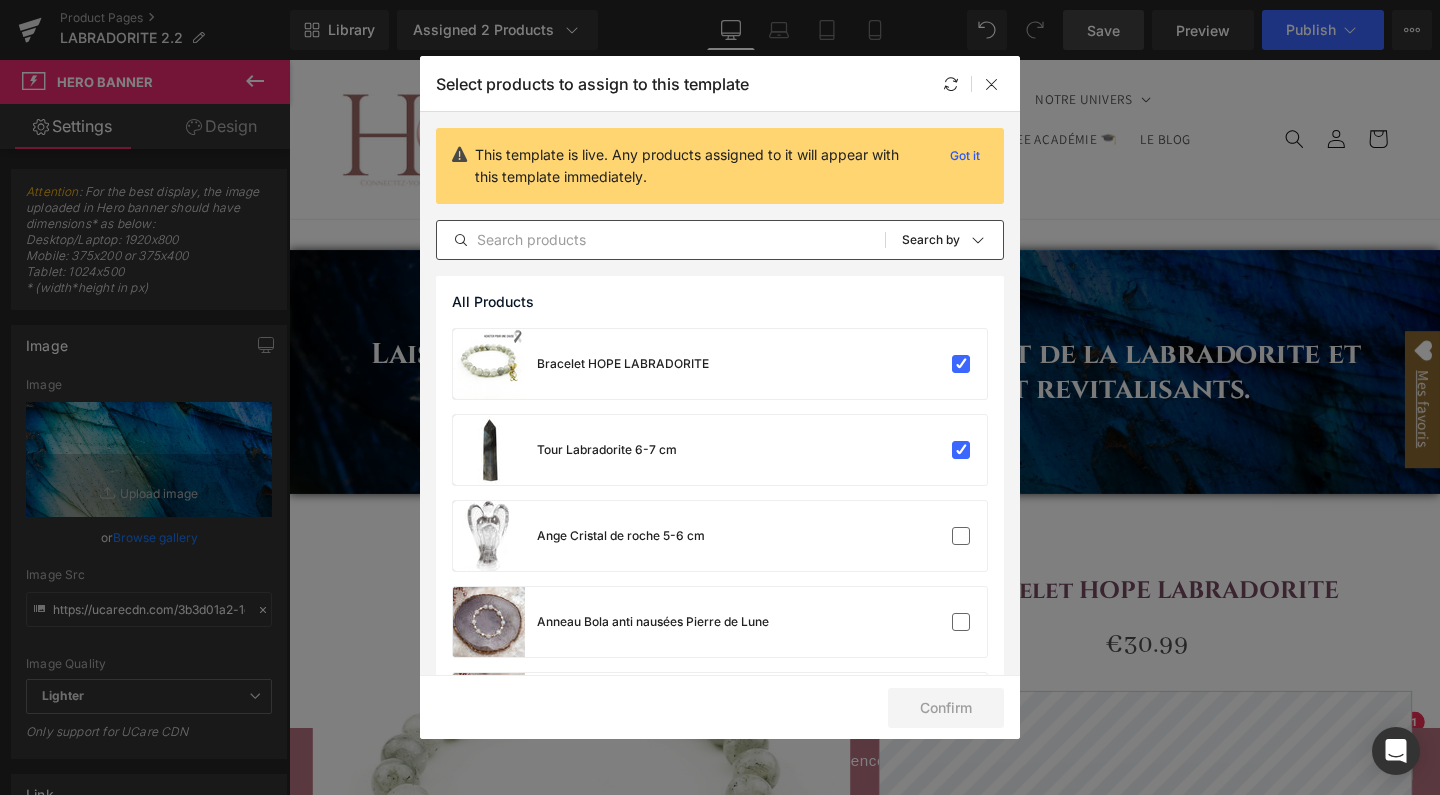 click on "All Products Shopify Collections Product Templates Shopify Collections Sort:  Search by" at bounding box center (720, 240) 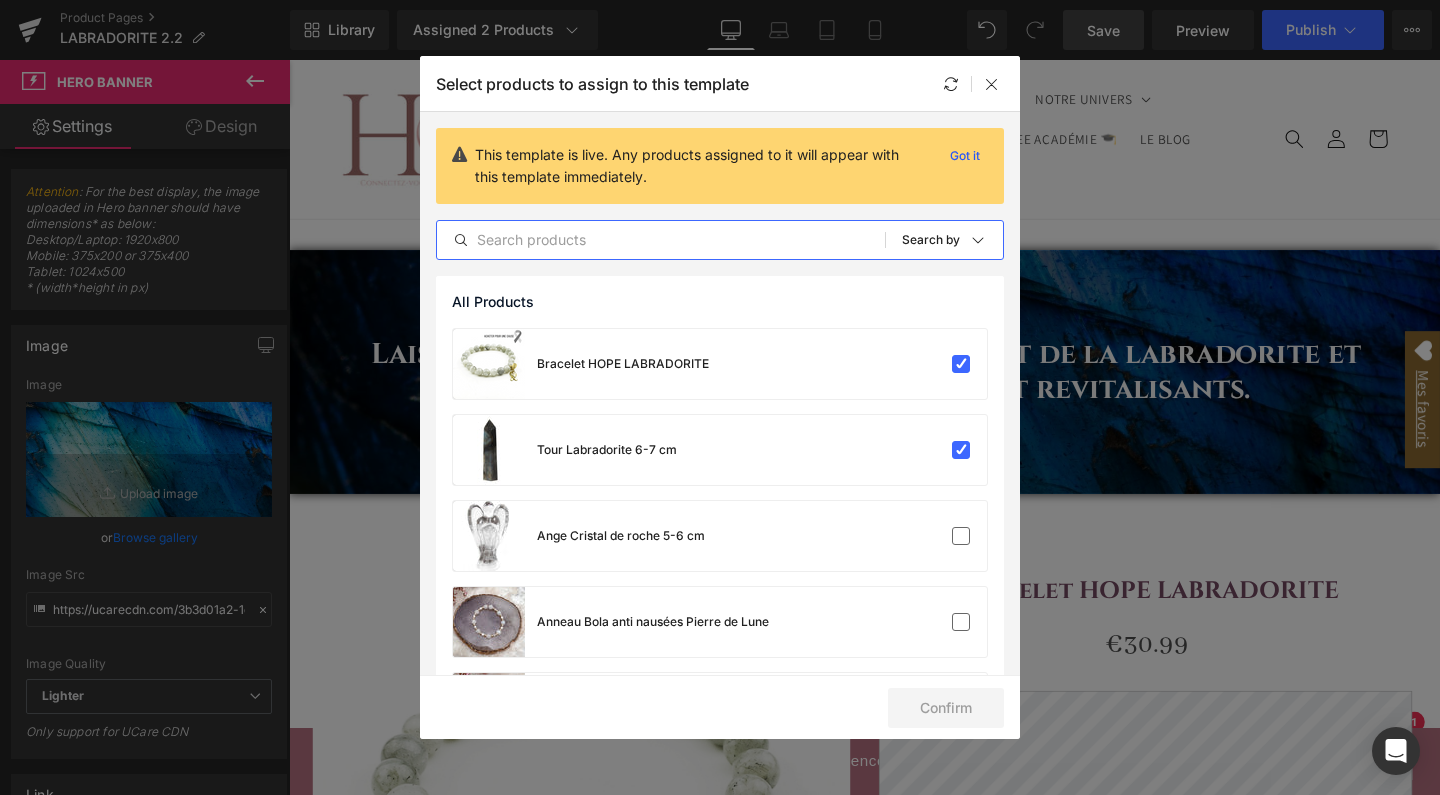 click at bounding box center (661, 240) 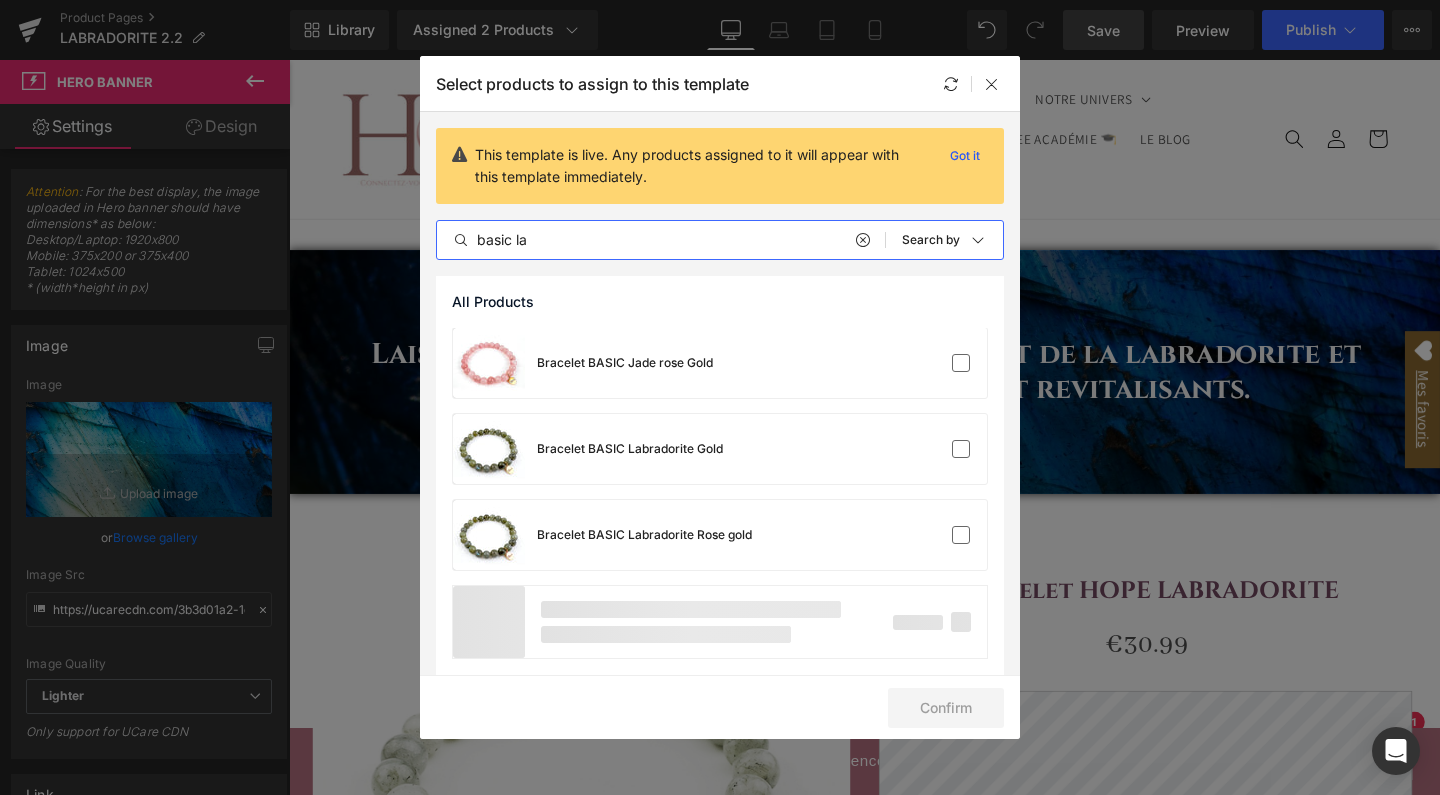 scroll, scrollTop: 1498, scrollLeft: 0, axis: vertical 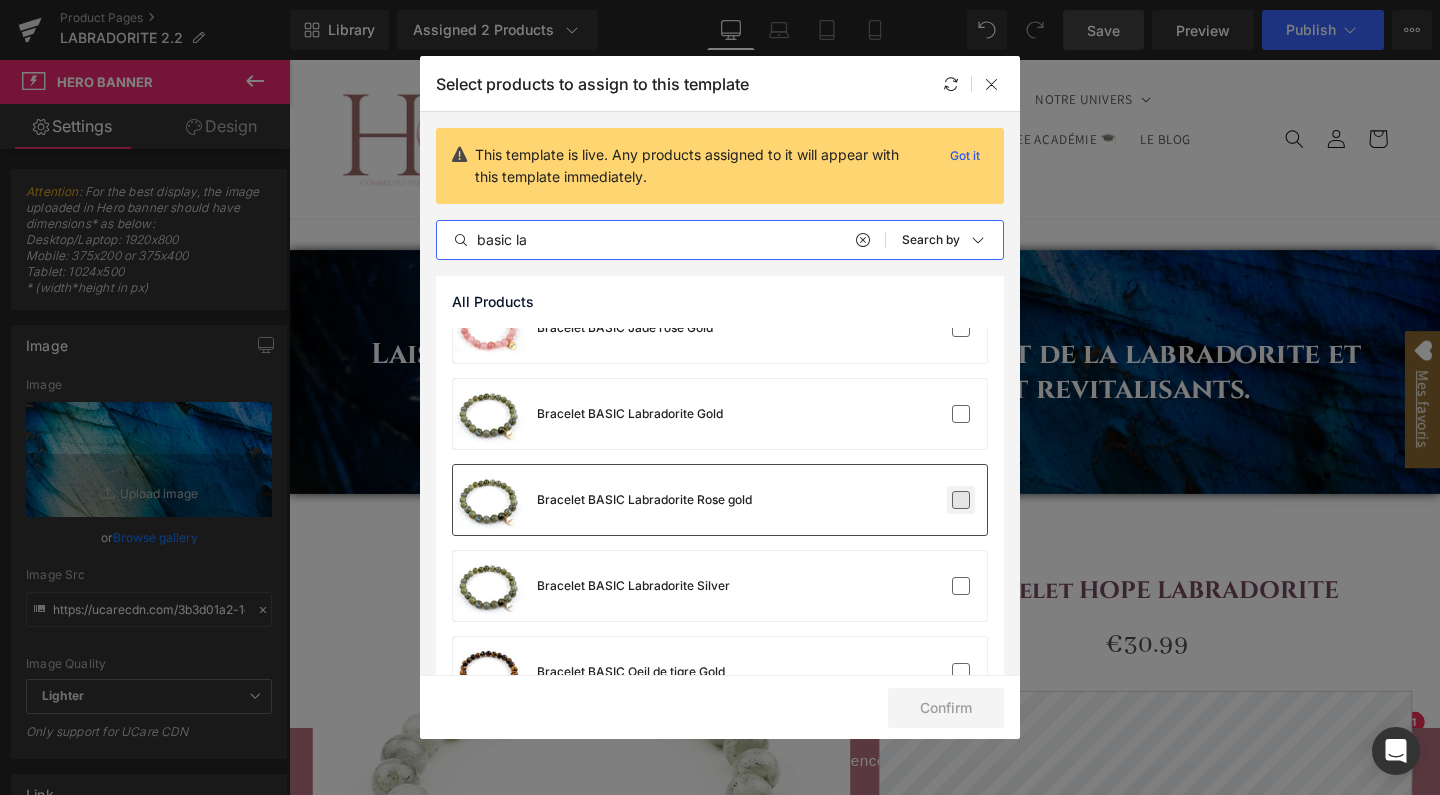 type on "basic la" 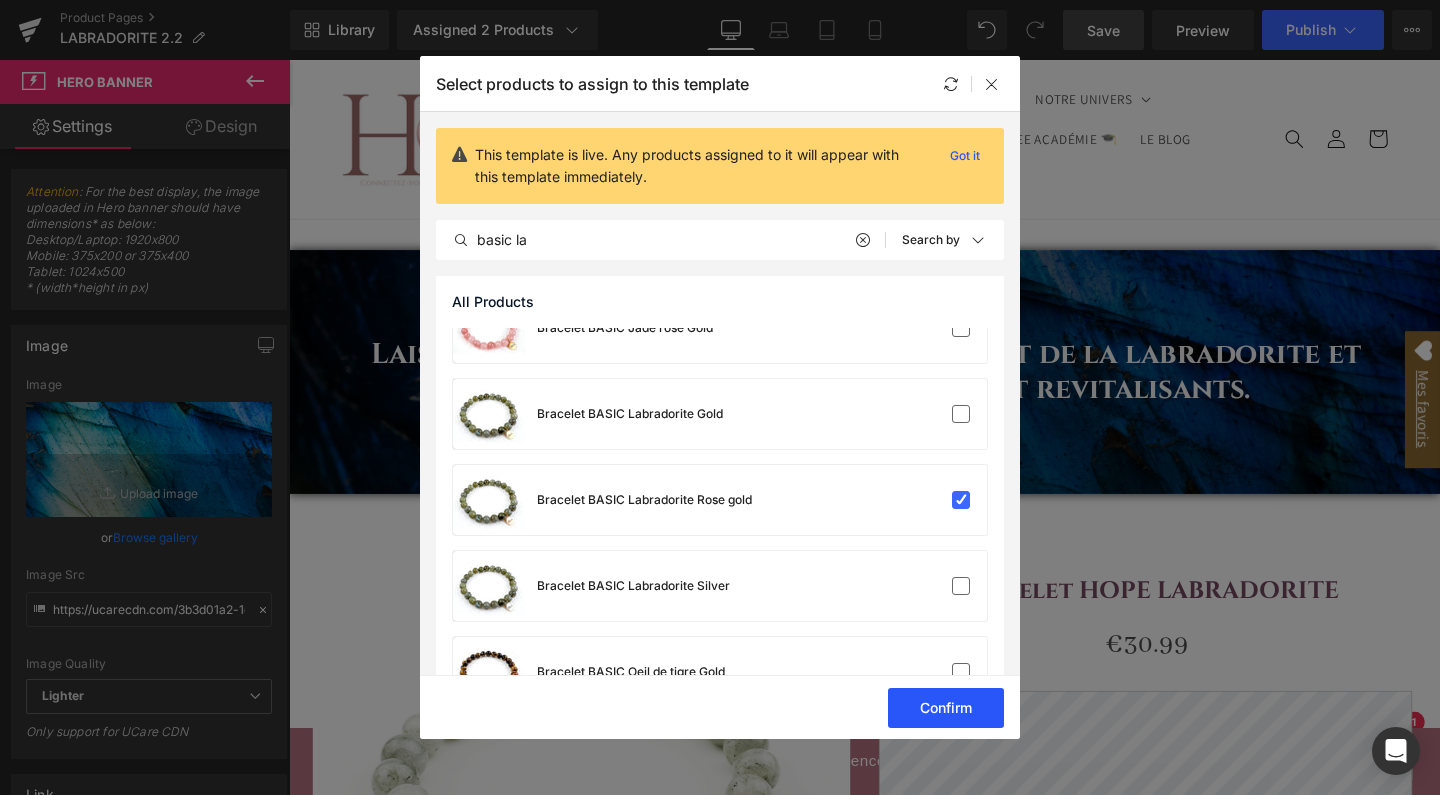 click on "Confirm" at bounding box center [946, 708] 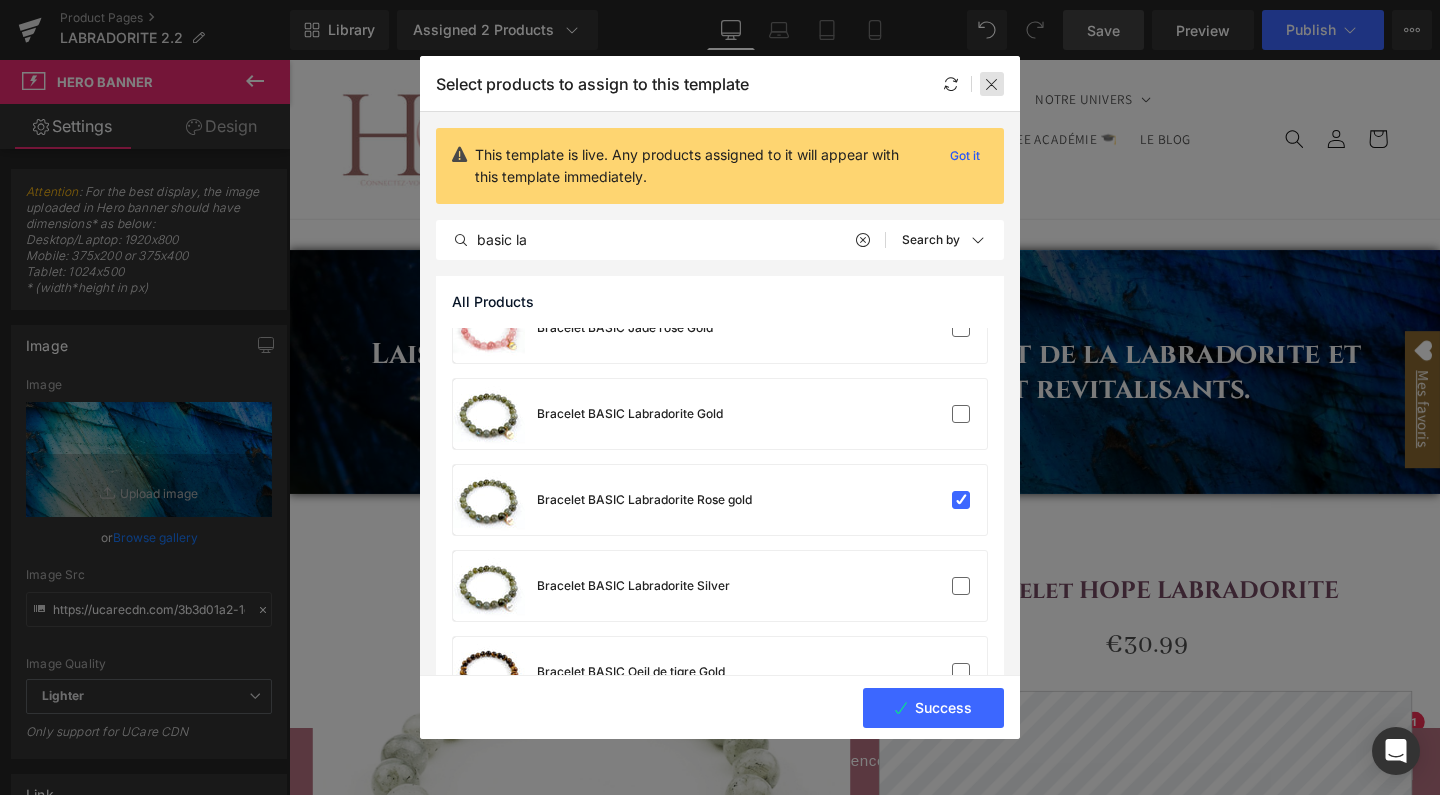 click at bounding box center (992, 84) 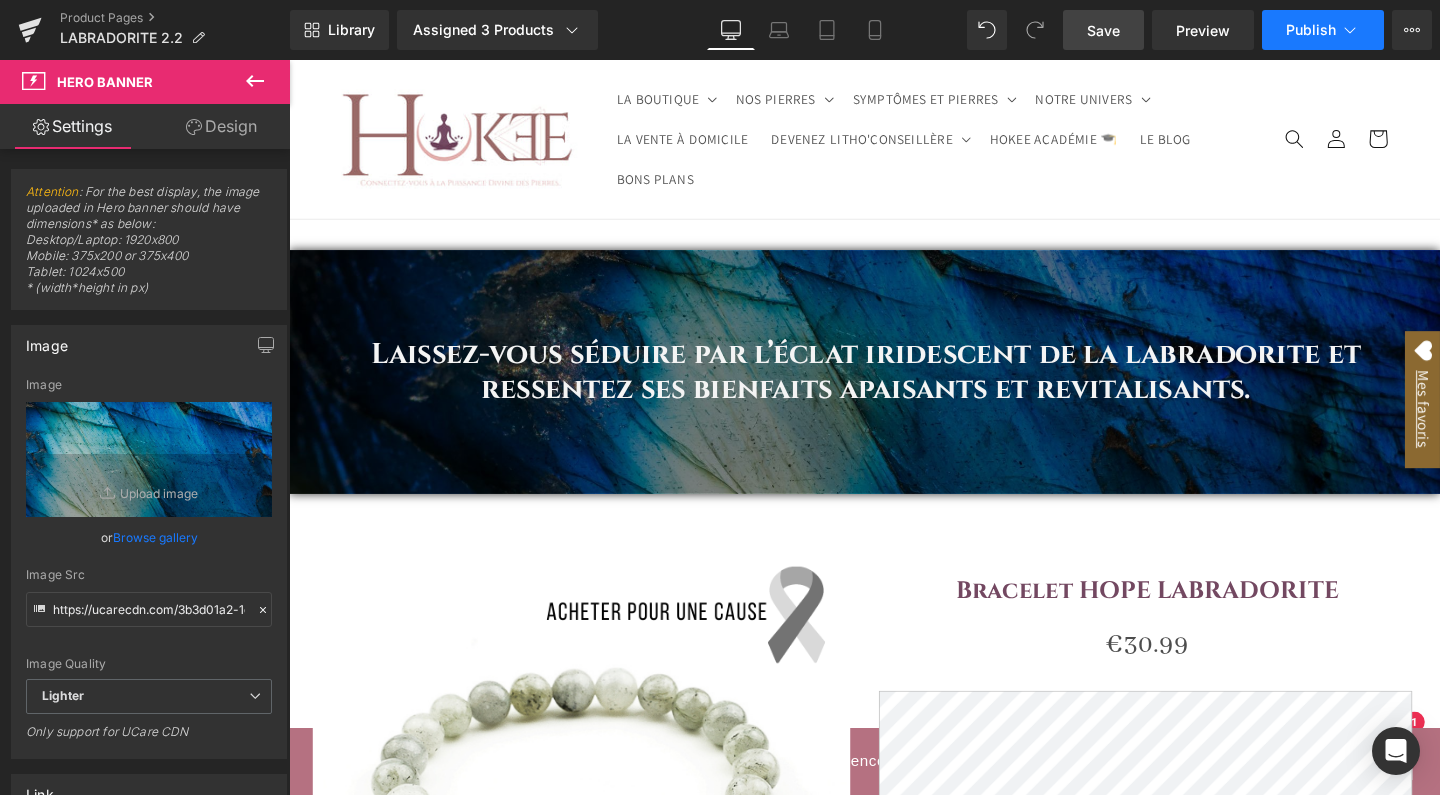 click on "Publish" at bounding box center (1311, 30) 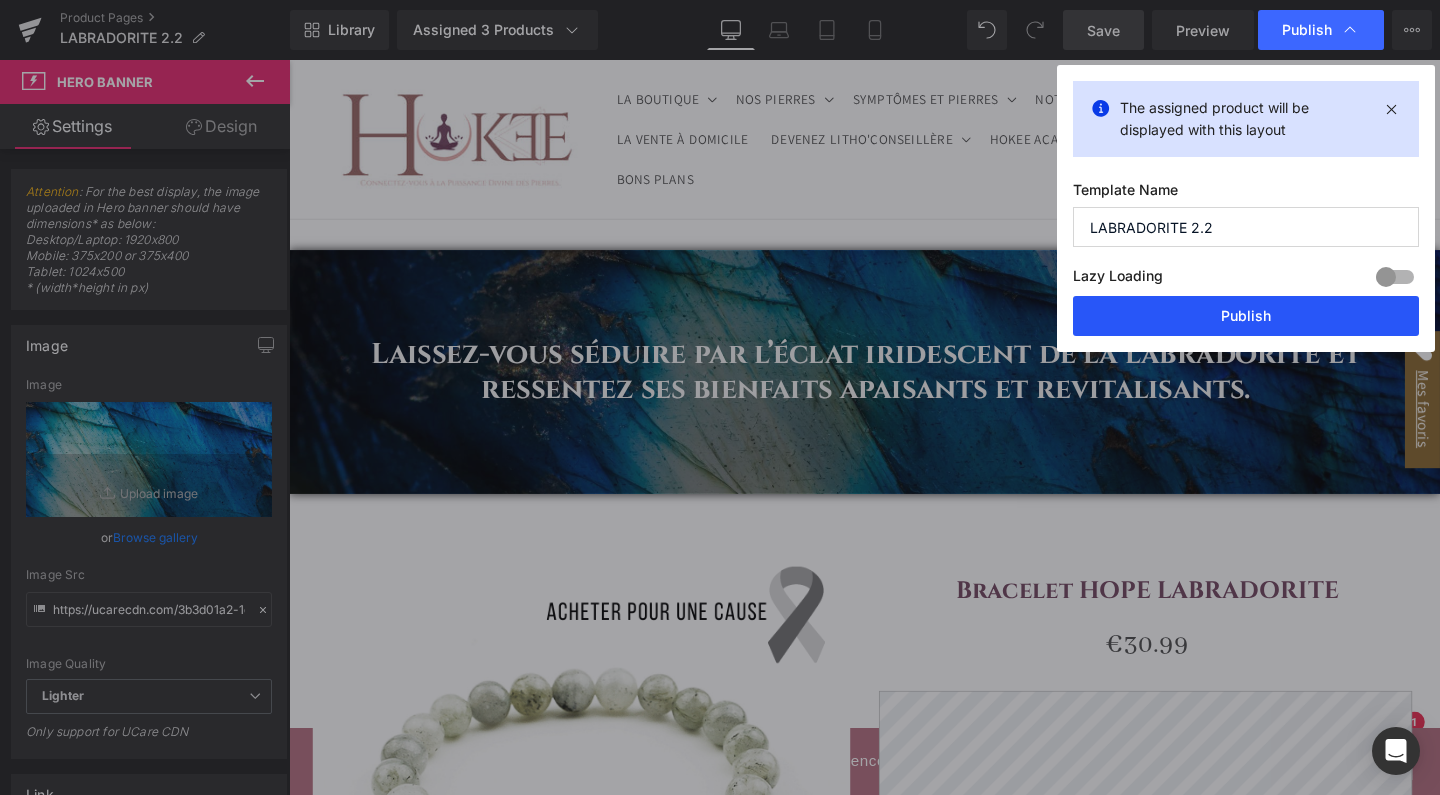 click on "Publish" at bounding box center (1246, 316) 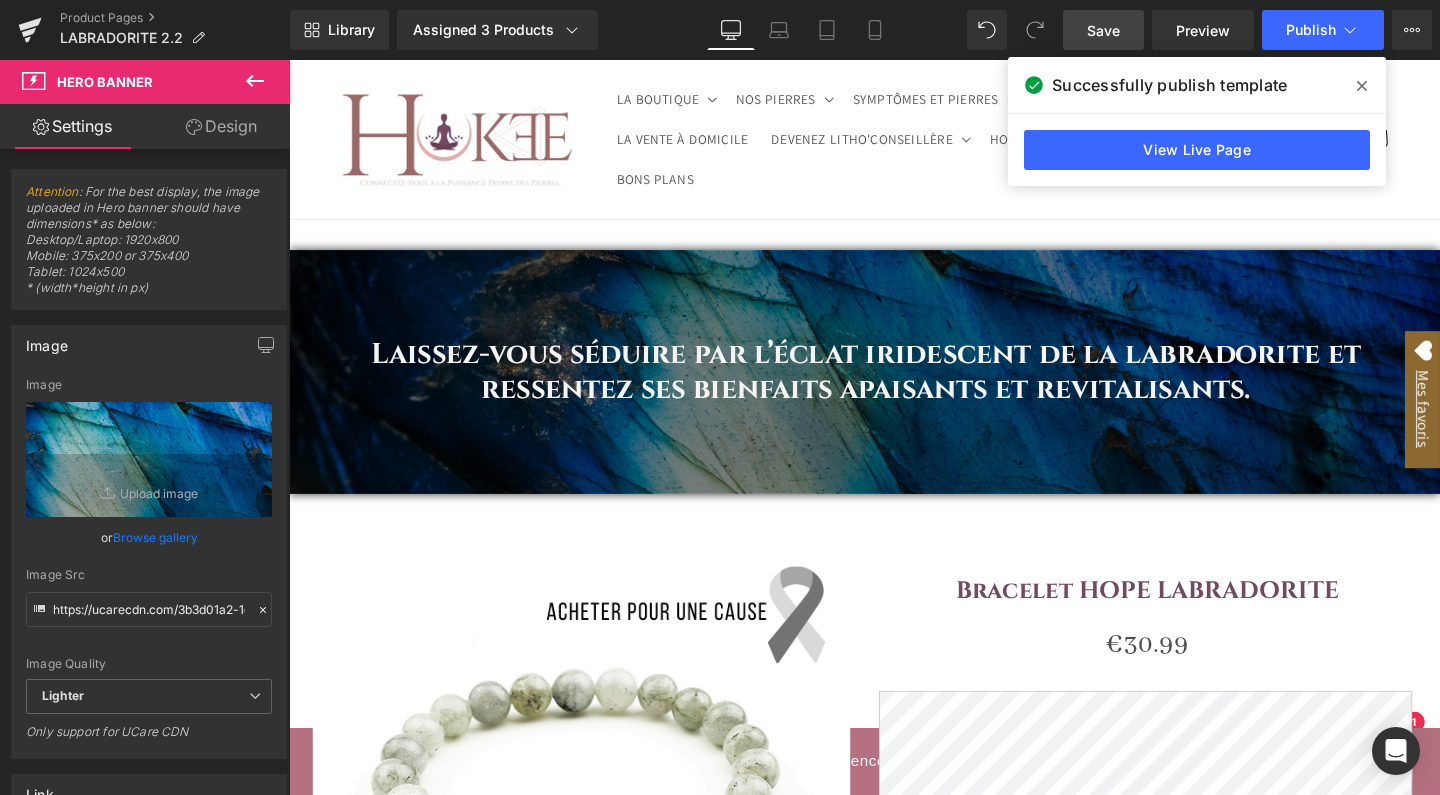 click on "LA BOUTIQUE
LA BOUTIQUE
NOUVEAUTÉS
NOS BIJOUX" at bounding box center [894, 143] 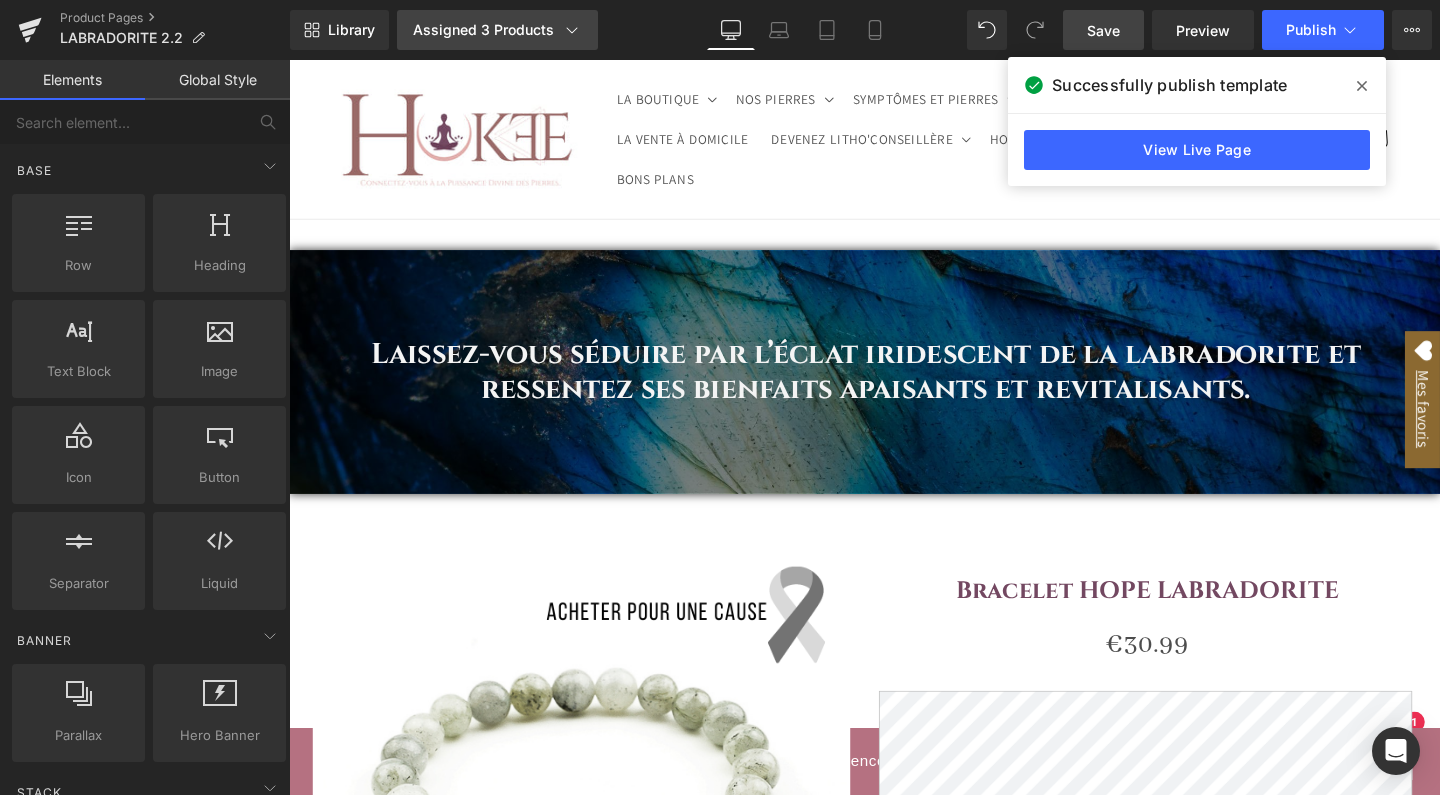 click on "Assigned 3 Products" at bounding box center [497, 30] 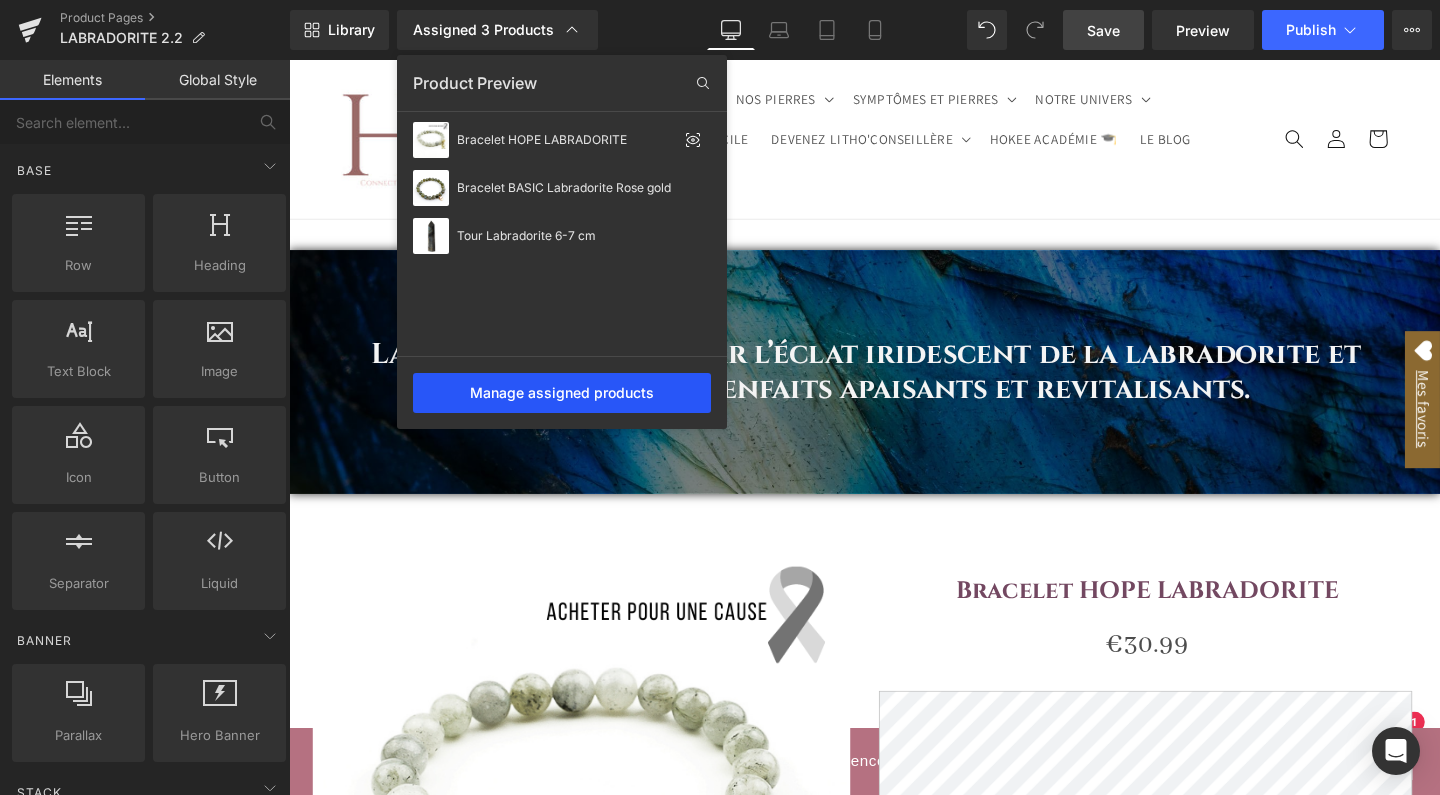 click on "Manage assigned products" at bounding box center [562, 393] 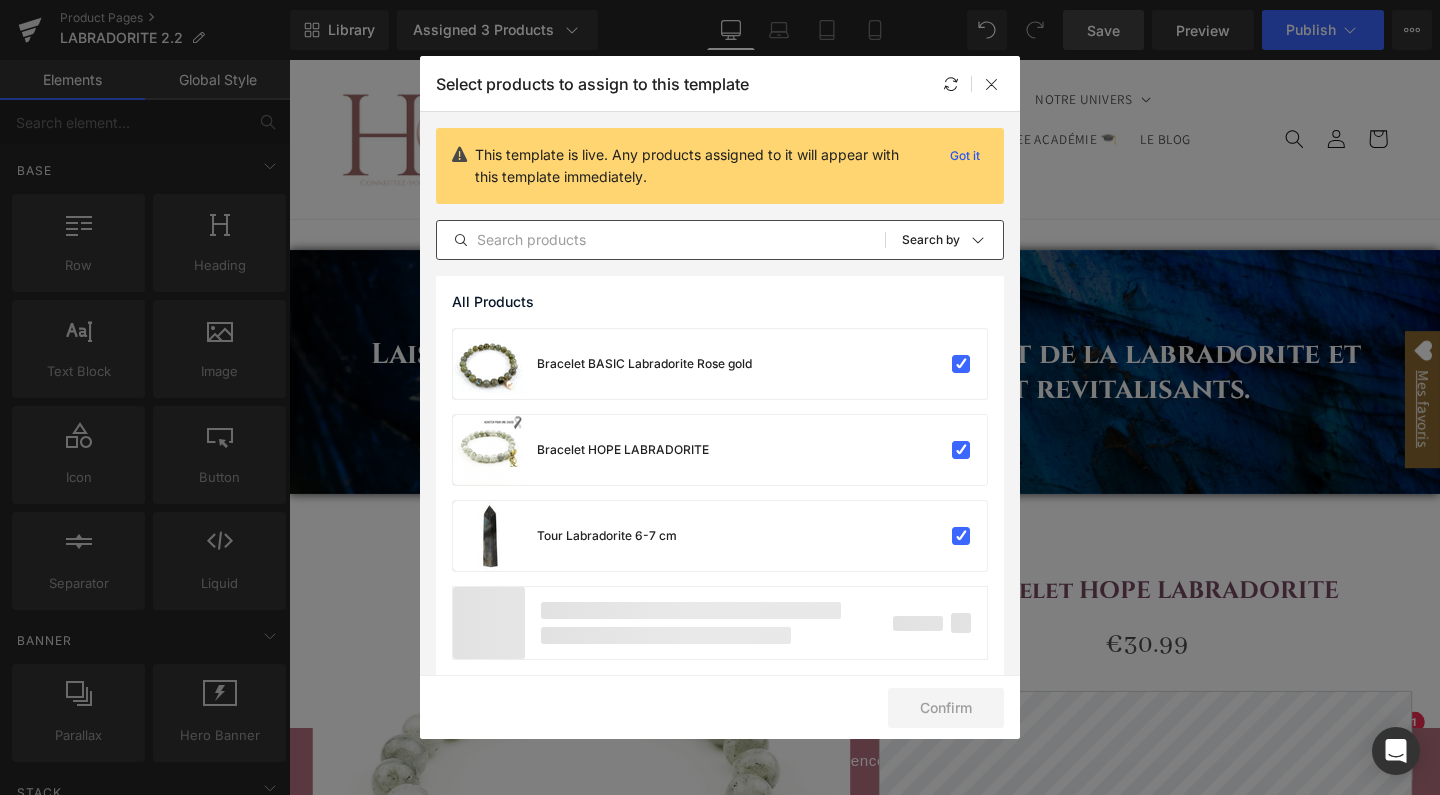 click at bounding box center [661, 240] 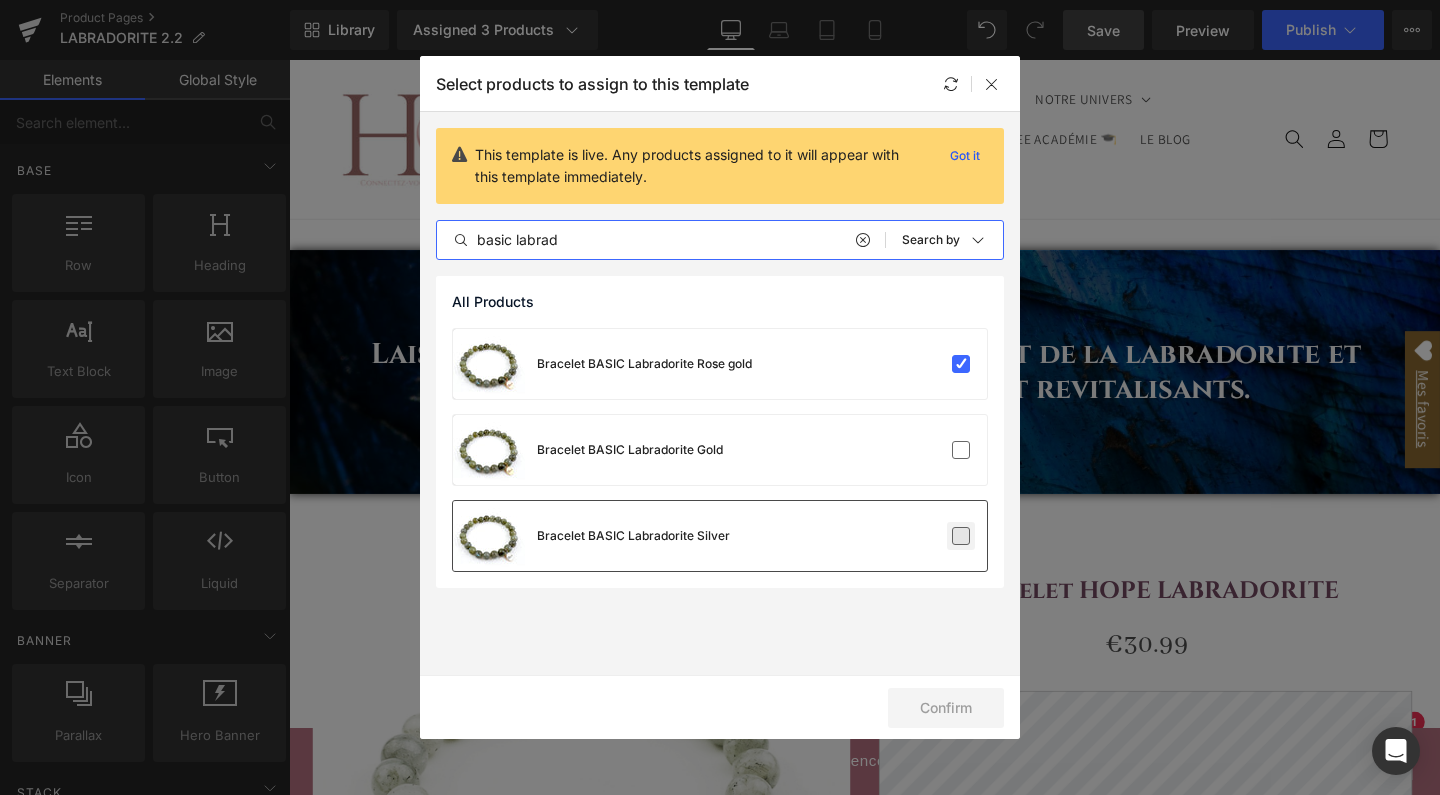 type on "basic labrad" 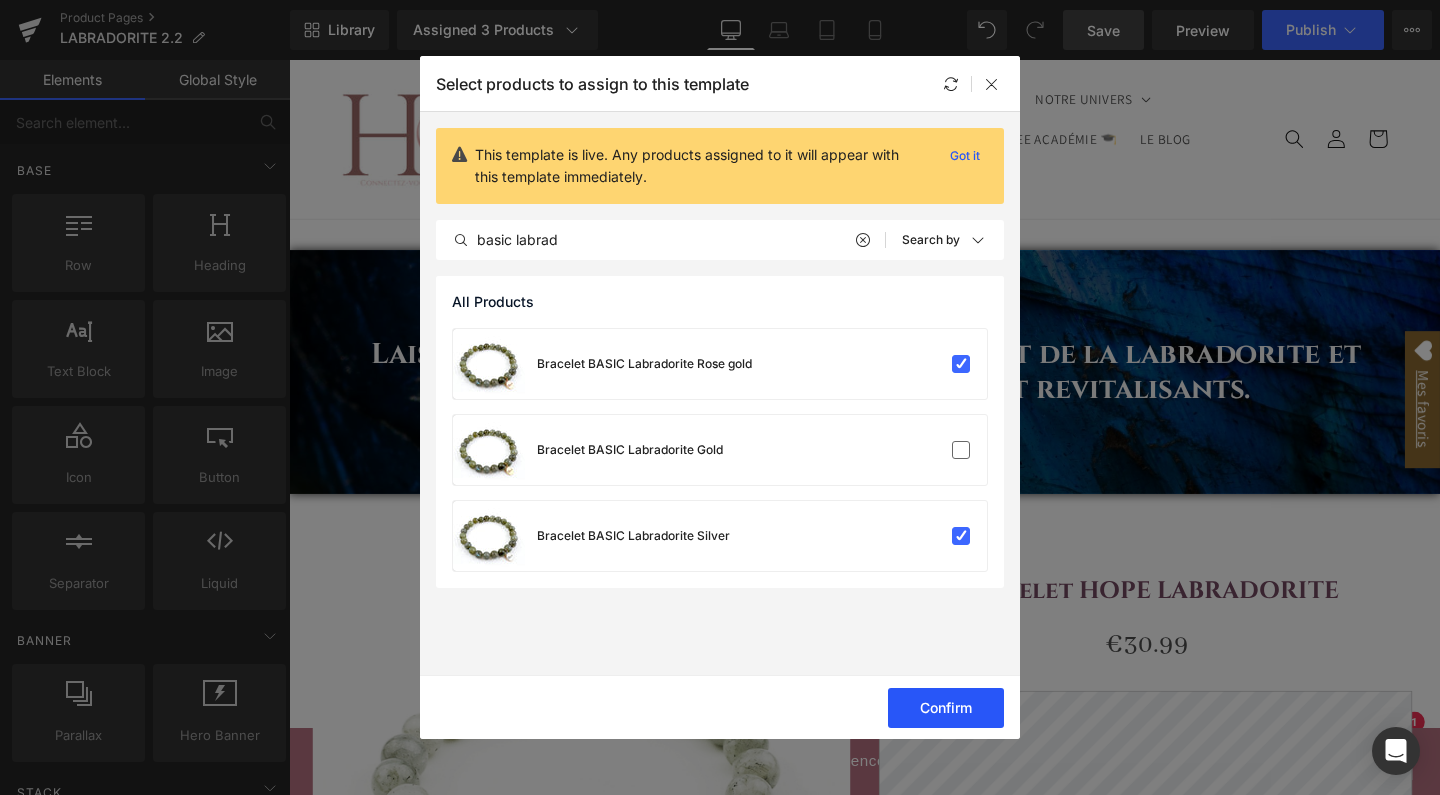 click on "Confirm" at bounding box center [946, 708] 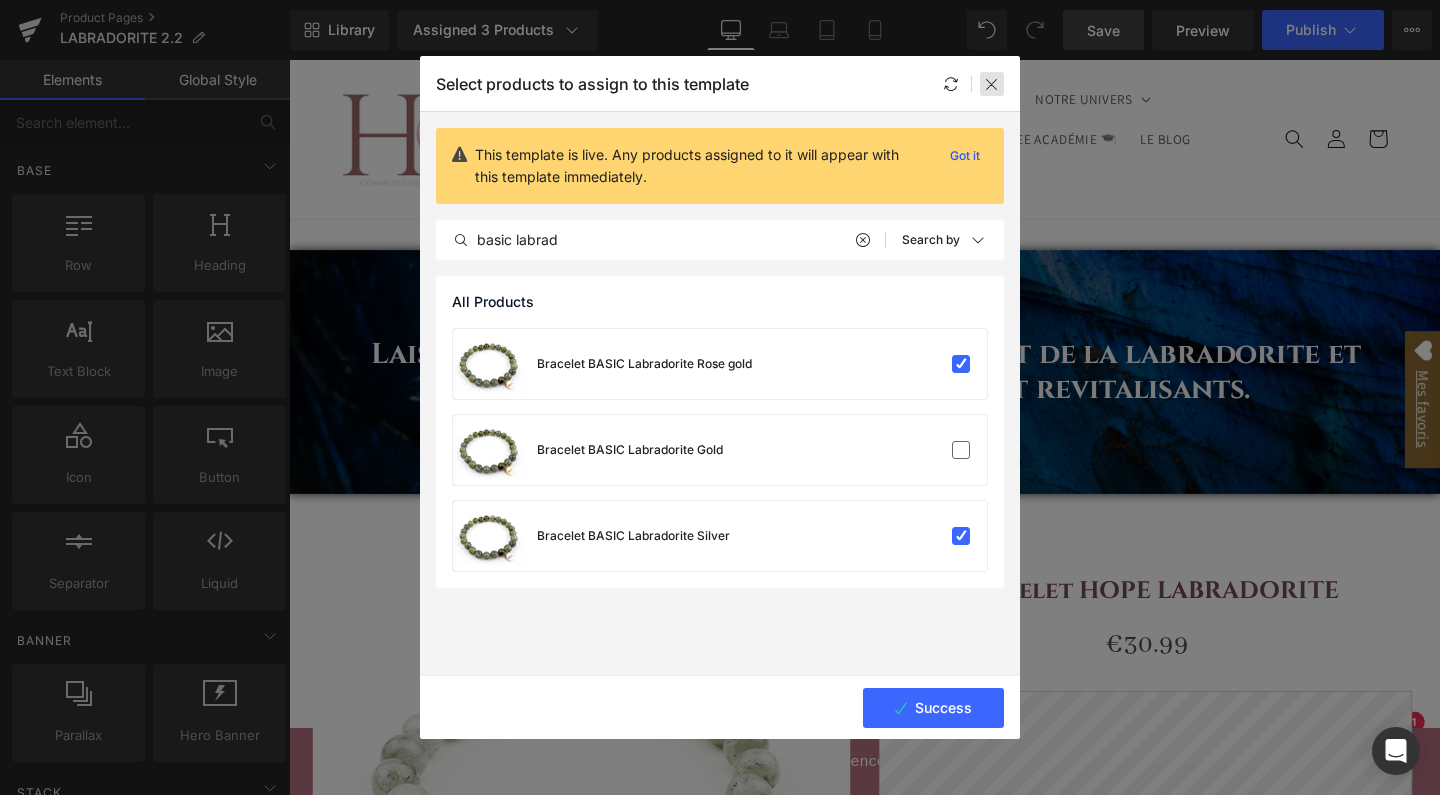 click at bounding box center [992, 84] 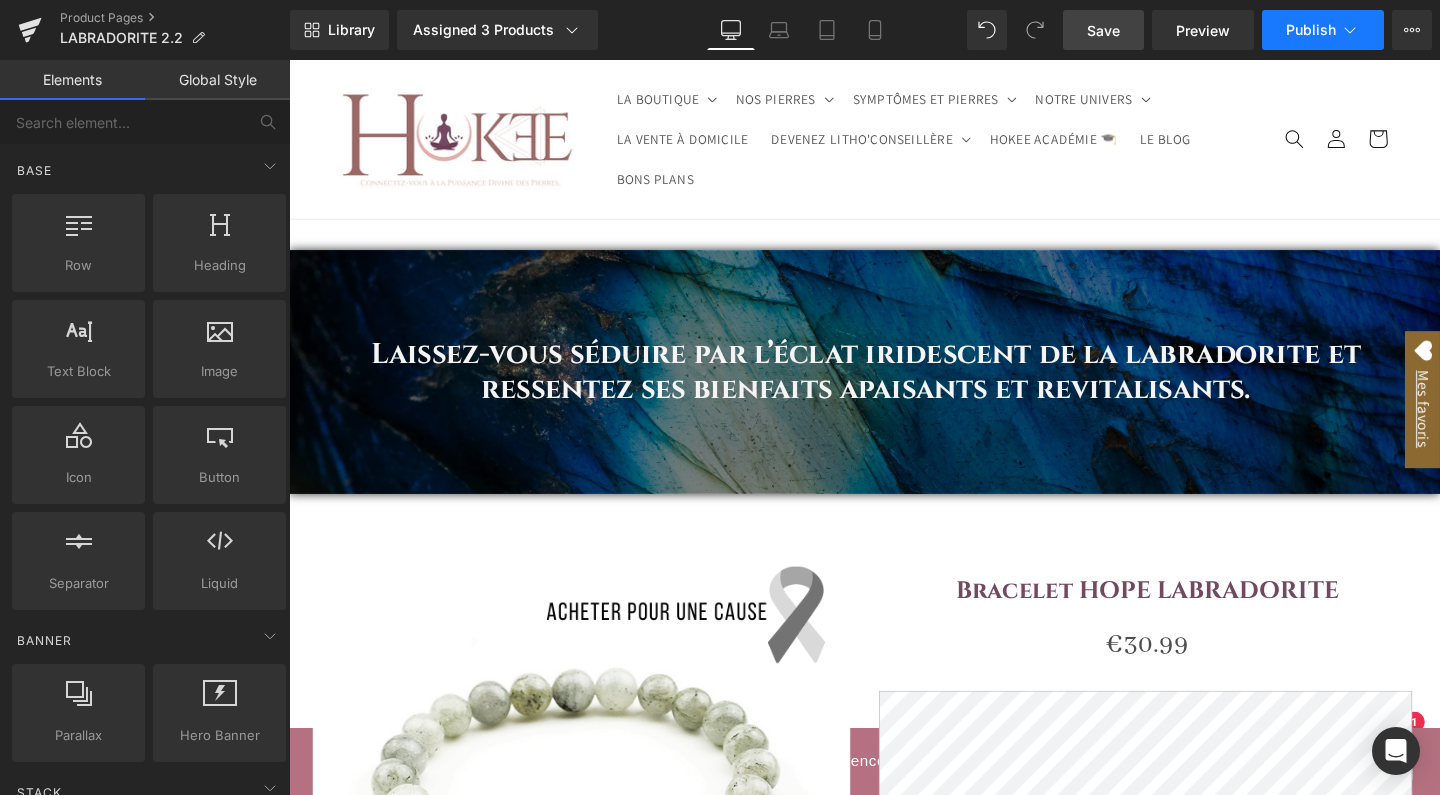 click on "Publish" at bounding box center (1323, 30) 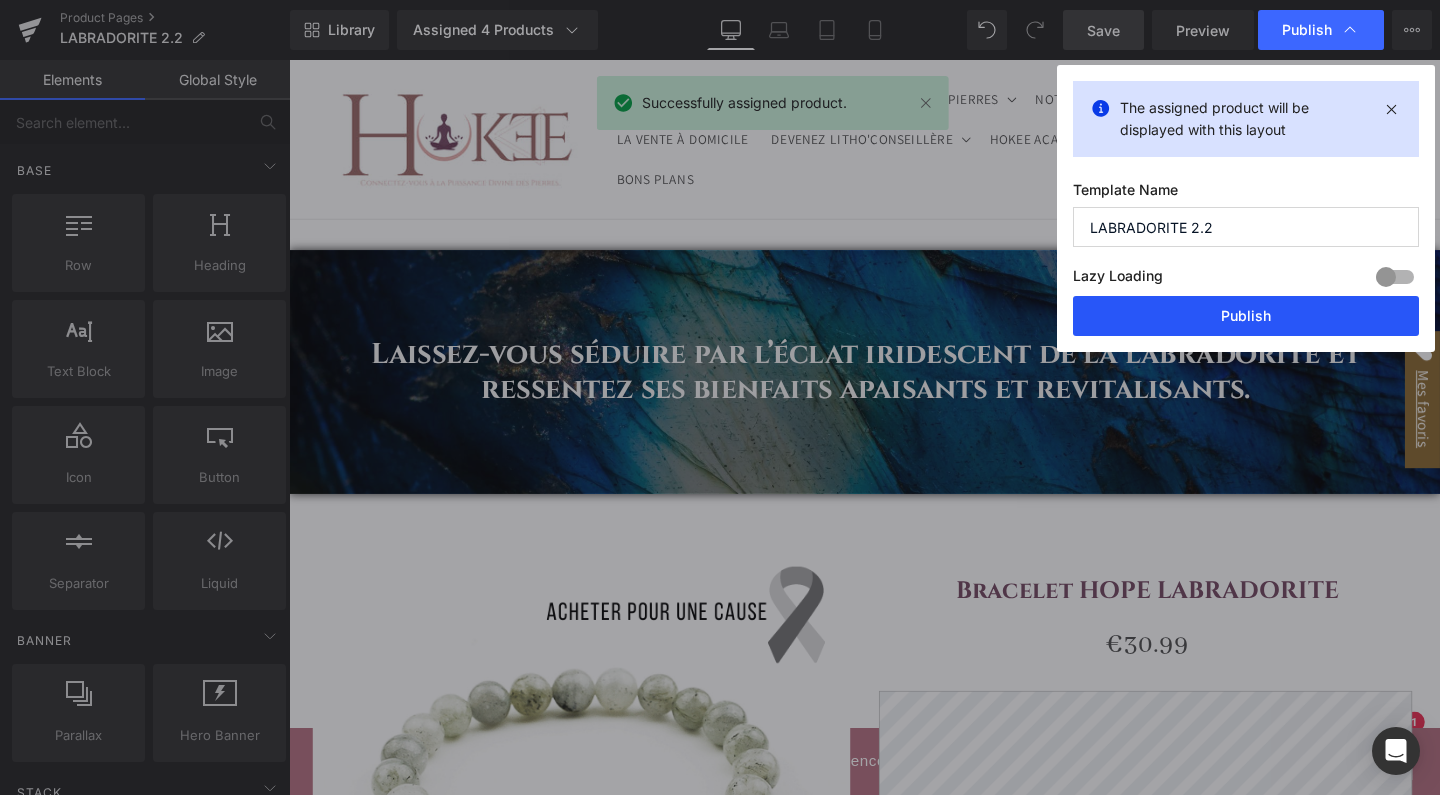 click on "Publish" at bounding box center [1246, 316] 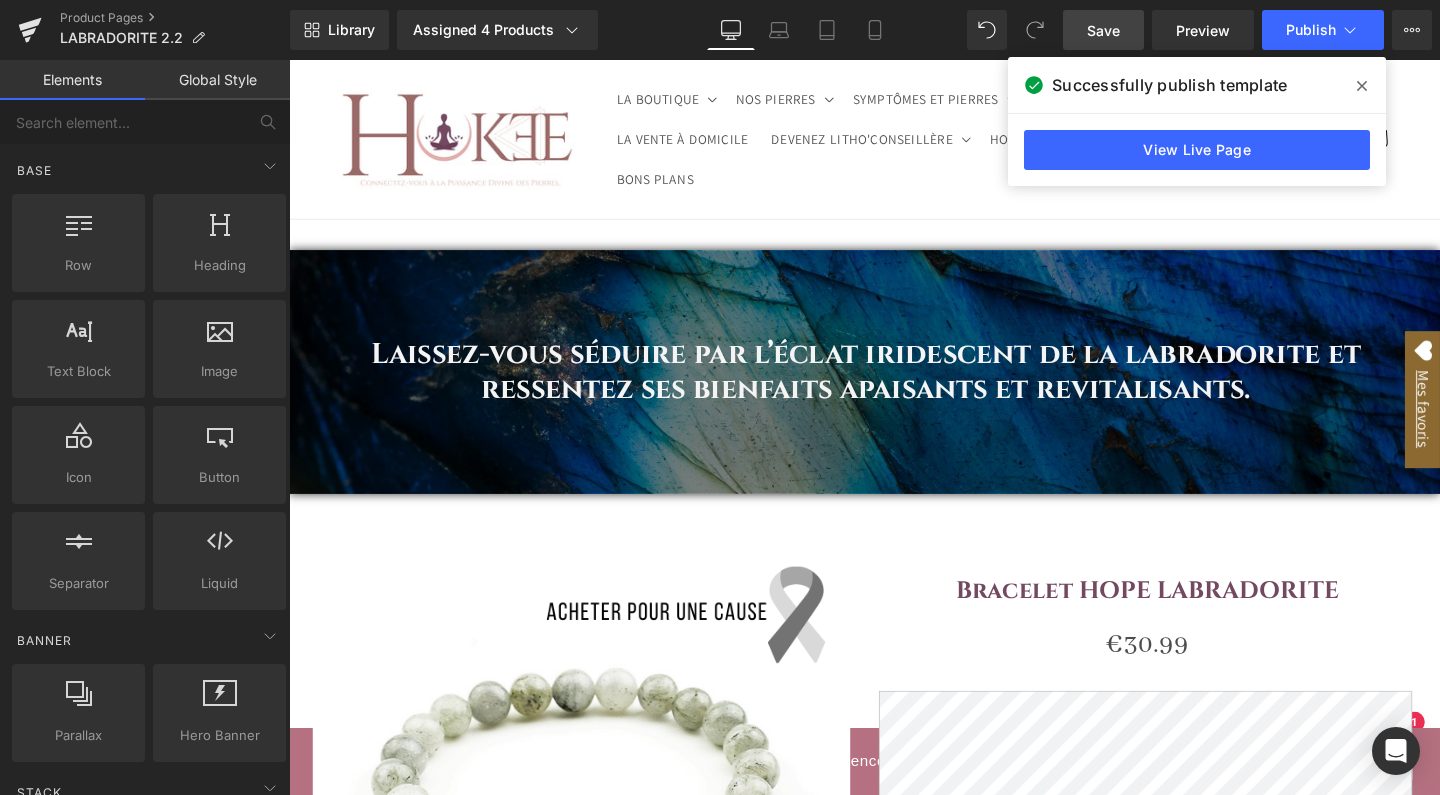 click at bounding box center [469, 143] 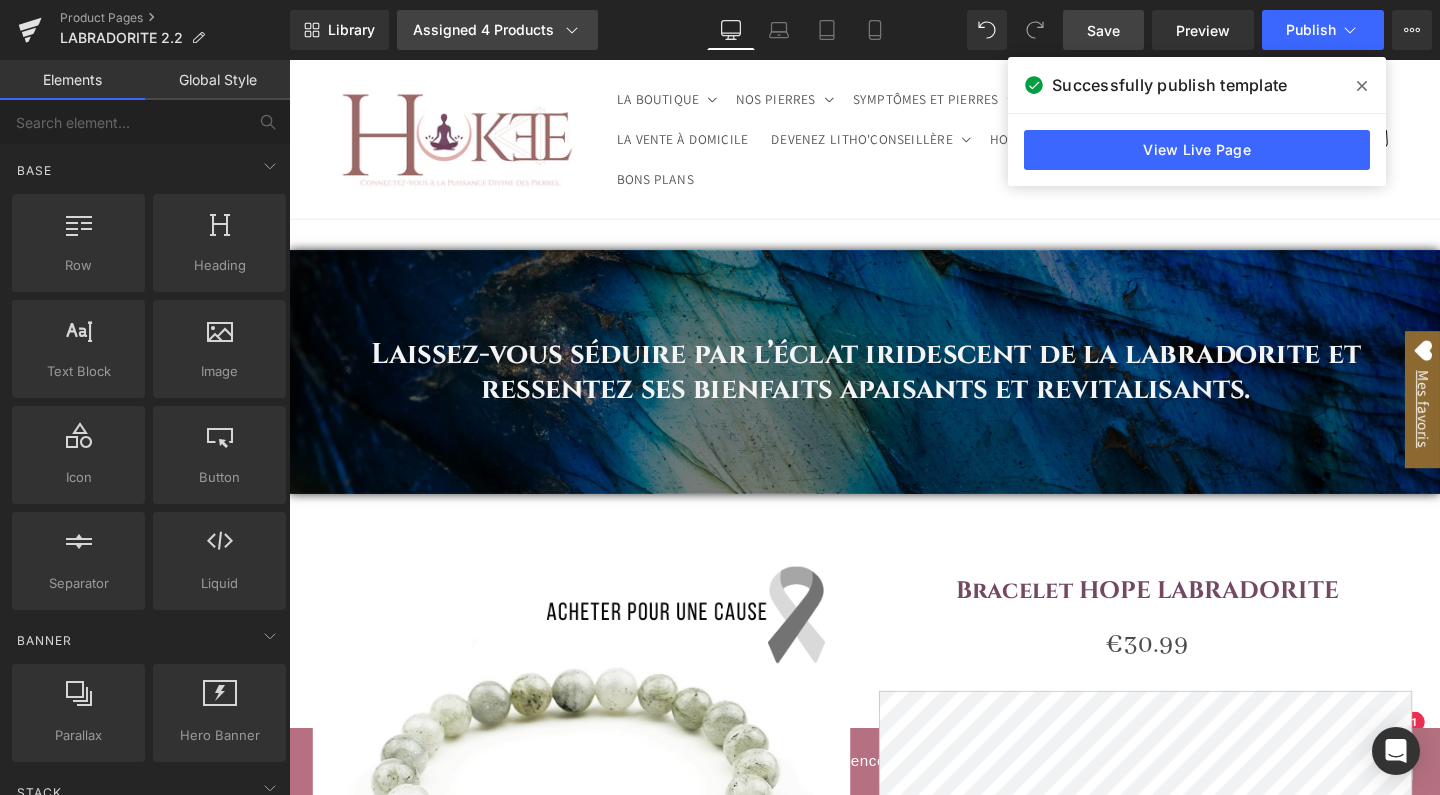 click on "Assigned 4 Products" at bounding box center (497, 30) 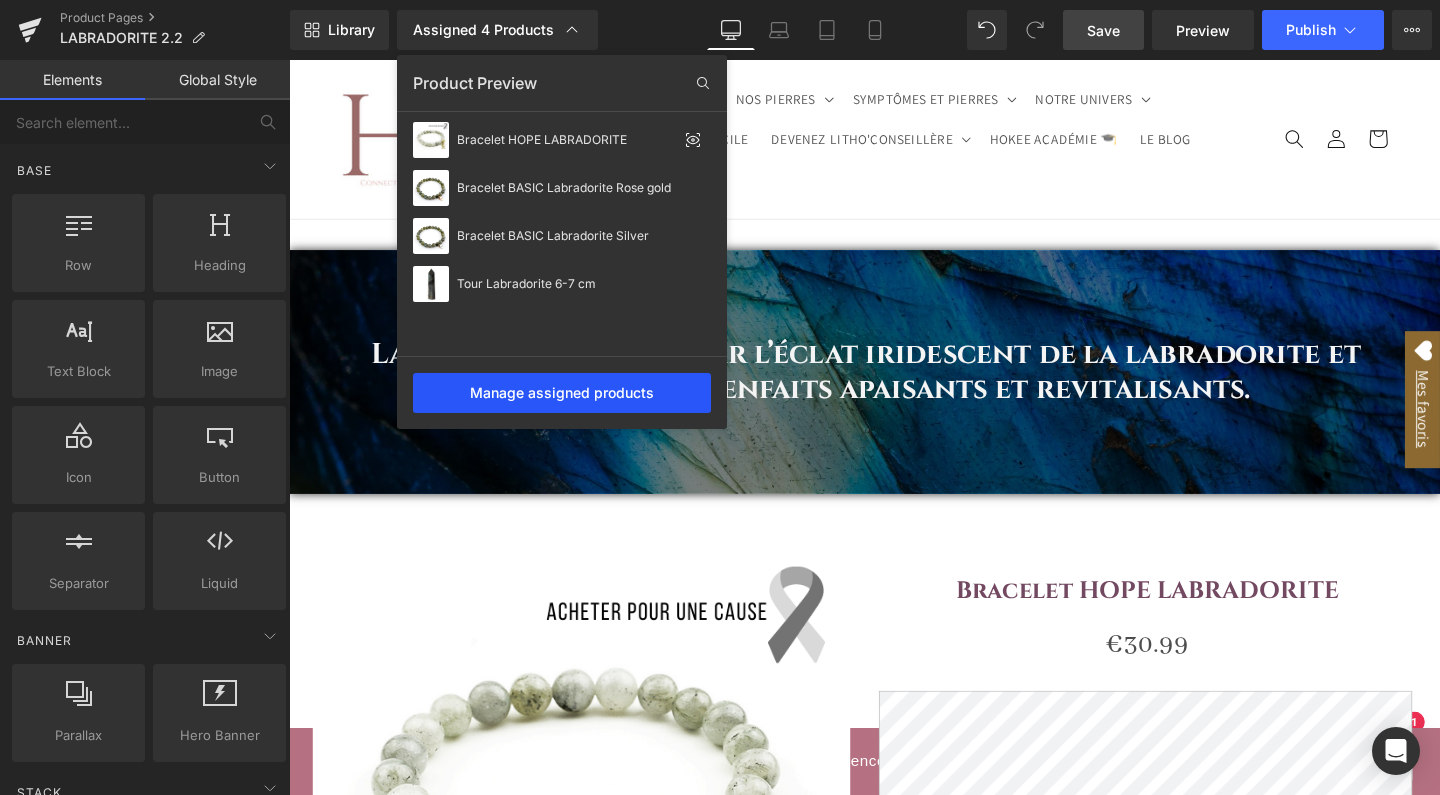 click on "Manage assigned products" at bounding box center (562, 393) 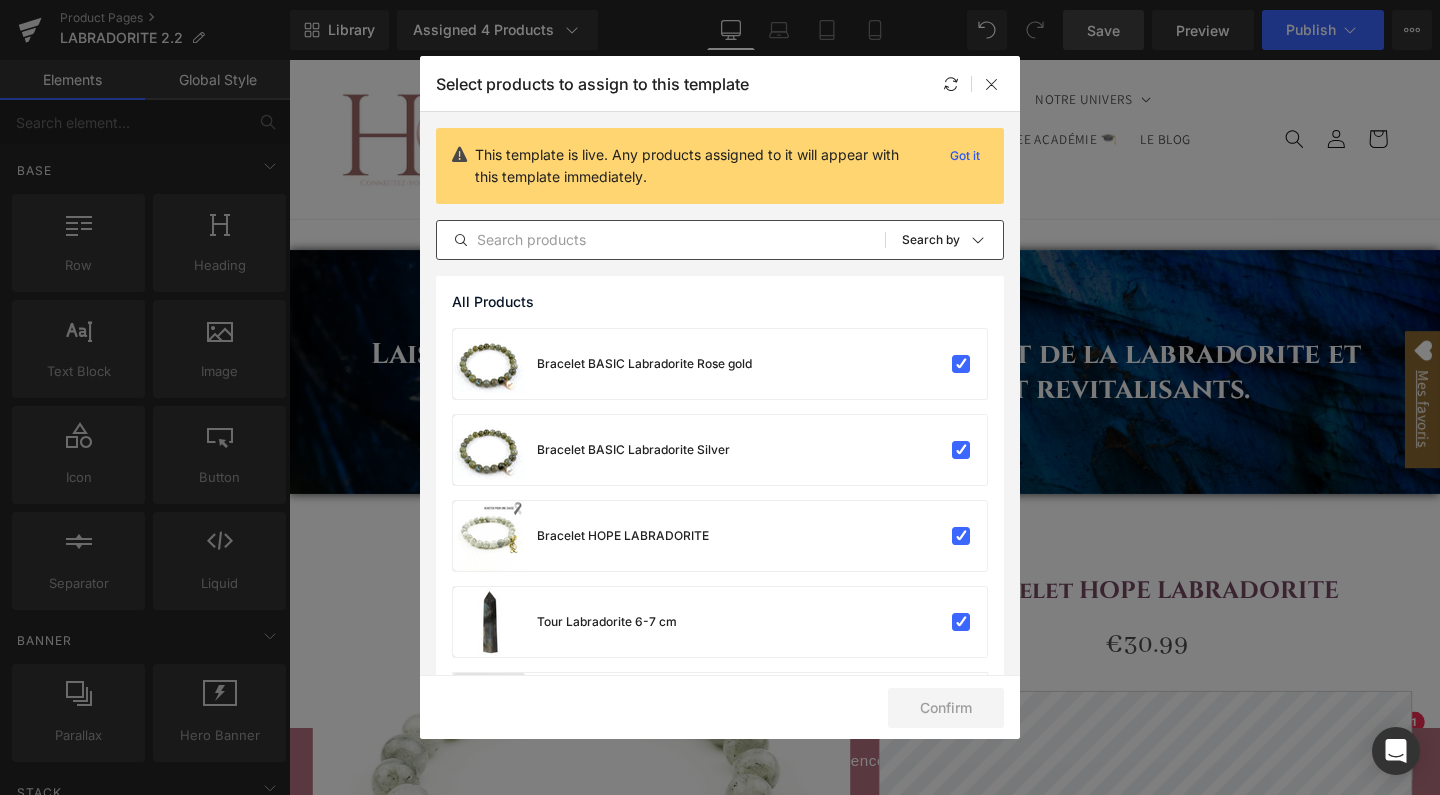 click at bounding box center [661, 240] 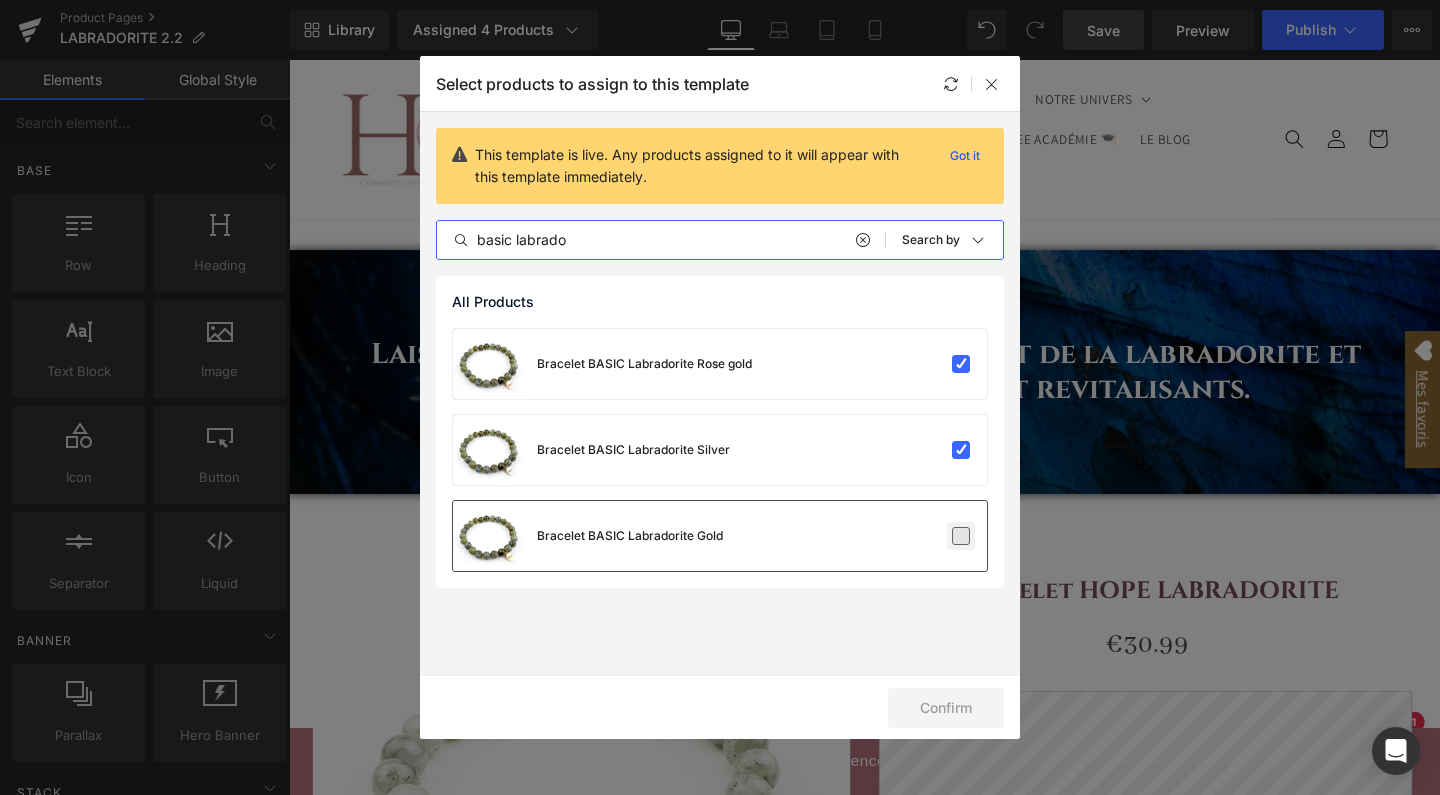 type on "basic labrado" 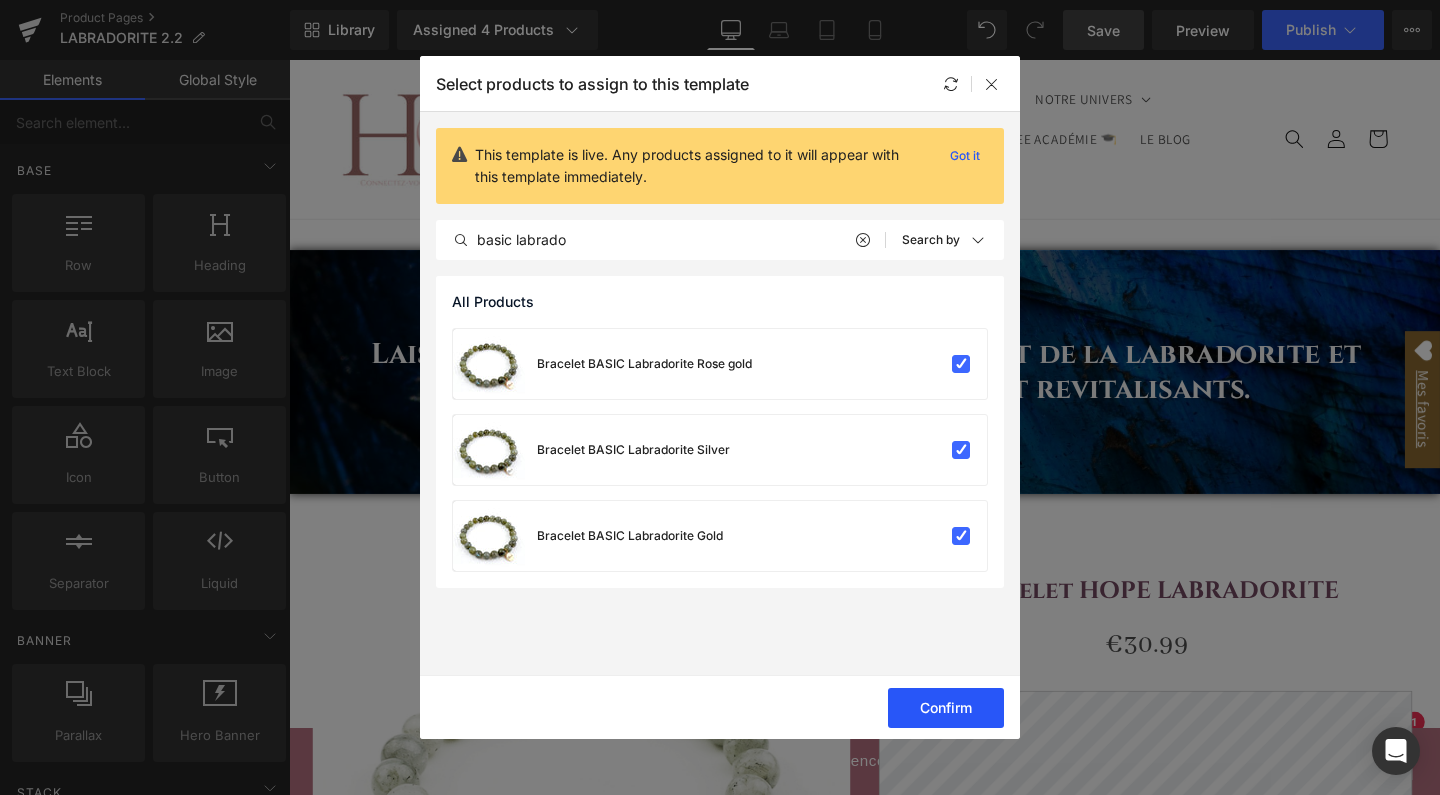 click on "Confirm" at bounding box center (946, 708) 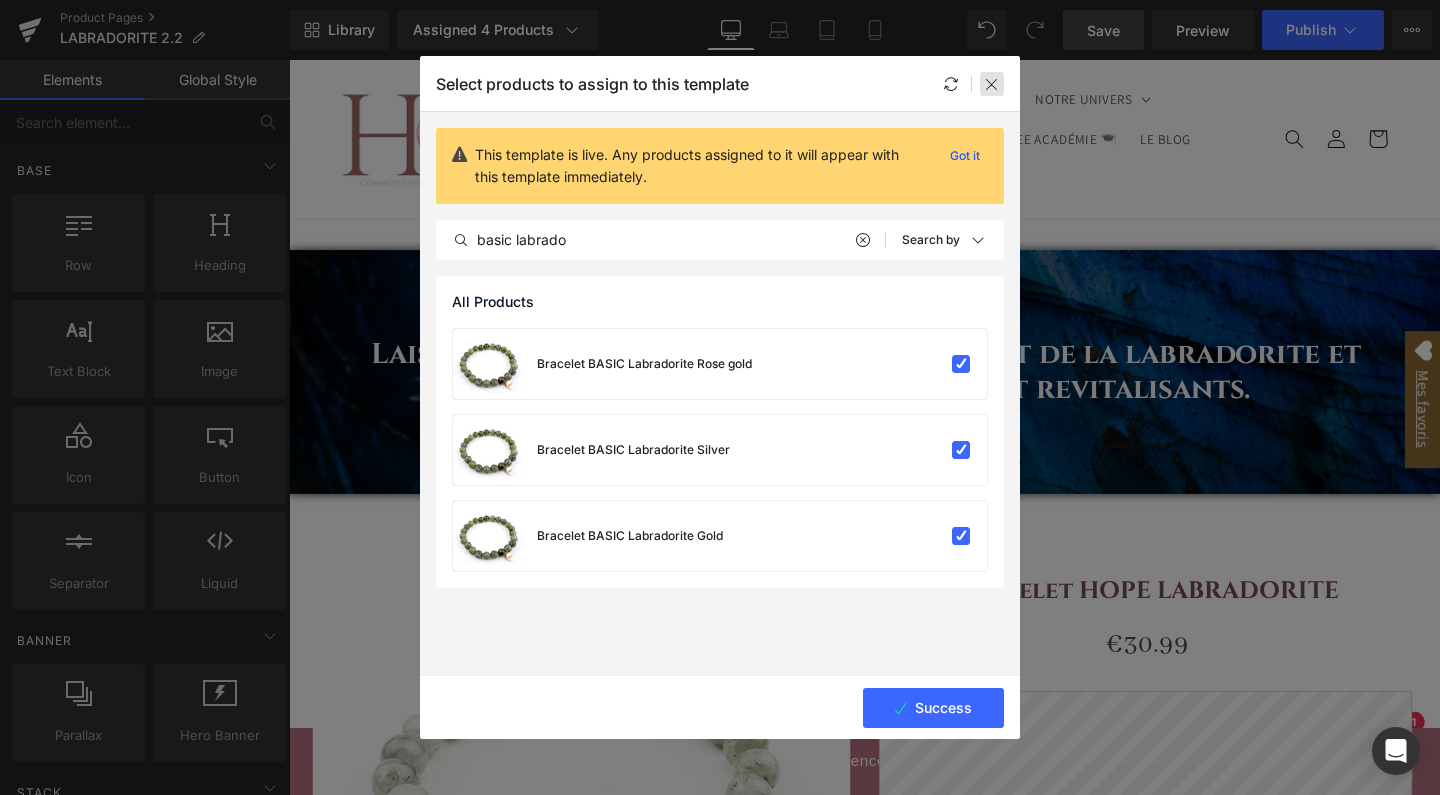 click at bounding box center [992, 84] 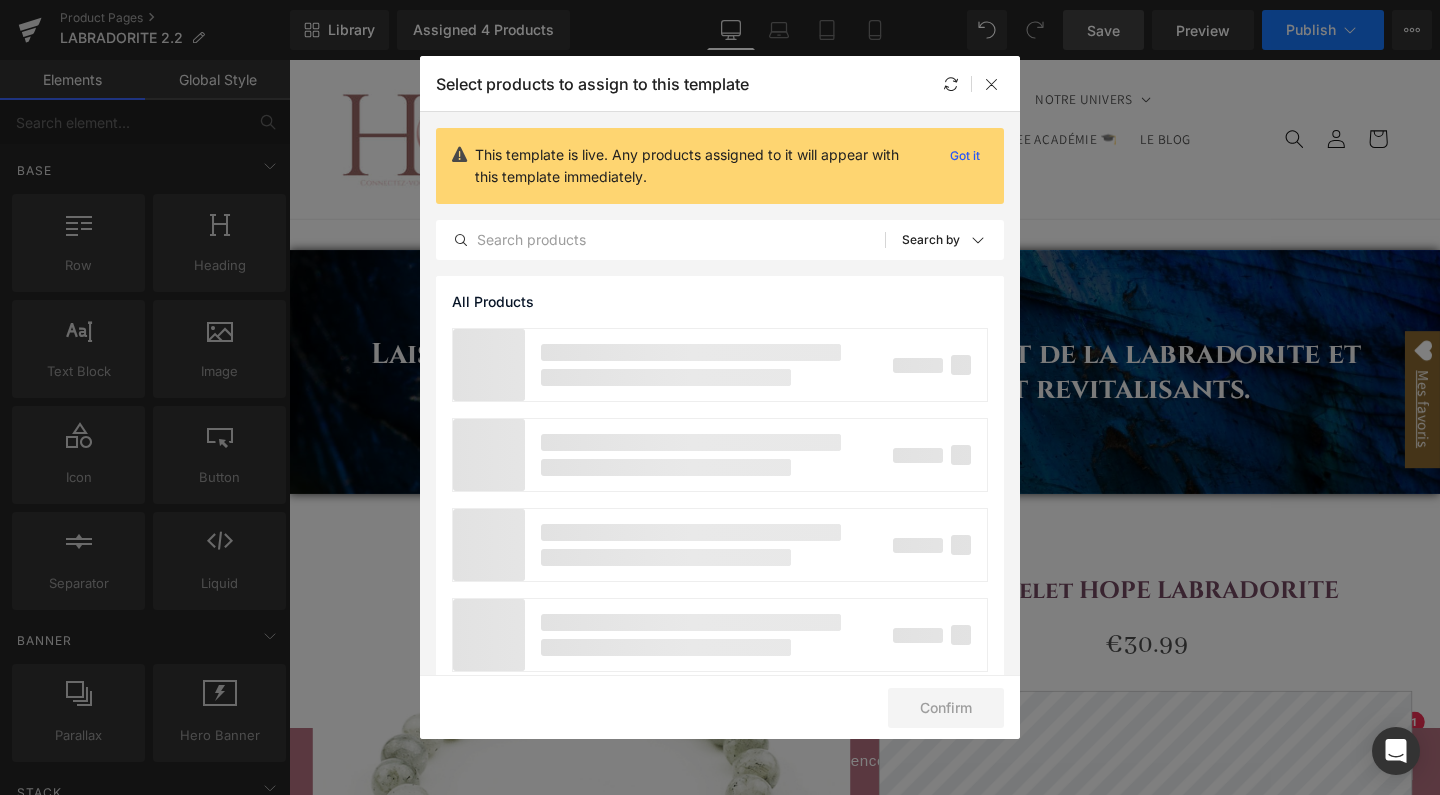 click on "Product List  You are previewing how the   will restyle your page. You can not edit Elements in Preset Preview Mode.  Product Pages LABRADORITE 2.2 Library Assigned 4 Products  Product Preview
Manage assigned products Desktop Desktop Laptop Tablet Mobile Save Preview Publish Scheduled View Live Page View with current Template Save Template to Library Schedule Publish  Optimize  Publish Settings Shortcuts  Your page can’t be published   You've reached the maximum number of published pages on your plan  (58/999999).  You need to upgrade your plan or unpublish all your pages to get 1 publish slot.   Unpublish pages   Upgrade plan
Successfully assigned product.
Elements Global Style Base Row  rows, columns, layouts, div Heading  headings, titles, h1,h2,h3,h4,h5,h6 Text Block  texts, paragraphs, contents, blocks Image  images, photos, alts, uploads Icon  icons, symbols Button  button, call to action, cta Separator  Liquid  Banner List" at bounding box center [720, 0] 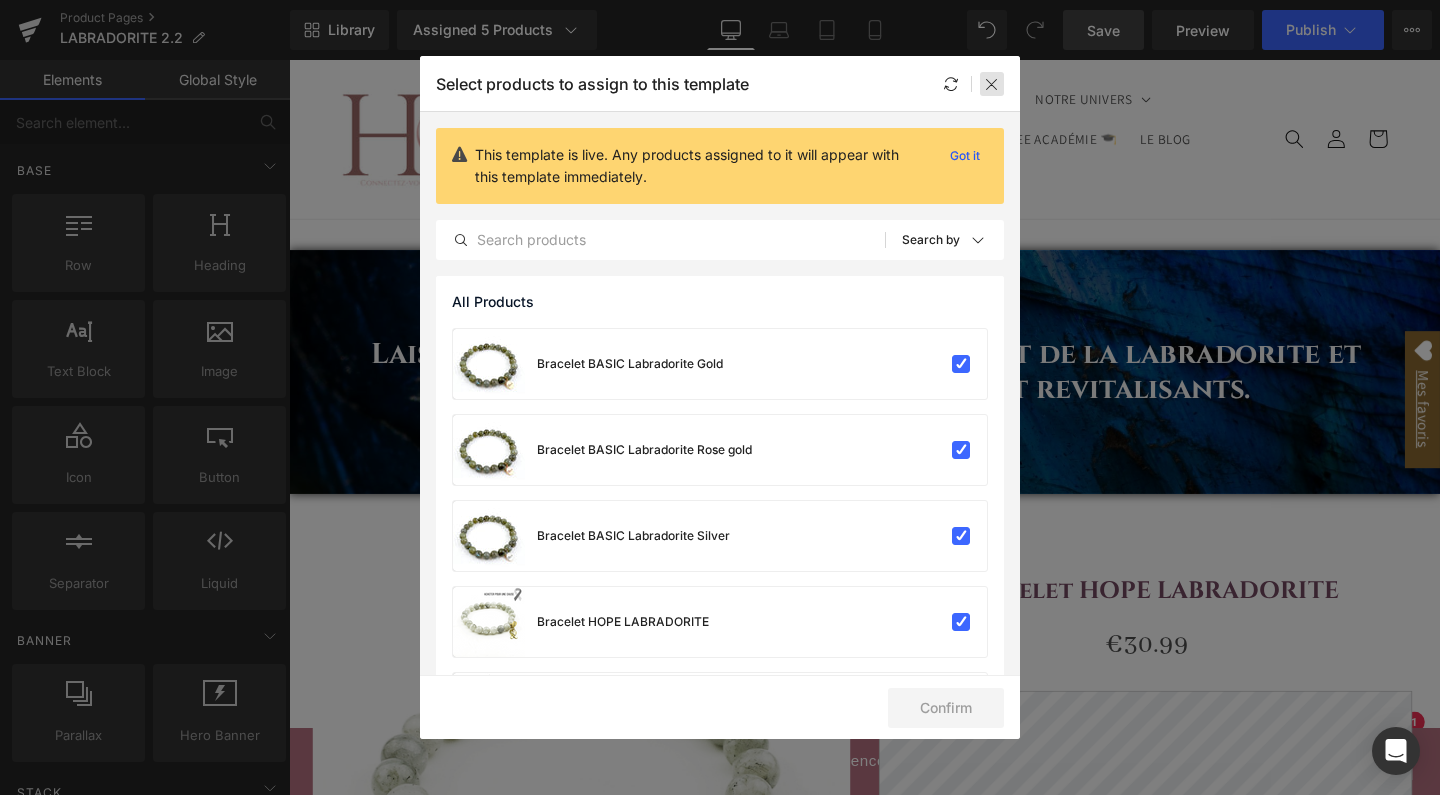 click at bounding box center (992, 84) 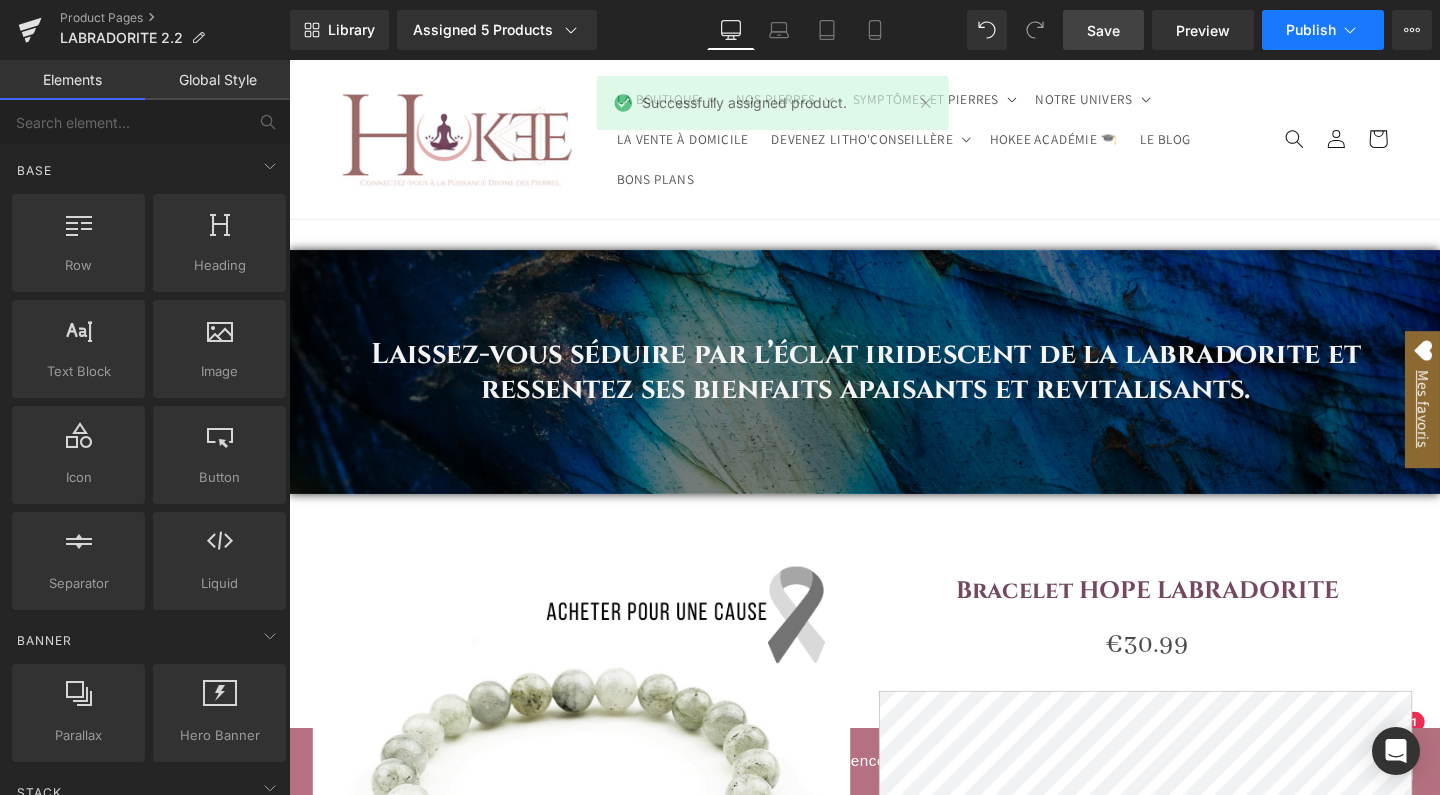 click 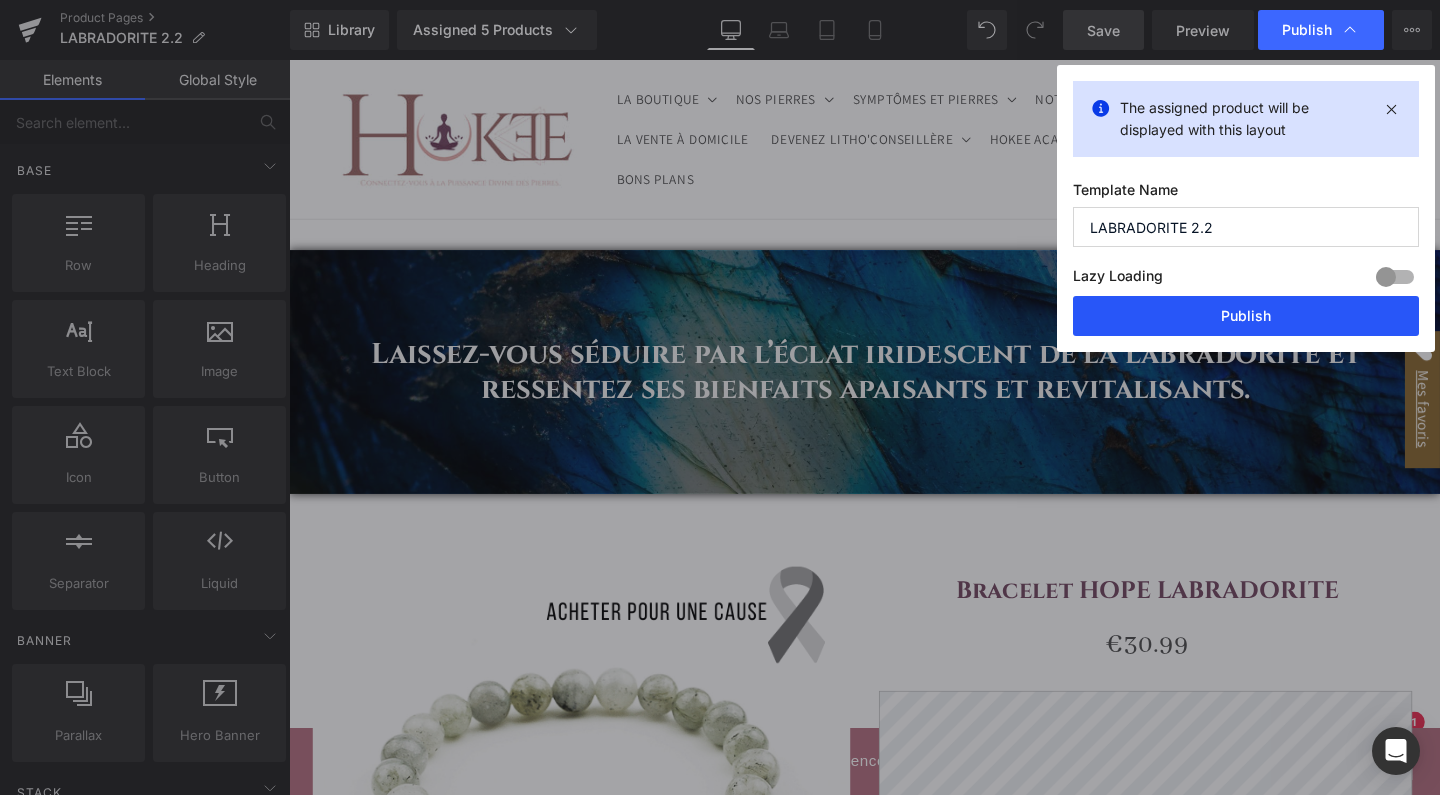 click on "Publish" at bounding box center [1246, 316] 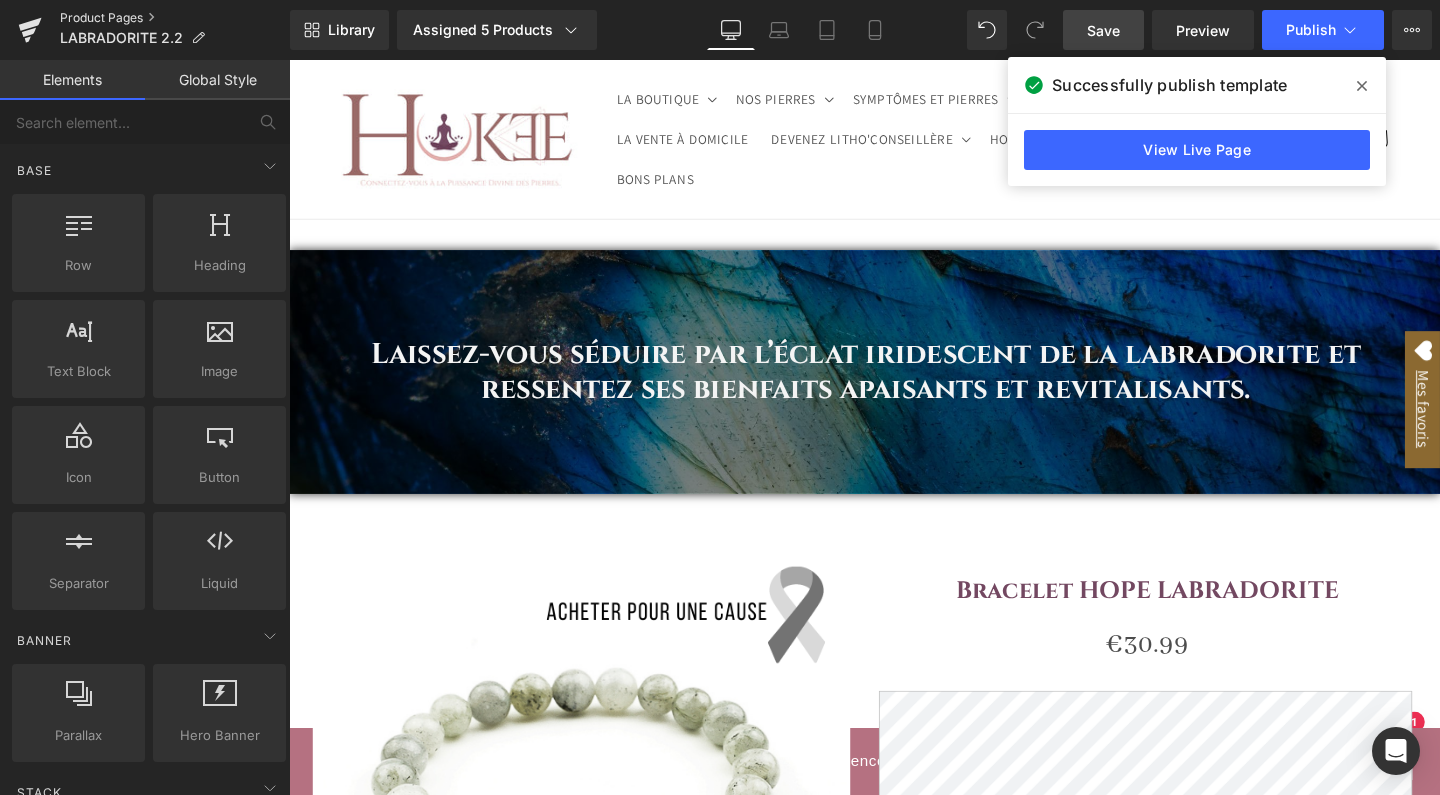 click on "Product Pages" at bounding box center (175, 18) 